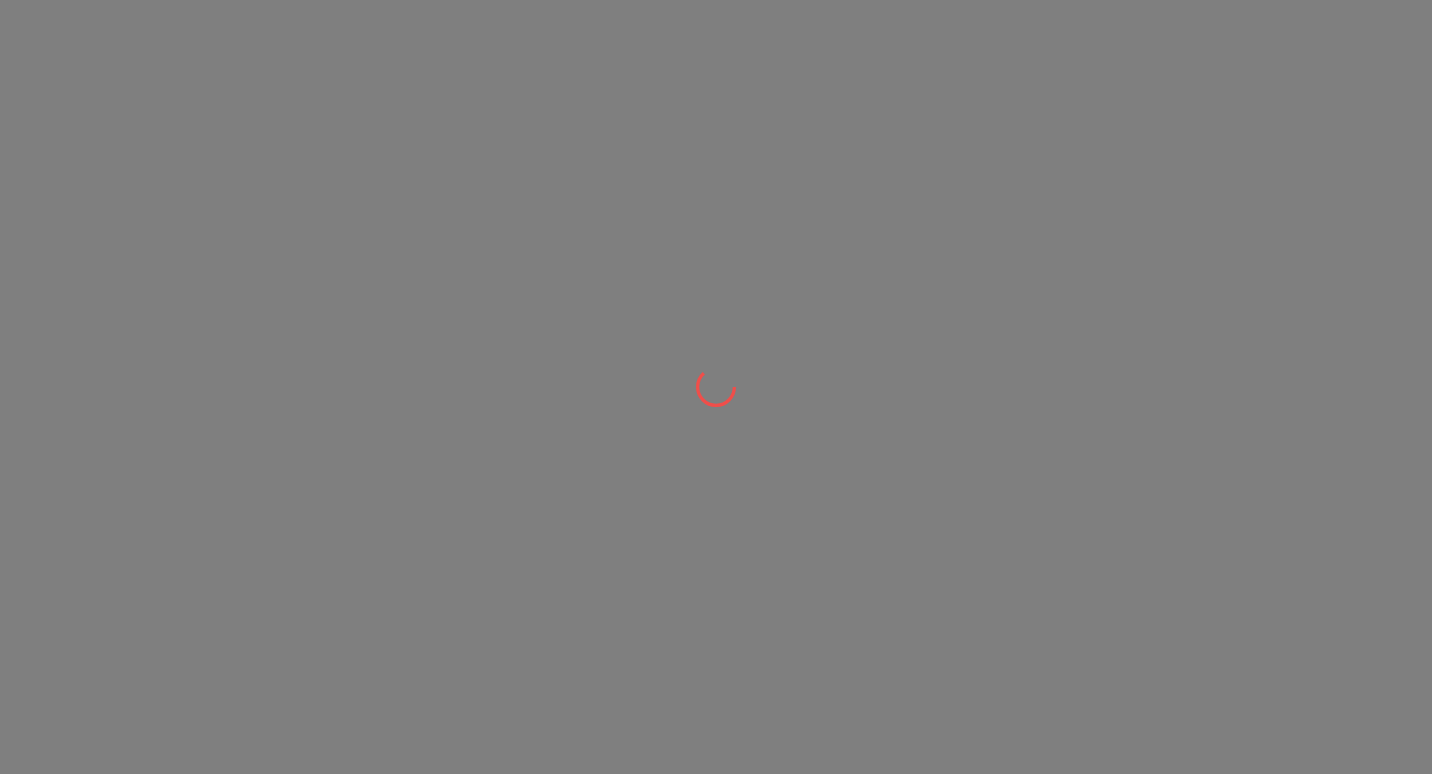 scroll, scrollTop: 0, scrollLeft: 0, axis: both 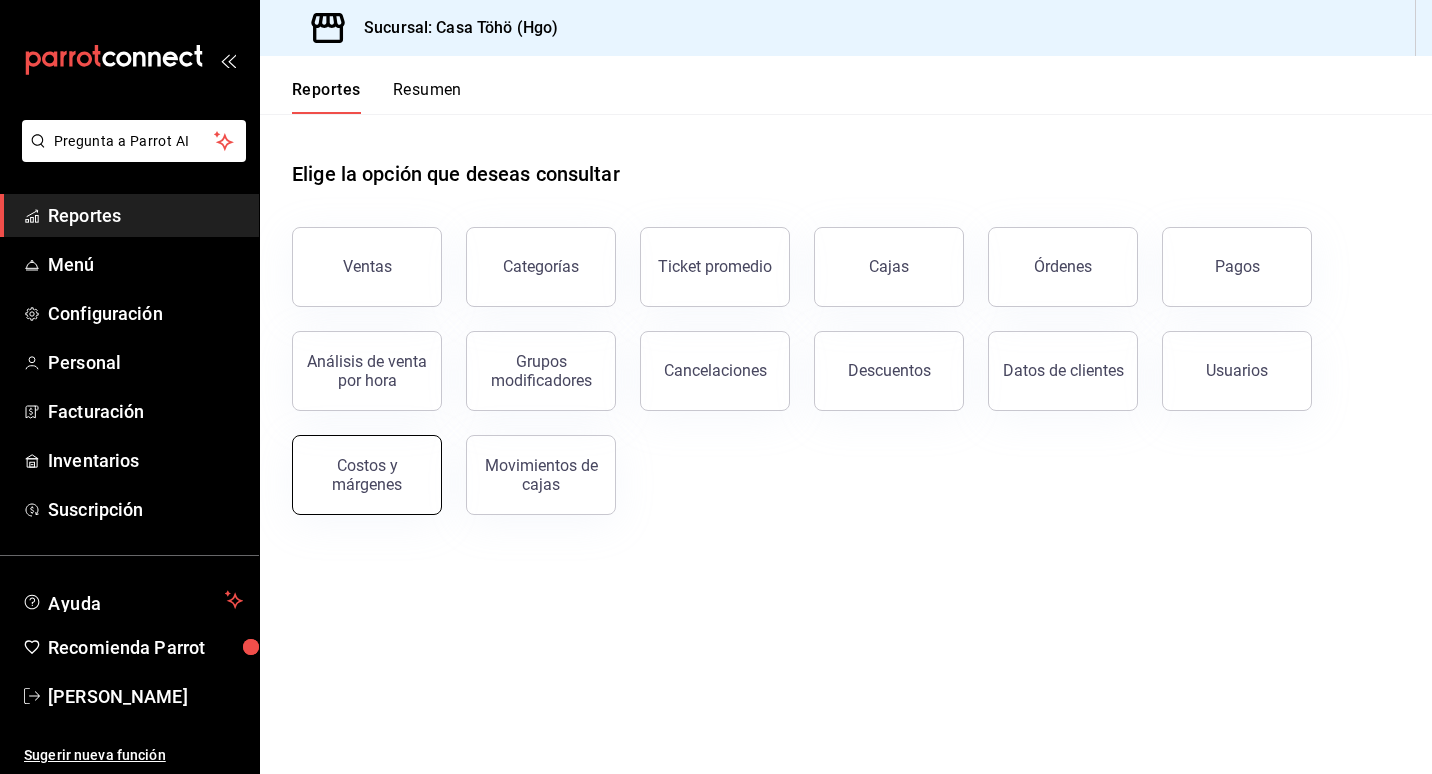 click on "Costos y márgenes" at bounding box center [367, 475] 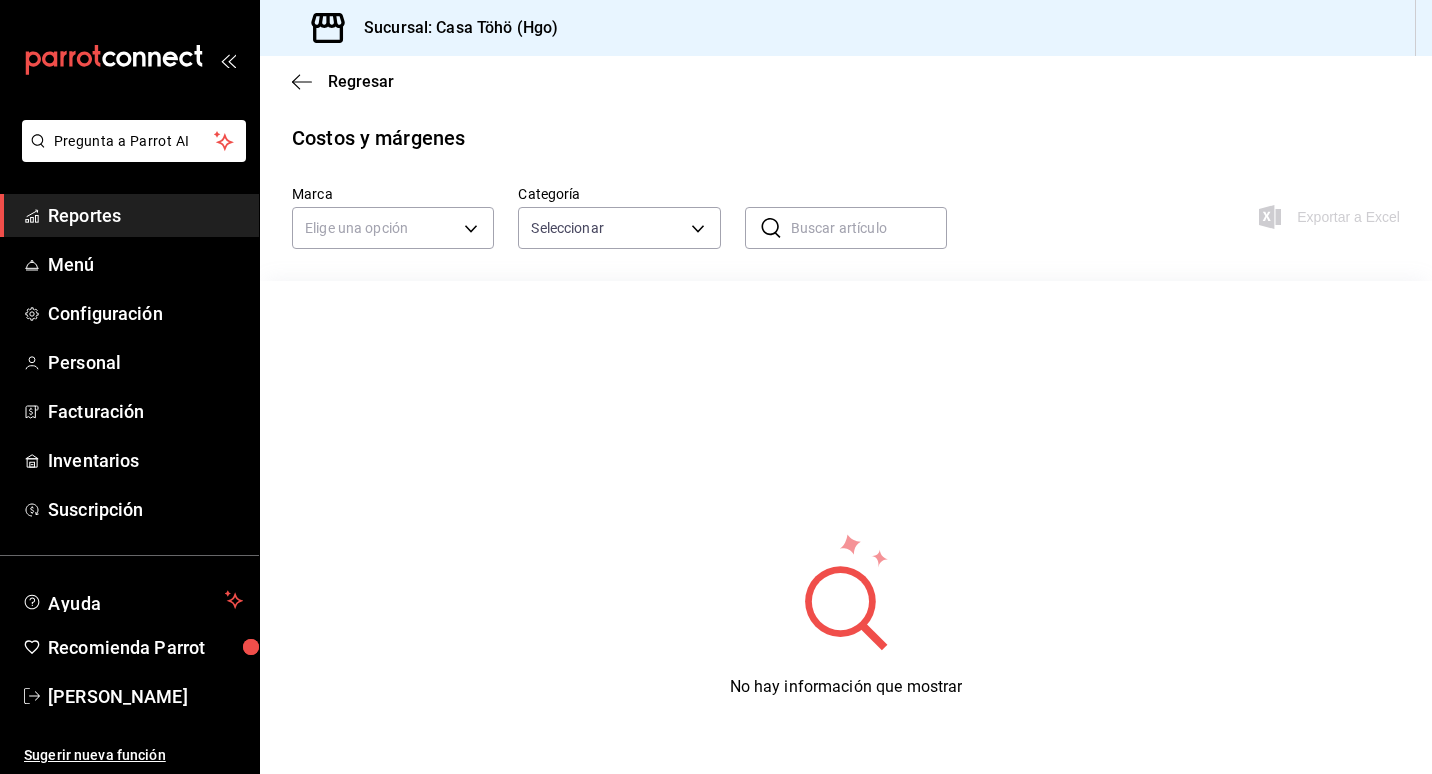 click on "Reportes" at bounding box center (145, 215) 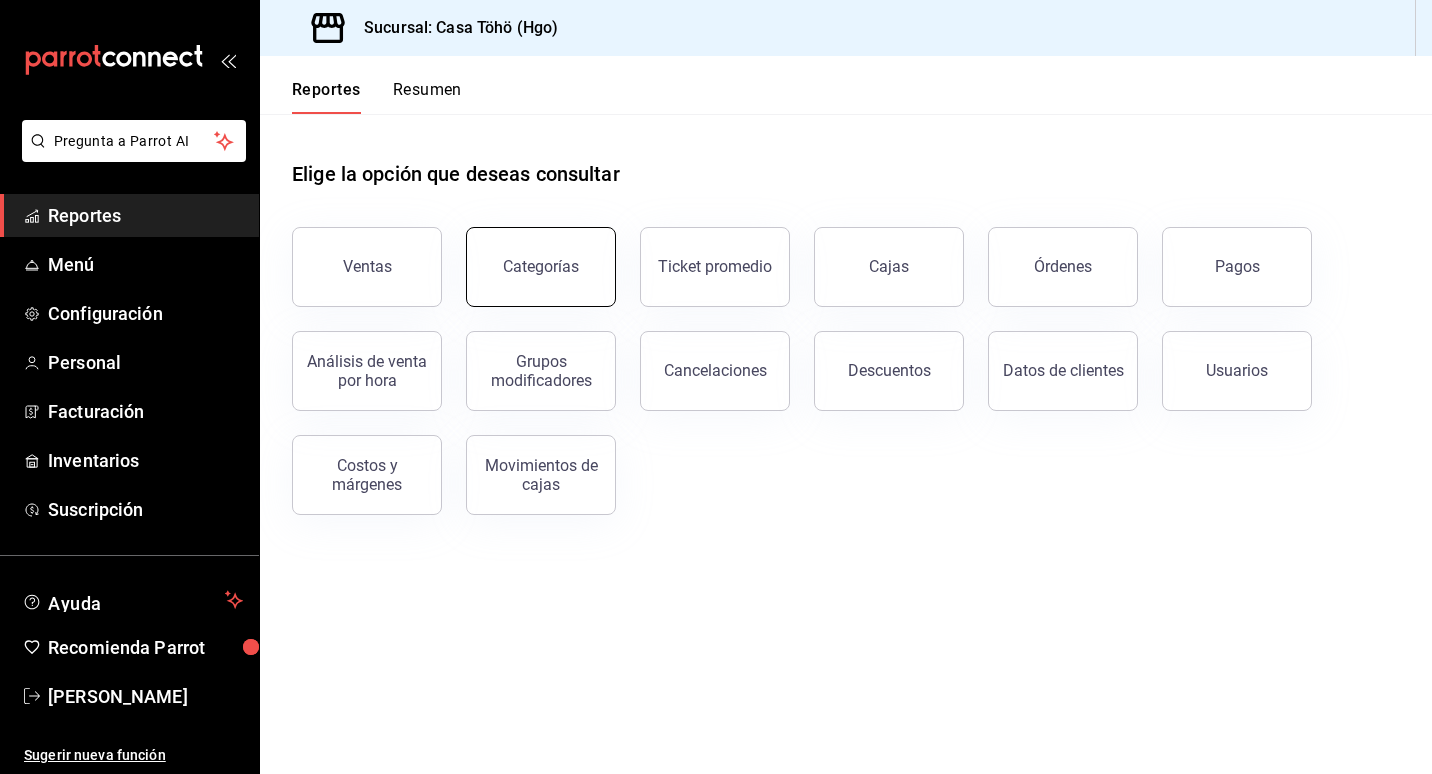 click on "Categorías" at bounding box center (541, 267) 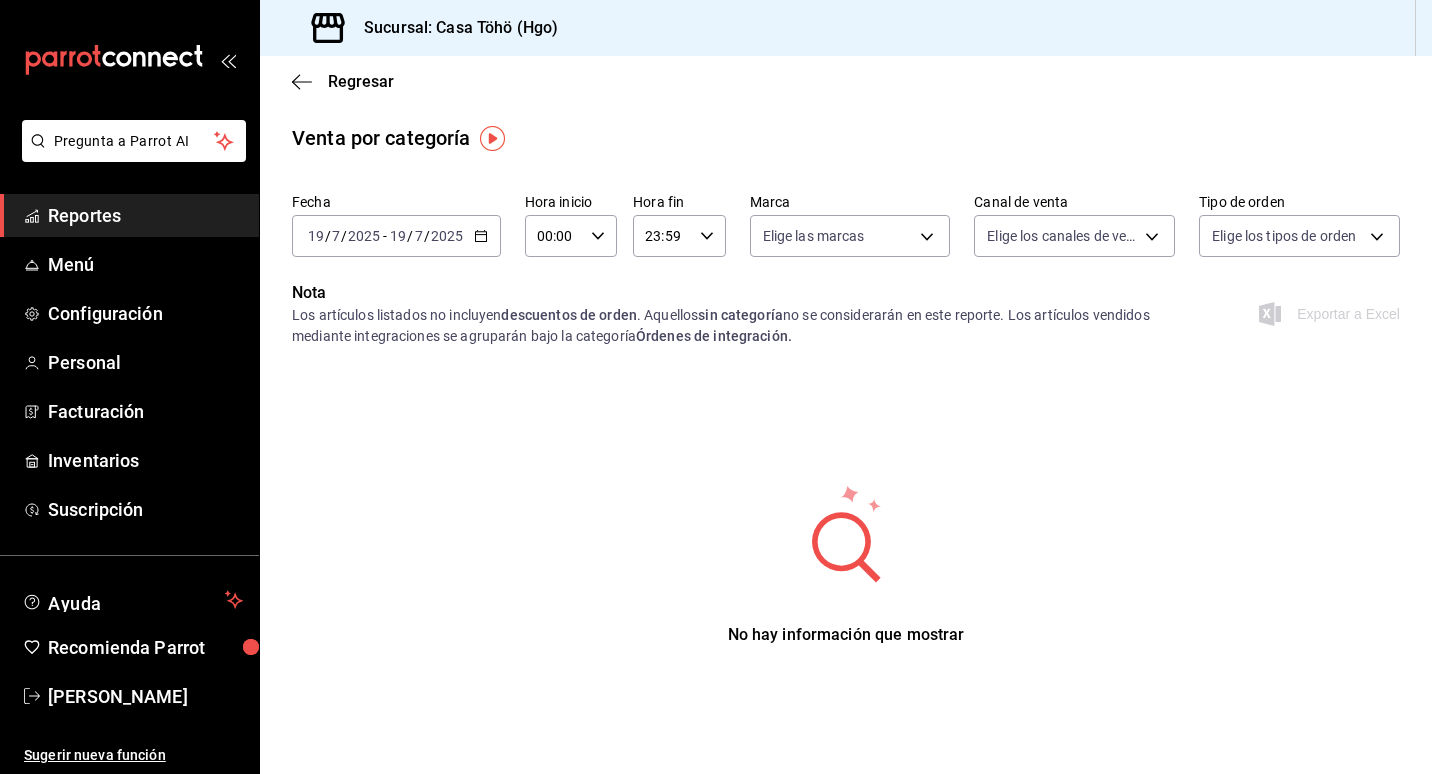 click 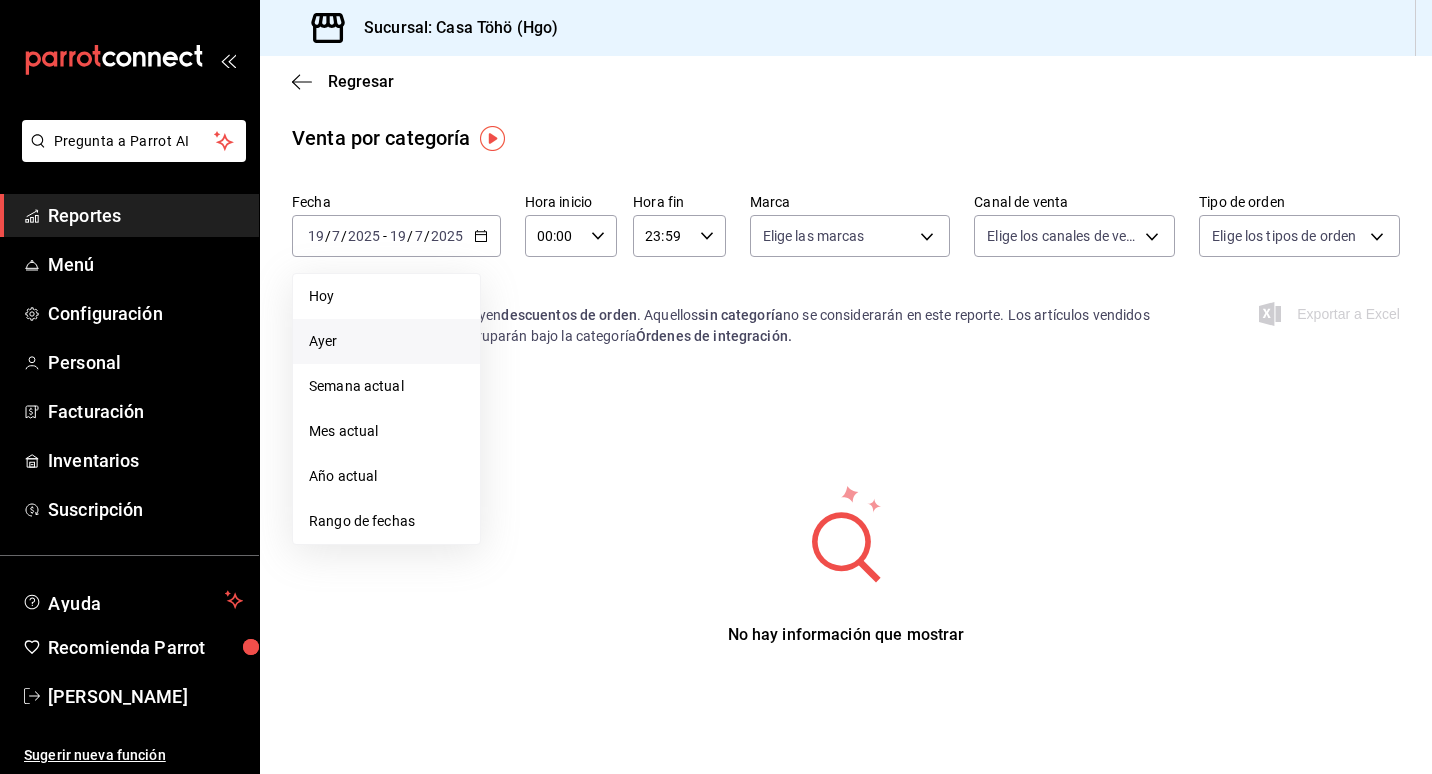 click on "Ayer" at bounding box center [386, 341] 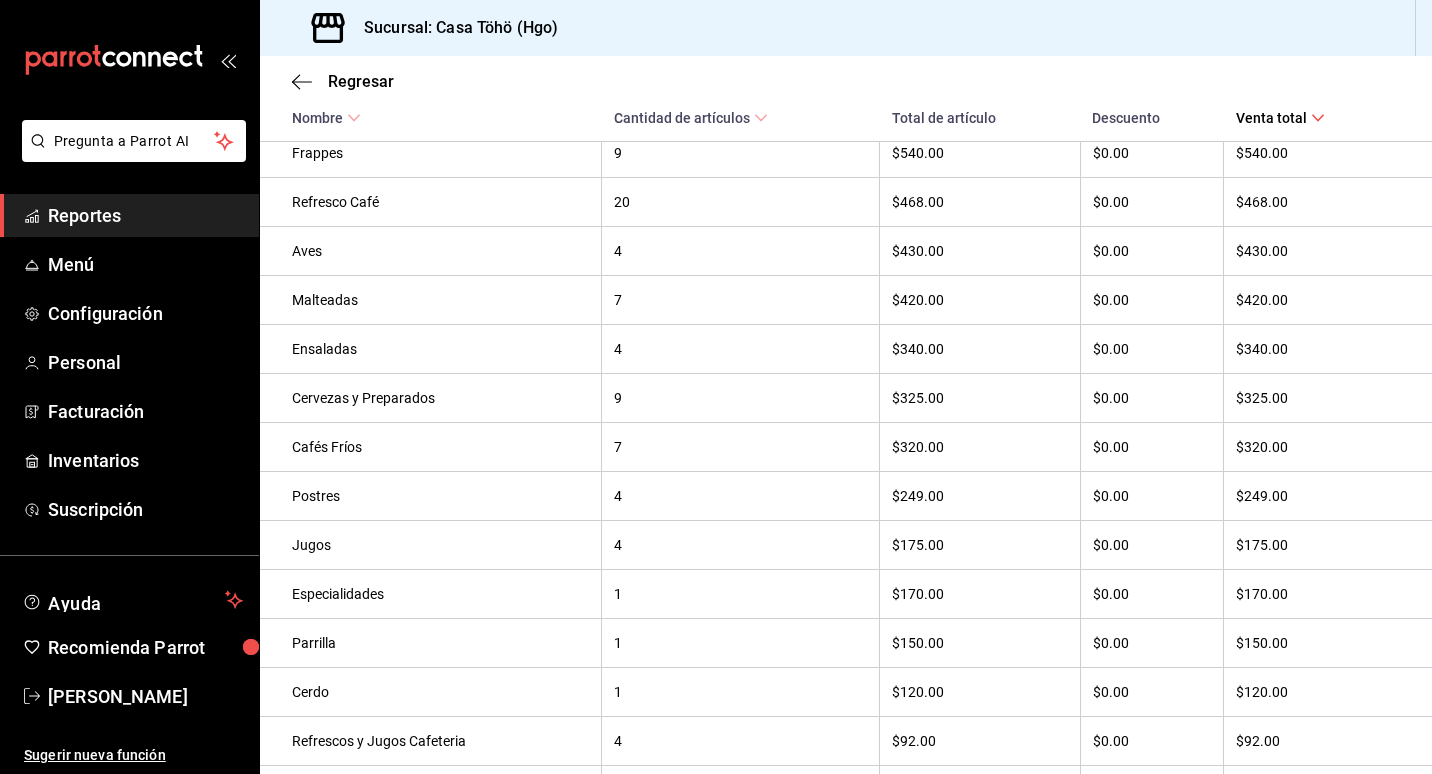 scroll, scrollTop: 900, scrollLeft: 0, axis: vertical 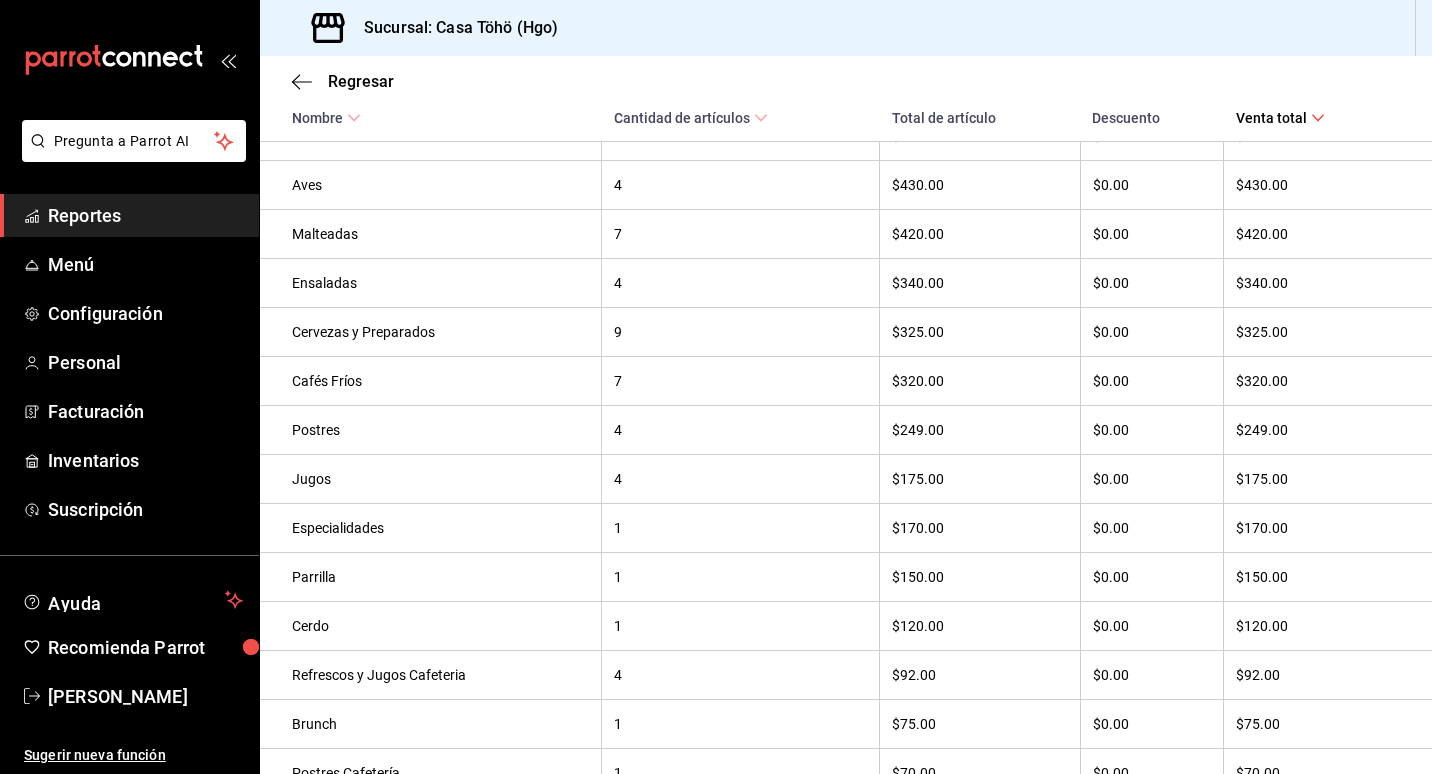 click on "Cervezas y Preparados" at bounding box center (440, 332) 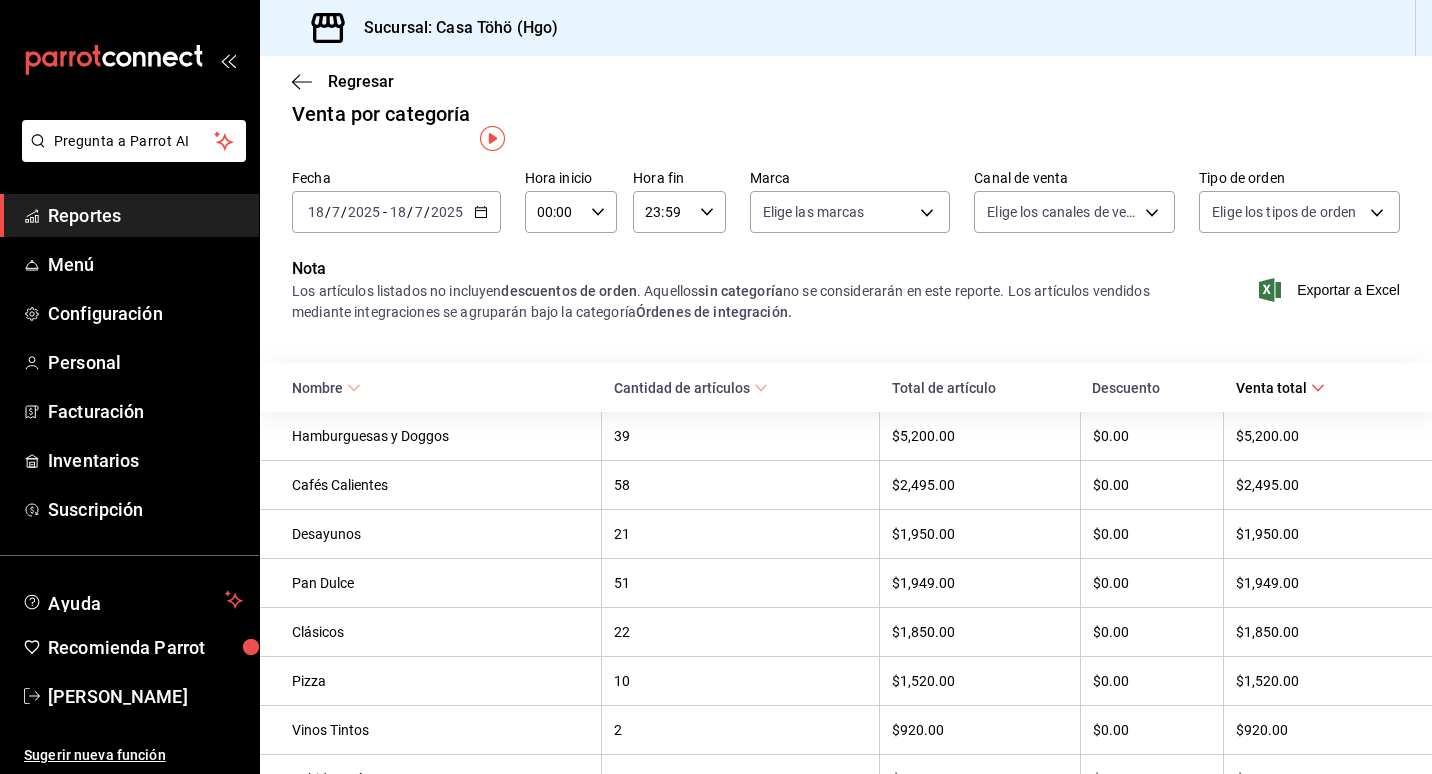 scroll, scrollTop: 0, scrollLeft: 0, axis: both 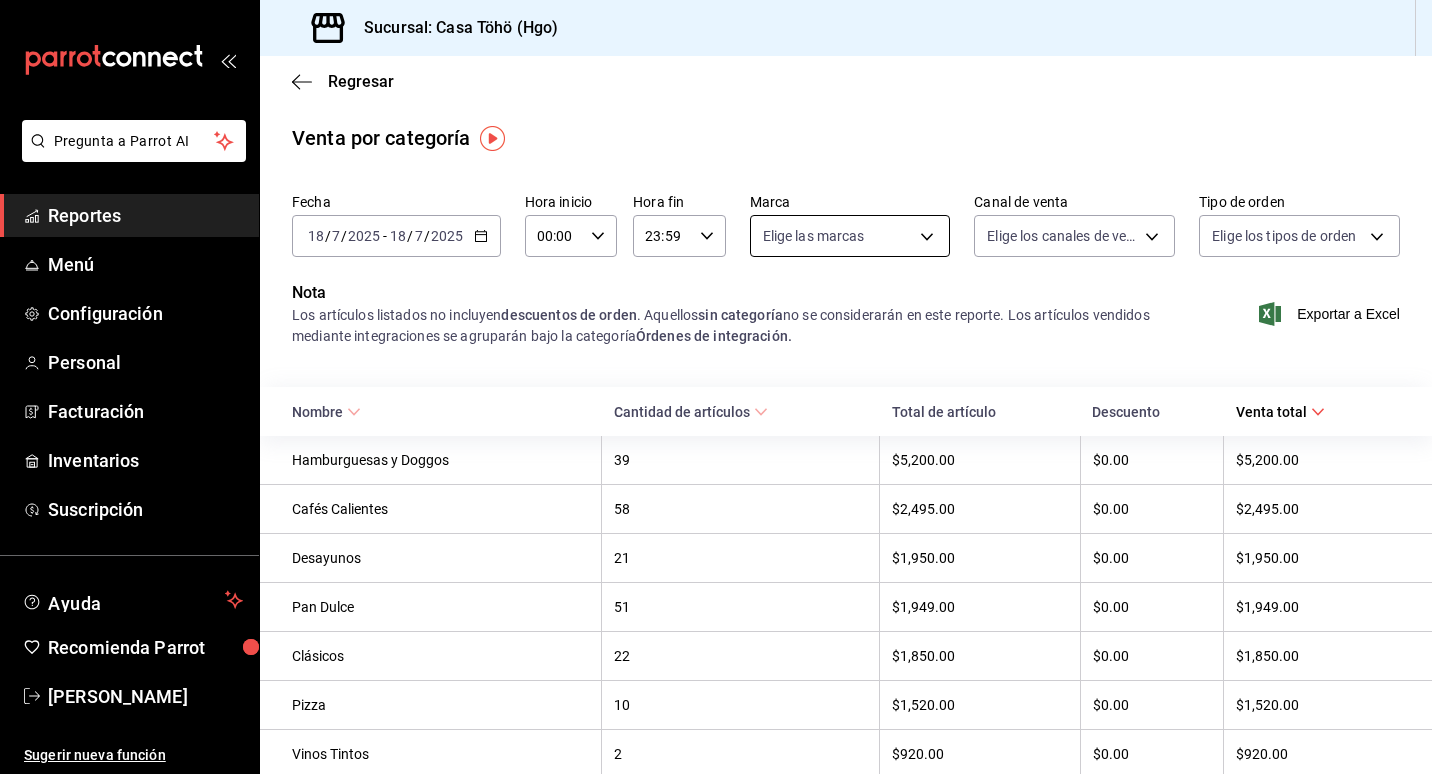 click on "Pregunta a Parrot AI Reportes   Menú   Configuración   Personal   Facturación   Inventarios   Suscripción   Ayuda Recomienda Parrot   Andrés Am   Sugerir nueva función   Sucursal: Casa Töhö (Hgo) Regresar Venta por categoría Fecha 2025-07-18 18 / 7 / 2025 - 2025-07-18 18 / 7 / 2025 Hora inicio 00:00 Hora inicio Hora fin 23:59 Hora fin Marca Elige las marcas Canal de venta Elige los canales de venta Tipo de orden Elige los tipos de orden Nota Los artículos listados no incluyen  descuentos de orden . Aquellos  sin categoría  no se considerarán en este reporte. Los artículos vendidos mediante integraciones se agruparán bajo la categoría  Órdenes de integración. Exportar a Excel Nombre Cantidad de artículos Total de artículo Descuento Venta total Hamburguesas y Doggos 39 $5,200.00 $0.00 $5,200.00 Cafés Calientes 58 $2,495.00 $0.00 $2,495.00 Desayunos 21 $1,950.00 $0.00 $1,950.00 Pan Dulce 51 $1,949.00 $0.00 $1,949.00 Clásicos 22 $1,850.00 $0.00 $1,850.00 Pizza 10 $1,520.00 $0.00 $1,520.00 2 6" at bounding box center (716, 387) 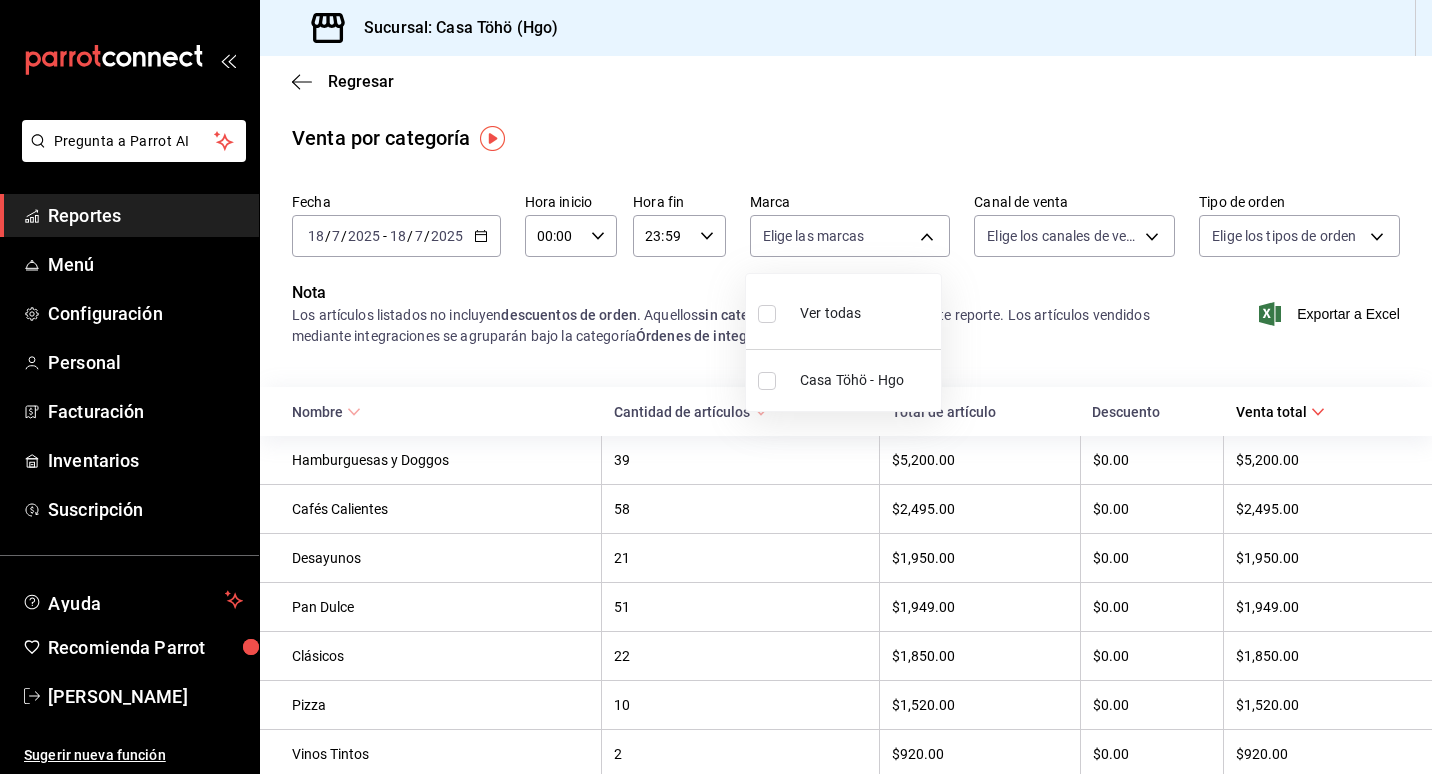 click at bounding box center [716, 387] 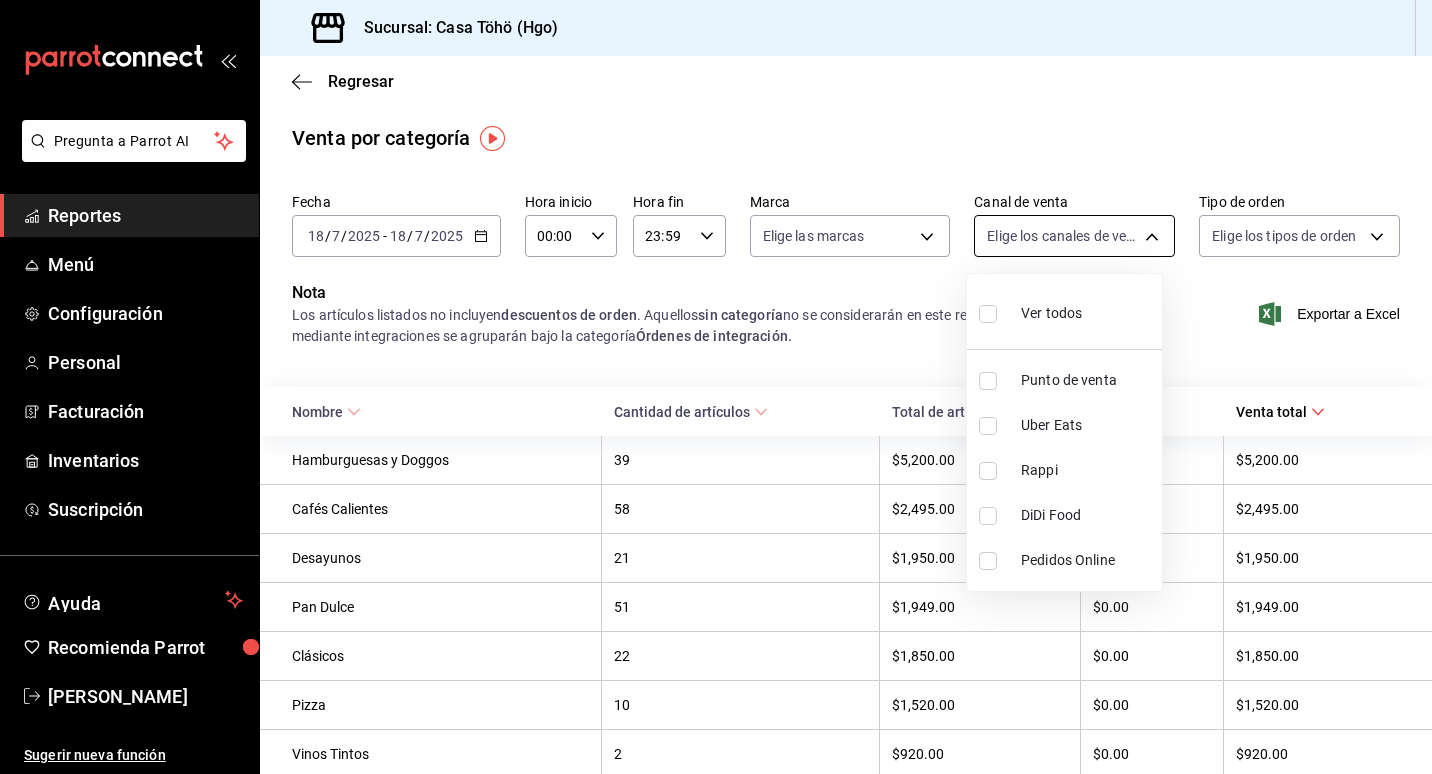 click on "Pregunta a Parrot AI Reportes   Menú   Configuración   Personal   Facturación   Inventarios   Suscripción   Ayuda Recomienda Parrot   Andrés Am   Sugerir nueva función   Sucursal: Casa Töhö (Hgo) Regresar Venta por categoría Fecha 2025-07-18 18 / 7 / 2025 - 2025-07-18 18 / 7 / 2025 Hora inicio 00:00 Hora inicio Hora fin 23:59 Hora fin Marca Elige las marcas Canal de venta Elige los canales de venta Tipo de orden Elige los tipos de orden Nota Los artículos listados no incluyen  descuentos de orden . Aquellos  sin categoría  no se considerarán en este reporte. Los artículos vendidos mediante integraciones se agruparán bajo la categoría  Órdenes de integración. Exportar a Excel Nombre Cantidad de artículos Total de artículo Descuento Venta total Hamburguesas y Doggos 39 $5,200.00 $0.00 $5,200.00 Cafés Calientes 58 $2,495.00 $0.00 $2,495.00 Desayunos 21 $1,950.00 $0.00 $1,950.00 Pan Dulce 51 $1,949.00 $0.00 $1,949.00 Clásicos 22 $1,850.00 $0.00 $1,850.00 Pizza 10 $1,520.00 $0.00 $1,520.00 2 6" at bounding box center (716, 387) 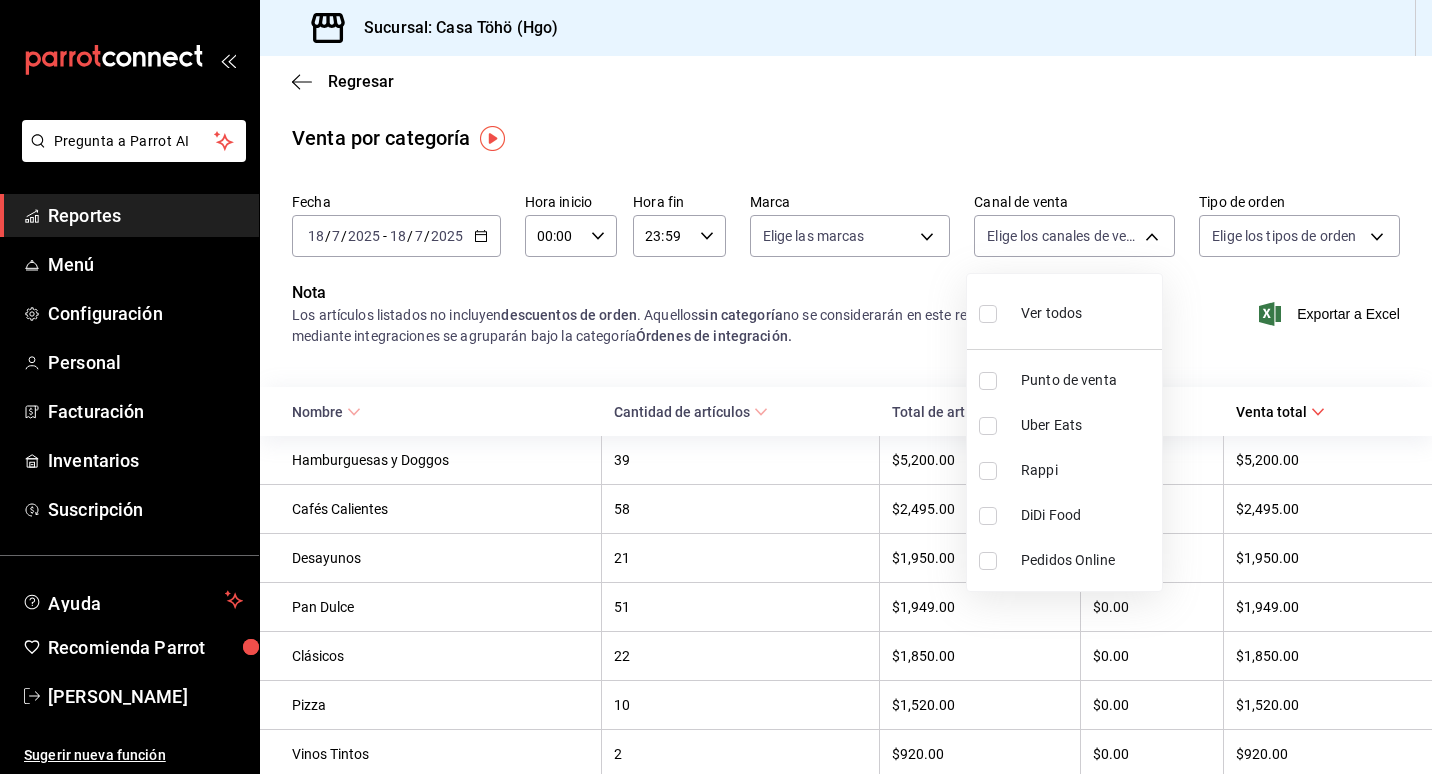 click at bounding box center [716, 387] 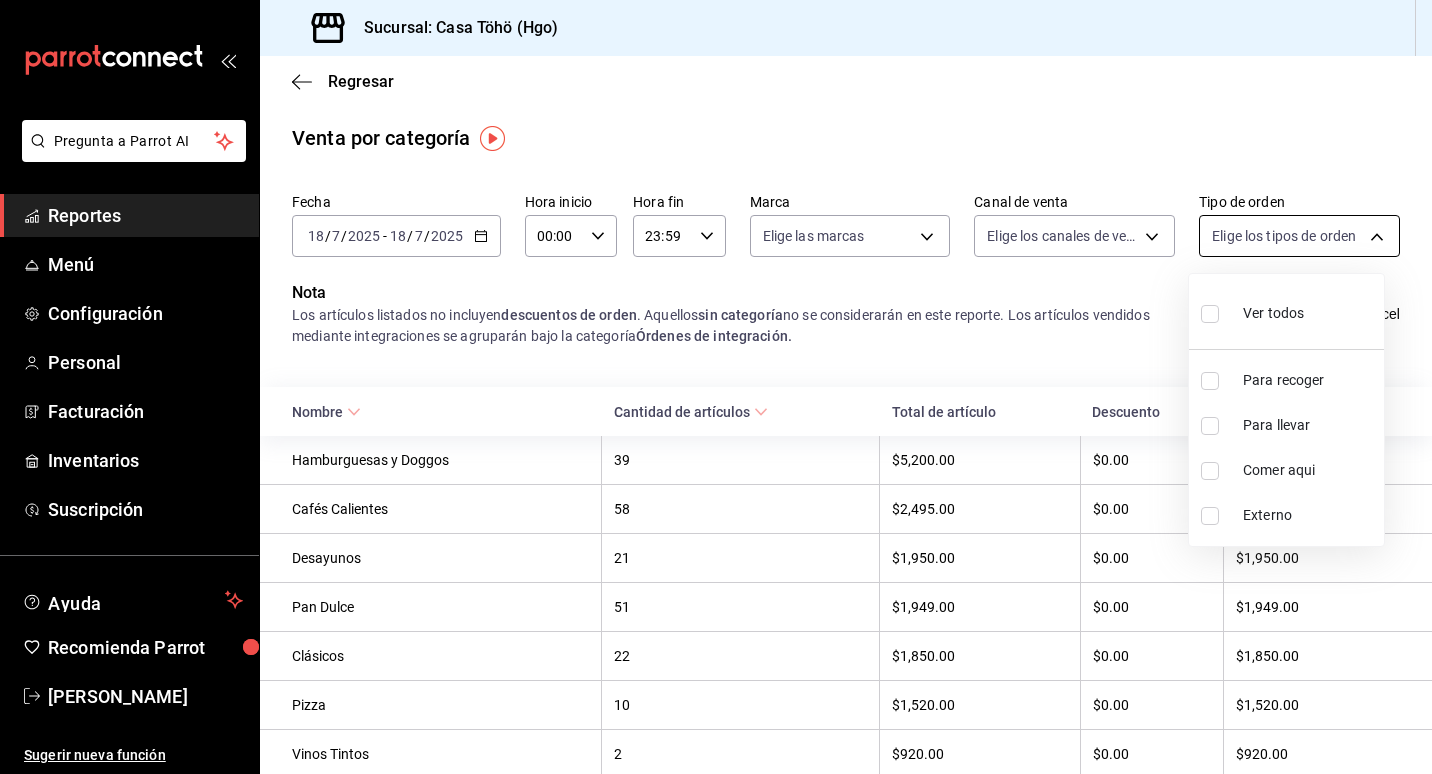 click on "Pregunta a Parrot AI Reportes   Menú   Configuración   Personal   Facturación   Inventarios   Suscripción   Ayuda Recomienda Parrot   Andrés Am   Sugerir nueva función   Sucursal: Casa Töhö (Hgo) Regresar Venta por categoría Fecha 2025-07-18 18 / 7 / 2025 - 2025-07-18 18 / 7 / 2025 Hora inicio 00:00 Hora inicio Hora fin 23:59 Hora fin Marca Elige las marcas Canal de venta Elige los canales de venta Tipo de orden Elige los tipos de orden Nota Los artículos listados no incluyen  descuentos de orden . Aquellos  sin categoría  no se considerarán en este reporte. Los artículos vendidos mediante integraciones se agruparán bajo la categoría  Órdenes de integración. Exportar a Excel Nombre Cantidad de artículos Total de artículo Descuento Venta total Hamburguesas y Doggos 39 $5,200.00 $0.00 $5,200.00 Cafés Calientes 58 $2,495.00 $0.00 $2,495.00 Desayunos 21 $1,950.00 $0.00 $1,950.00 Pan Dulce 51 $1,949.00 $0.00 $1,949.00 Clásicos 22 $1,850.00 $0.00 $1,850.00 Pizza 10 $1,520.00 $0.00 $1,520.00 2 6" at bounding box center (716, 387) 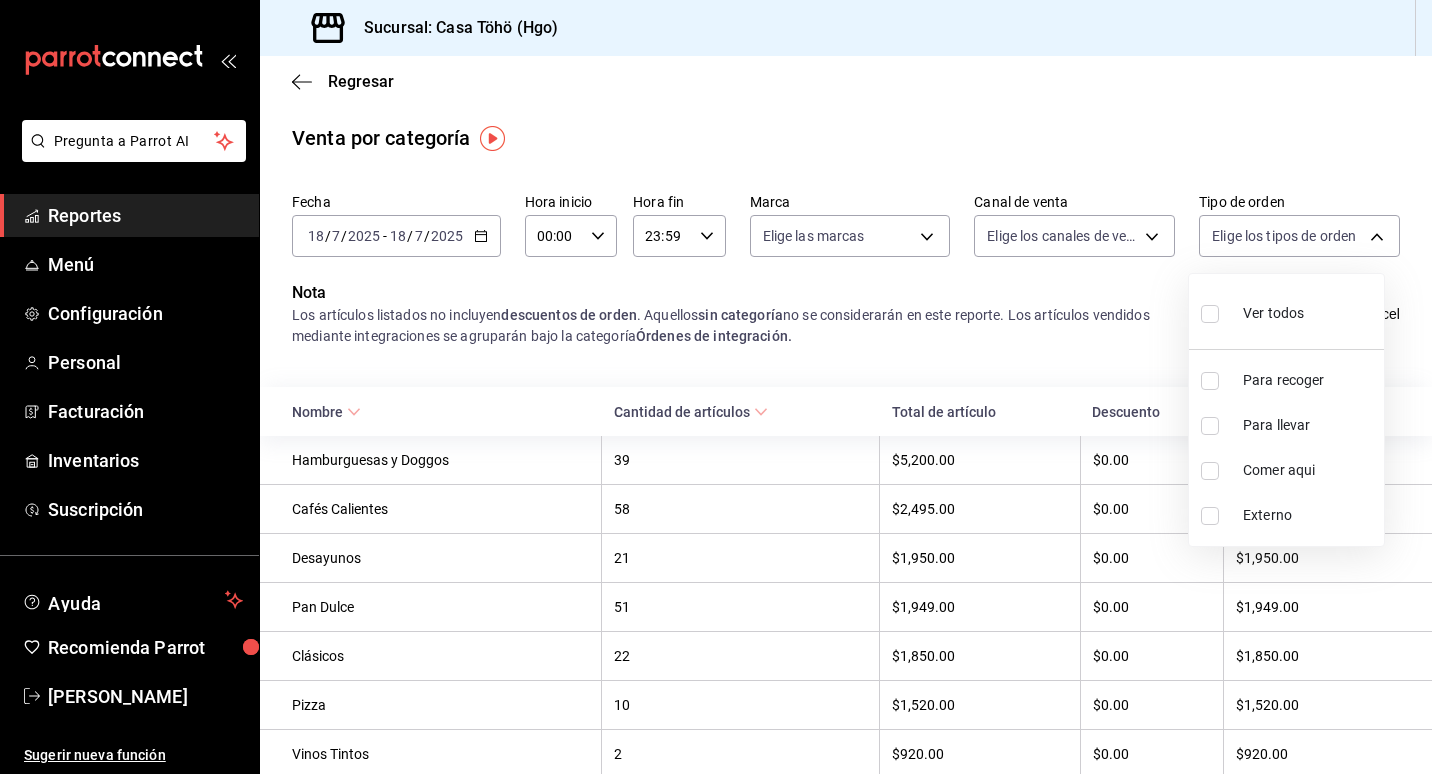 click at bounding box center (716, 387) 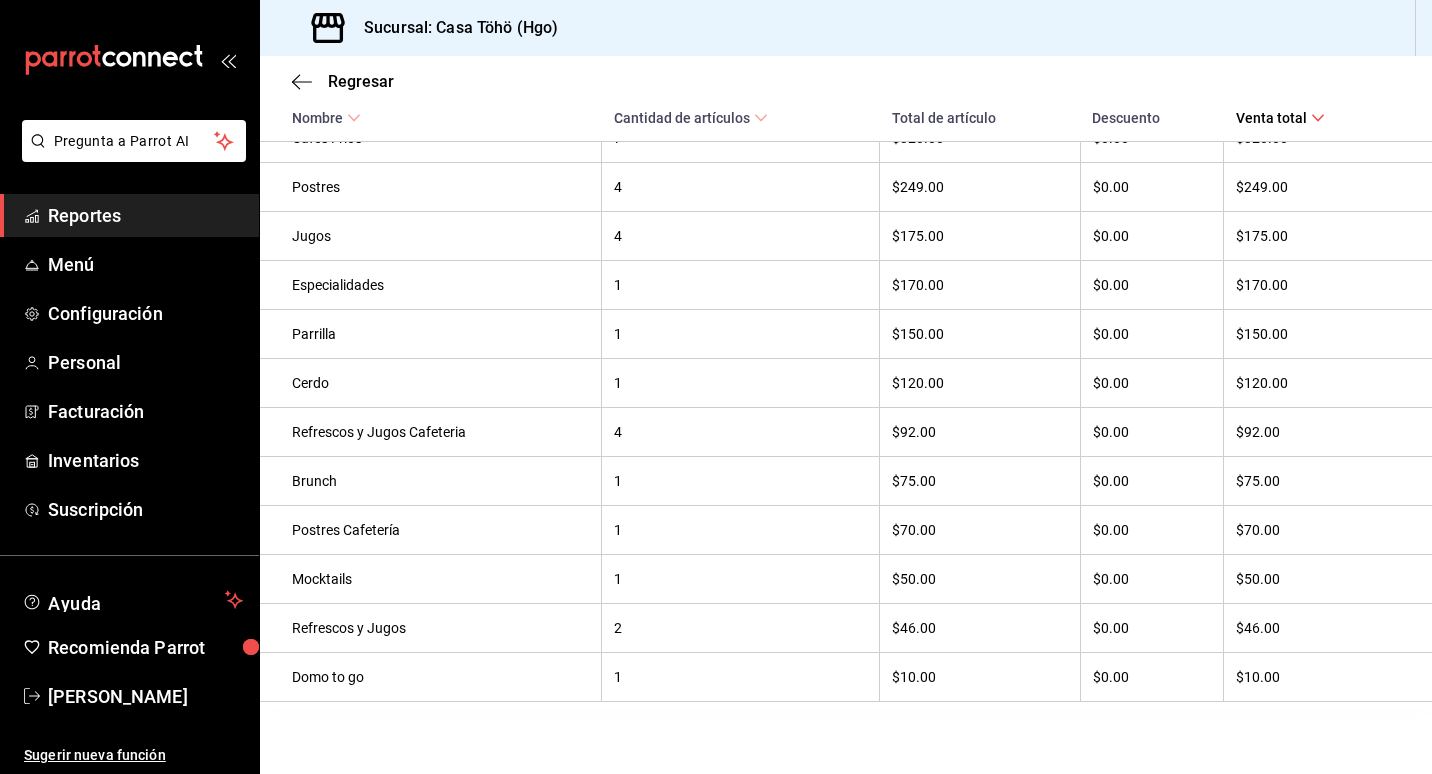 scroll, scrollTop: 1172, scrollLeft: 0, axis: vertical 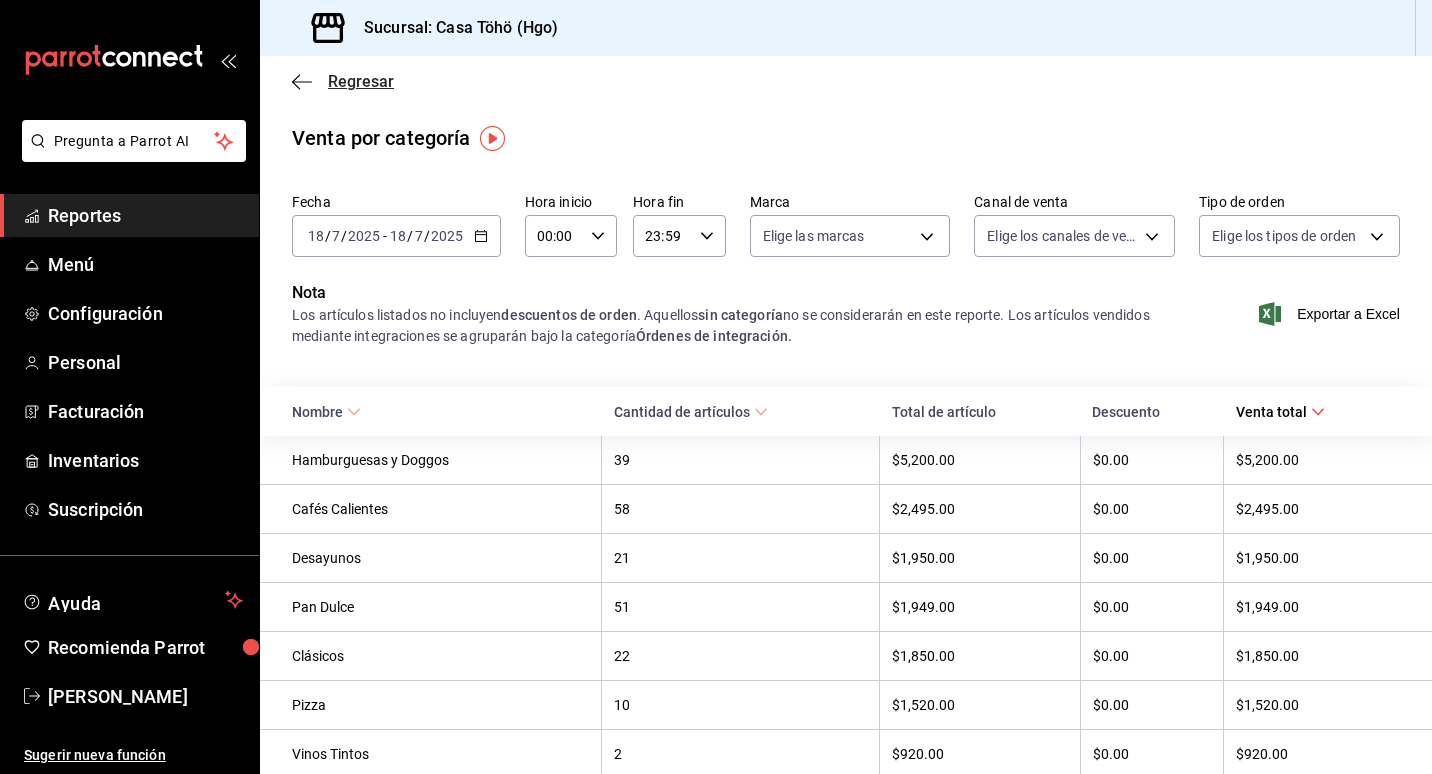 click 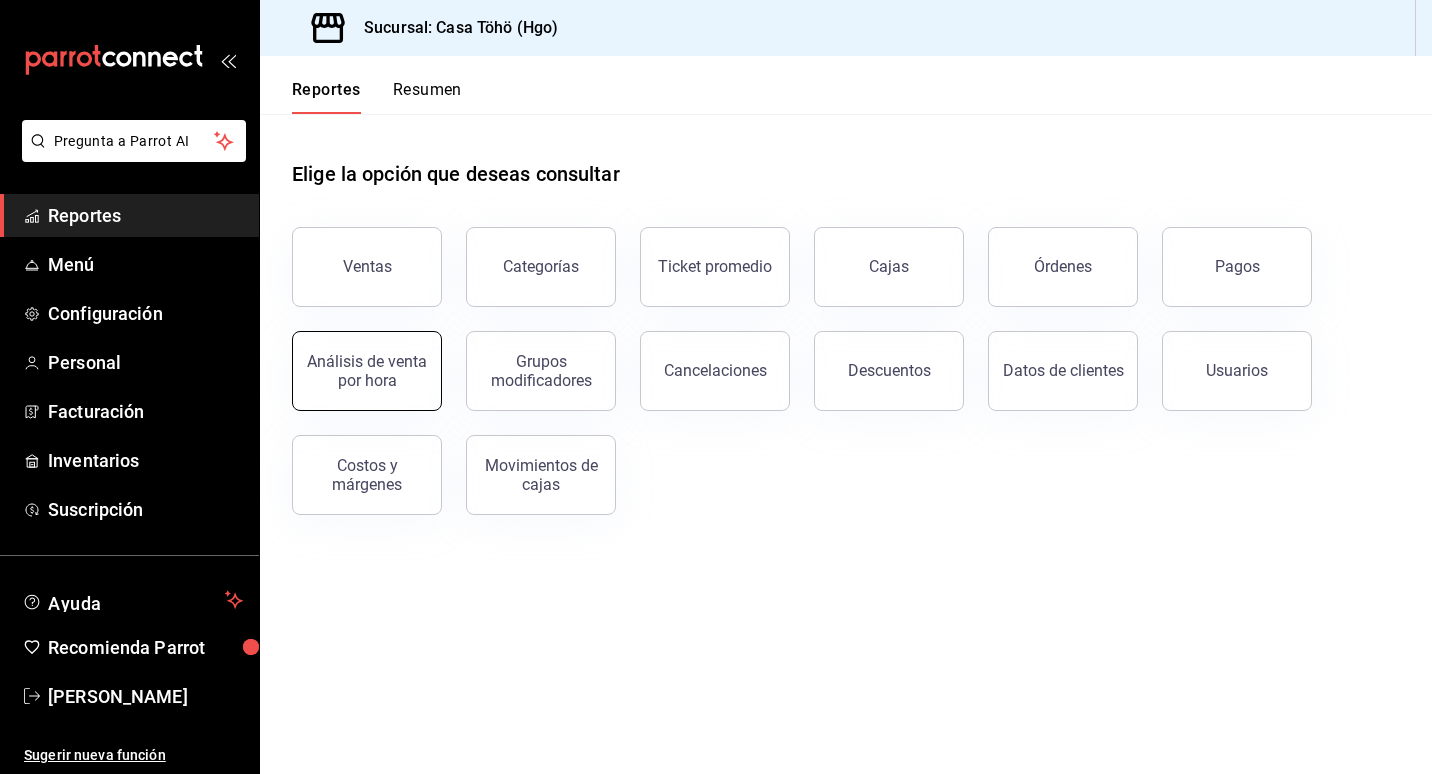 click on "Análisis de venta por hora" at bounding box center (367, 371) 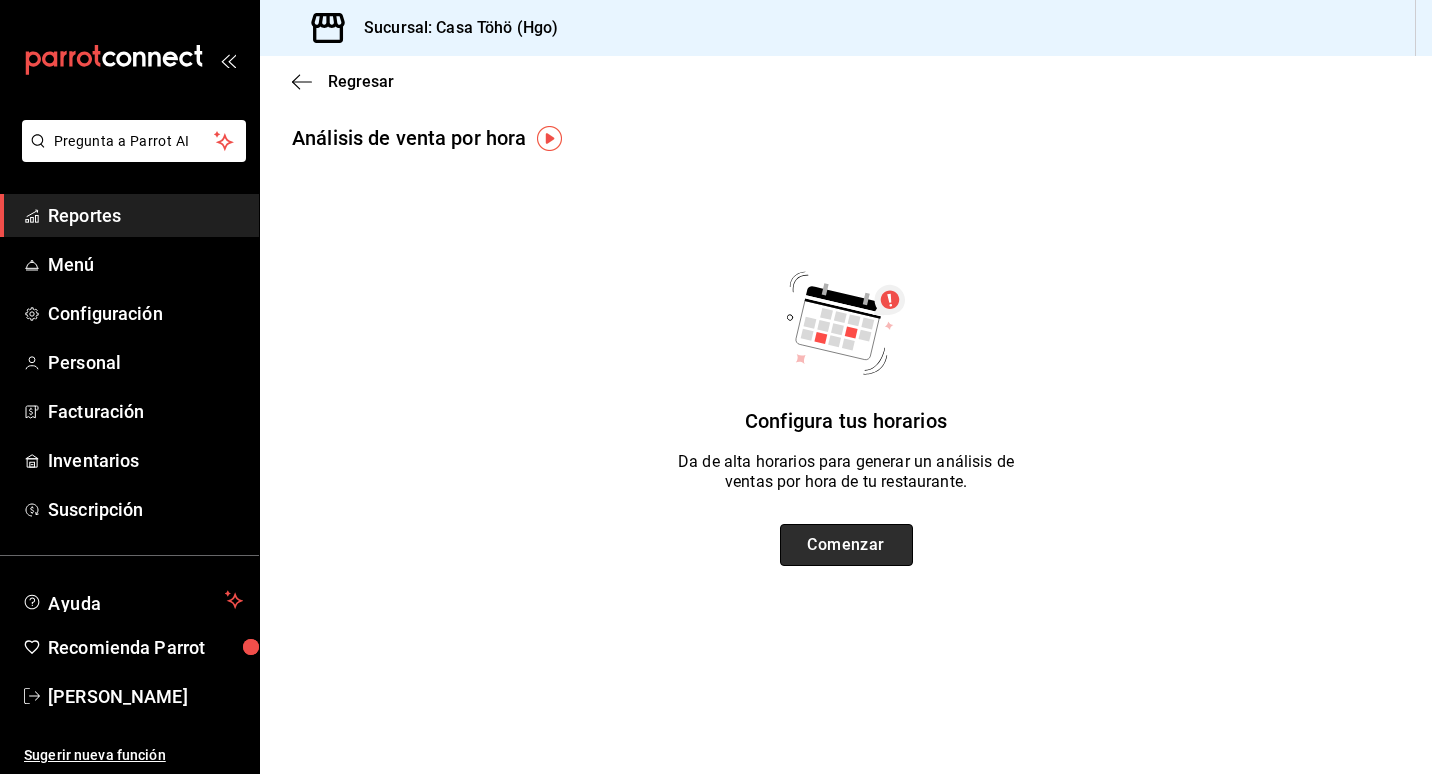 click on "Comenzar" at bounding box center (846, 545) 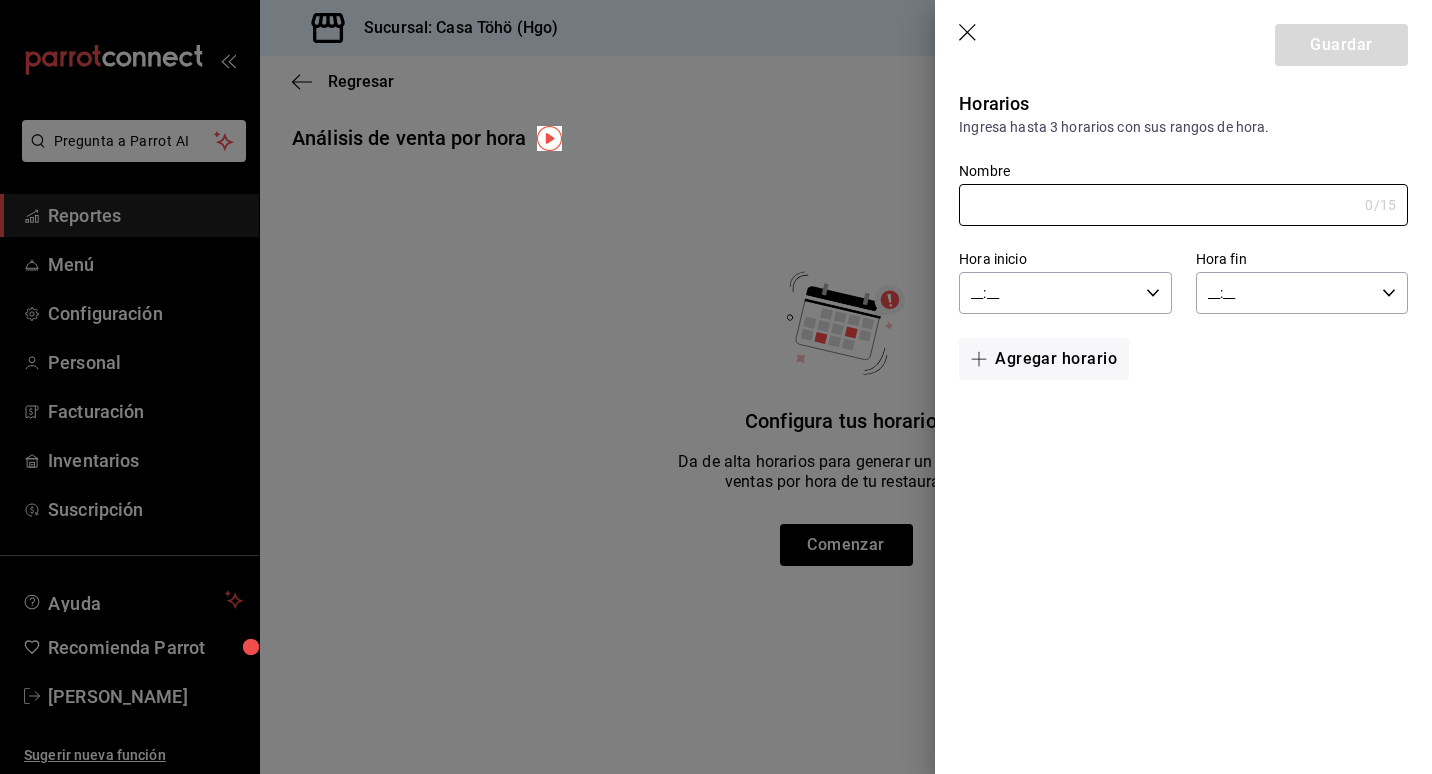 click 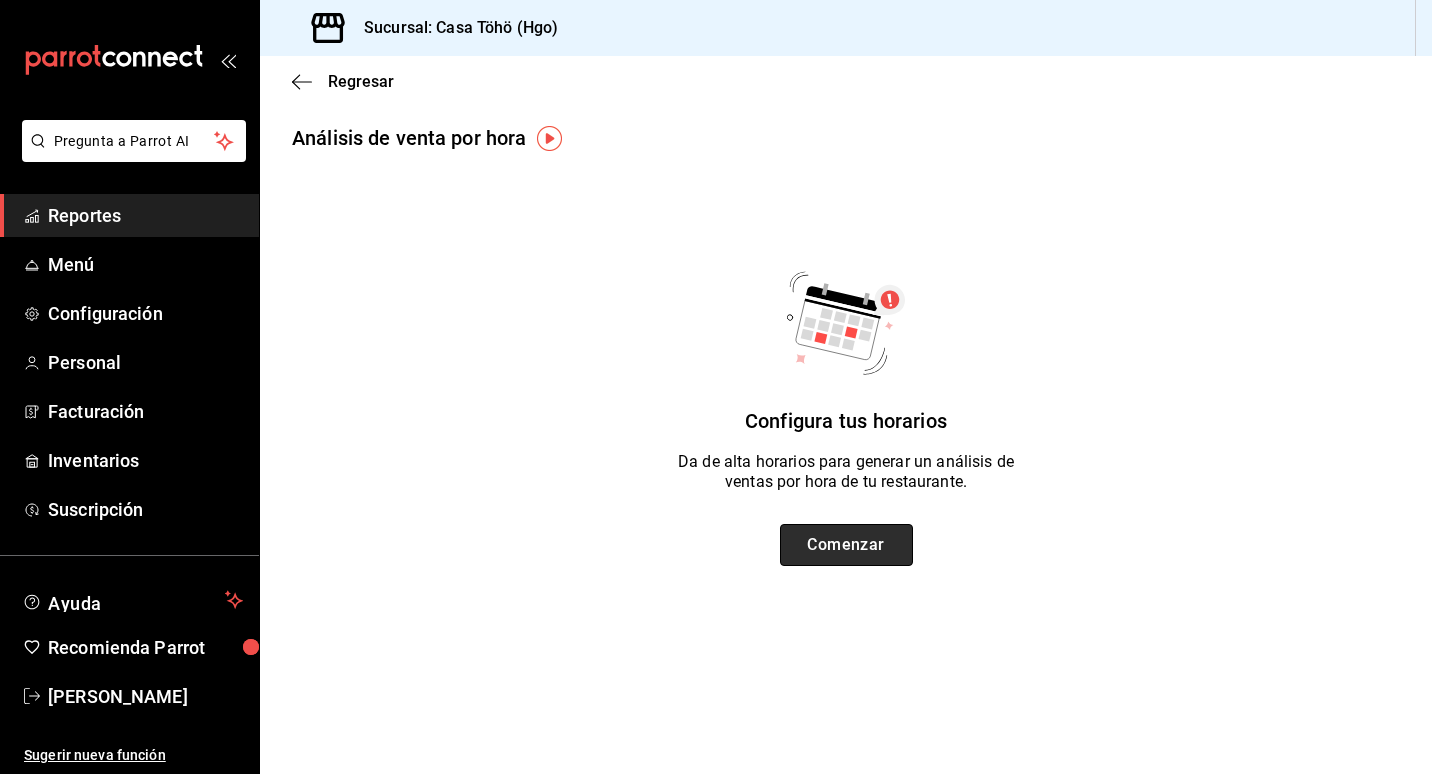 click on "Comenzar" at bounding box center (846, 545) 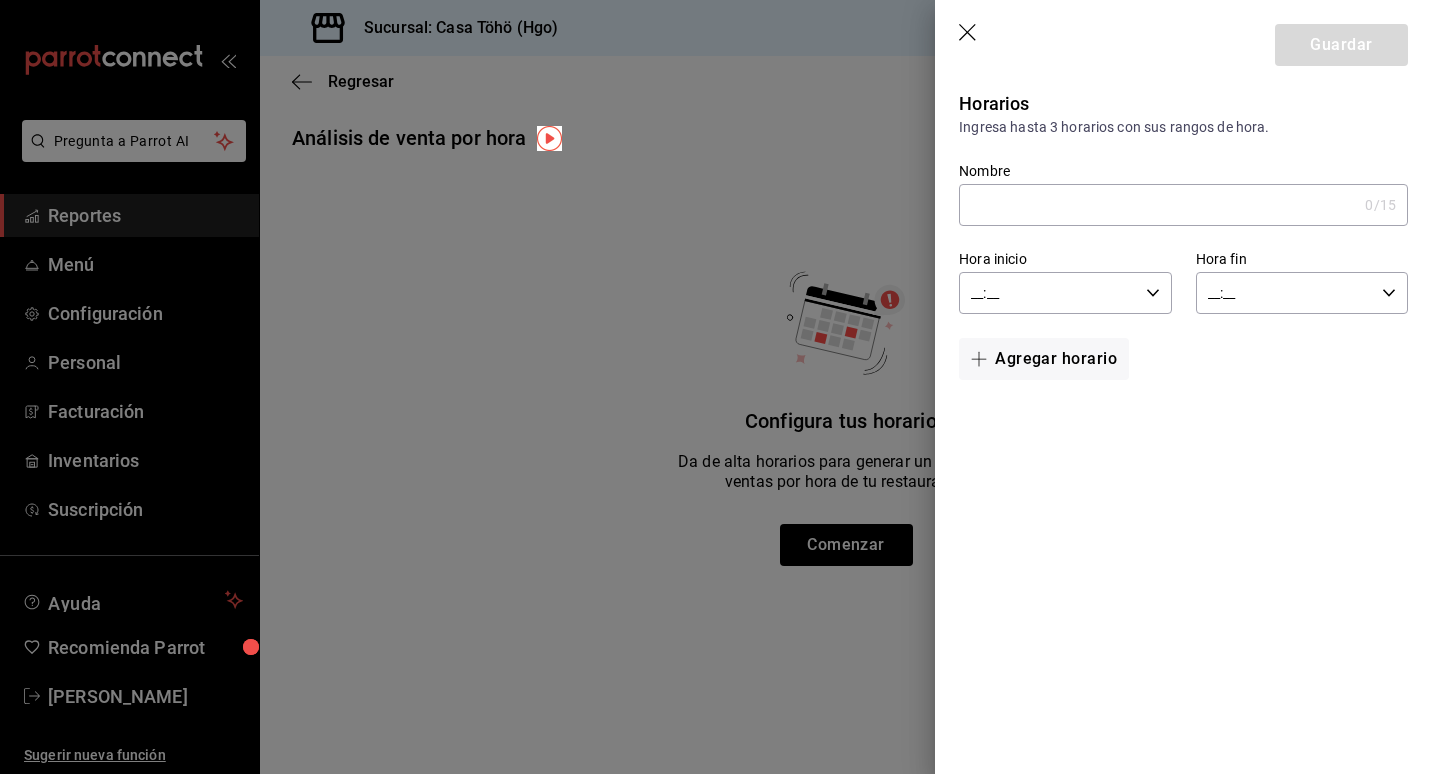 click on "__:__ Hora inicio" at bounding box center (1065, 293) 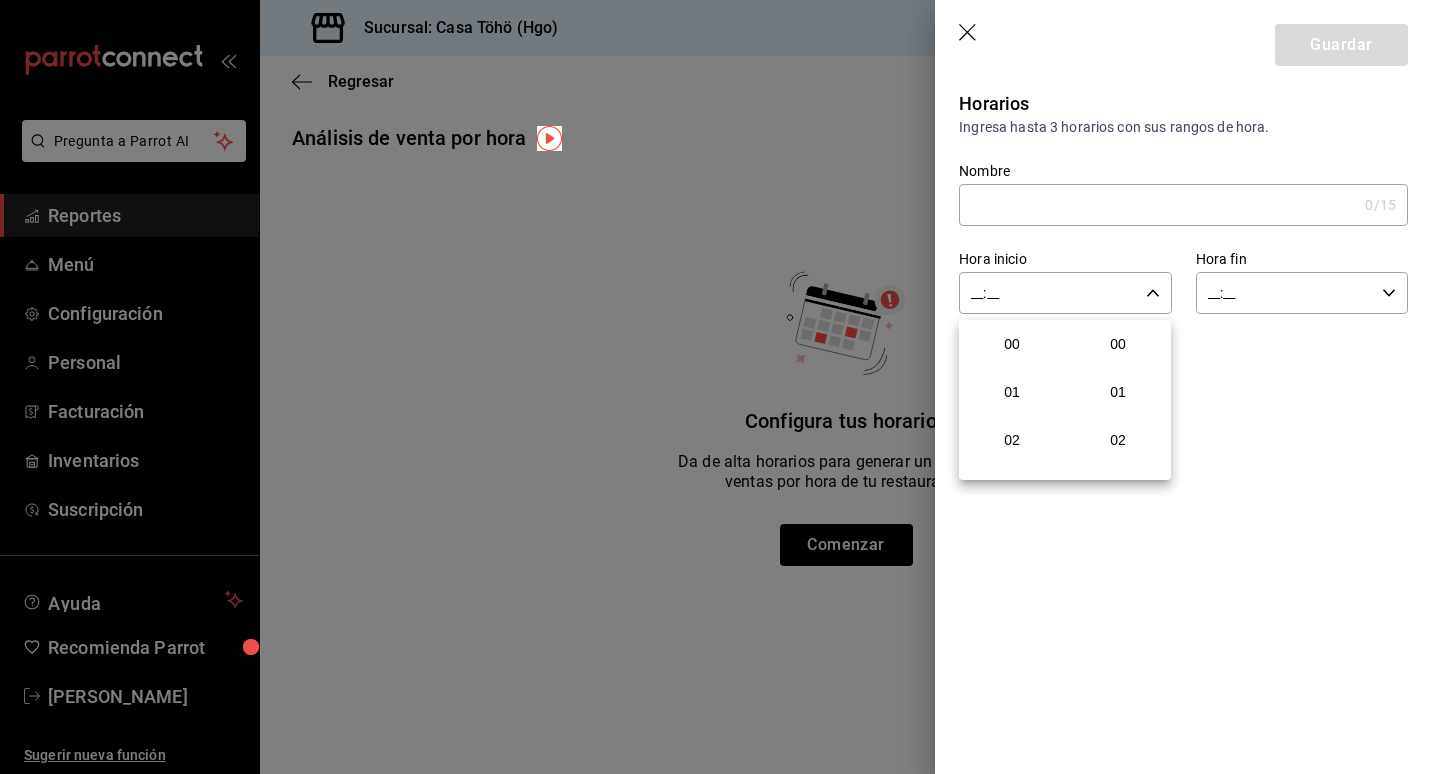click at bounding box center (716, 387) 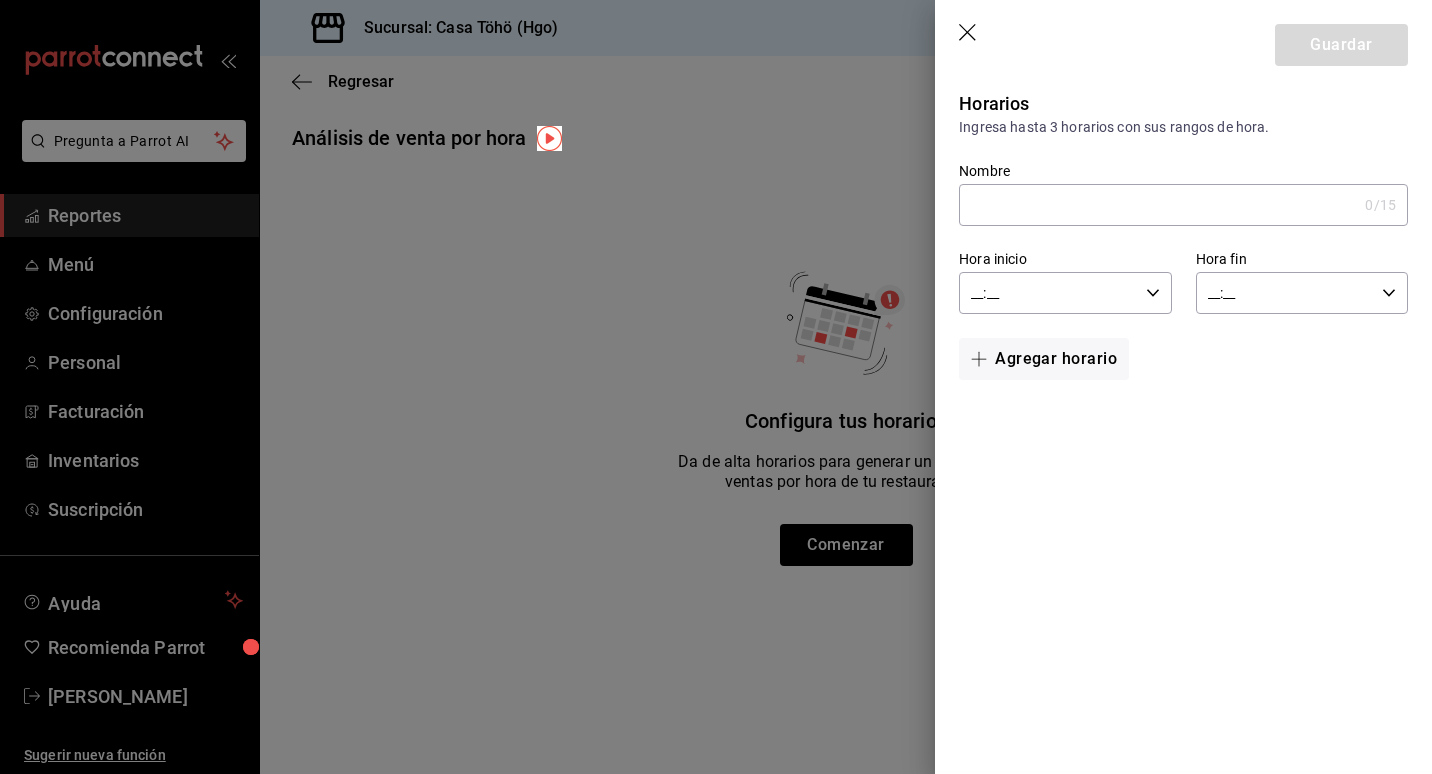 click on "Hora inicio __:__ Hora inicio" at bounding box center (1053, 270) 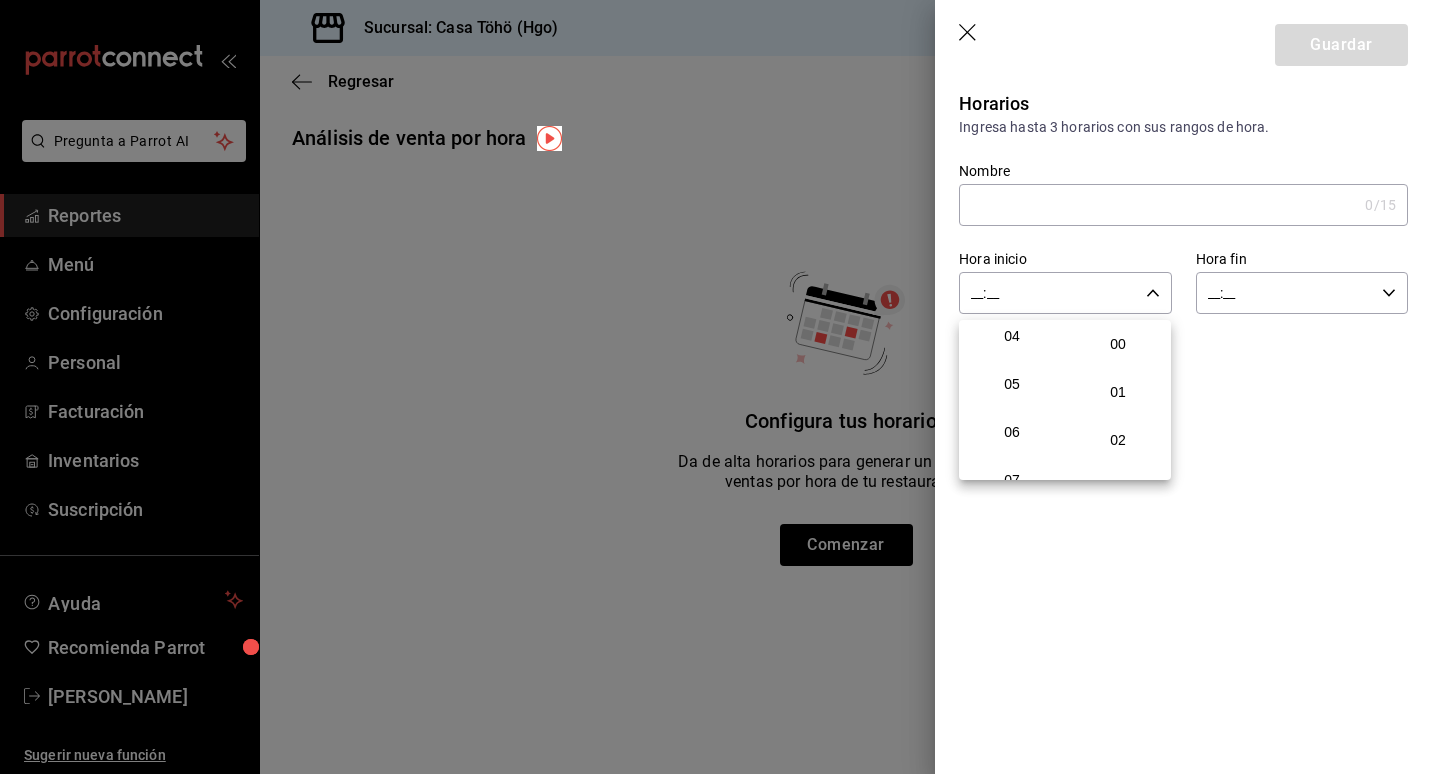 scroll, scrollTop: 300, scrollLeft: 0, axis: vertical 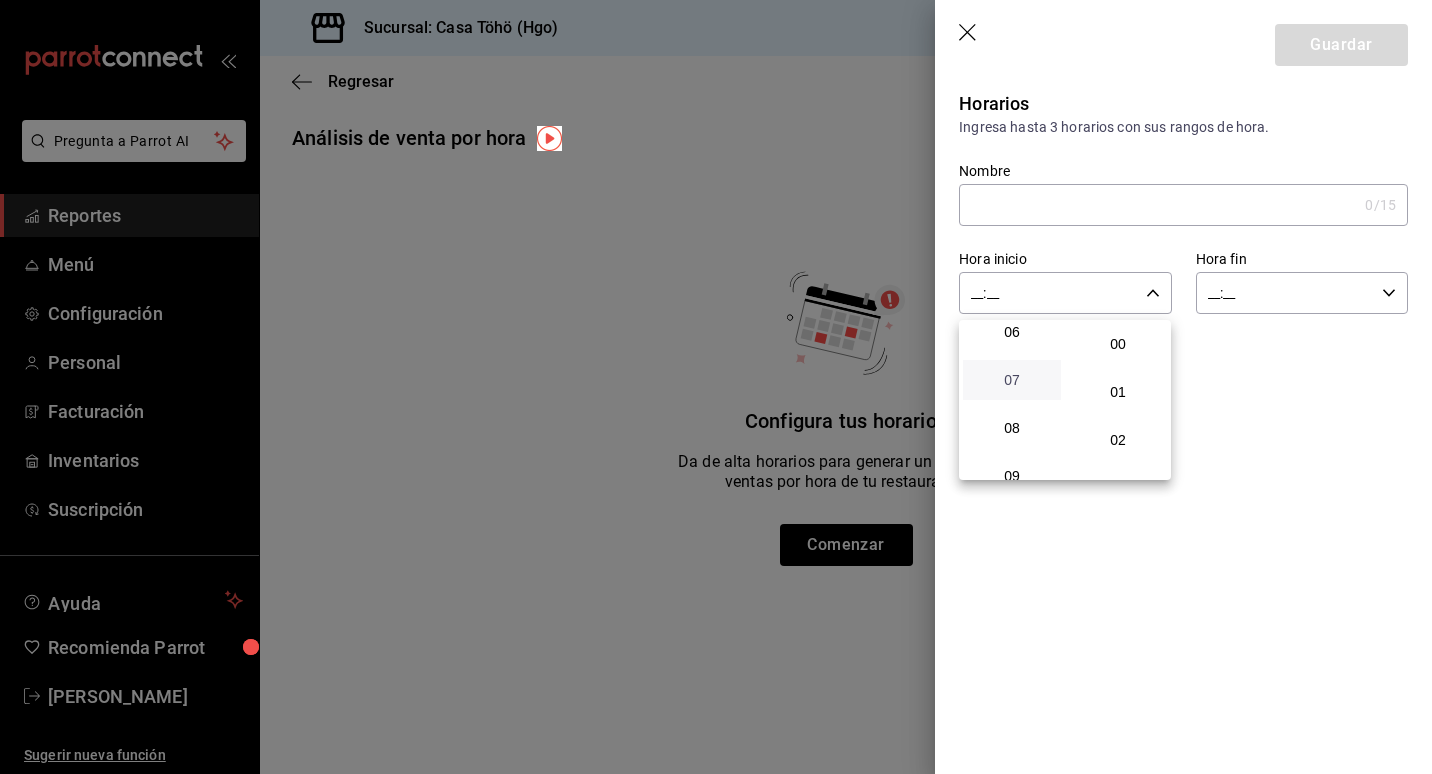 click on "07" at bounding box center (1012, 380) 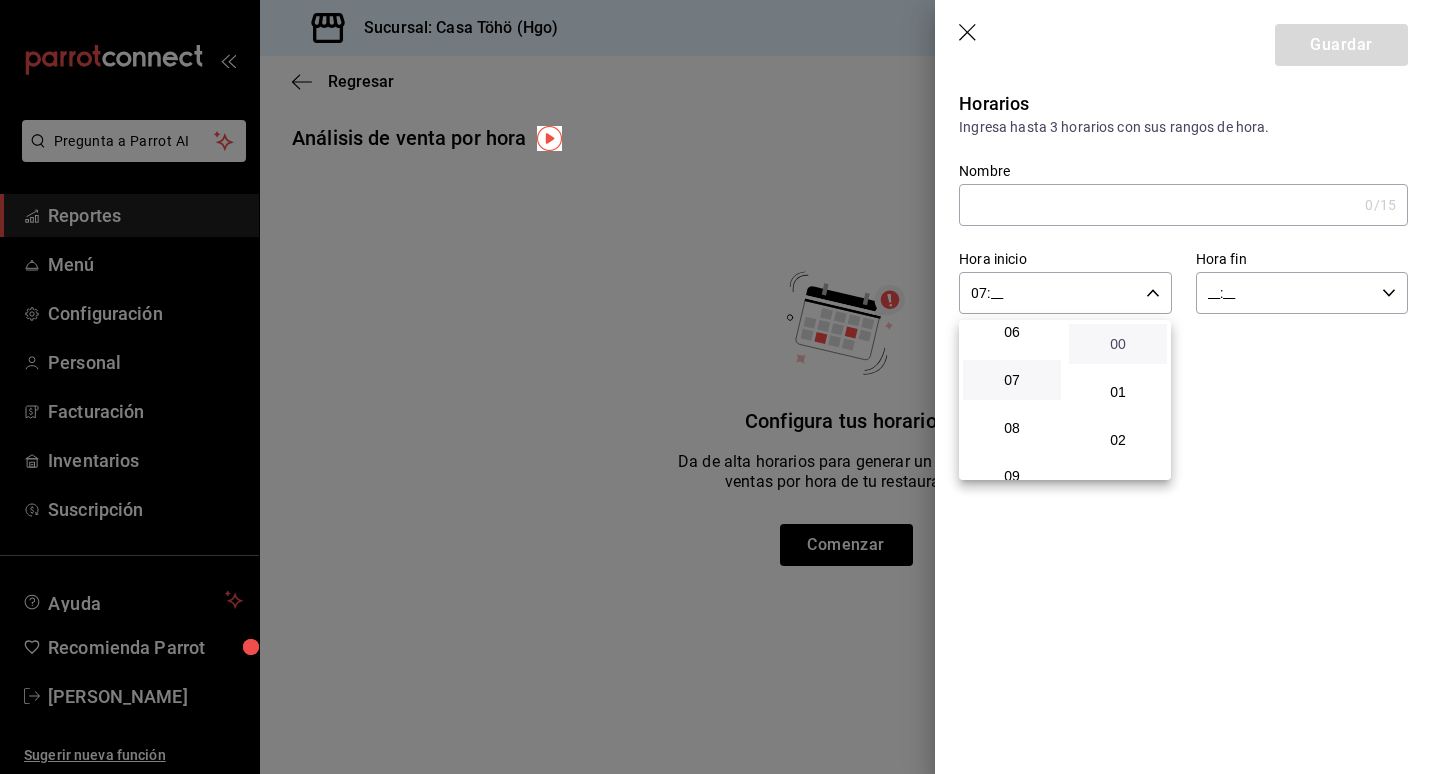 click on "00" at bounding box center [1118, 344] 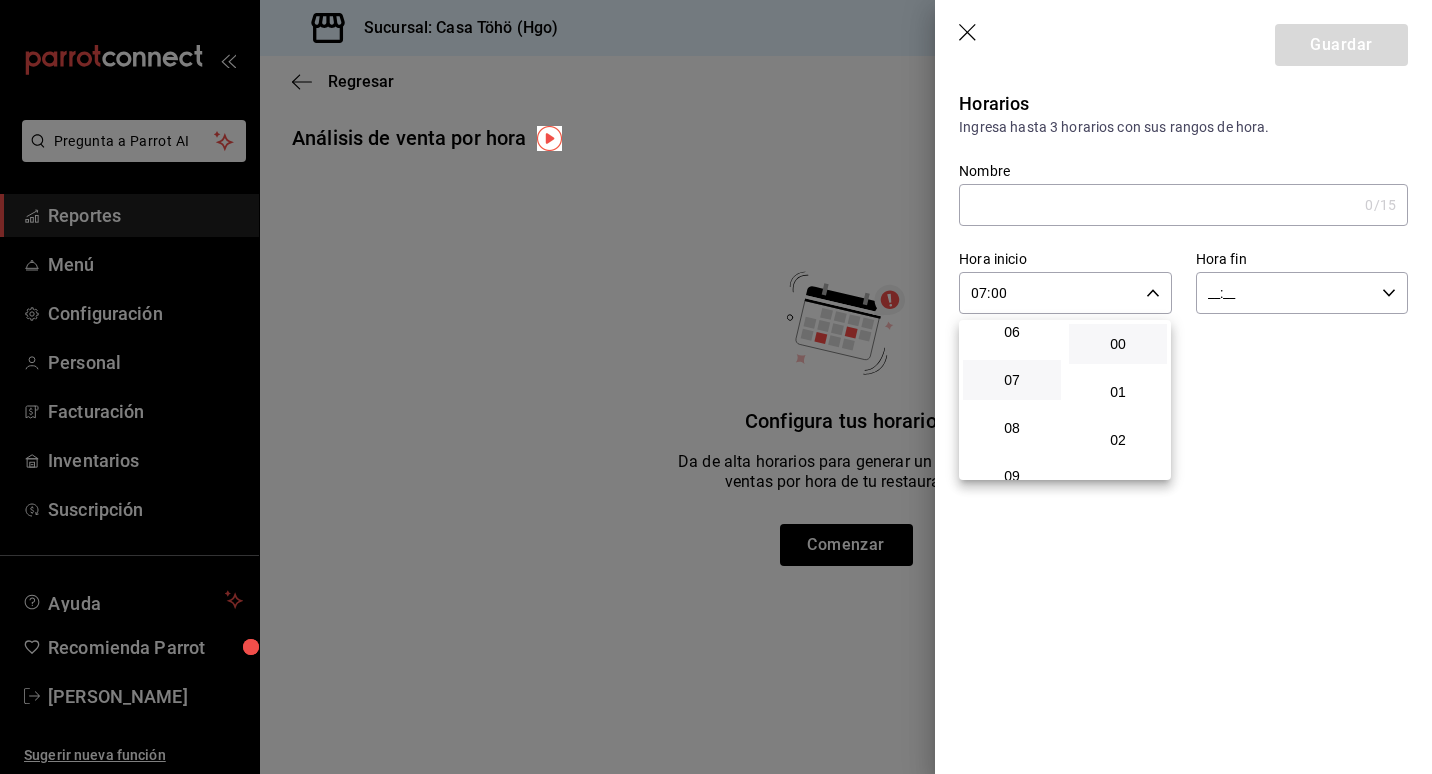 click at bounding box center [716, 387] 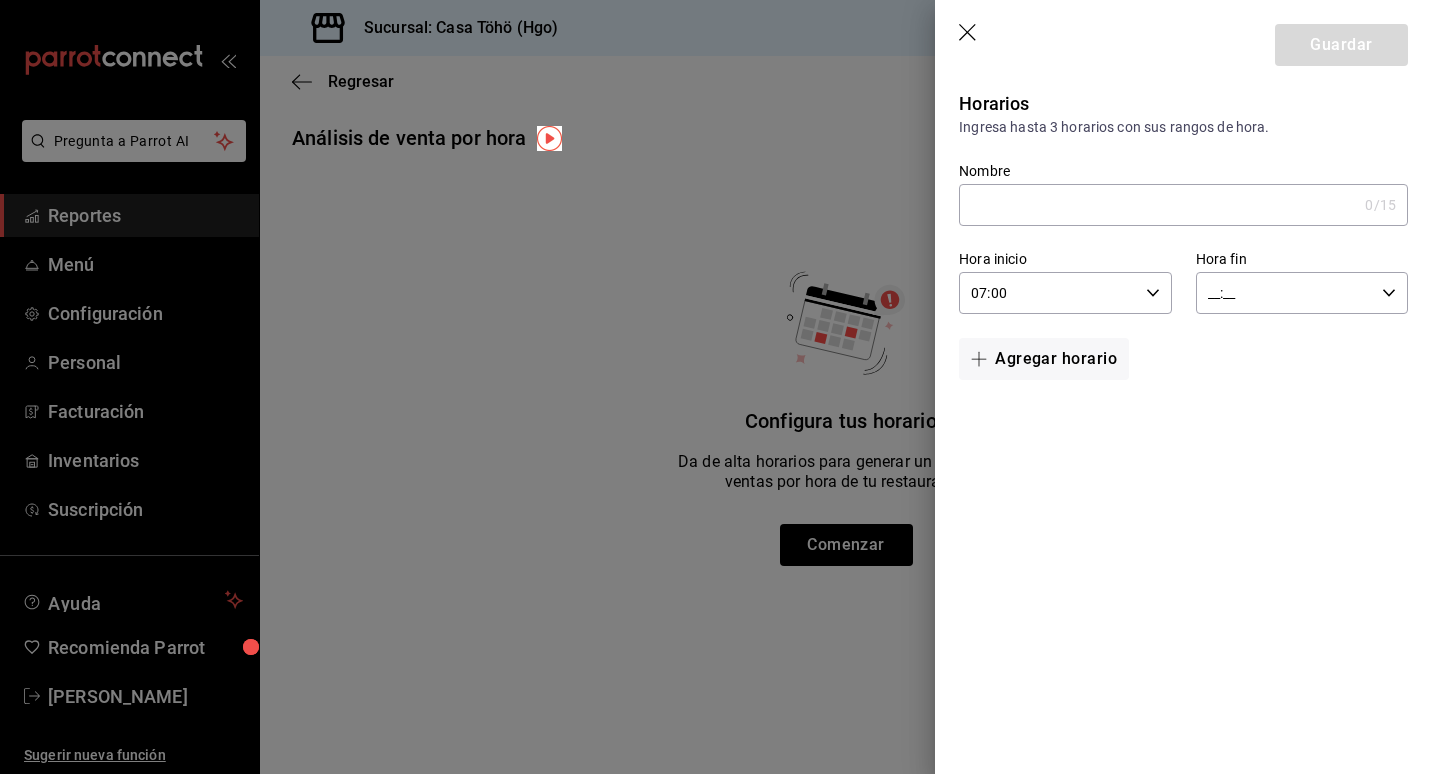 click 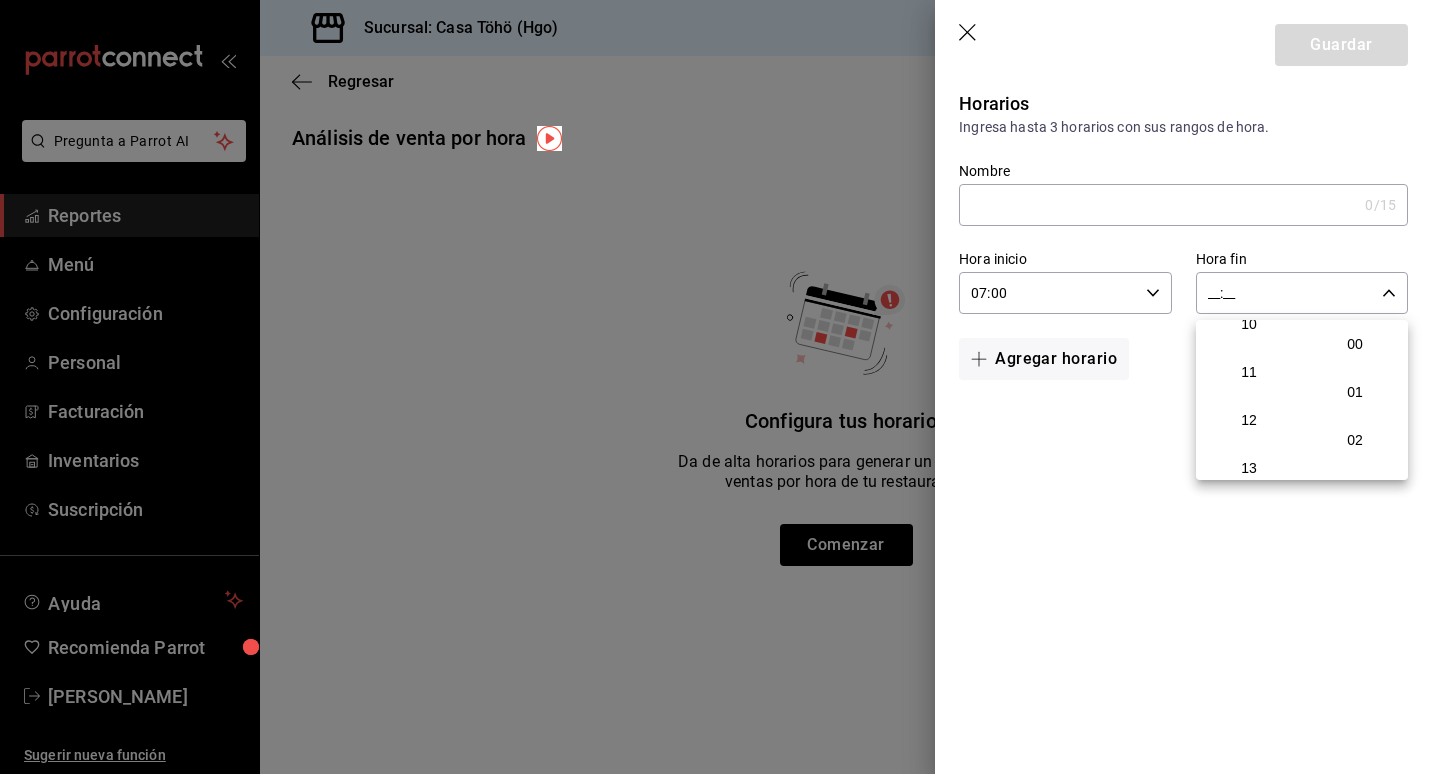 scroll, scrollTop: 600, scrollLeft: 0, axis: vertical 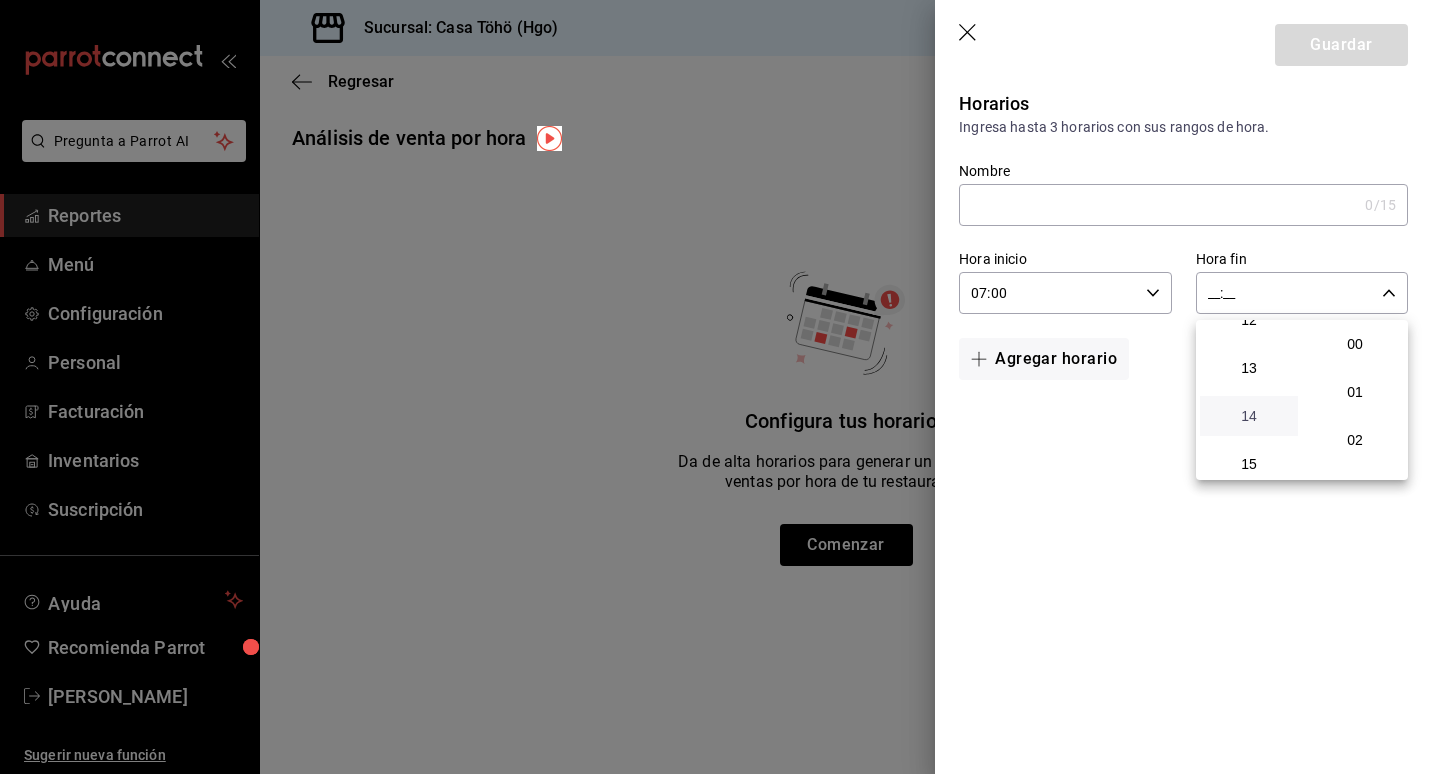 click on "14" at bounding box center (1249, 416) 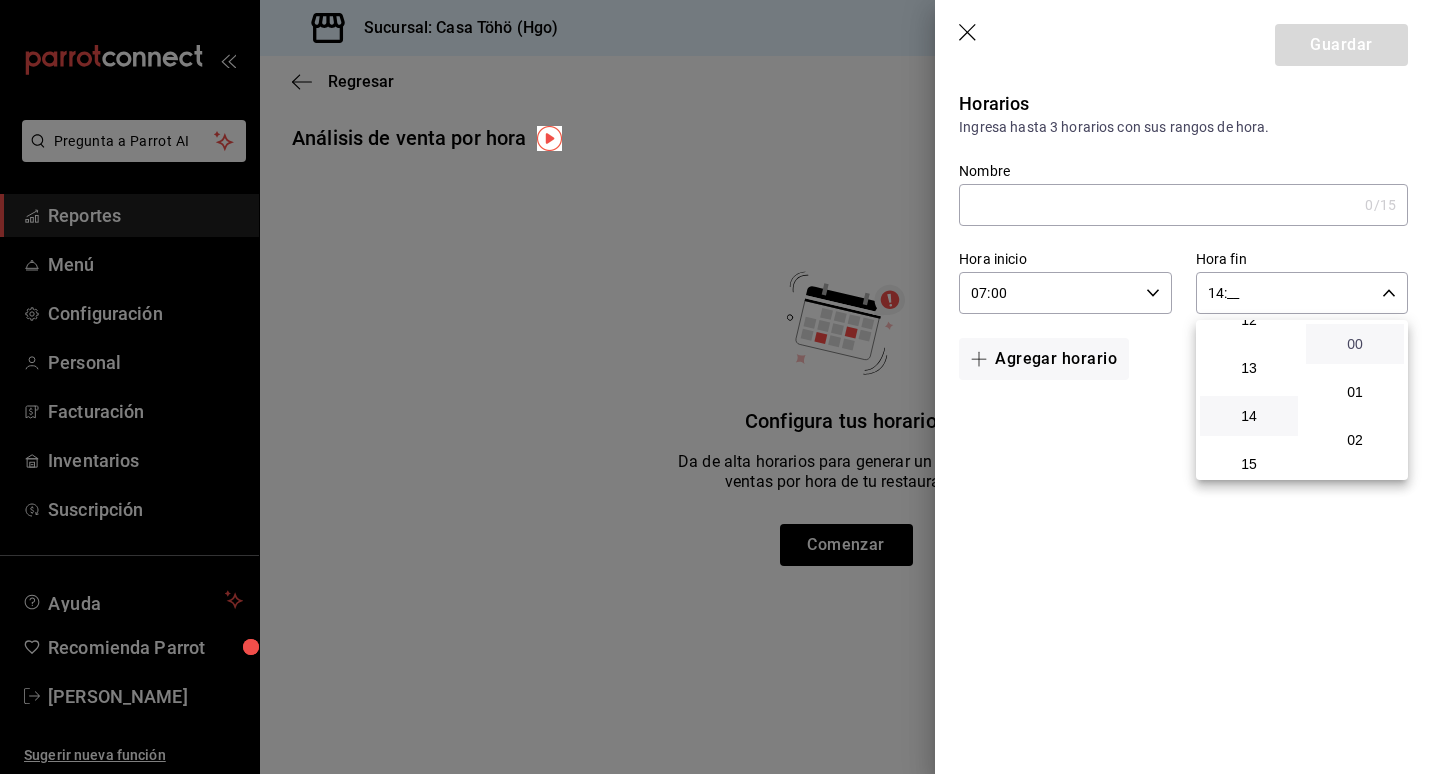 click on "00" at bounding box center (1355, 344) 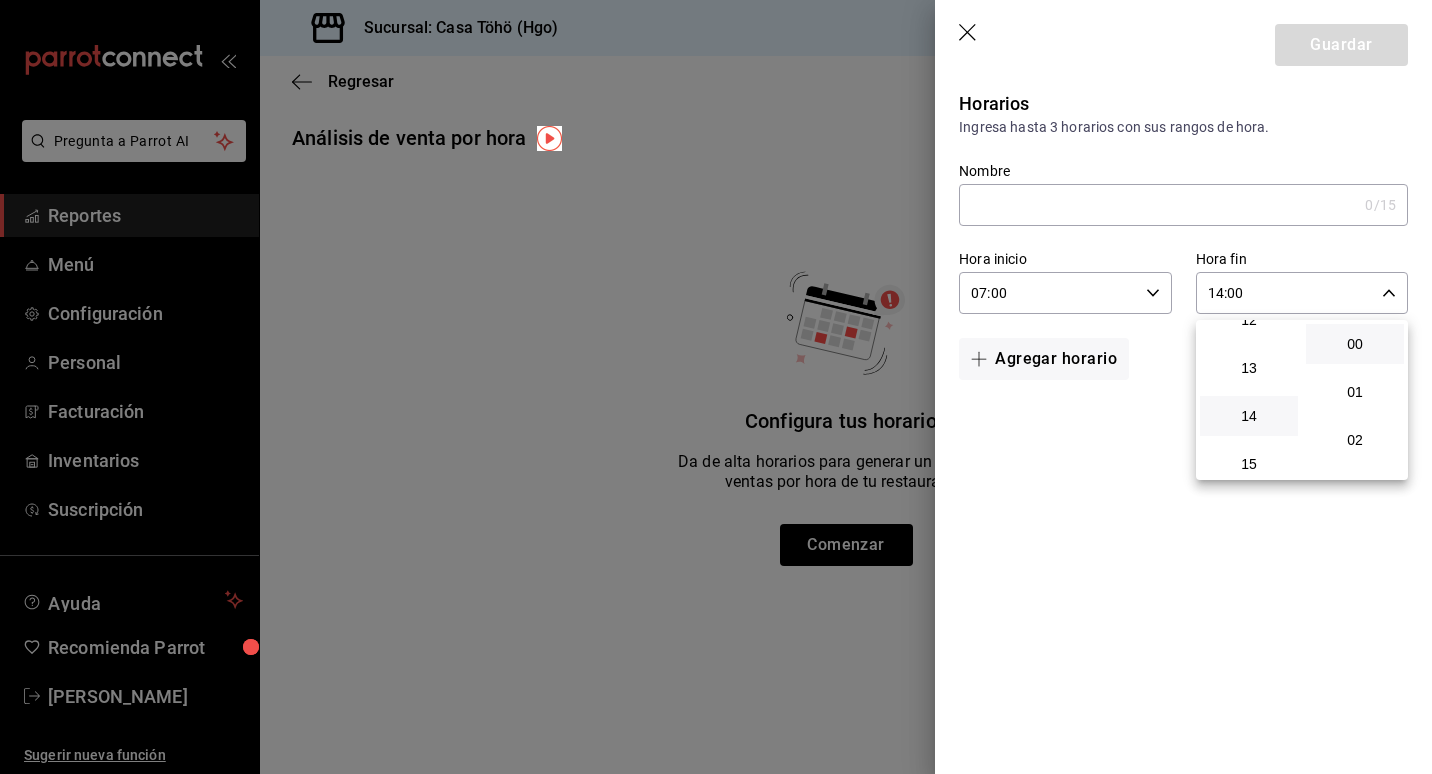 click at bounding box center (716, 387) 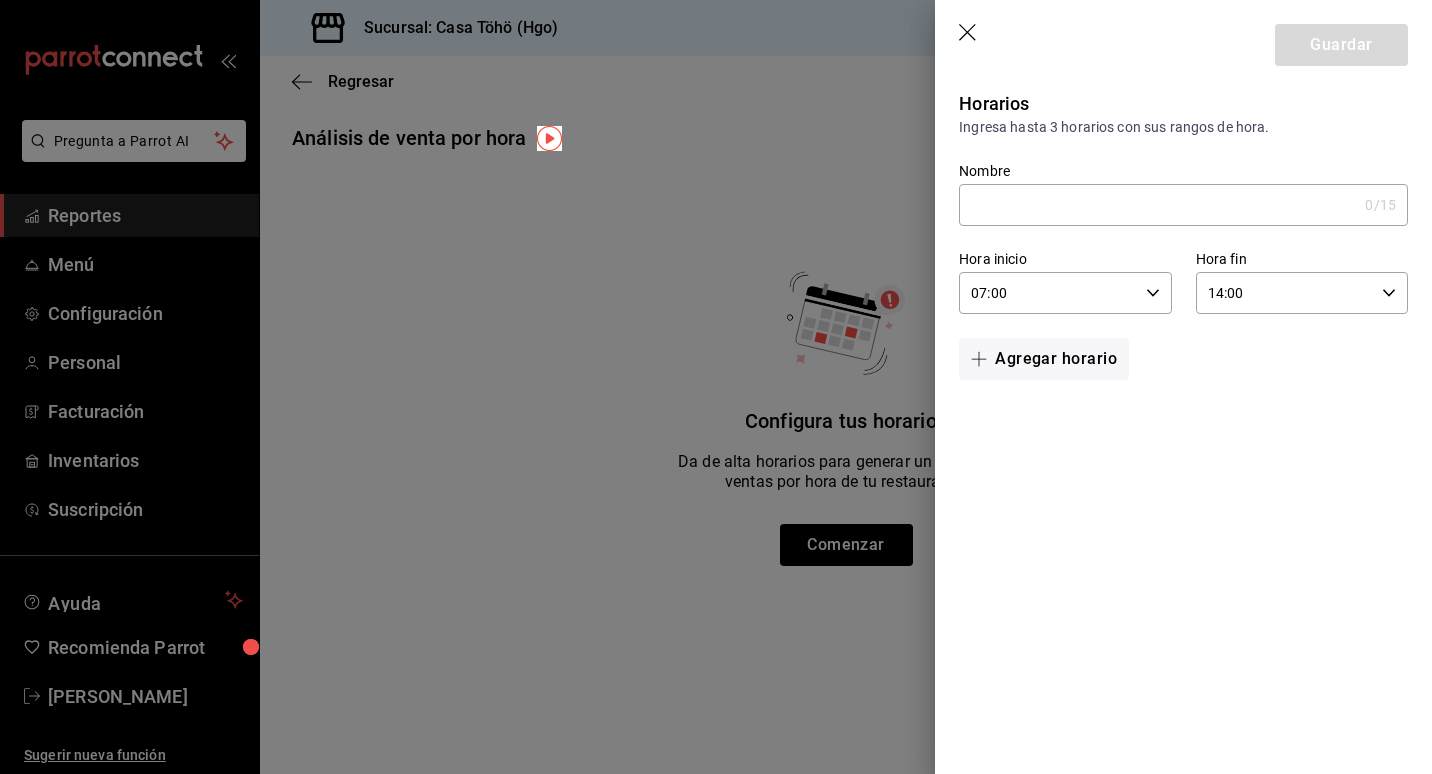 click on "Nombre" at bounding box center (1158, 205) 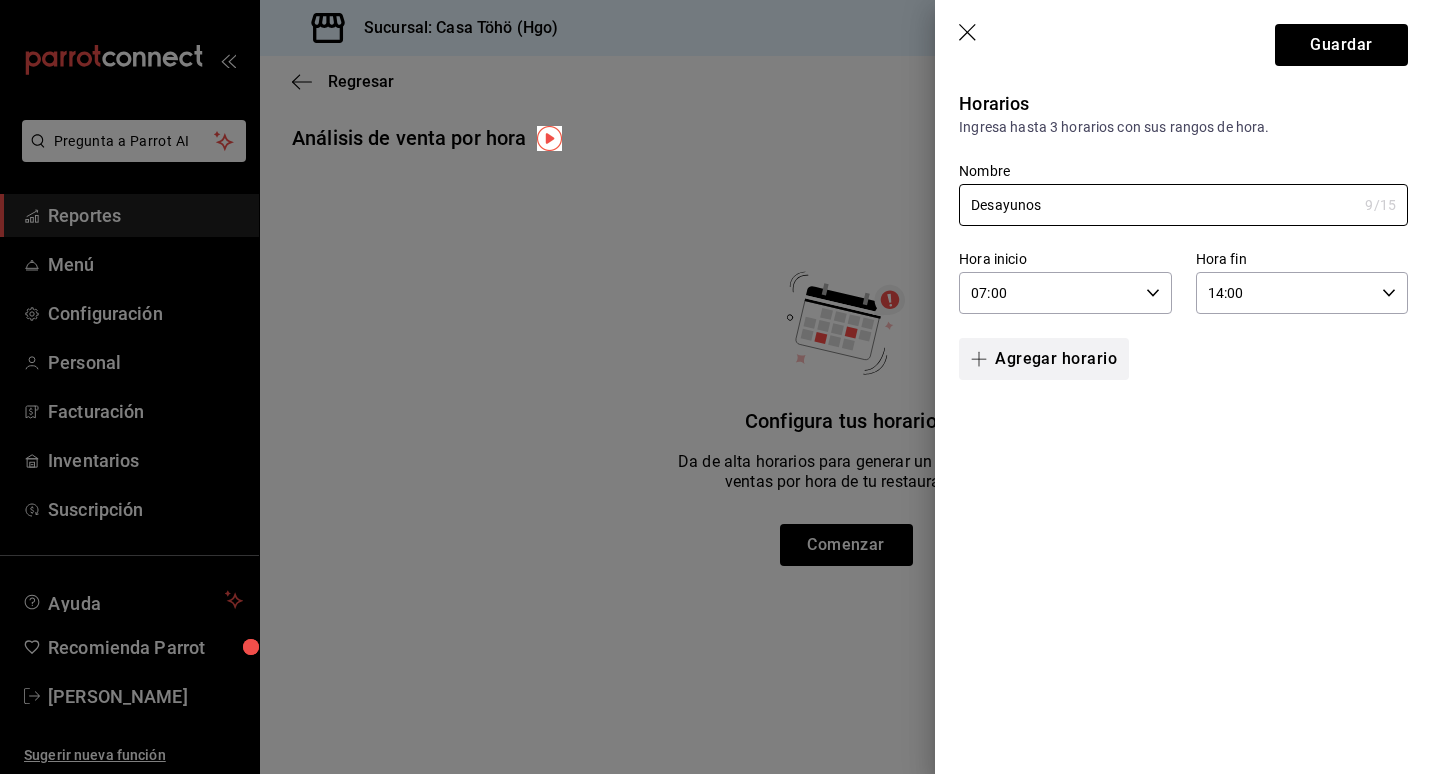type on "Desayunos" 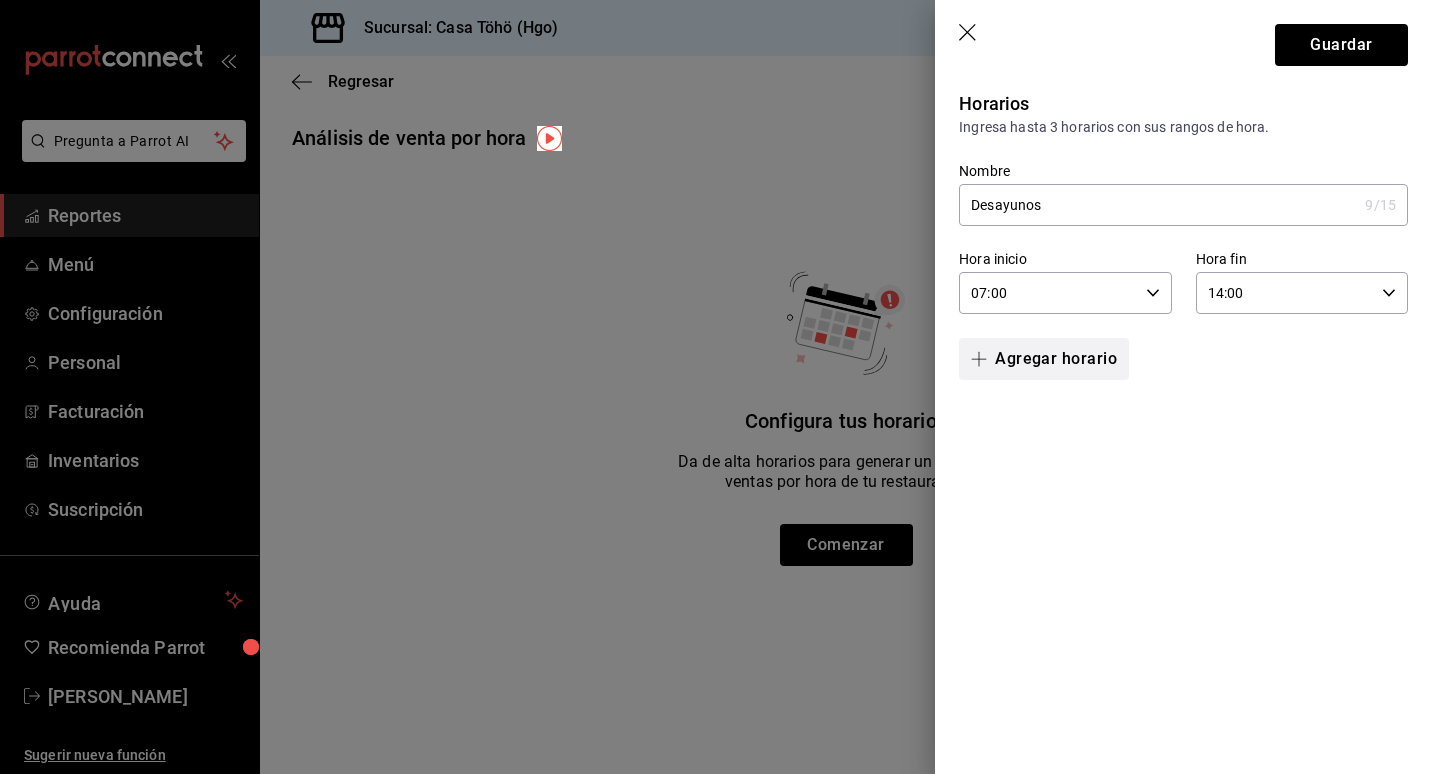 click on "Agregar horario" at bounding box center [1044, 359] 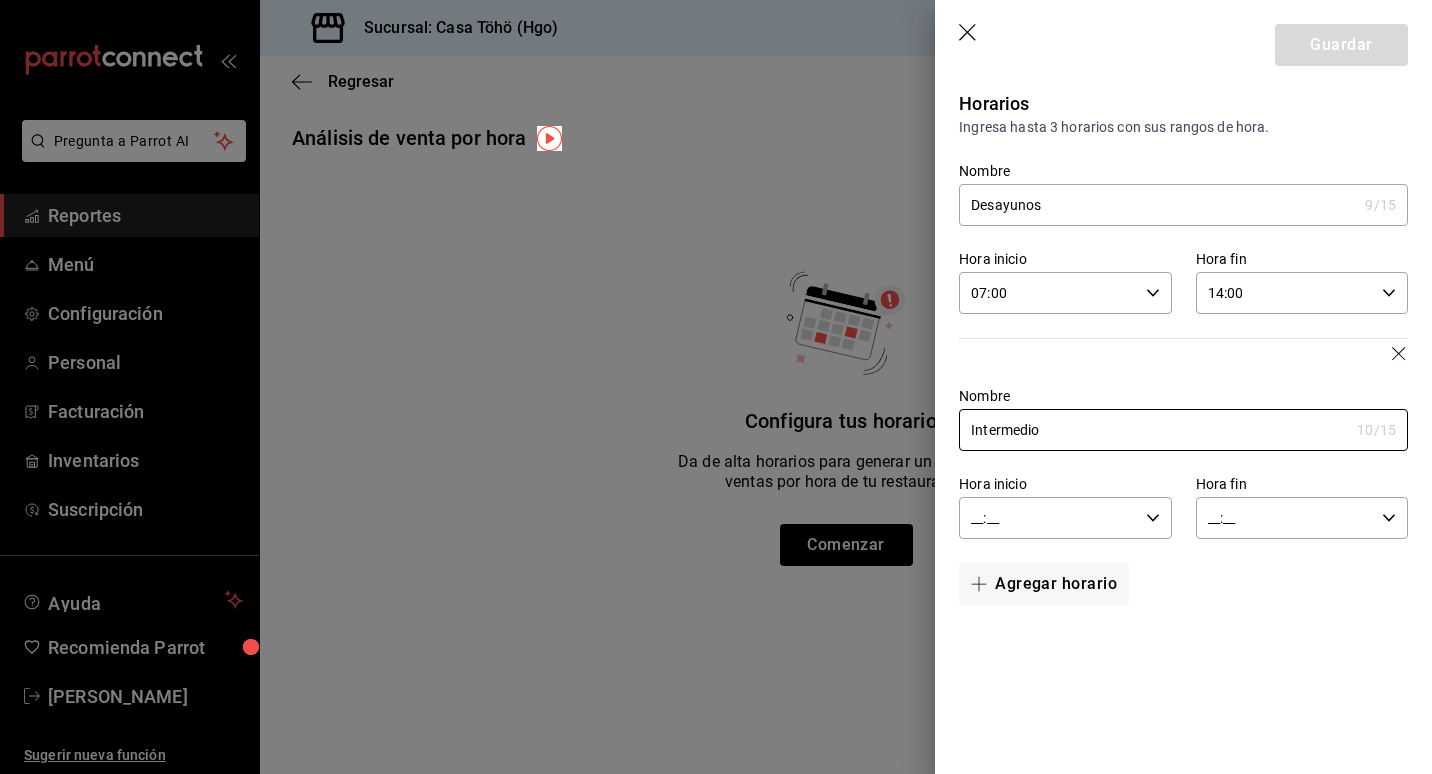type on "Intermedio" 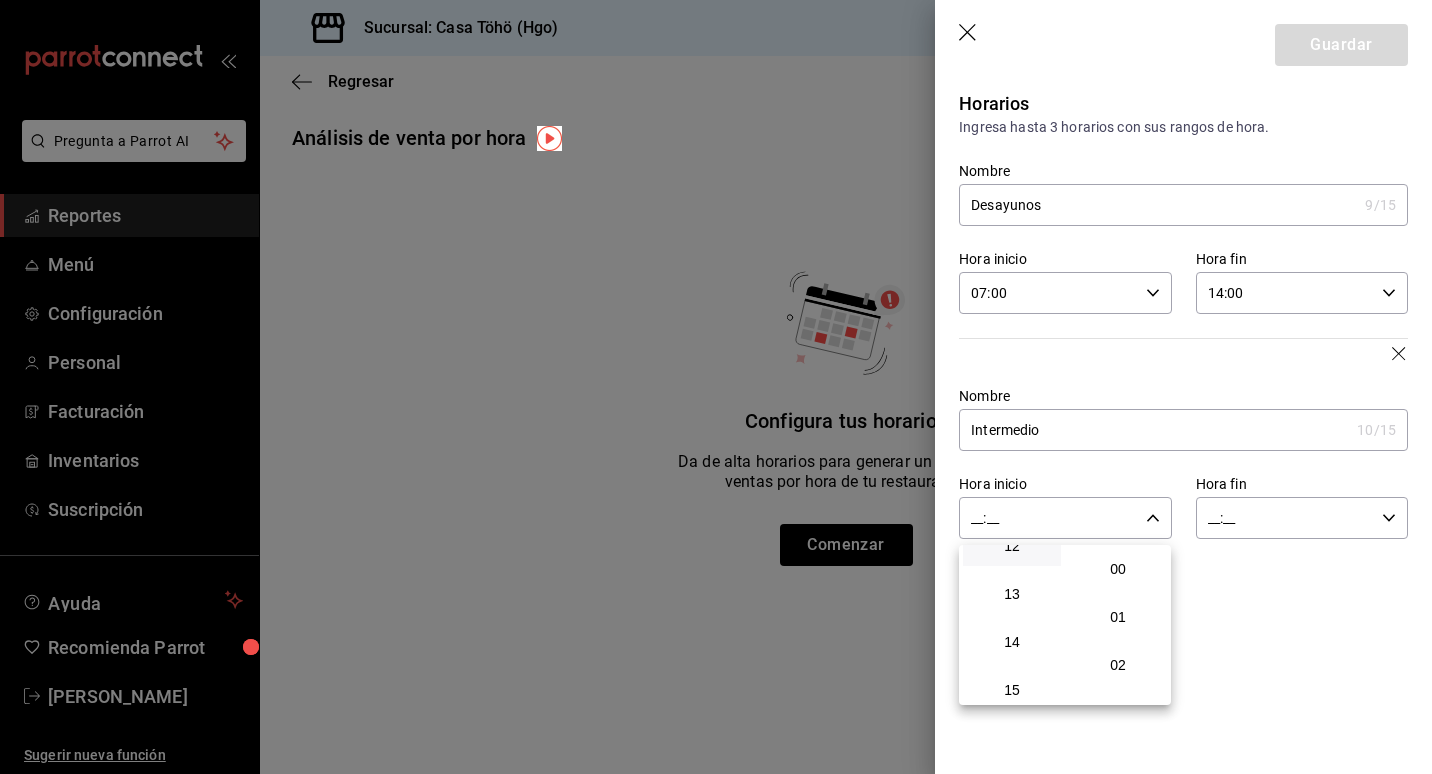 scroll, scrollTop: 600, scrollLeft: 0, axis: vertical 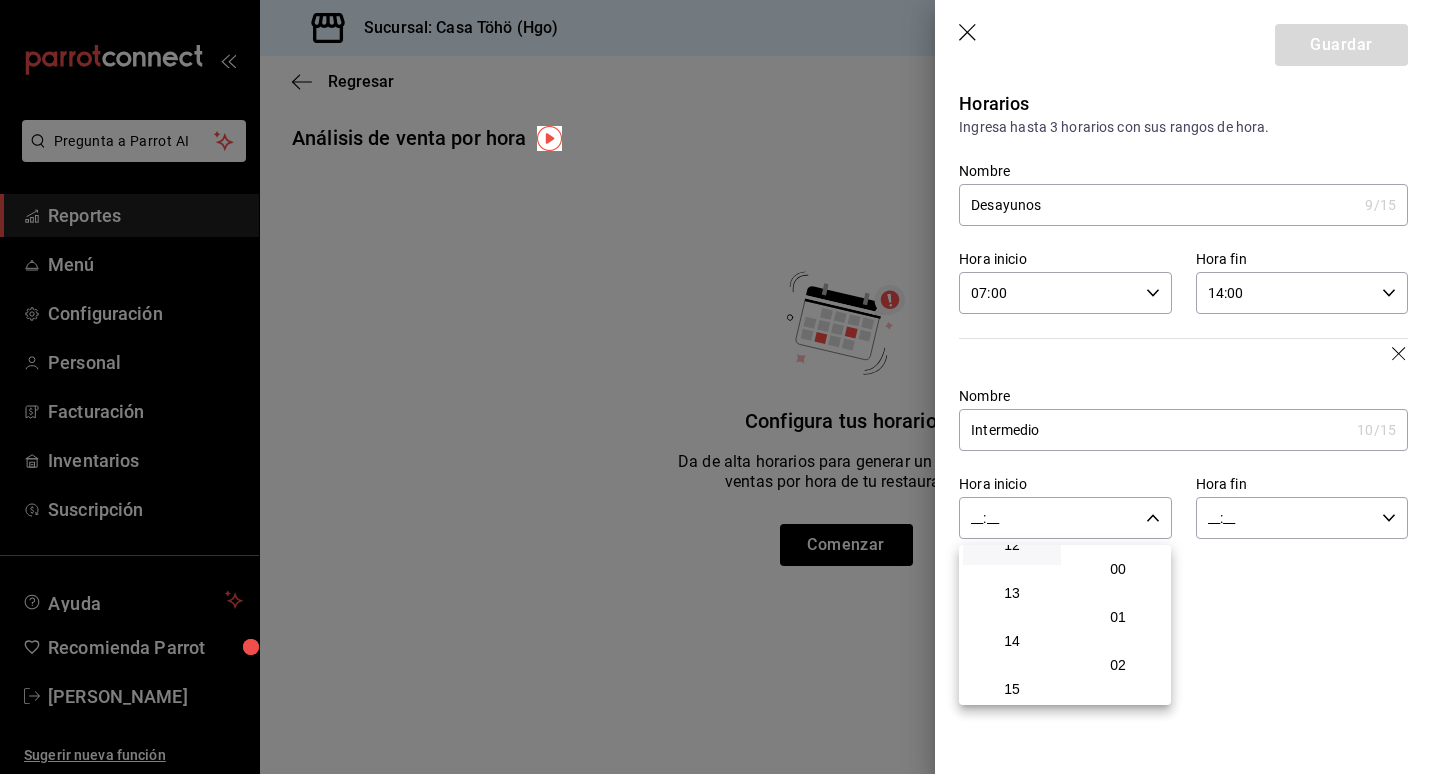 click on "14" at bounding box center (1012, 641) 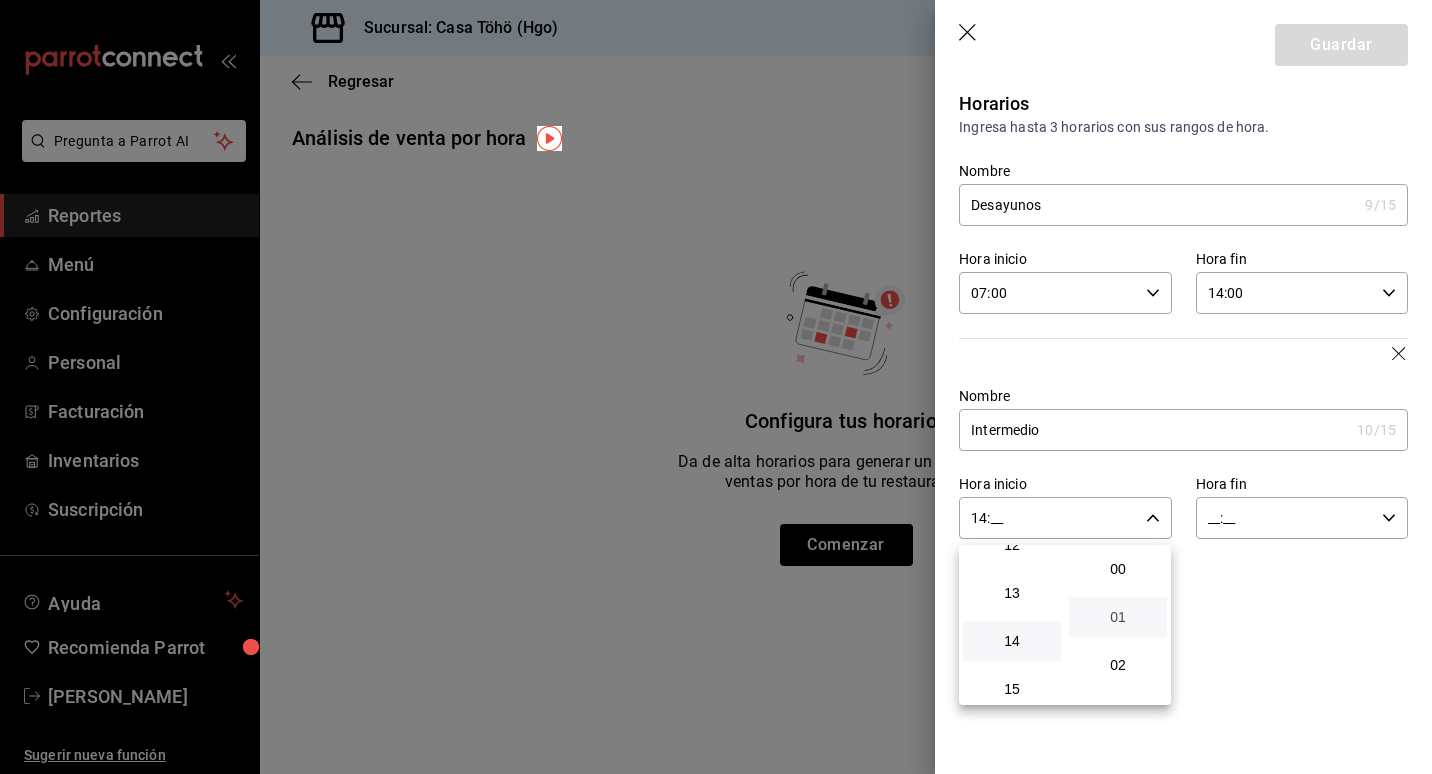 click on "01" at bounding box center (1118, 617) 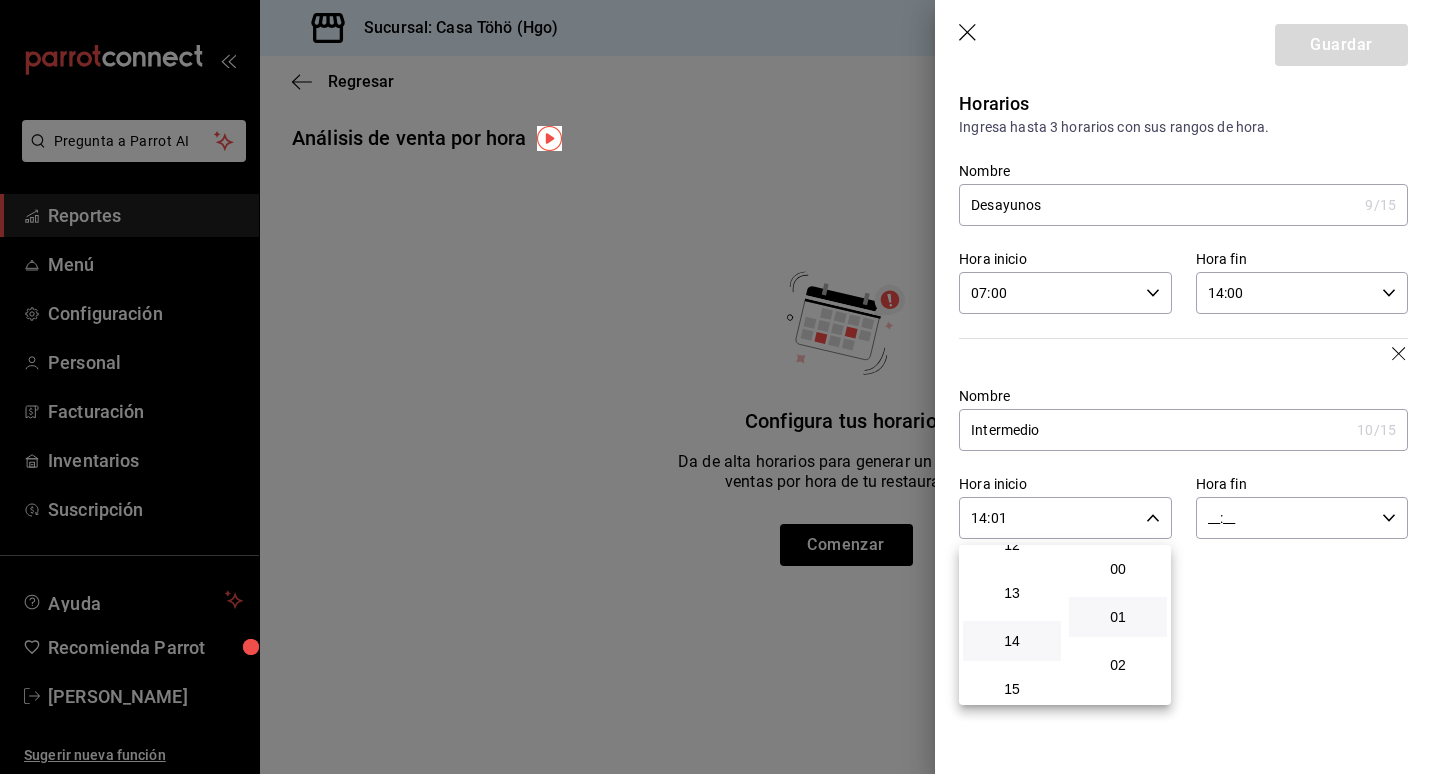 click at bounding box center (716, 387) 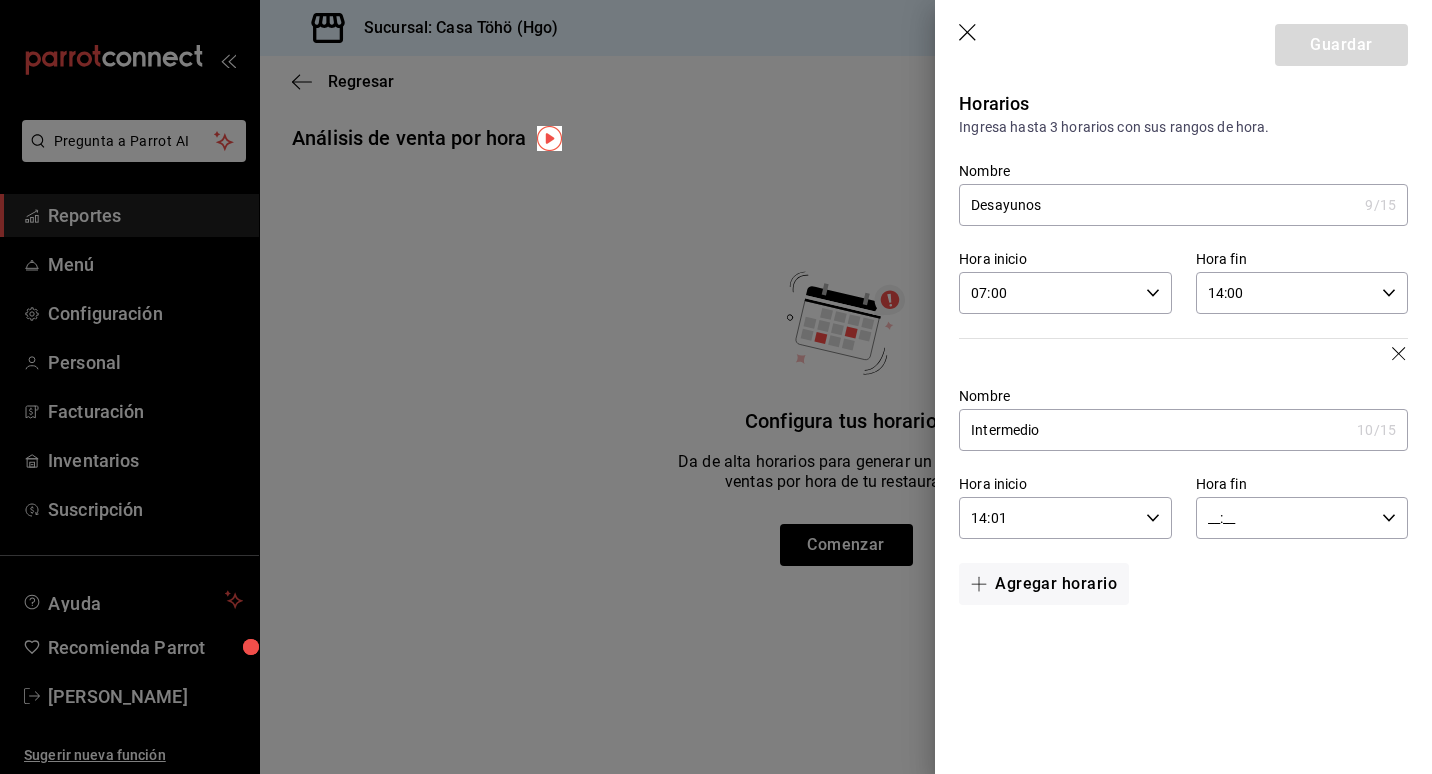 click 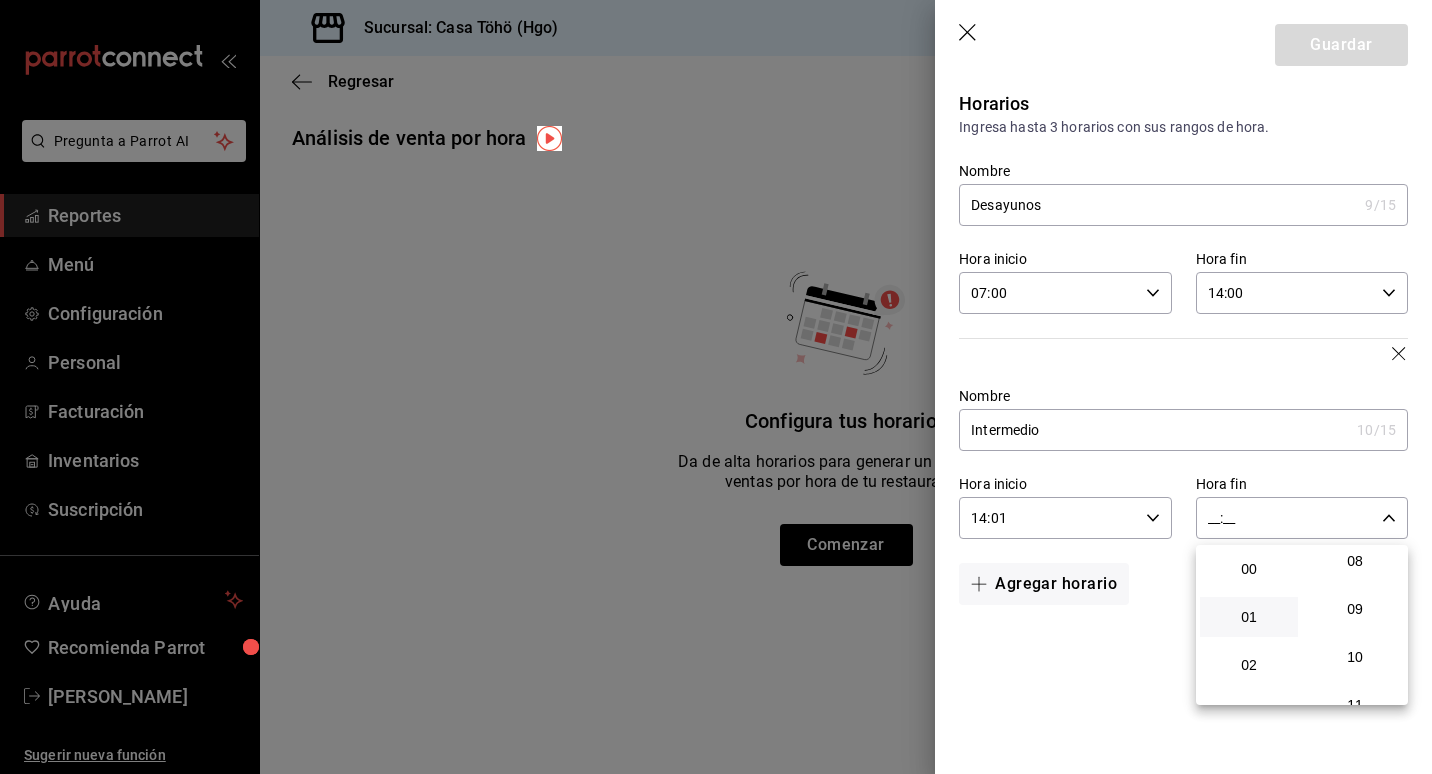 scroll, scrollTop: 400, scrollLeft: 0, axis: vertical 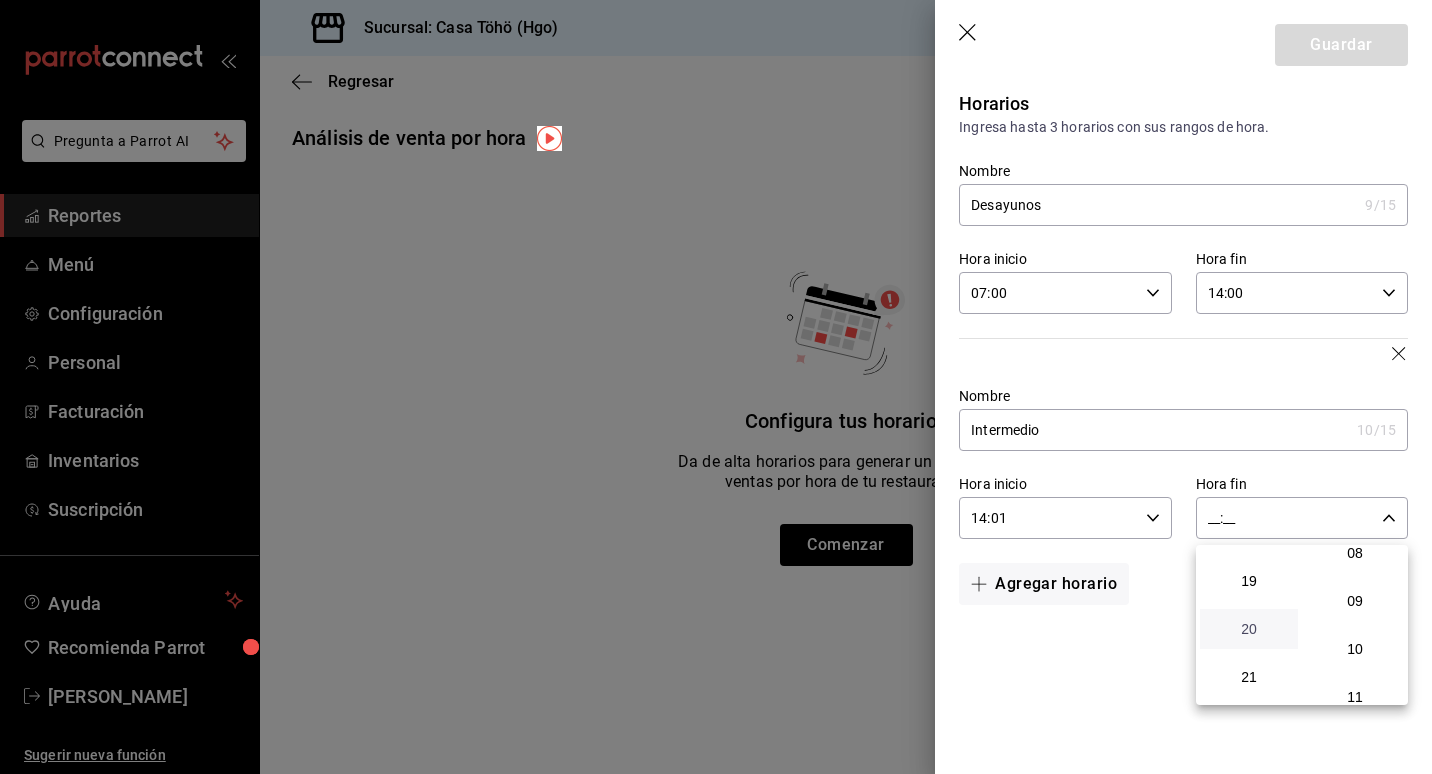 click on "20" at bounding box center (1249, 629) 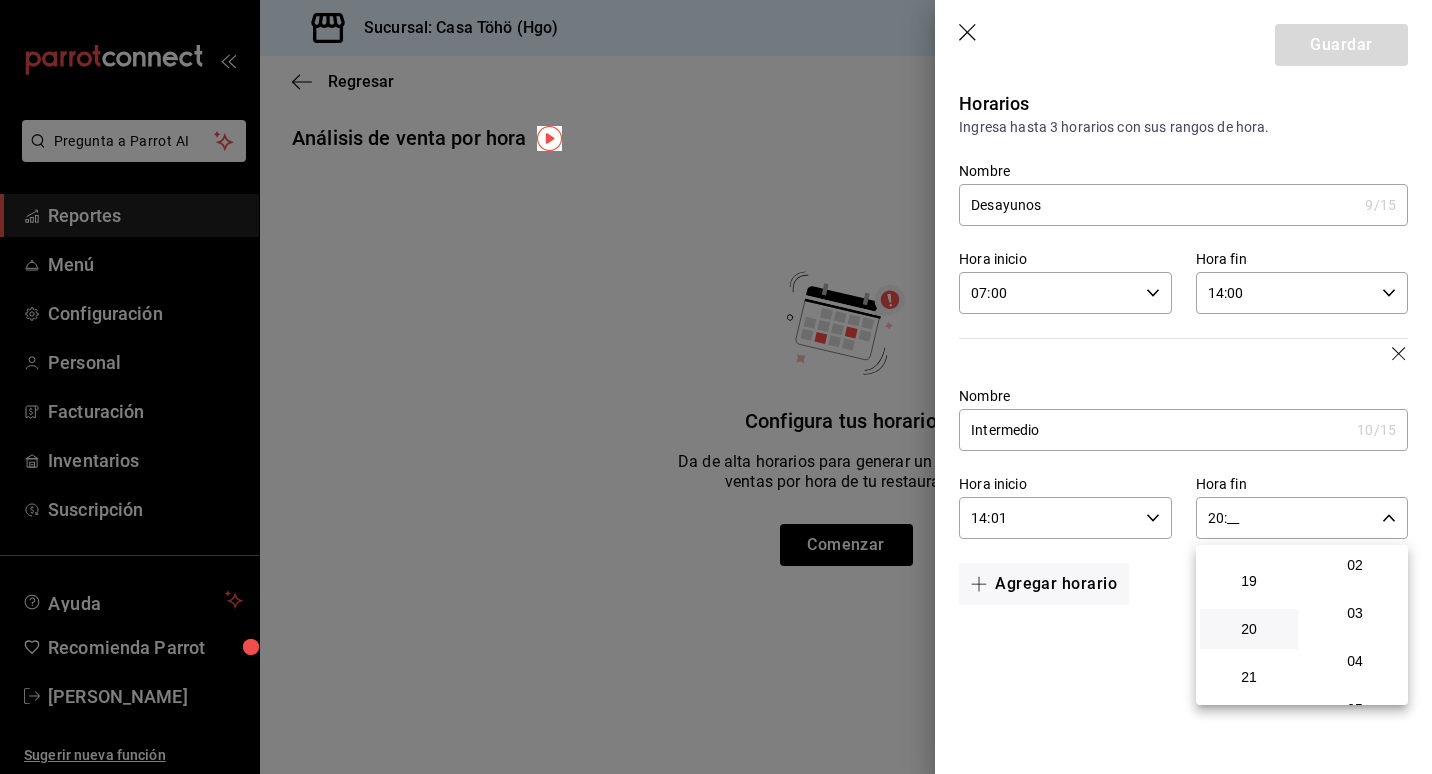 scroll, scrollTop: 0, scrollLeft: 0, axis: both 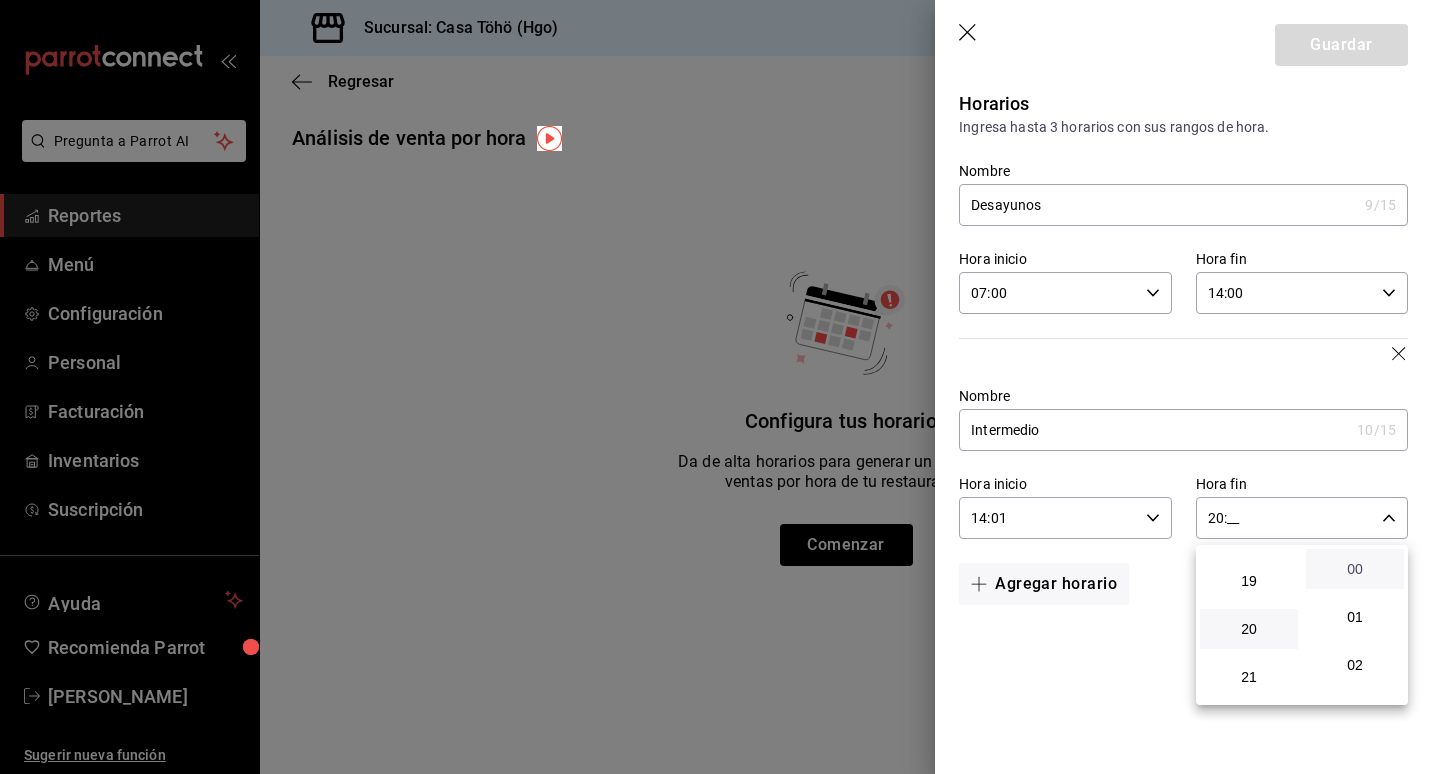 click on "00" at bounding box center (1355, 569) 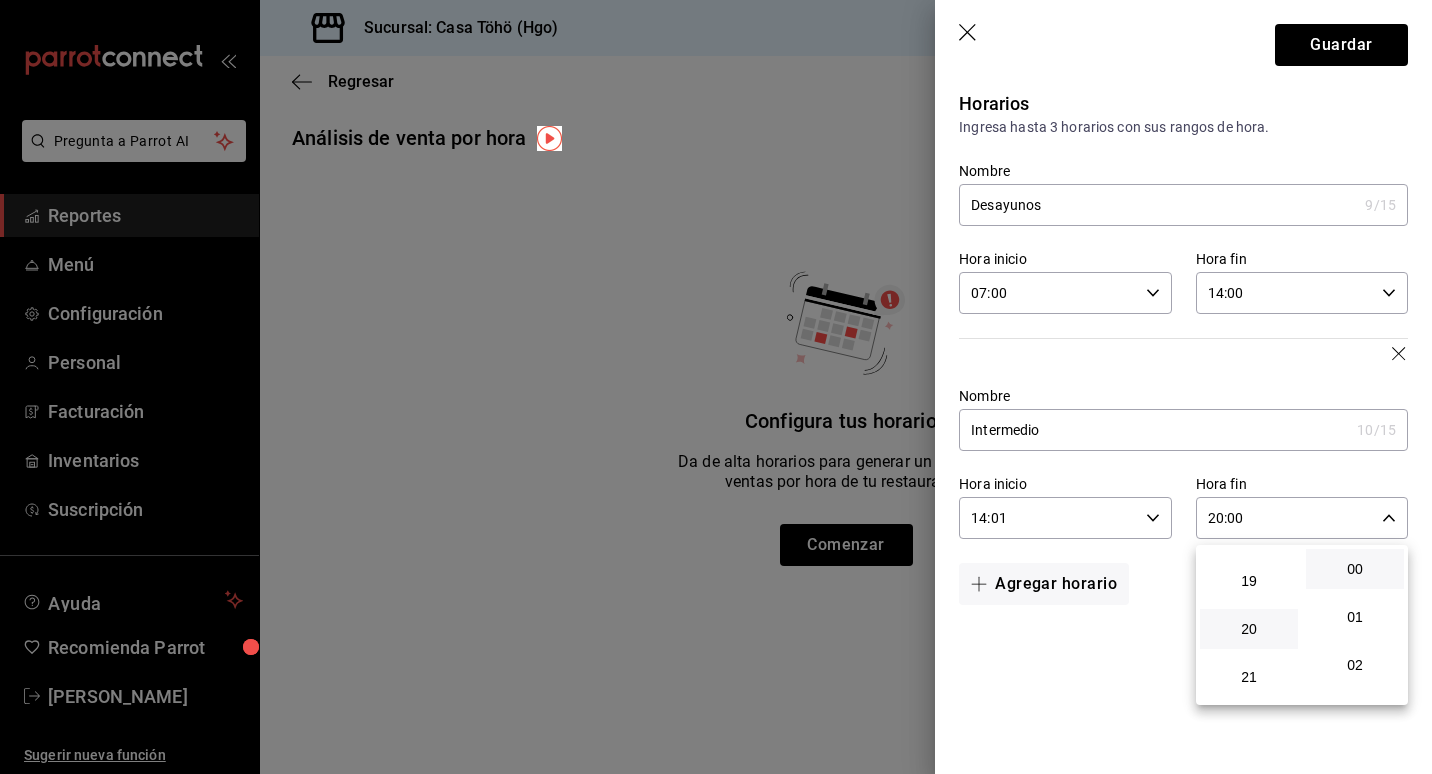 click at bounding box center [716, 387] 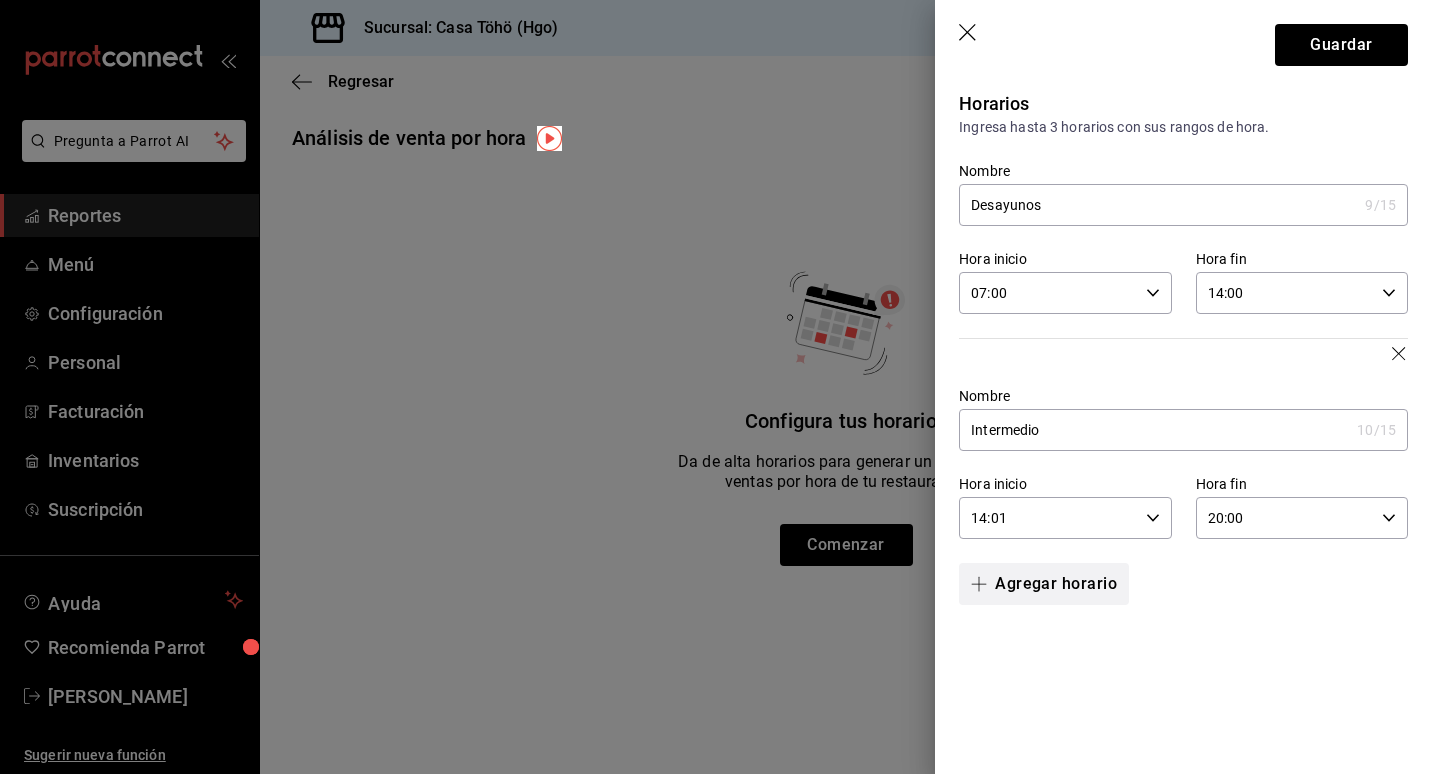 click on "Agregar horario" at bounding box center [1044, 584] 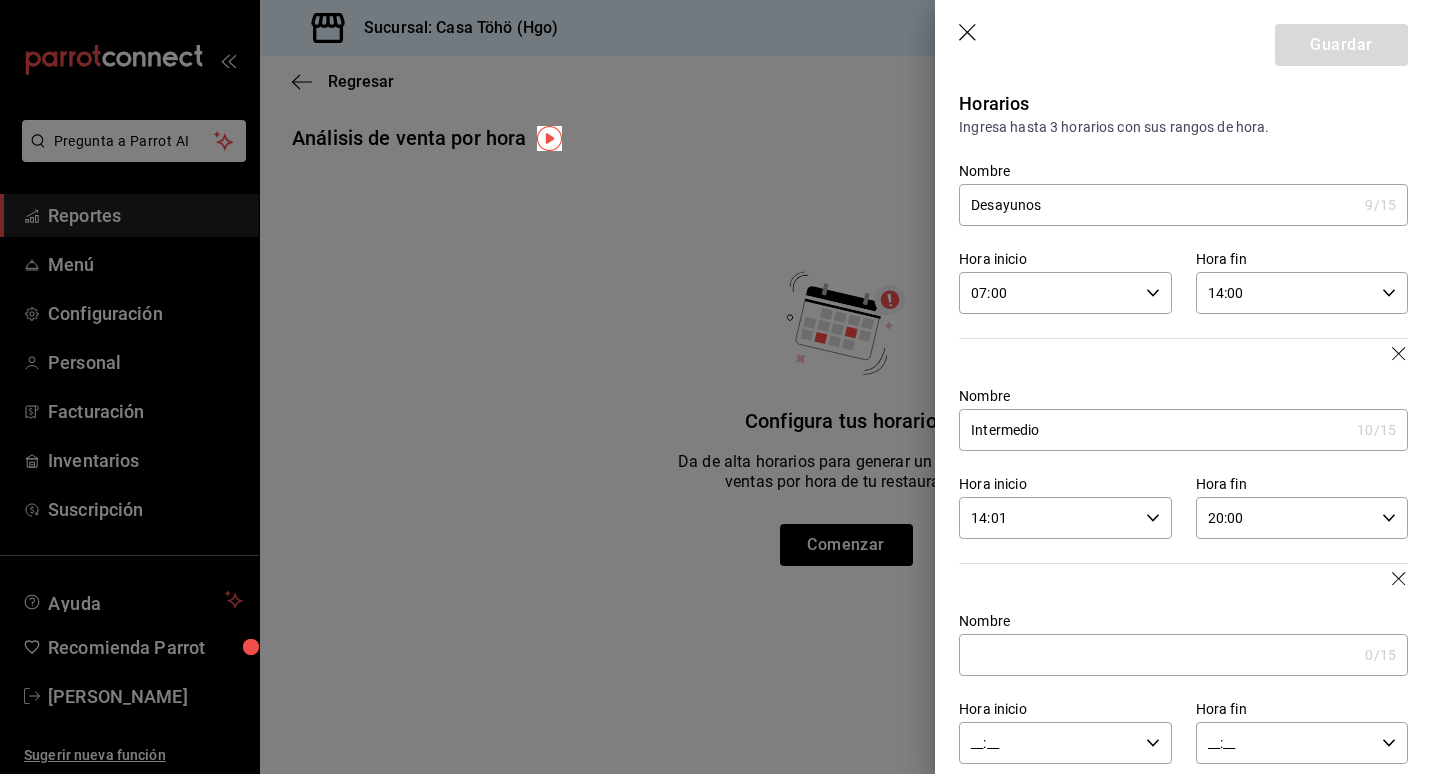 click on "Nombre" at bounding box center (1158, 655) 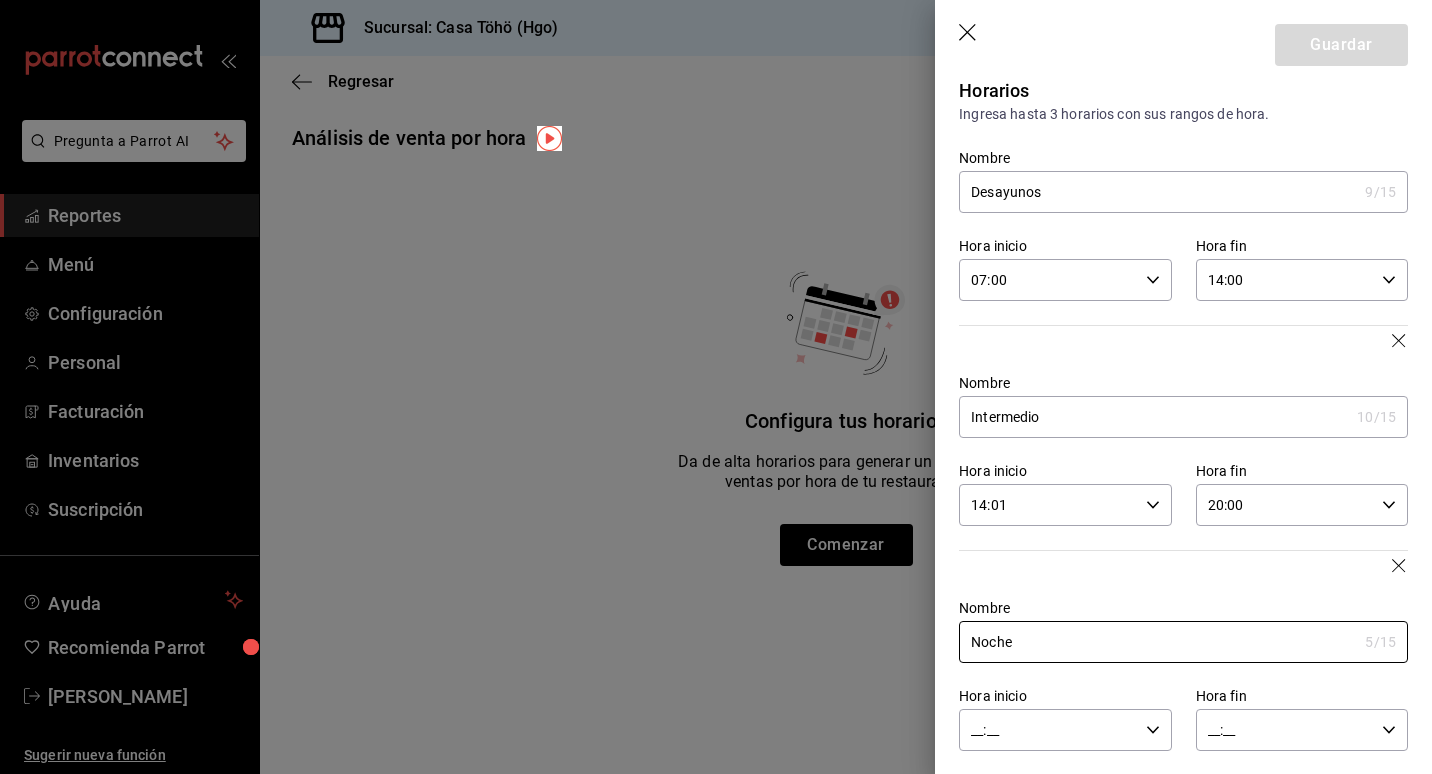 scroll, scrollTop: 30, scrollLeft: 0, axis: vertical 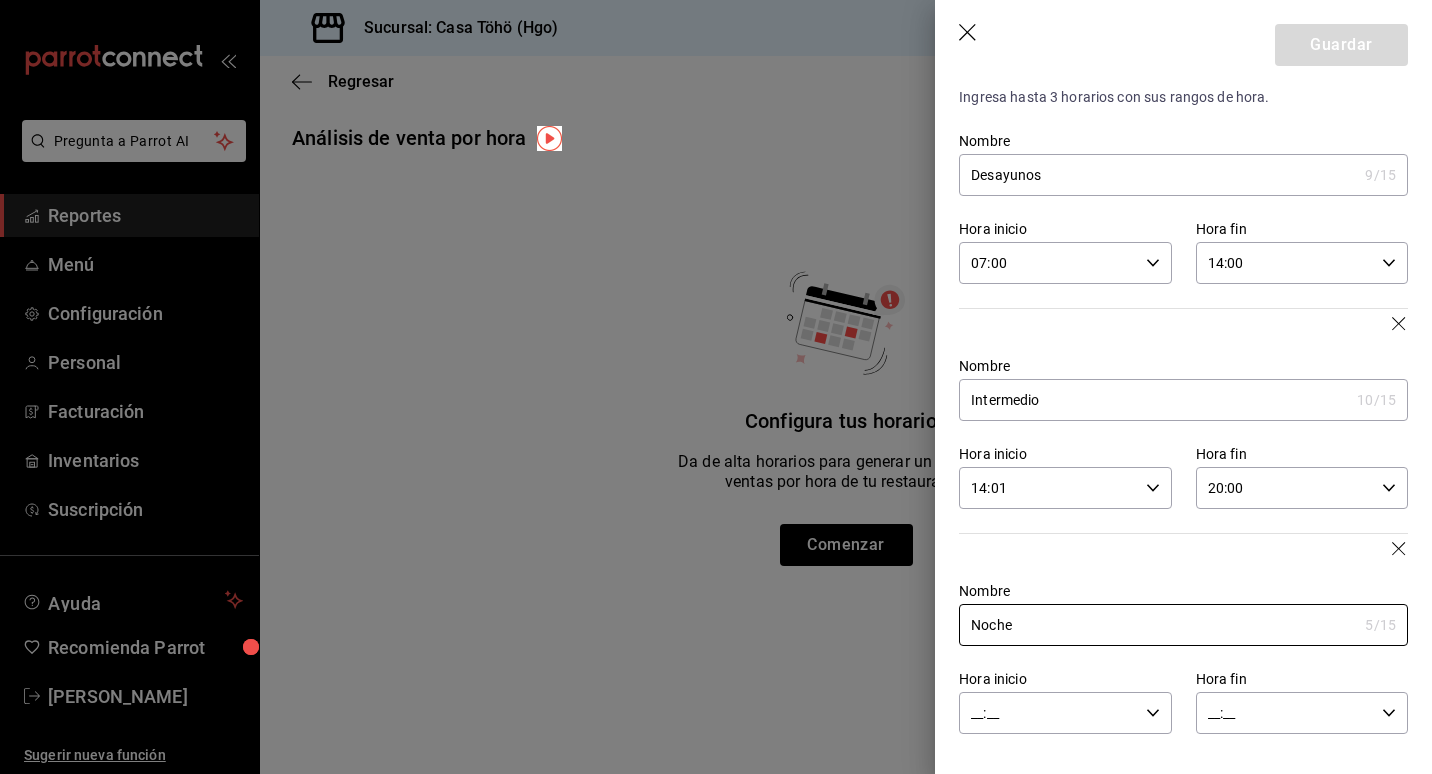 type on "Noche" 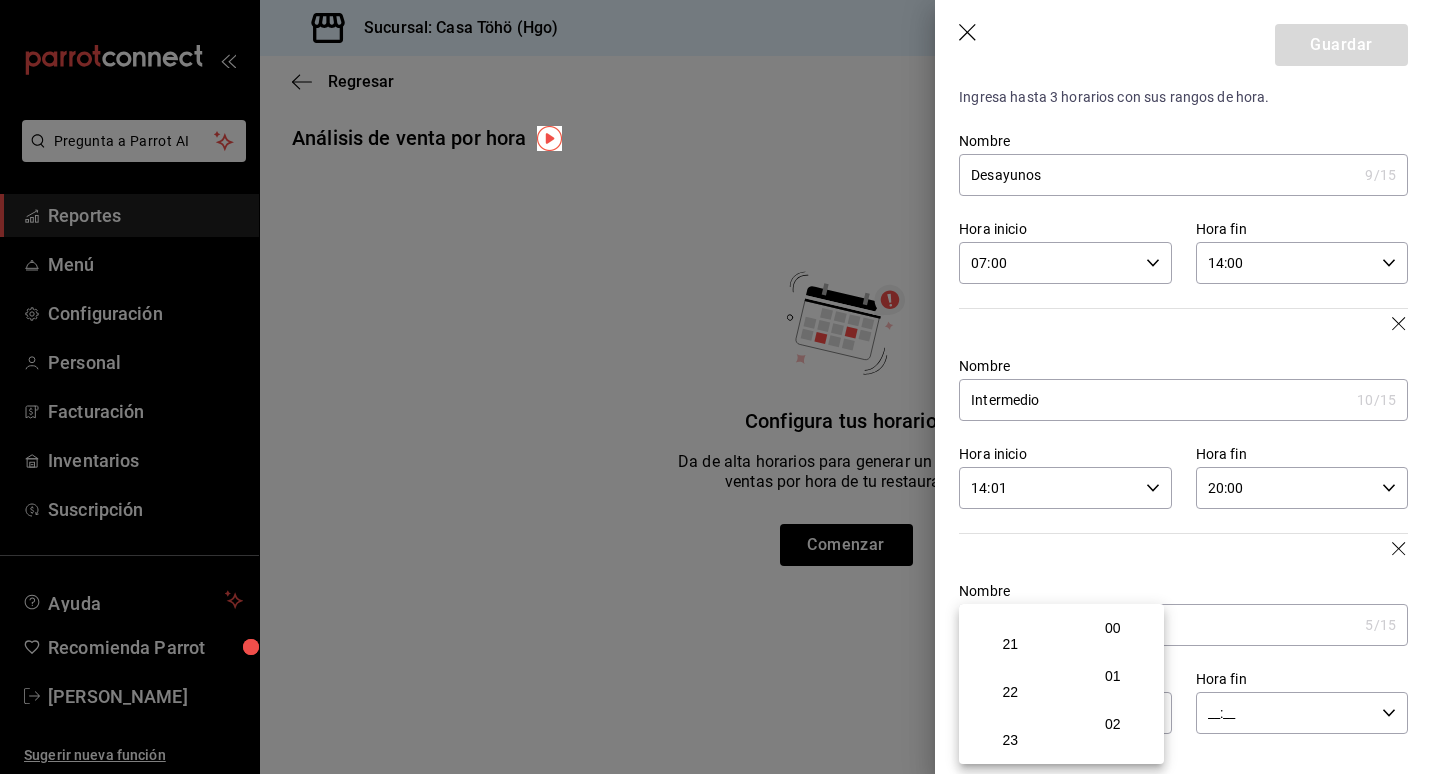 scroll, scrollTop: 892, scrollLeft: 0, axis: vertical 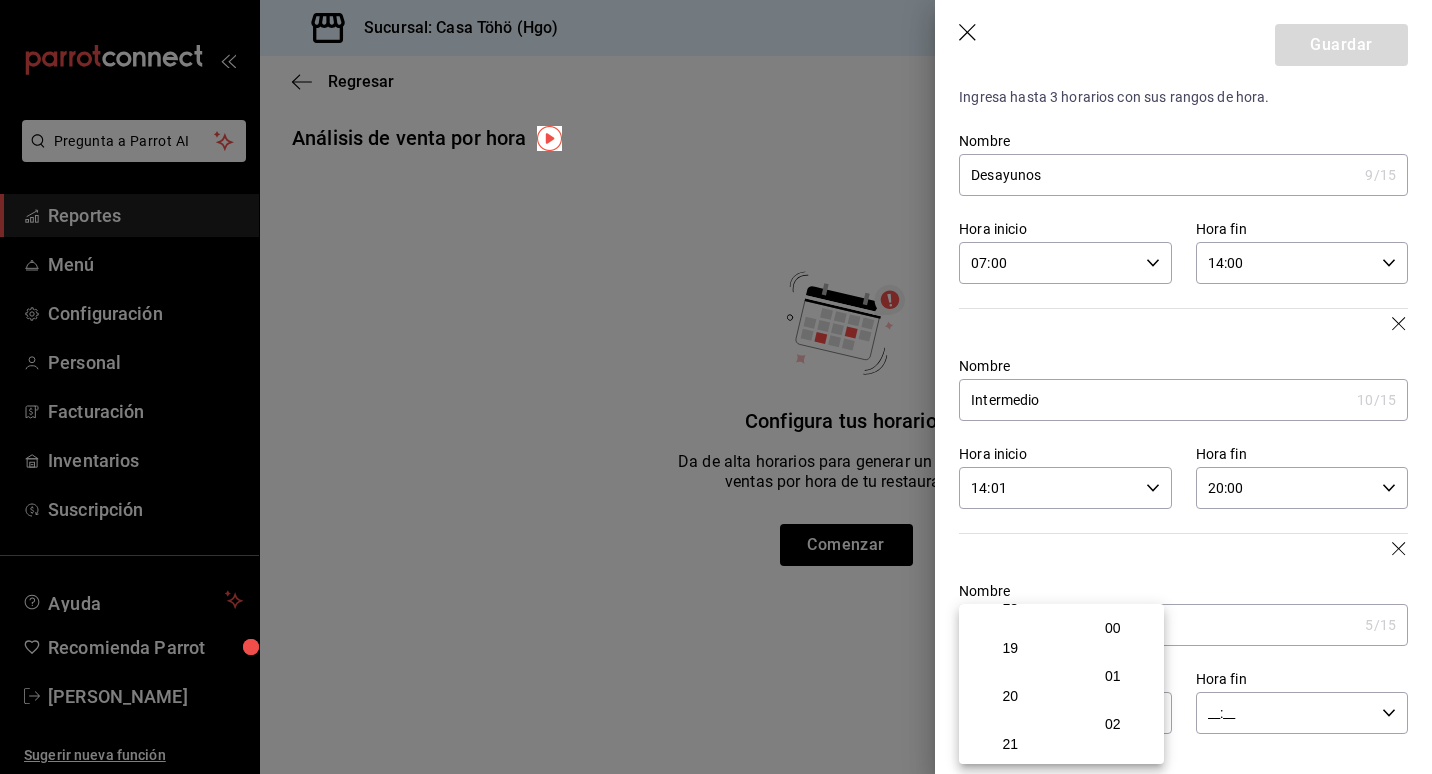 click on "20" at bounding box center [1010, 696] 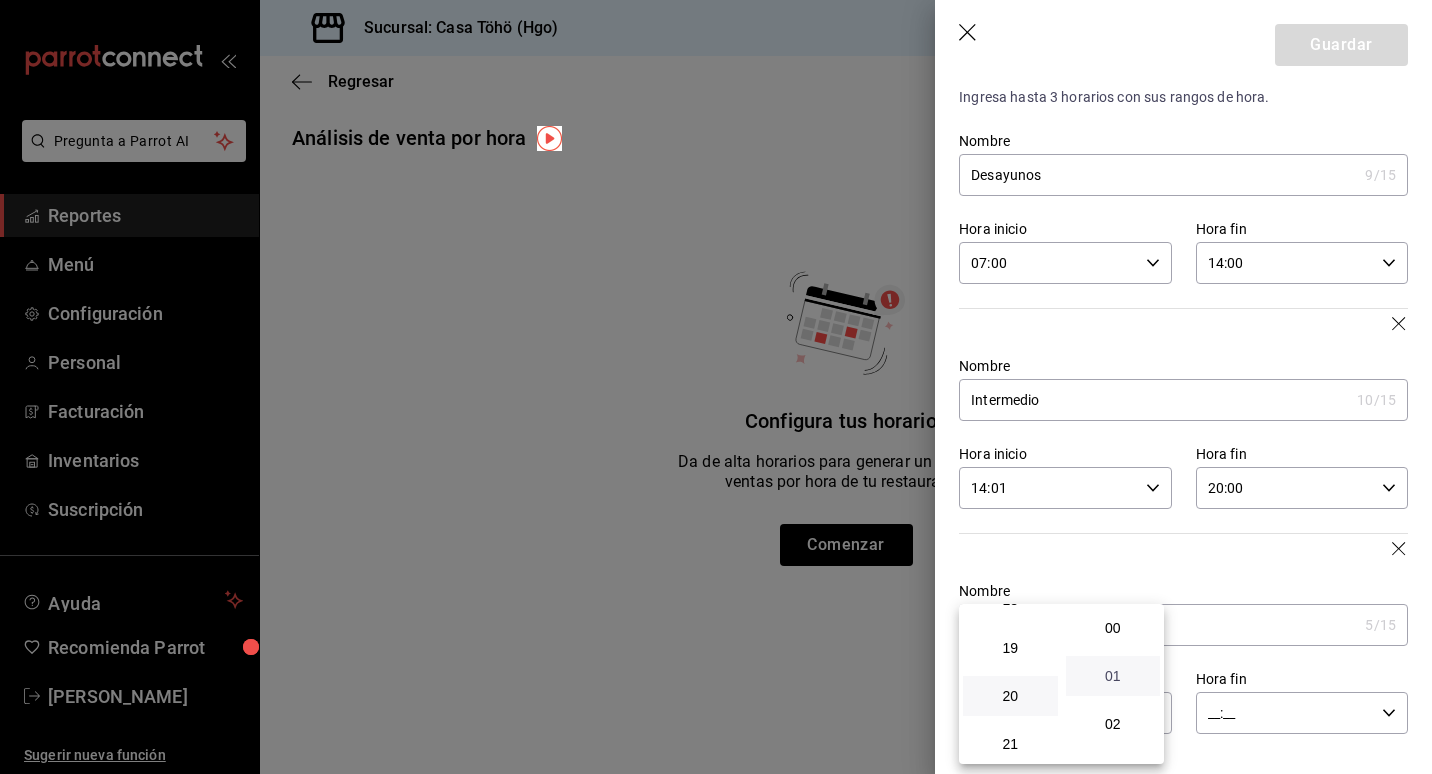 click on "01" at bounding box center [1113, 676] 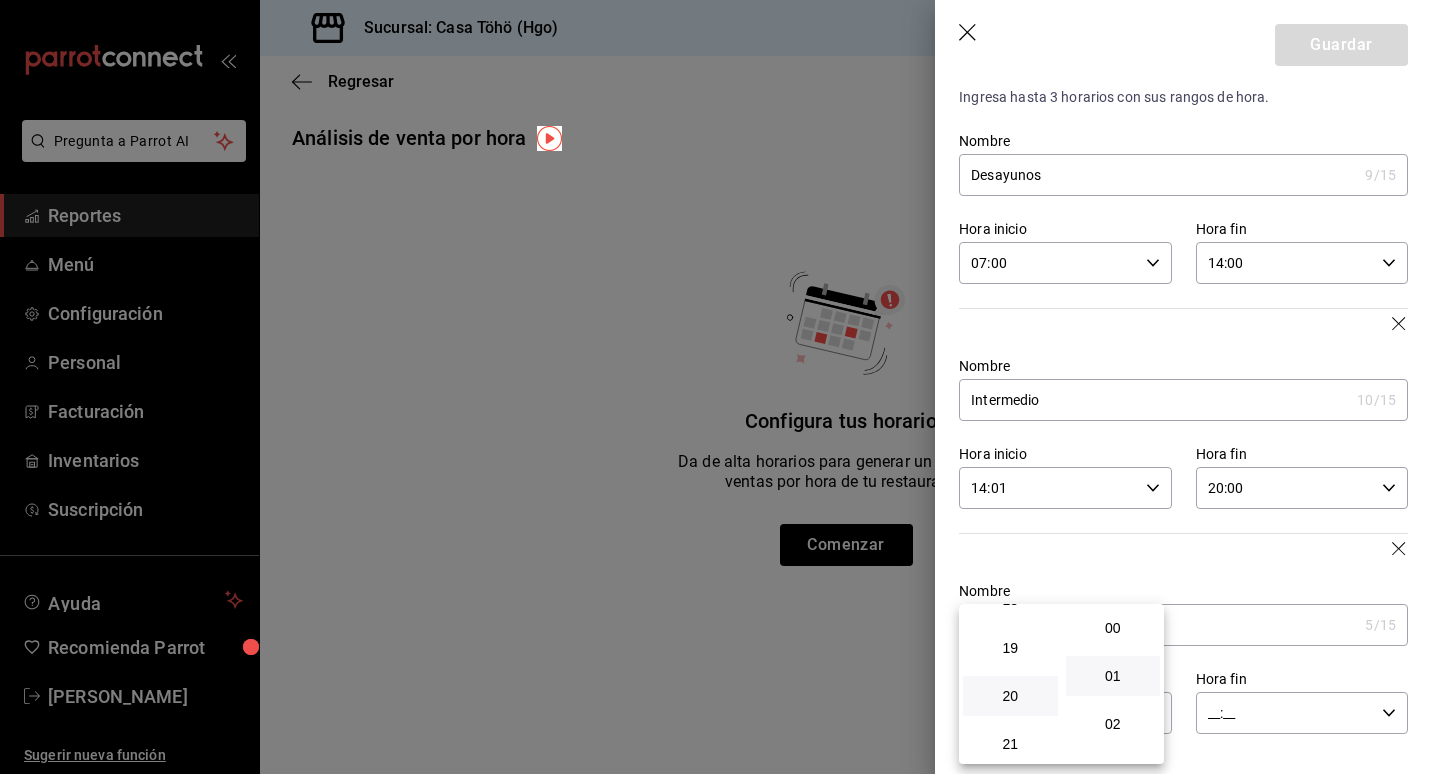 click at bounding box center (716, 387) 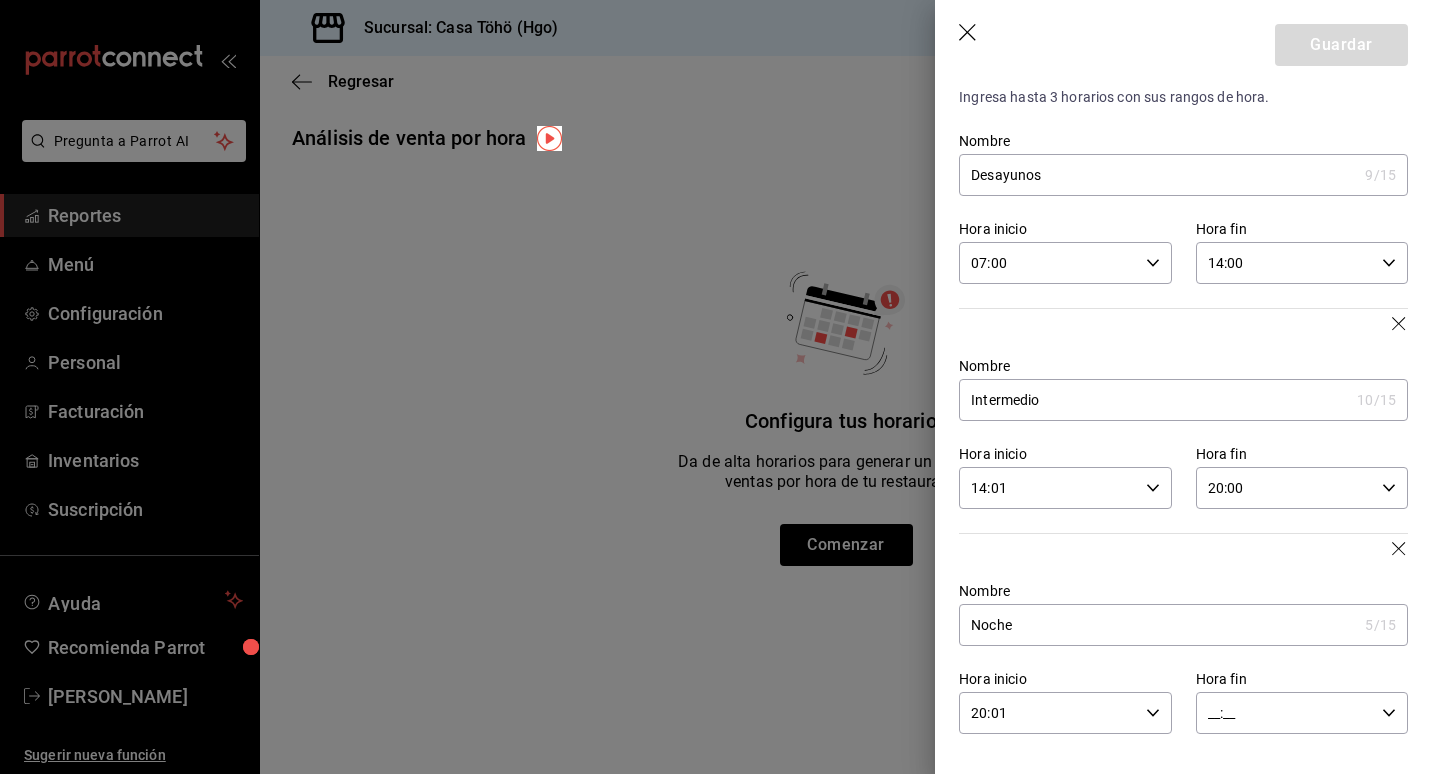 click 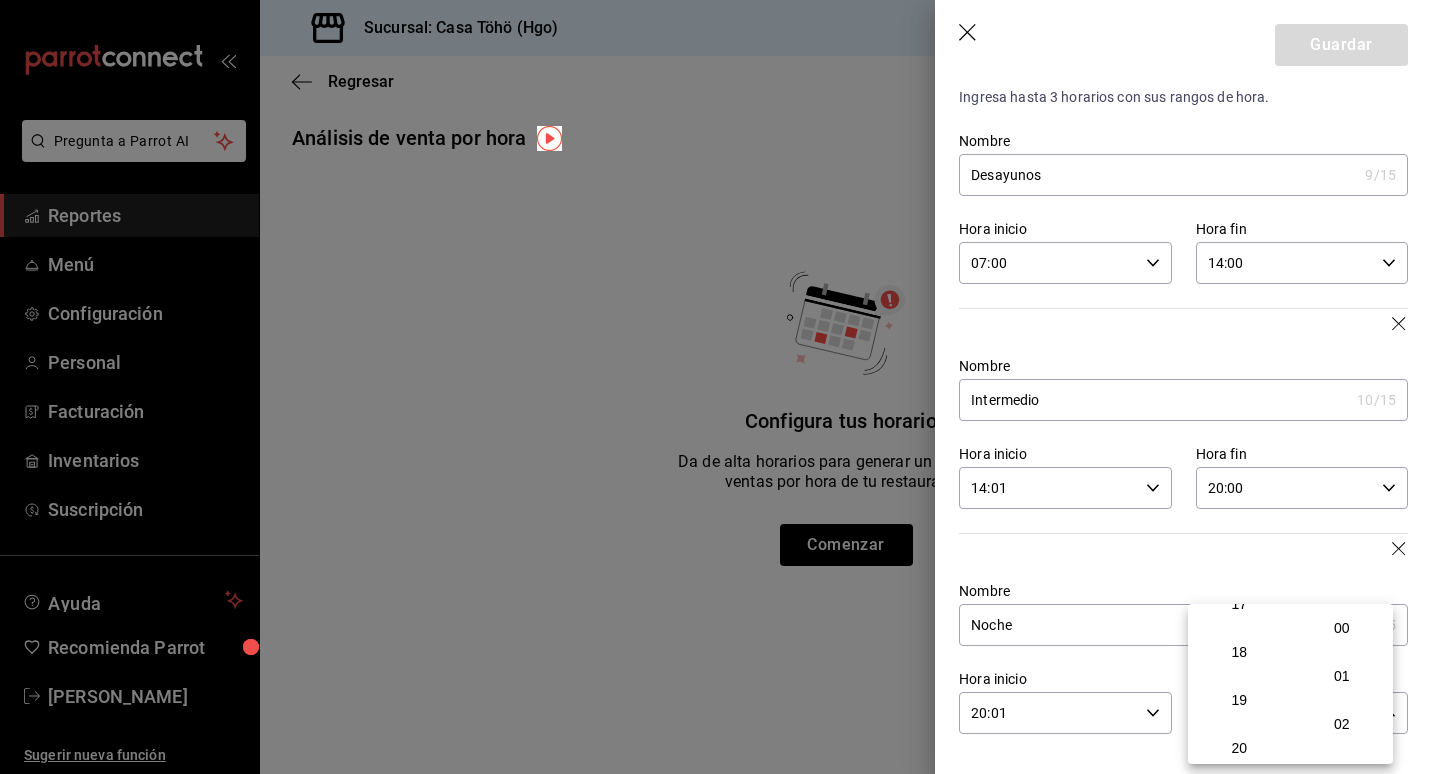 scroll, scrollTop: 992, scrollLeft: 0, axis: vertical 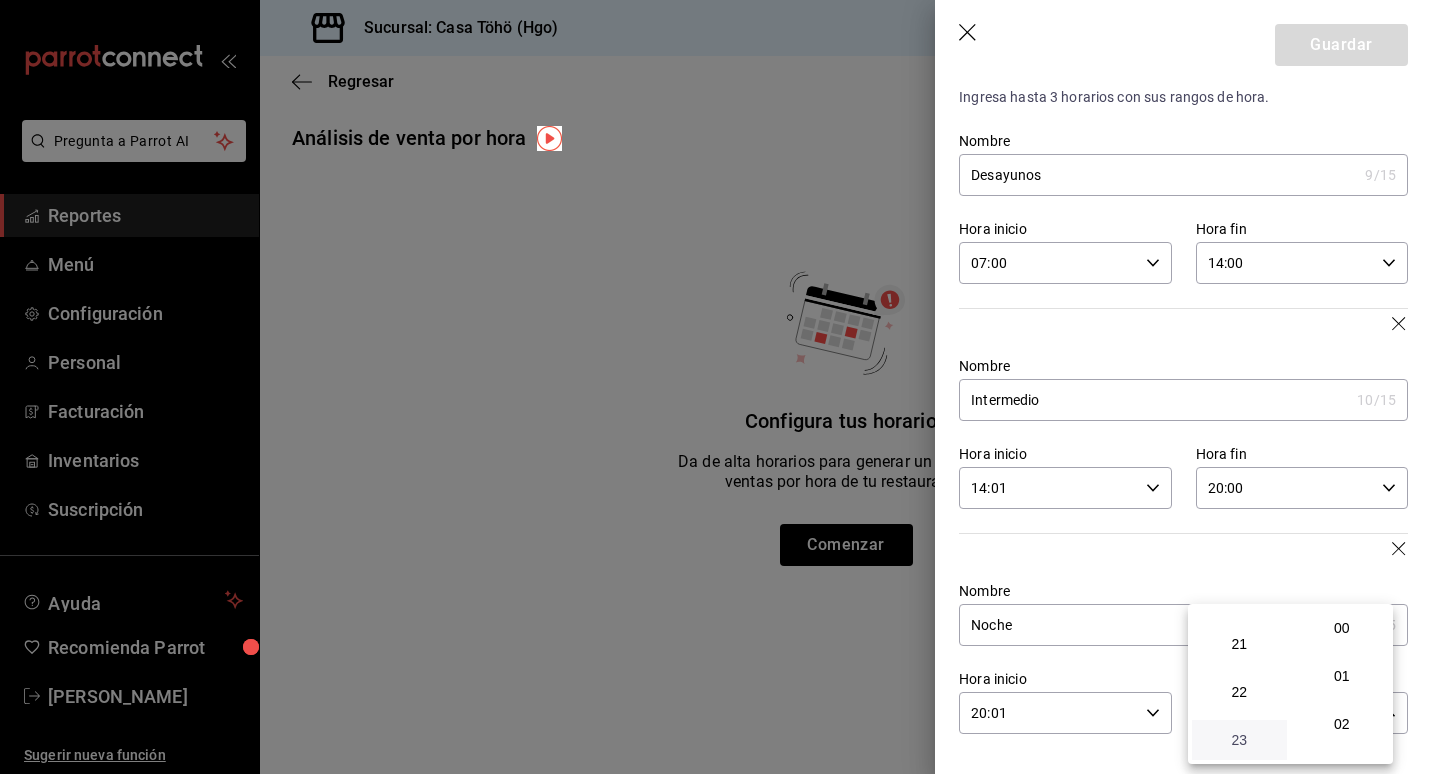 click on "23" at bounding box center [1239, 740] 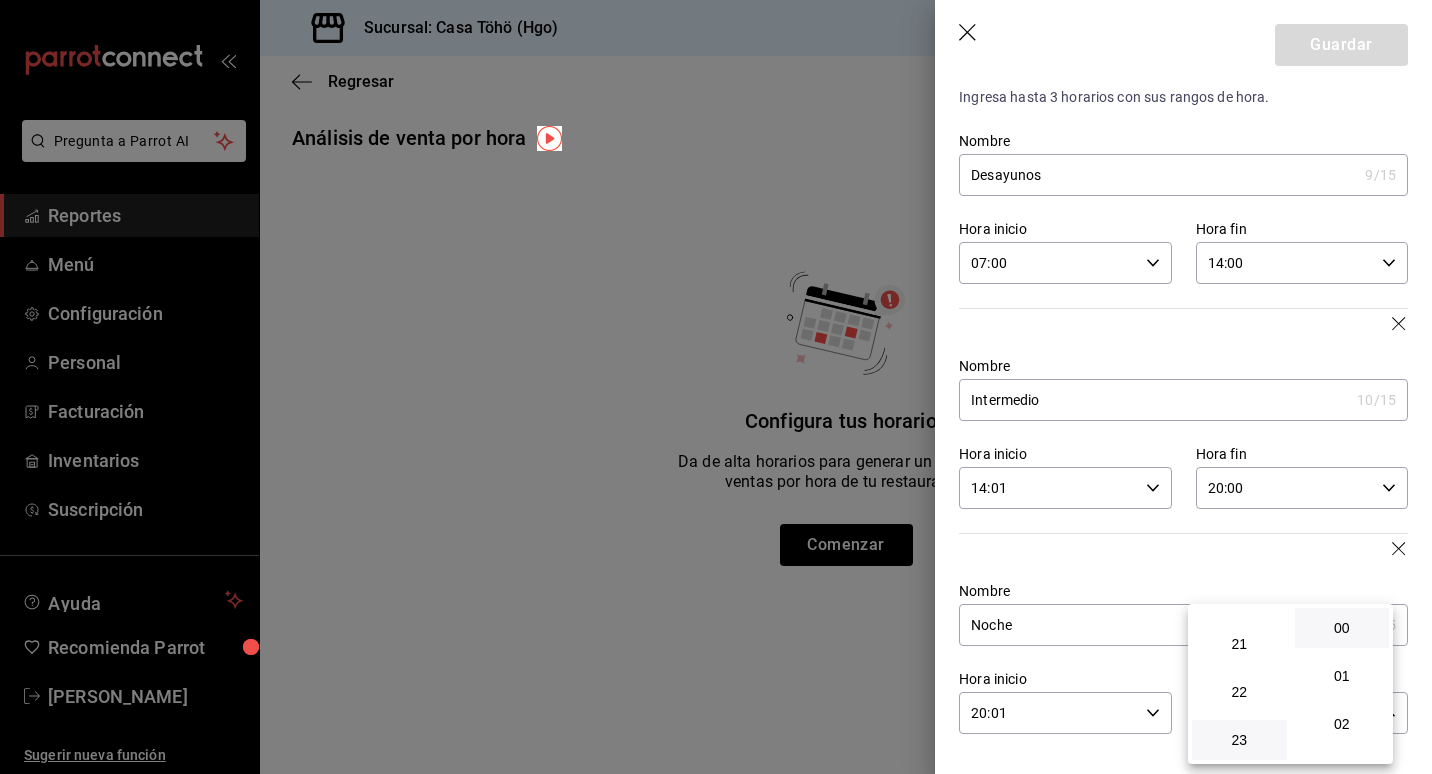 click on "00" at bounding box center (1342, 628) 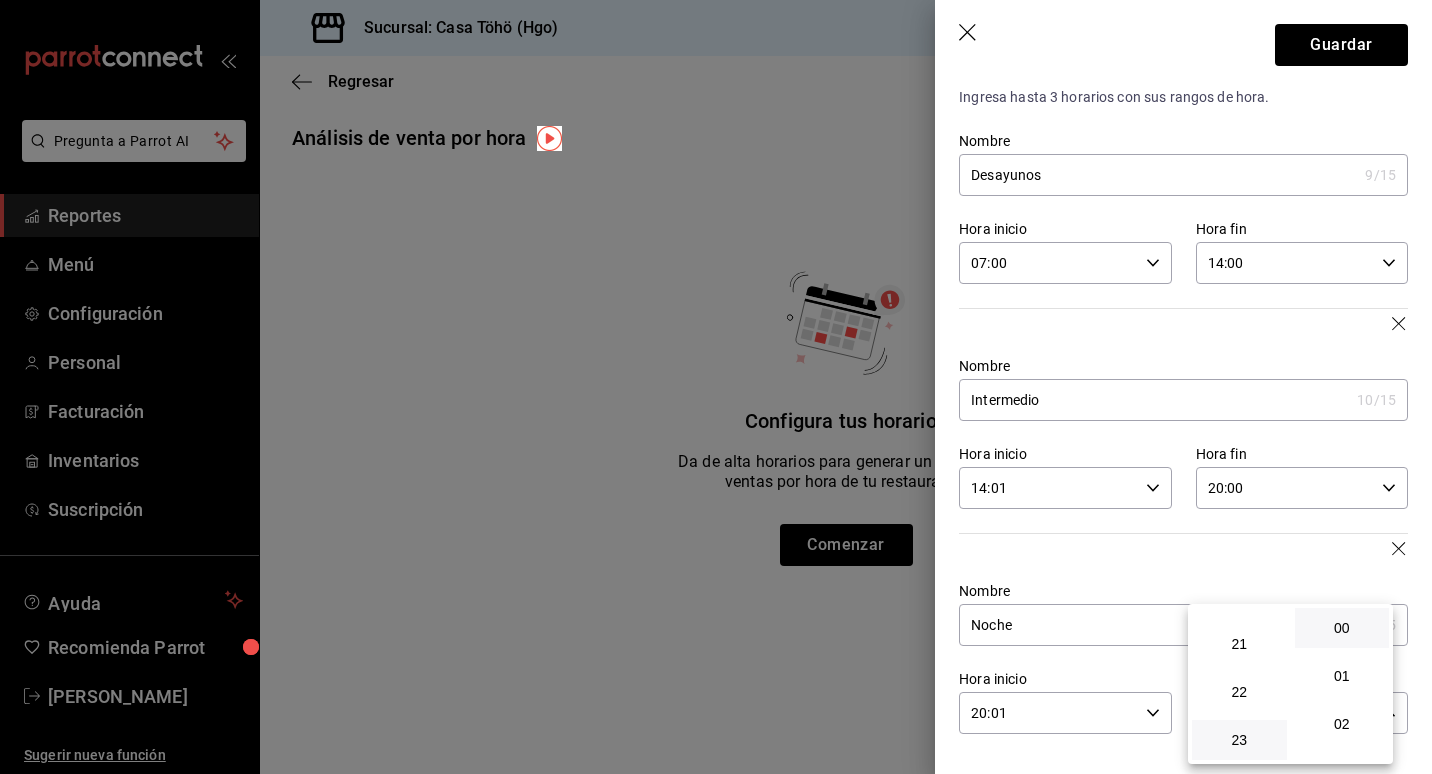 click at bounding box center [716, 387] 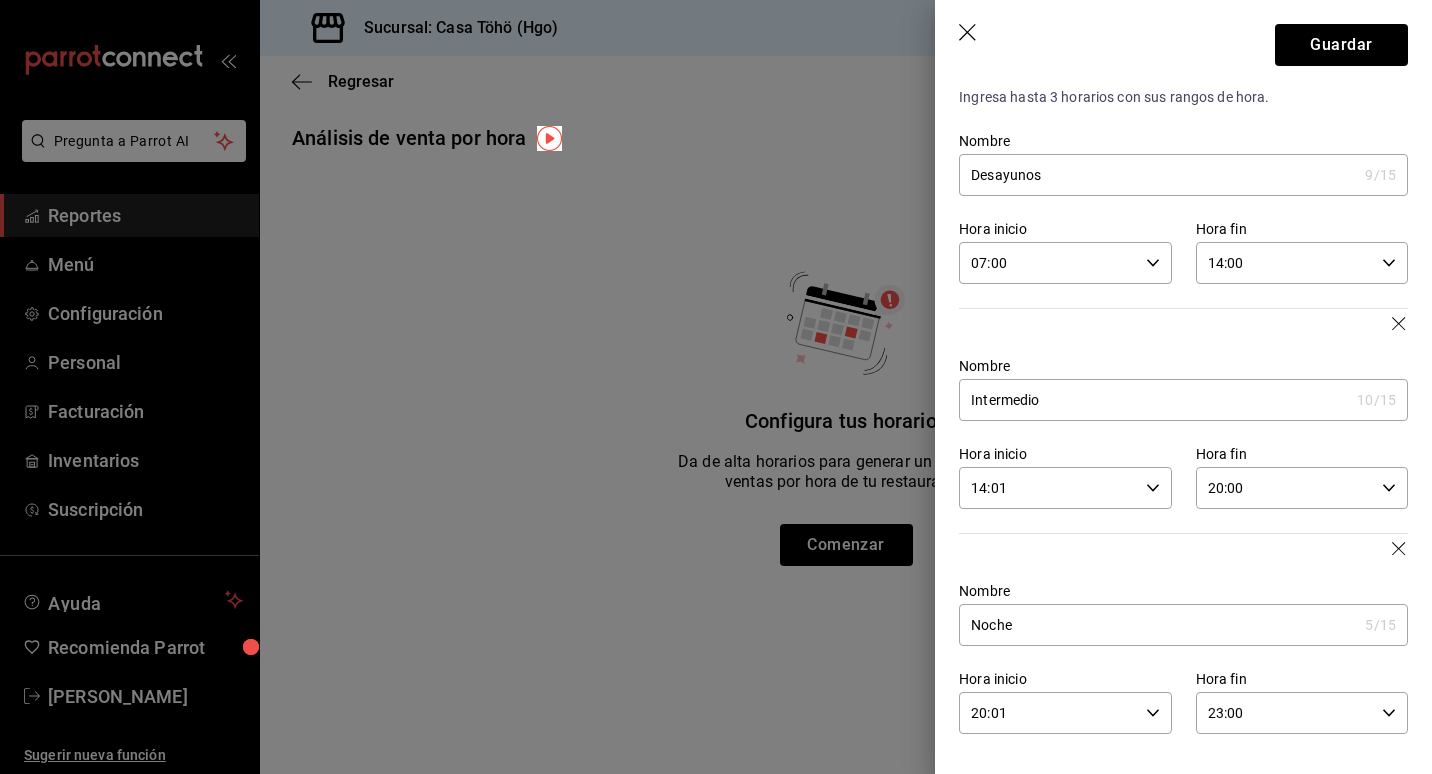 scroll, scrollTop: 0, scrollLeft: 0, axis: both 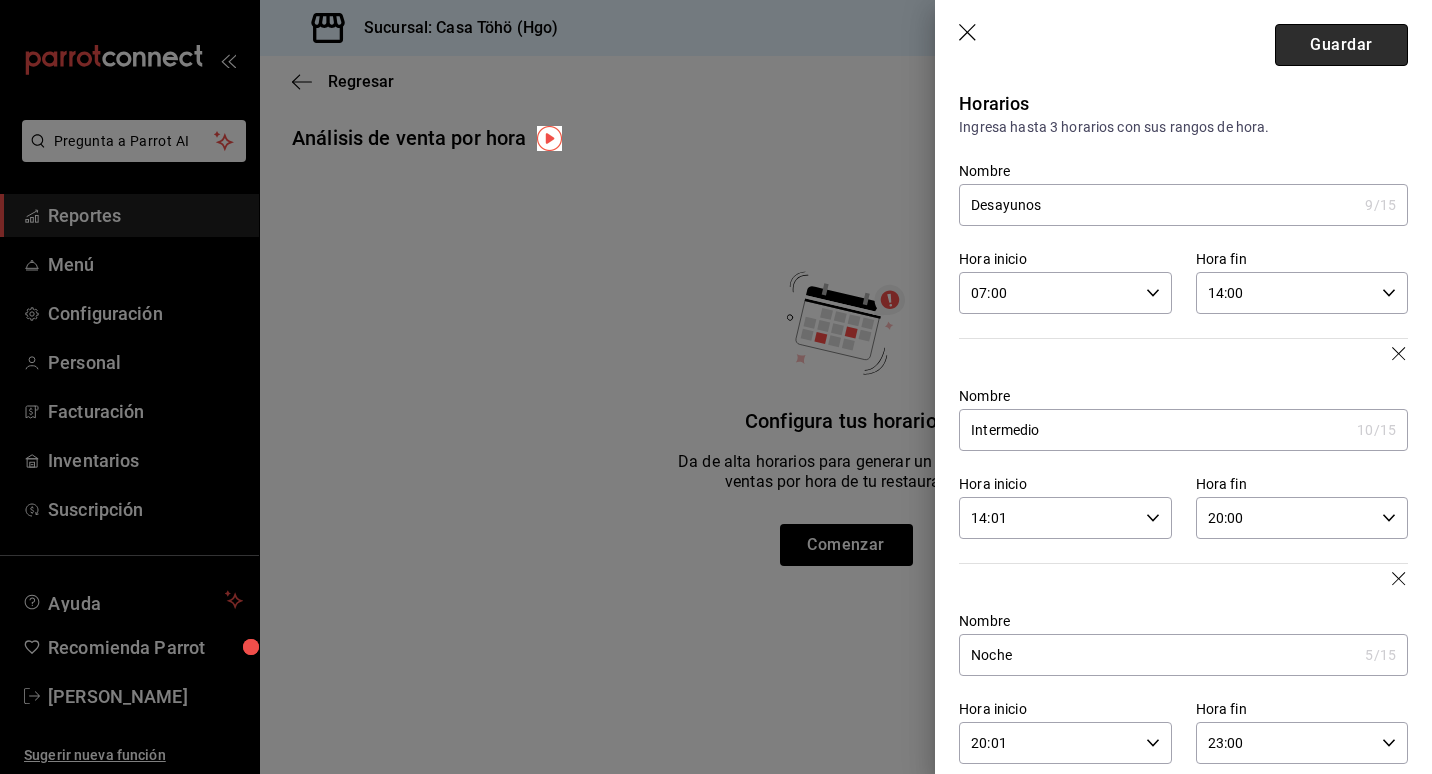 click on "Guardar" at bounding box center [1341, 45] 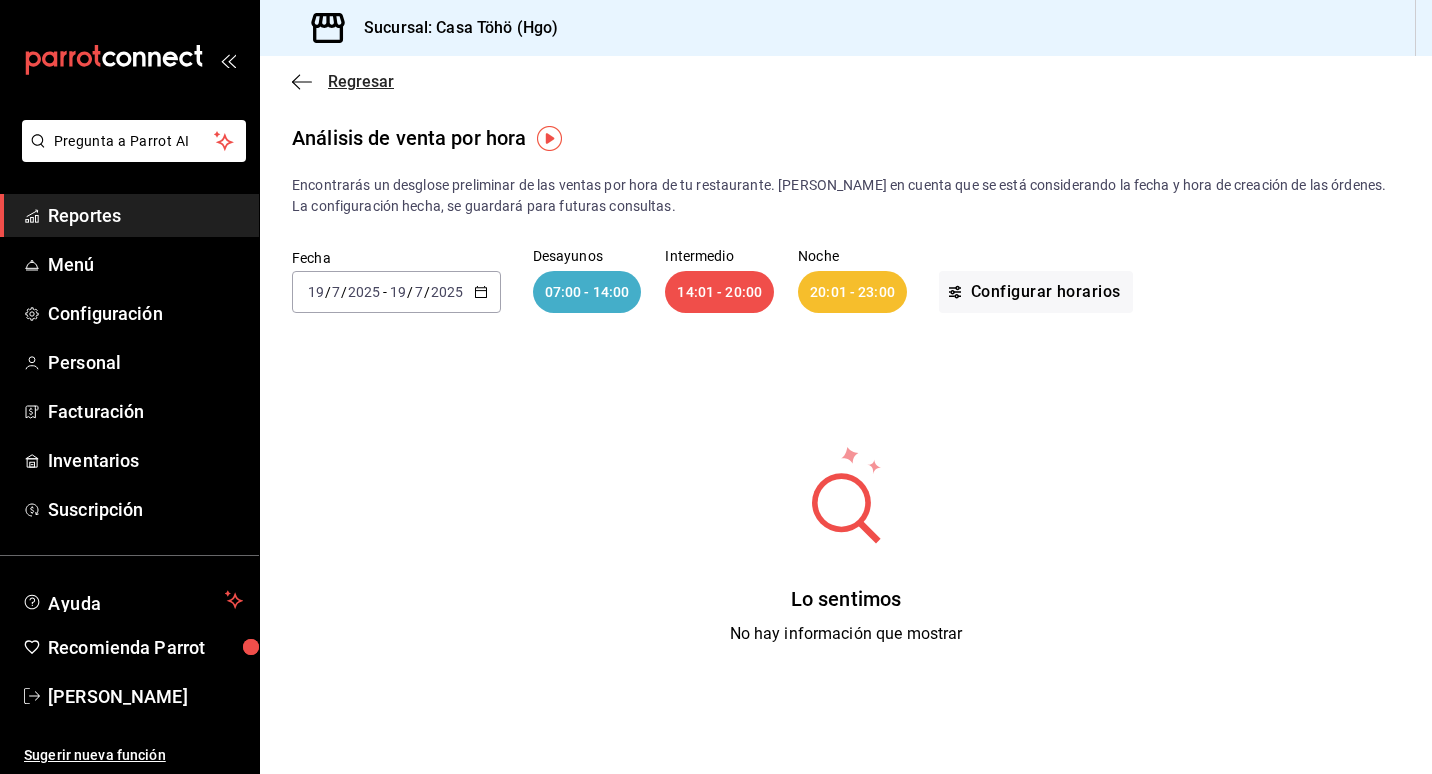 click 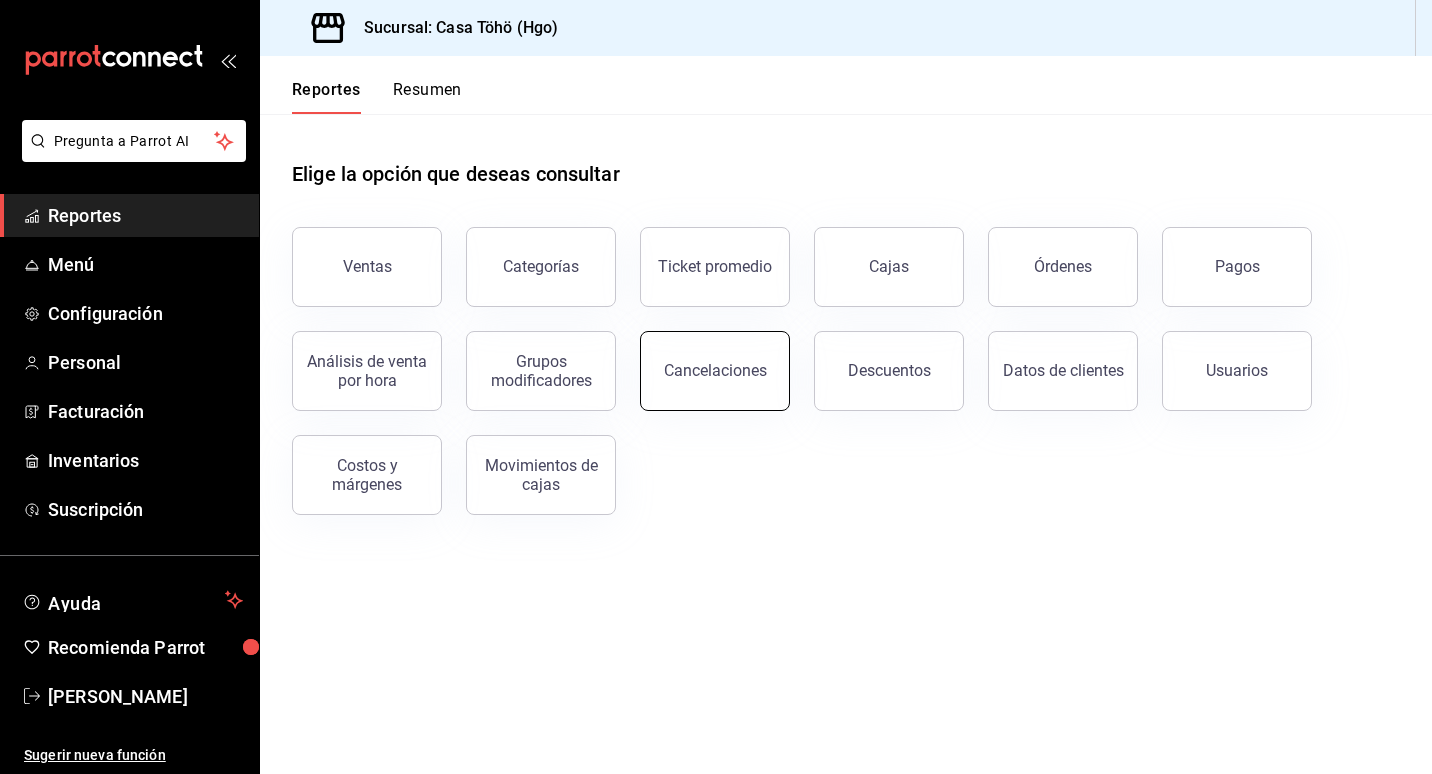 click on "Cancelaciones" at bounding box center [715, 371] 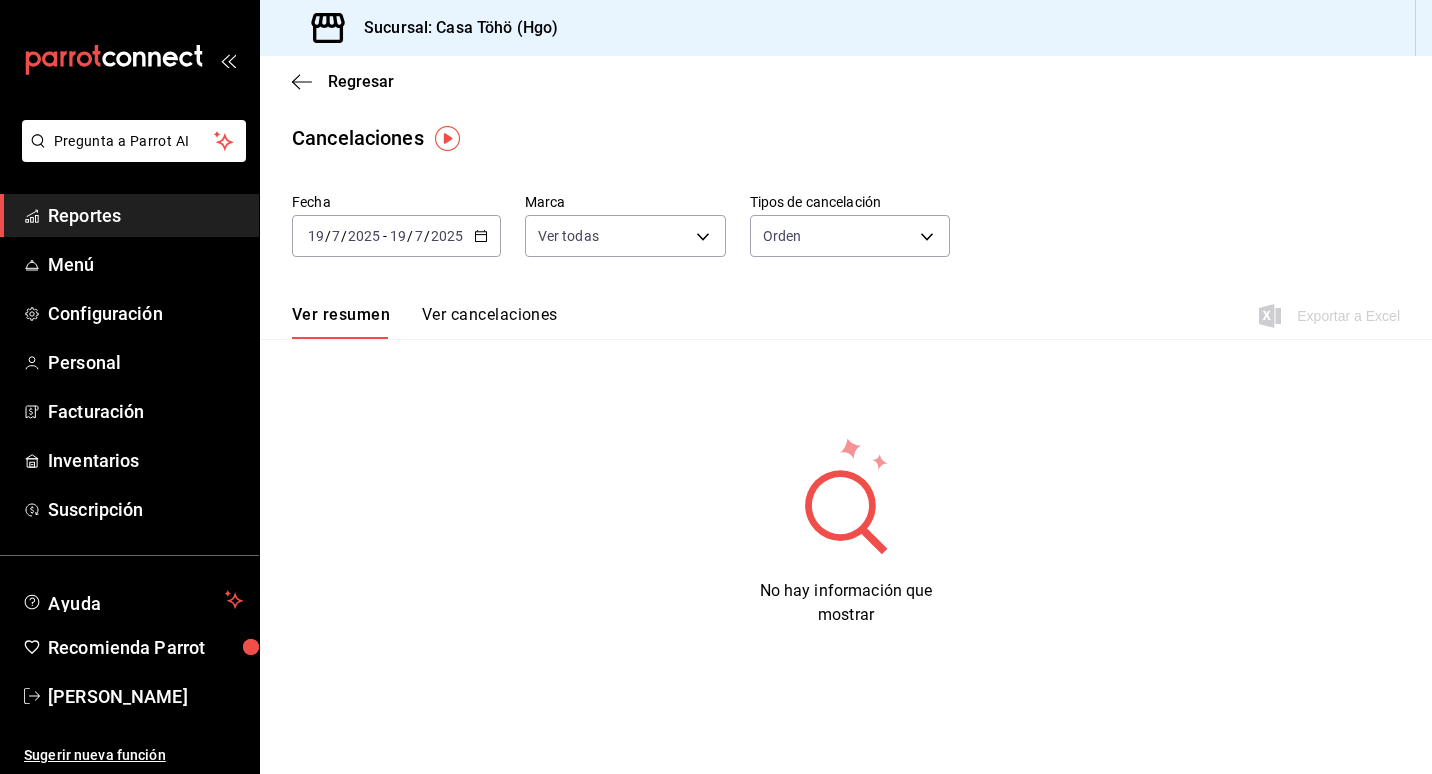 click 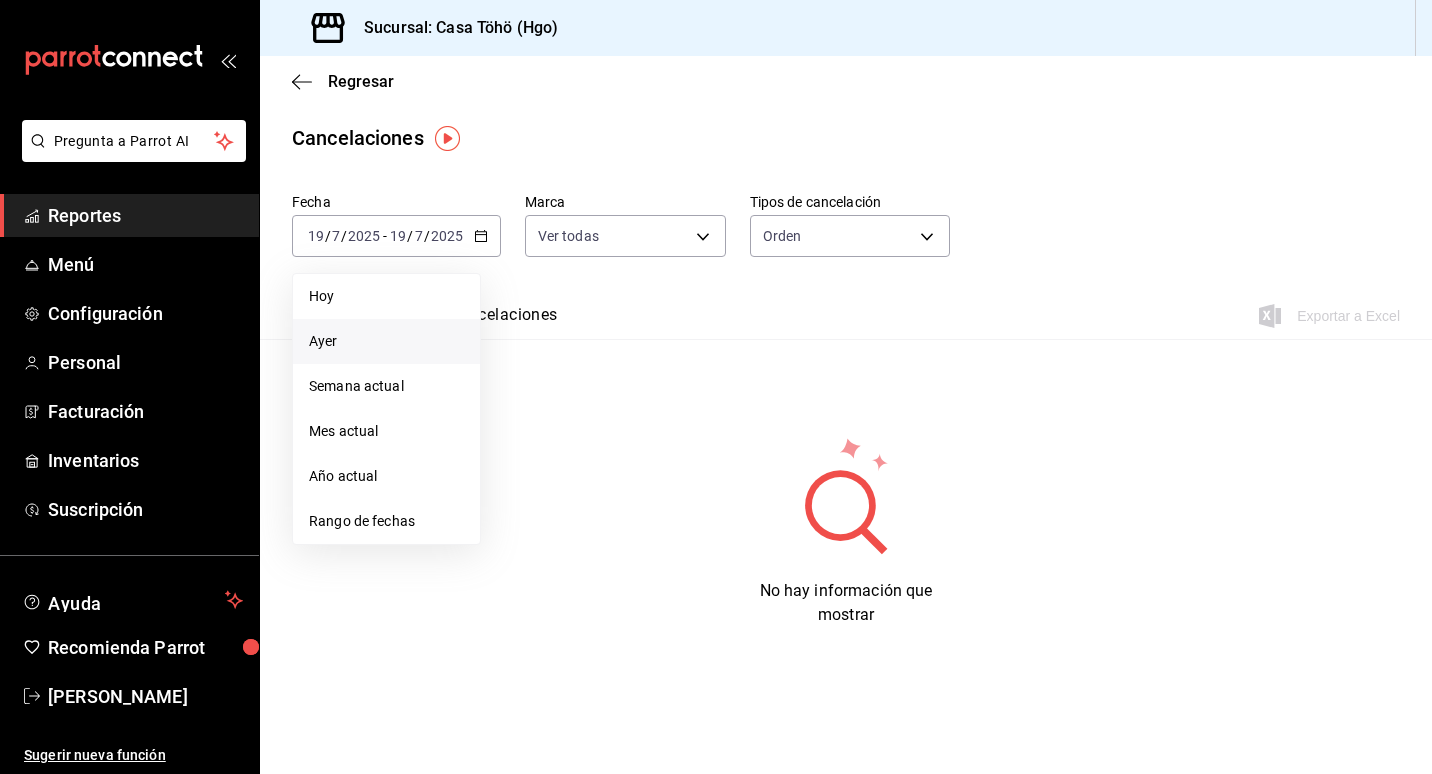 click on "Ayer" at bounding box center [386, 341] 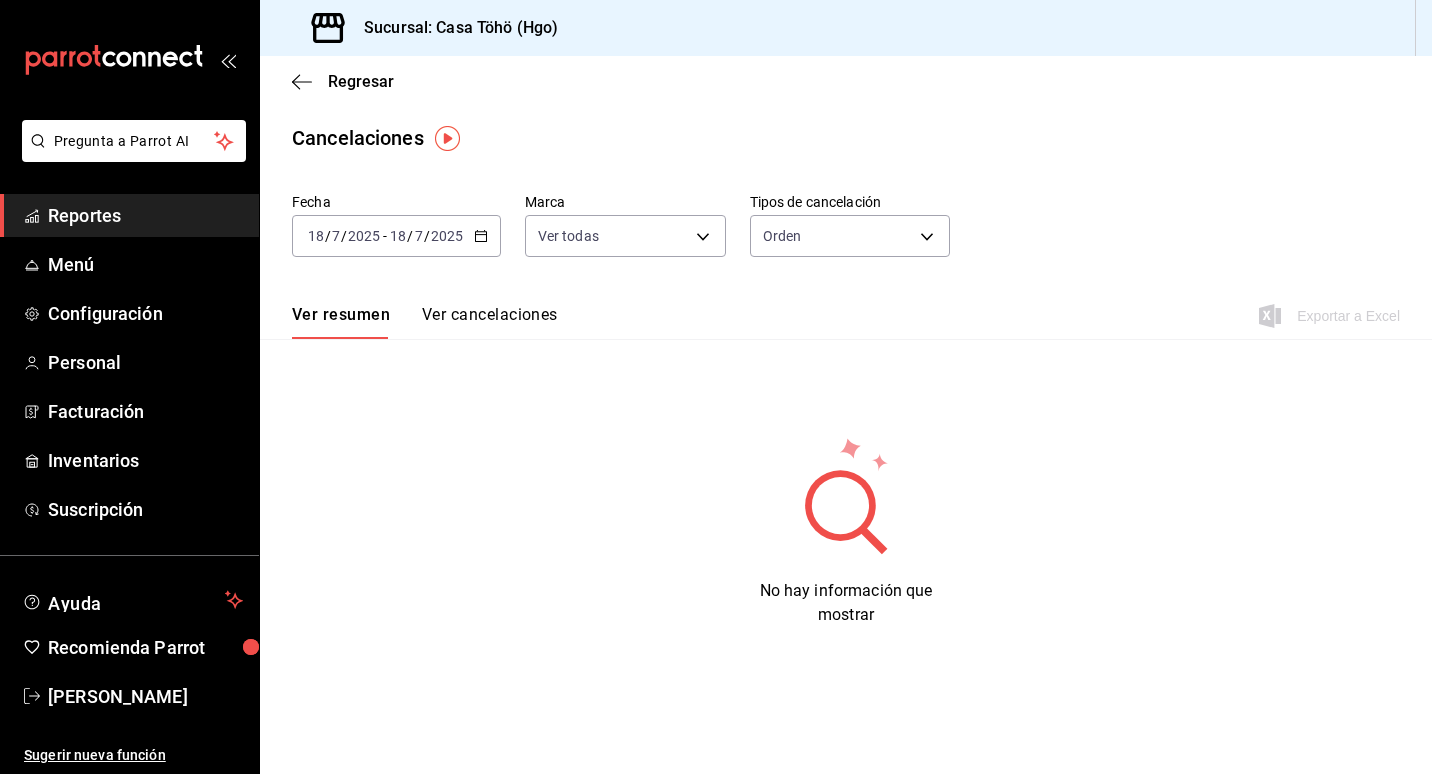 click 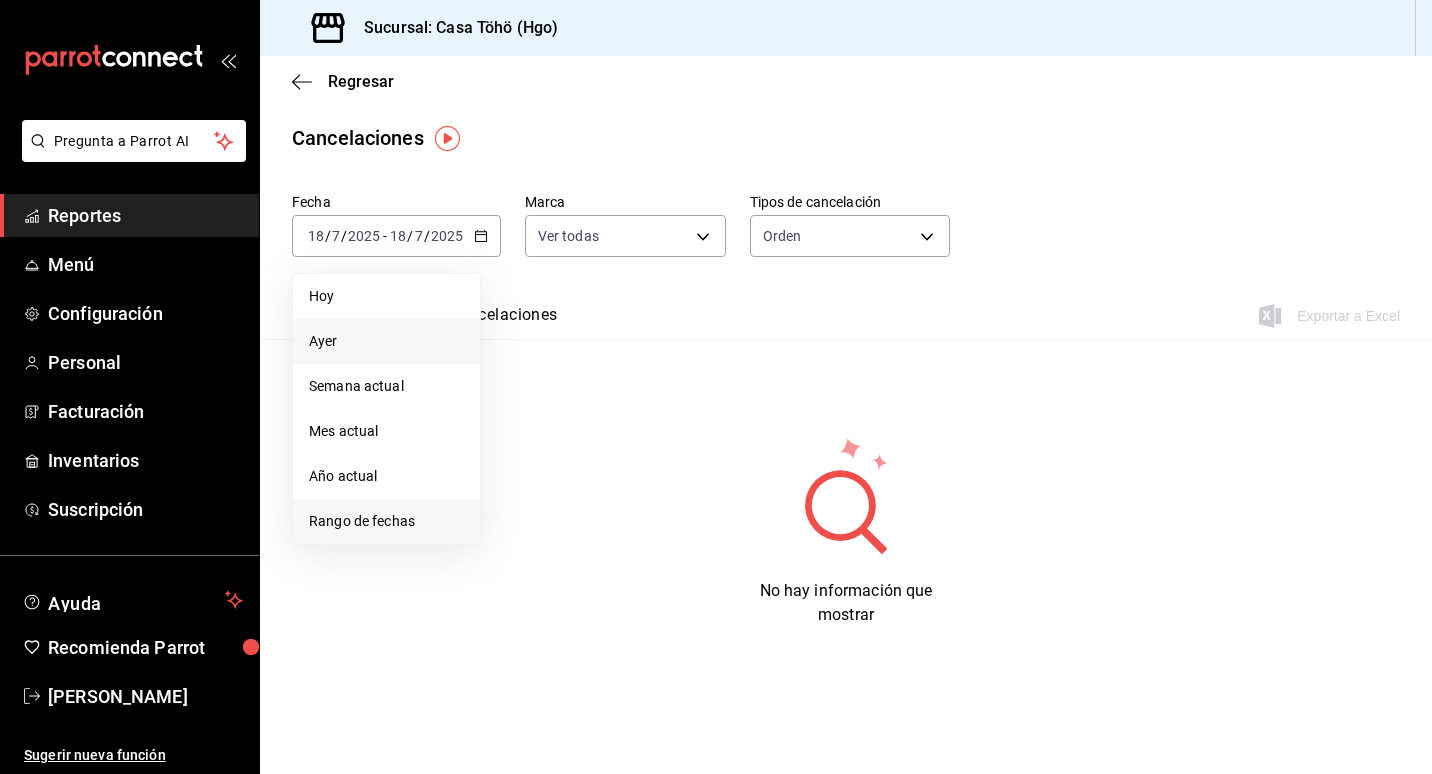 click on "Rango de fechas" at bounding box center (386, 521) 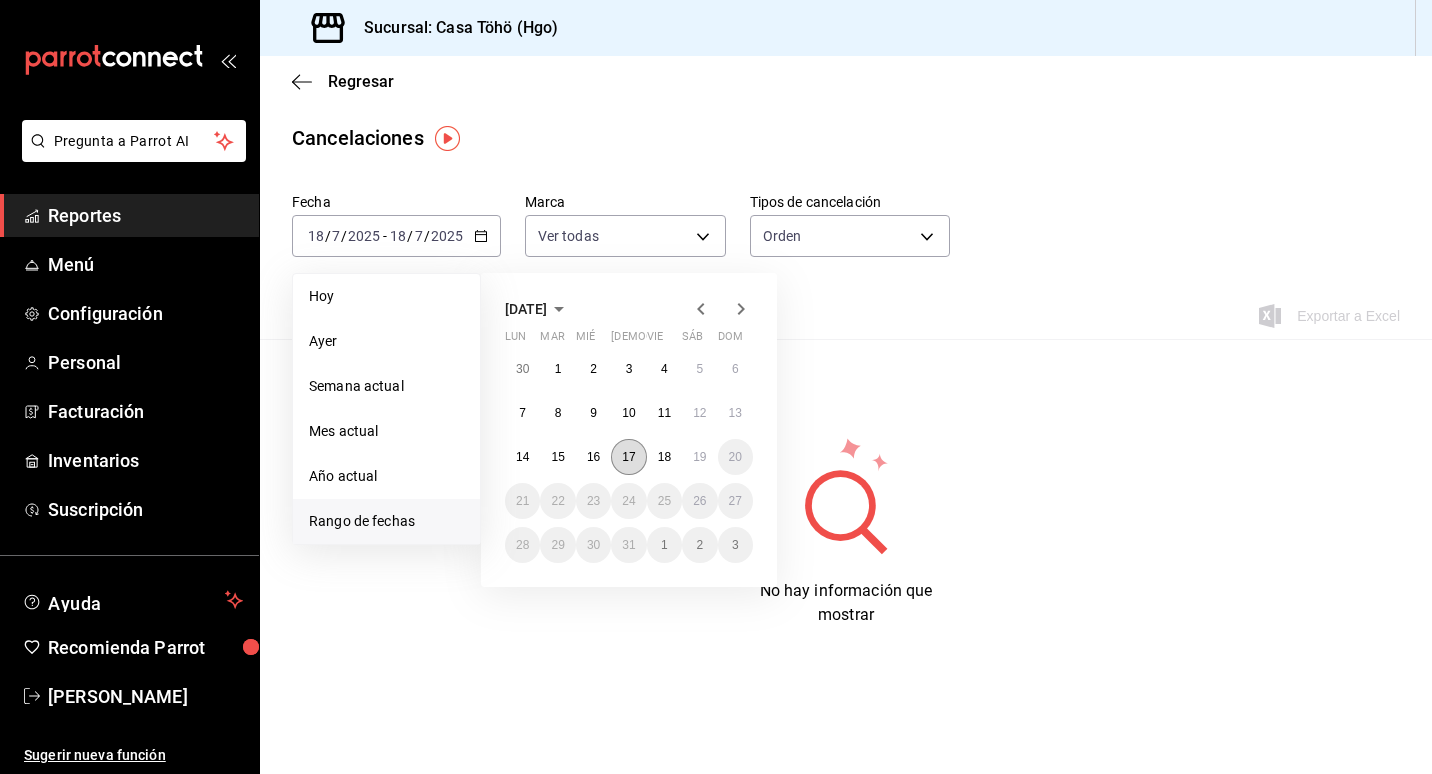 click on "17" at bounding box center (628, 457) 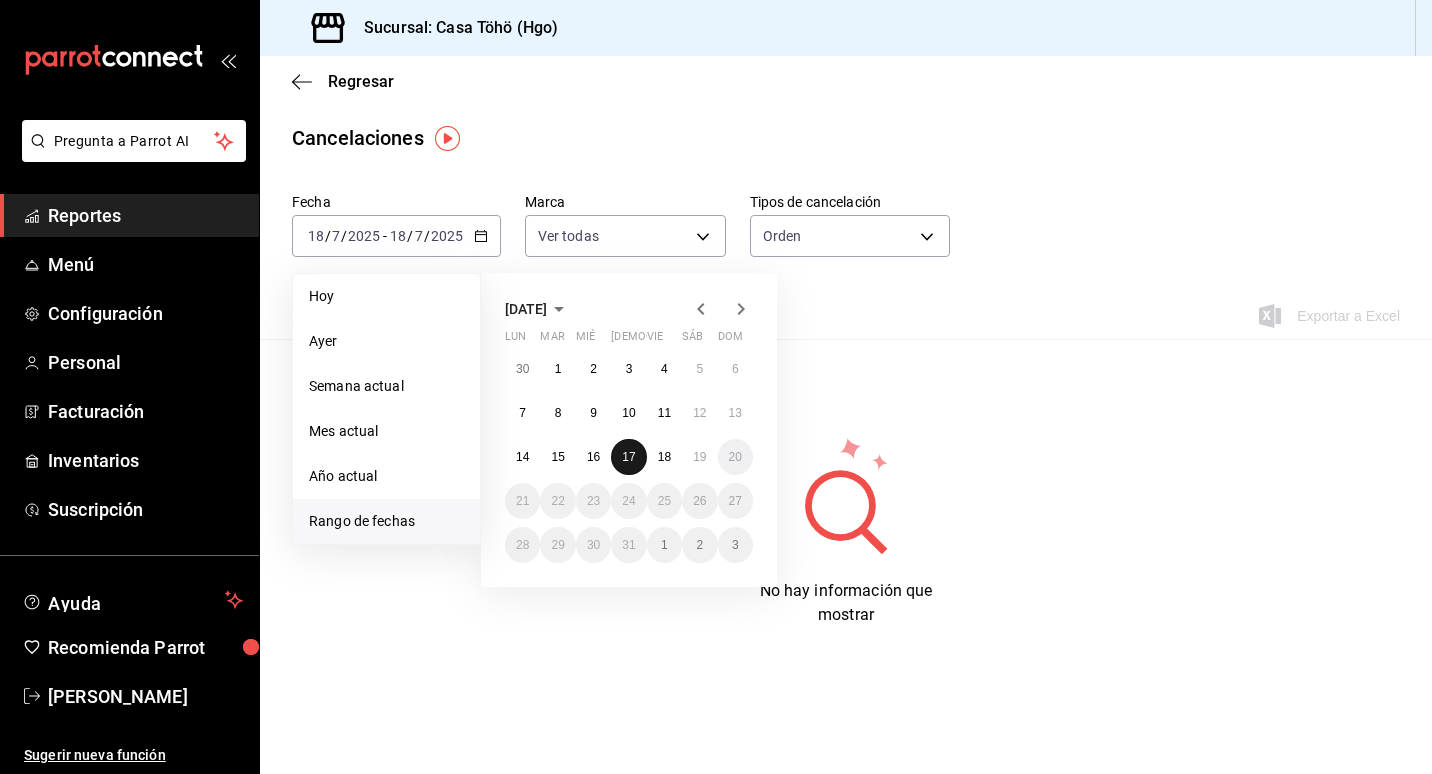 click on "17" at bounding box center [628, 457] 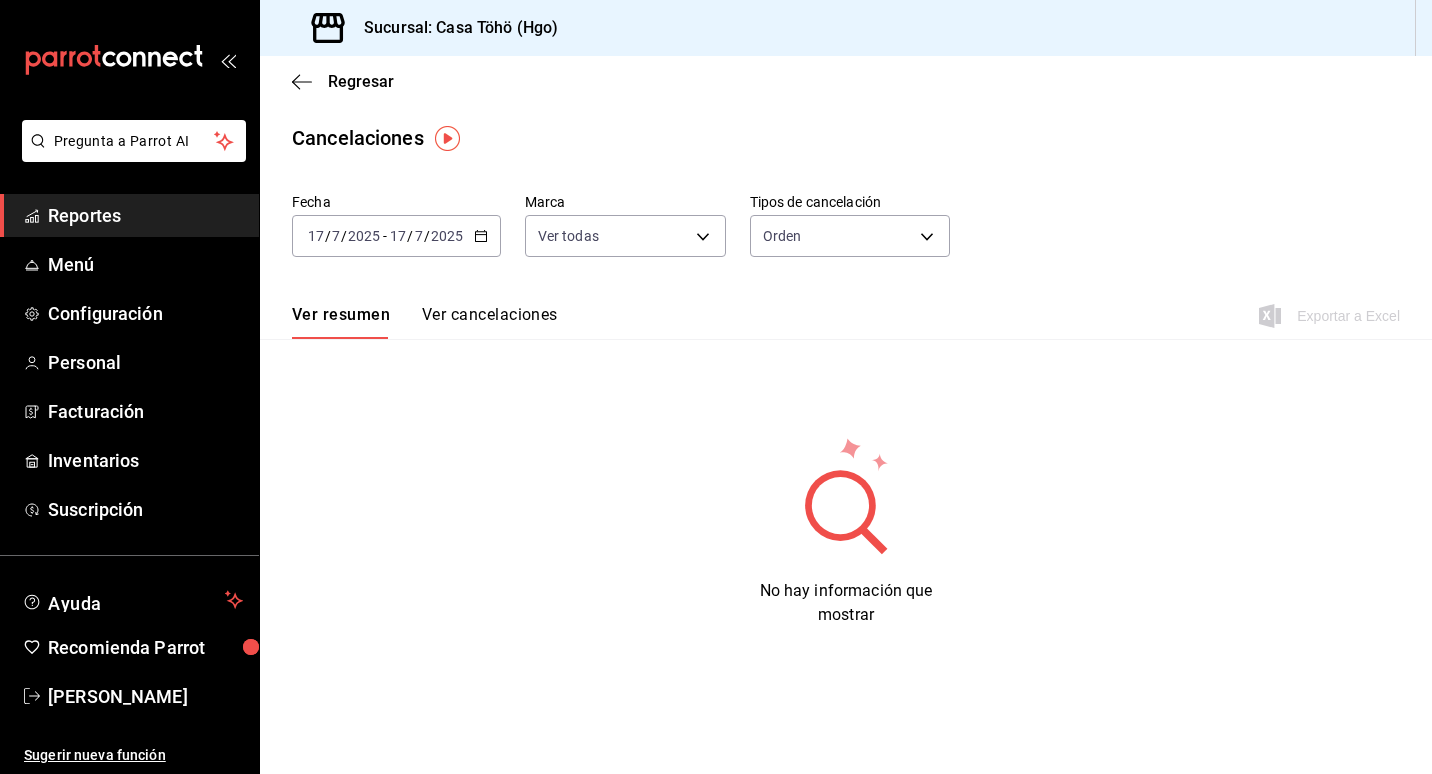click on "Ver cancelaciones" at bounding box center (490, 322) 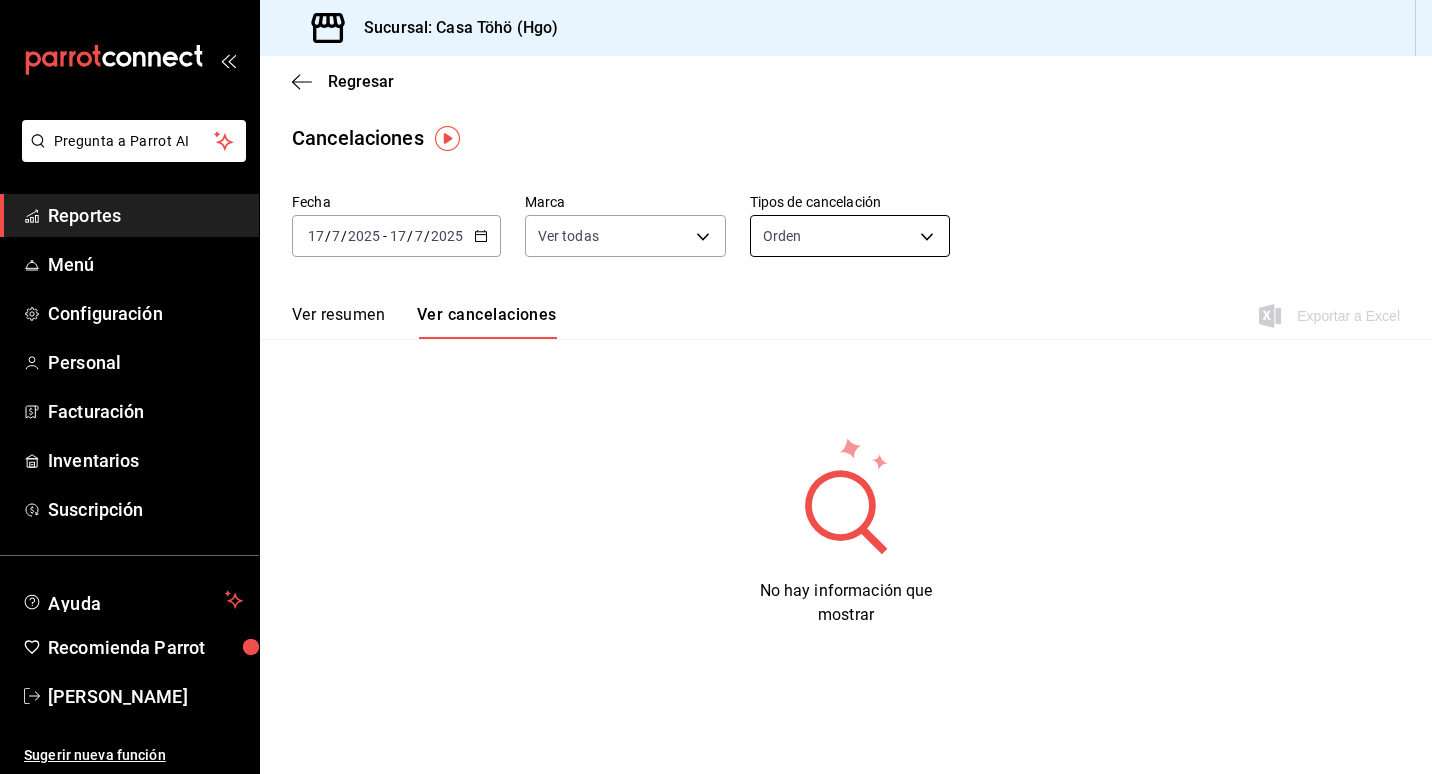 click on "Pregunta a Parrot AI Reportes   Menú   Configuración   Personal   Facturación   Inventarios   Suscripción   Ayuda Recomienda Parrot   Andrés Am   Sugerir nueva función   Sucursal: Casa Töhö (Hgo) Regresar Cancelaciones Fecha 2025-07-17 17 / 7 / 2025 - 2025-07-17 17 / 7 / 2025 Marca Ver todas [object Object] Tipos de cancelación Orden ORDER Ver resumen Ver cancelaciones Exportar a Excel No hay información que mostrar Pregunta a Parrot AI Reportes   Menú   Configuración   Personal   Facturación   Inventarios   Suscripción   Ayuda Recomienda Parrot   Andrés Am   Sugerir nueva función   GANA 1 MES GRATIS EN TU SUSCRIPCIÓN AQUÍ ¿Recuerdas cómo empezó tu restaurante?
Hoy puedes ayudar a un colega a tener el mismo cambio que tú viviste.
Recomienda Parrot directamente desde tu Portal Administrador.
Es fácil y rápido.
🎁 Por cada restaurante que se una, ganas 1 mes gratis. Ver video tutorial Ir a video Visitar centro de ayuda (81) 2046 6363 soporte@parrotsoftware.io Visitar centro de ayuda" at bounding box center [716, 387] 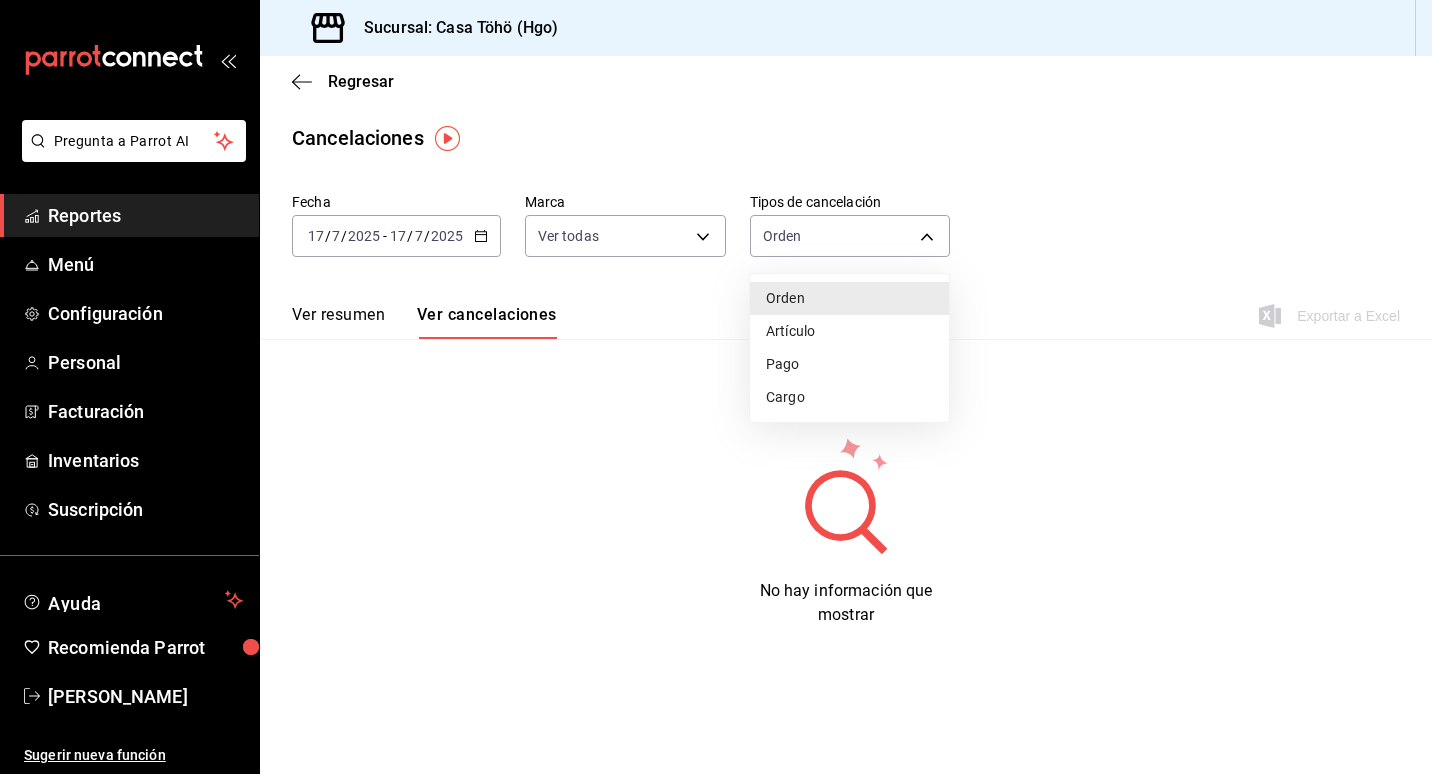 click on "Artículo" at bounding box center (849, 331) 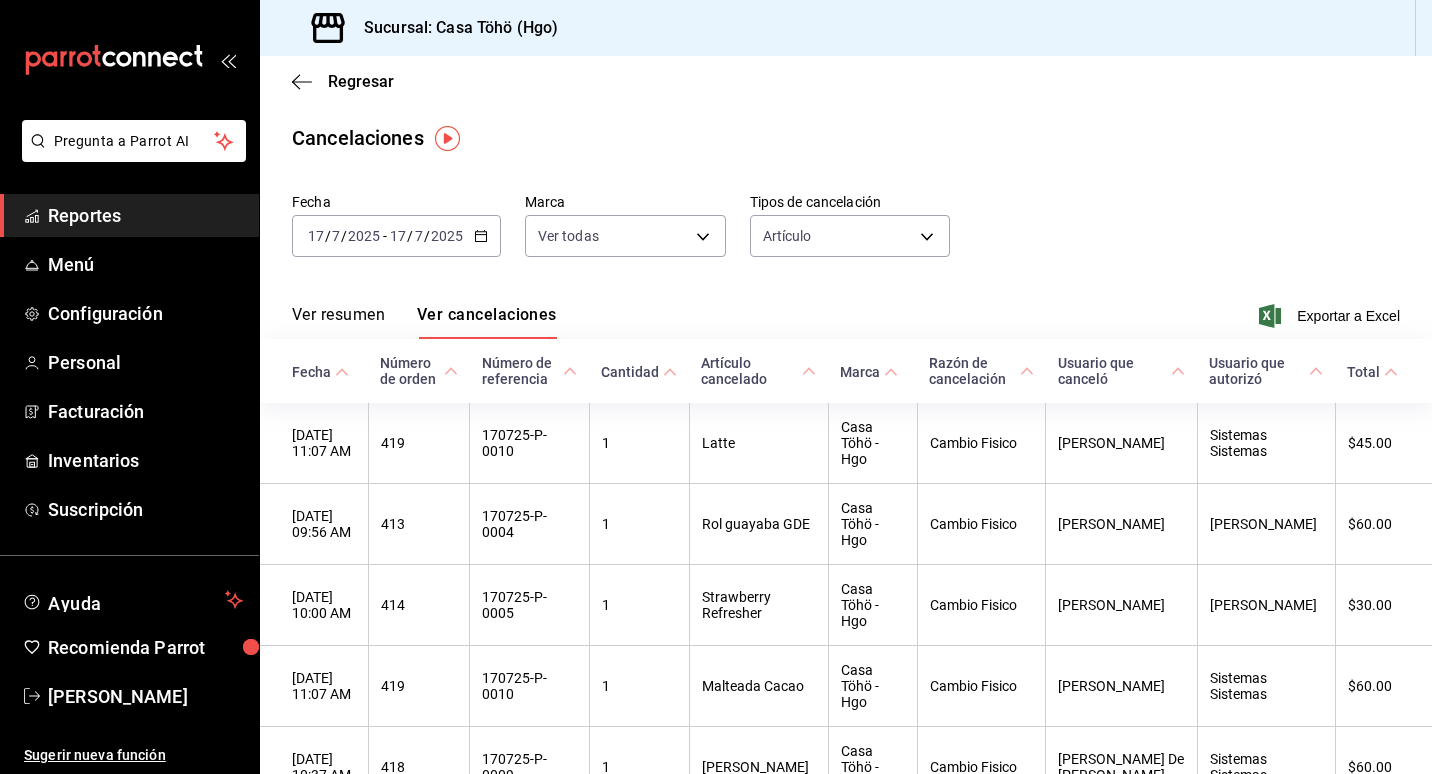 click 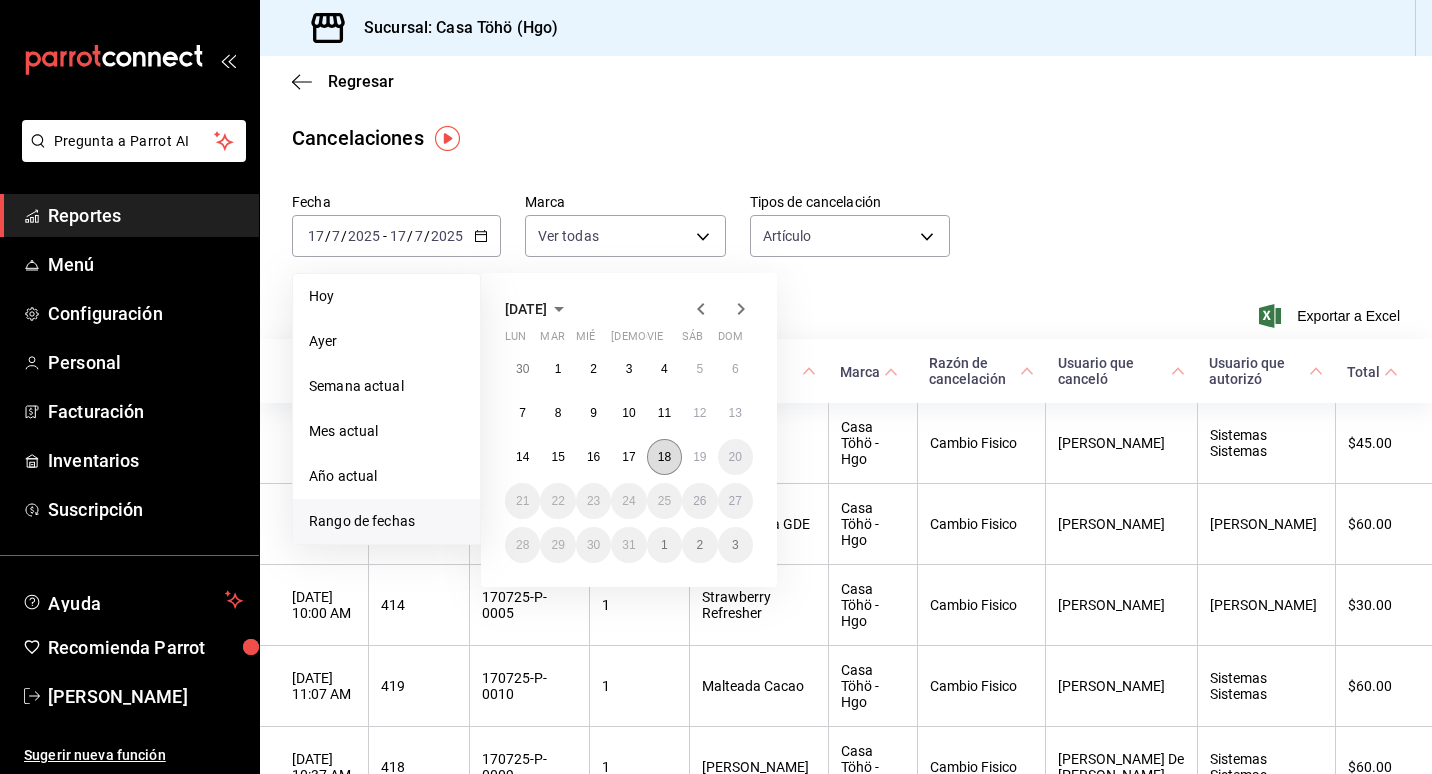 click on "18" at bounding box center [664, 457] 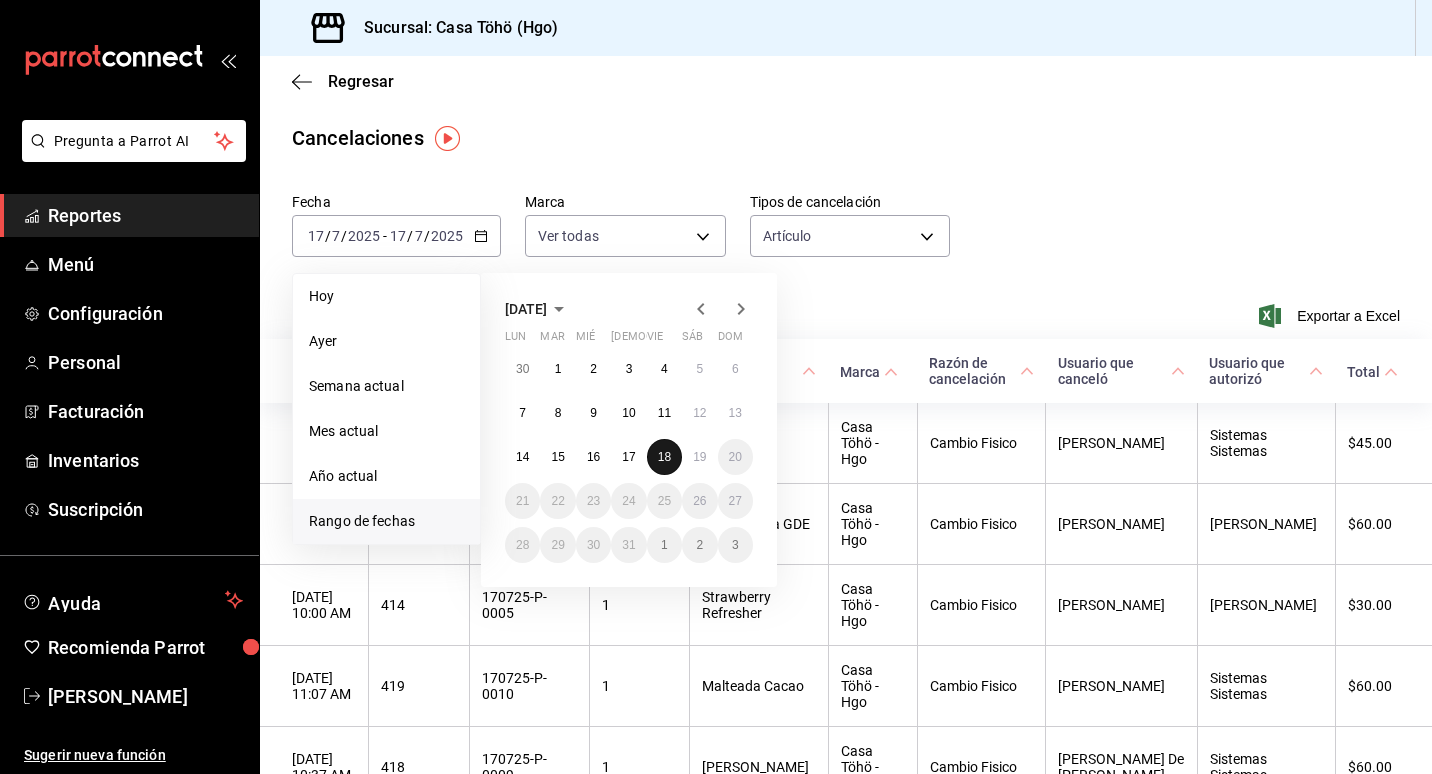 click on "18" at bounding box center [664, 457] 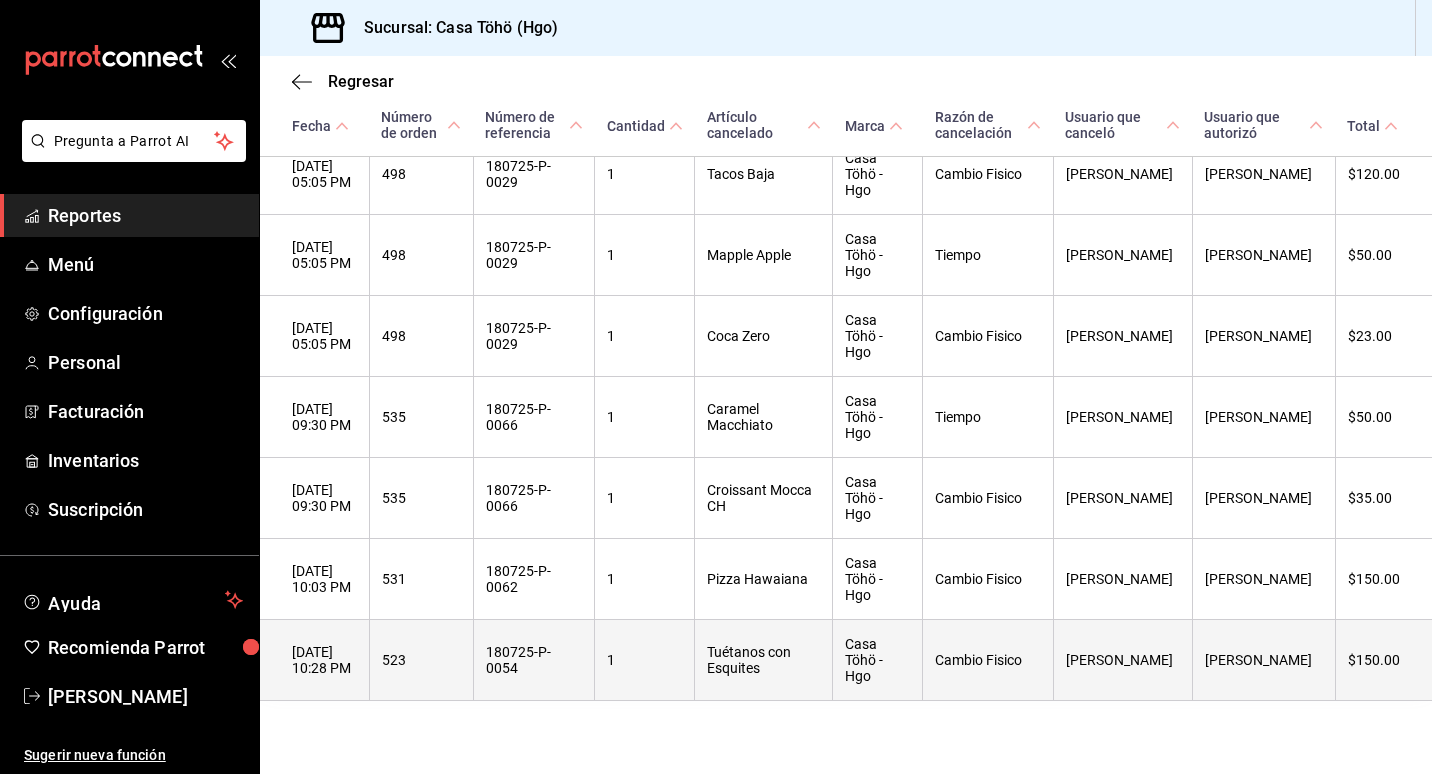 scroll, scrollTop: 554, scrollLeft: 0, axis: vertical 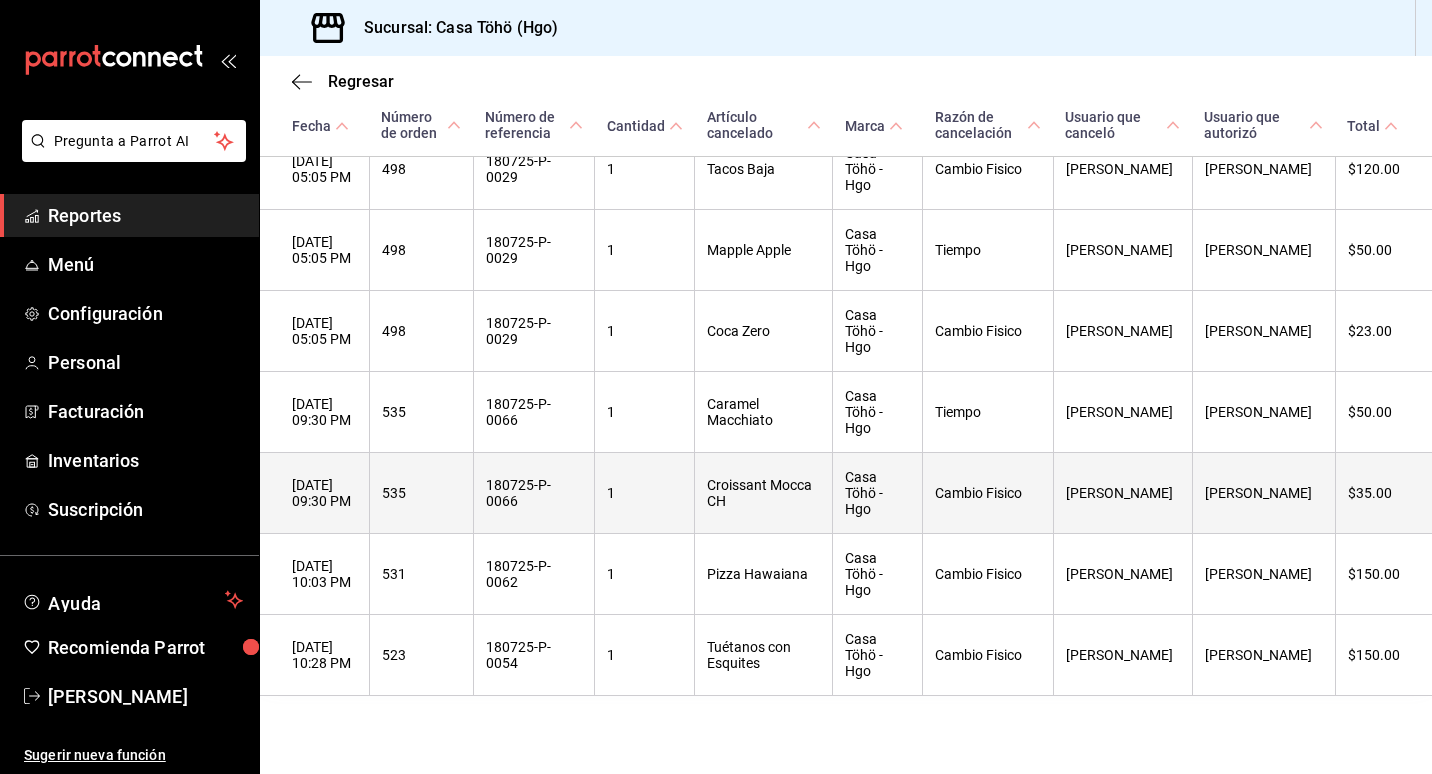 click on "Croissant Mocca CH" at bounding box center (764, 493) 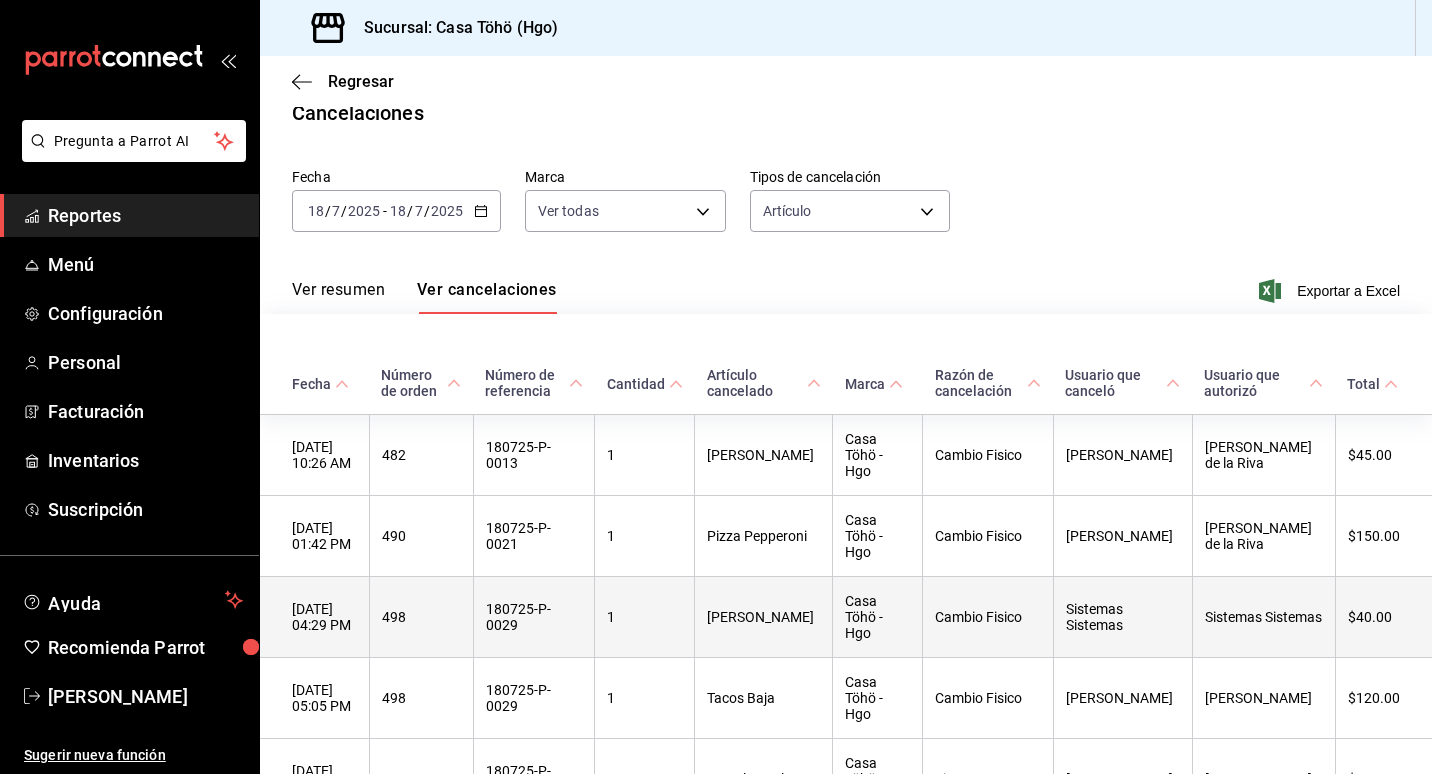 scroll, scrollTop: 0, scrollLeft: 0, axis: both 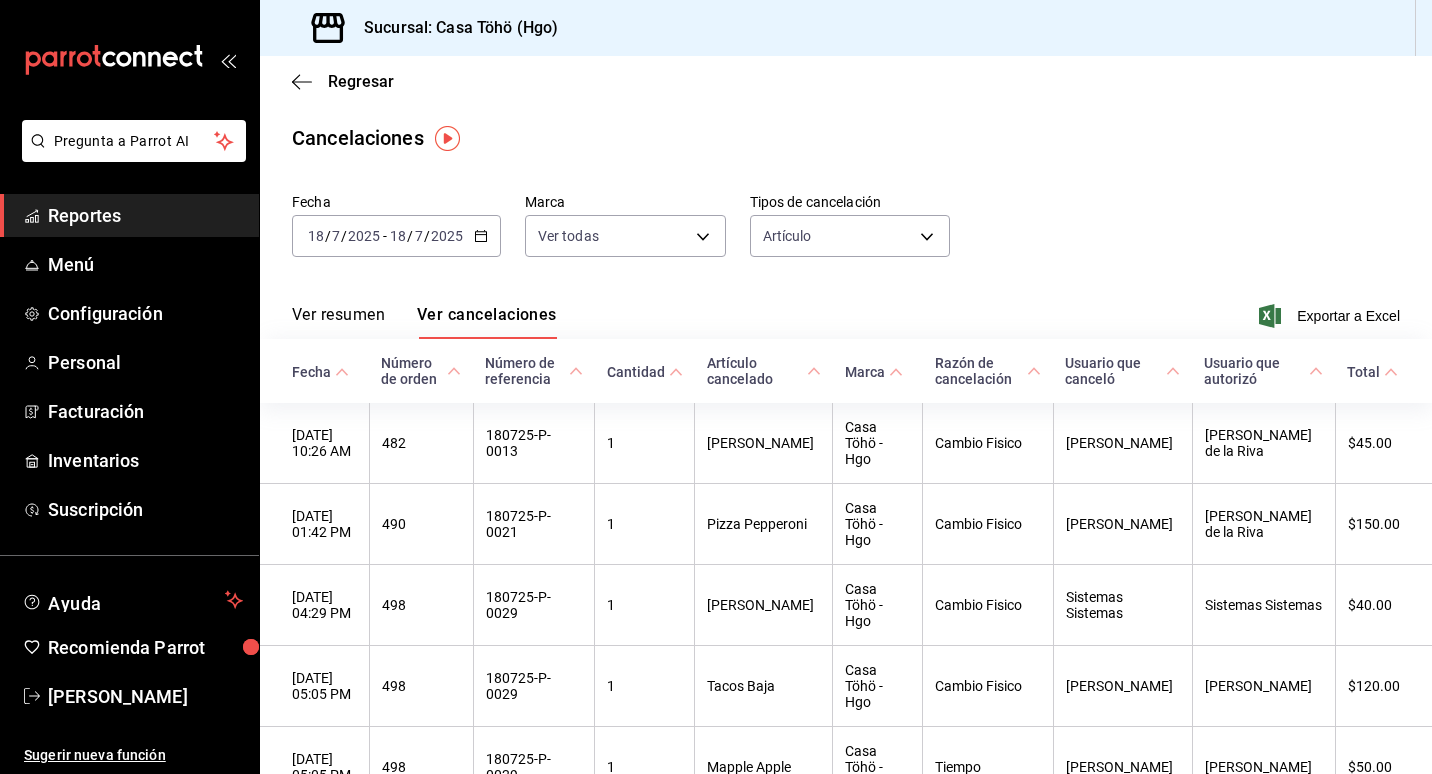 click 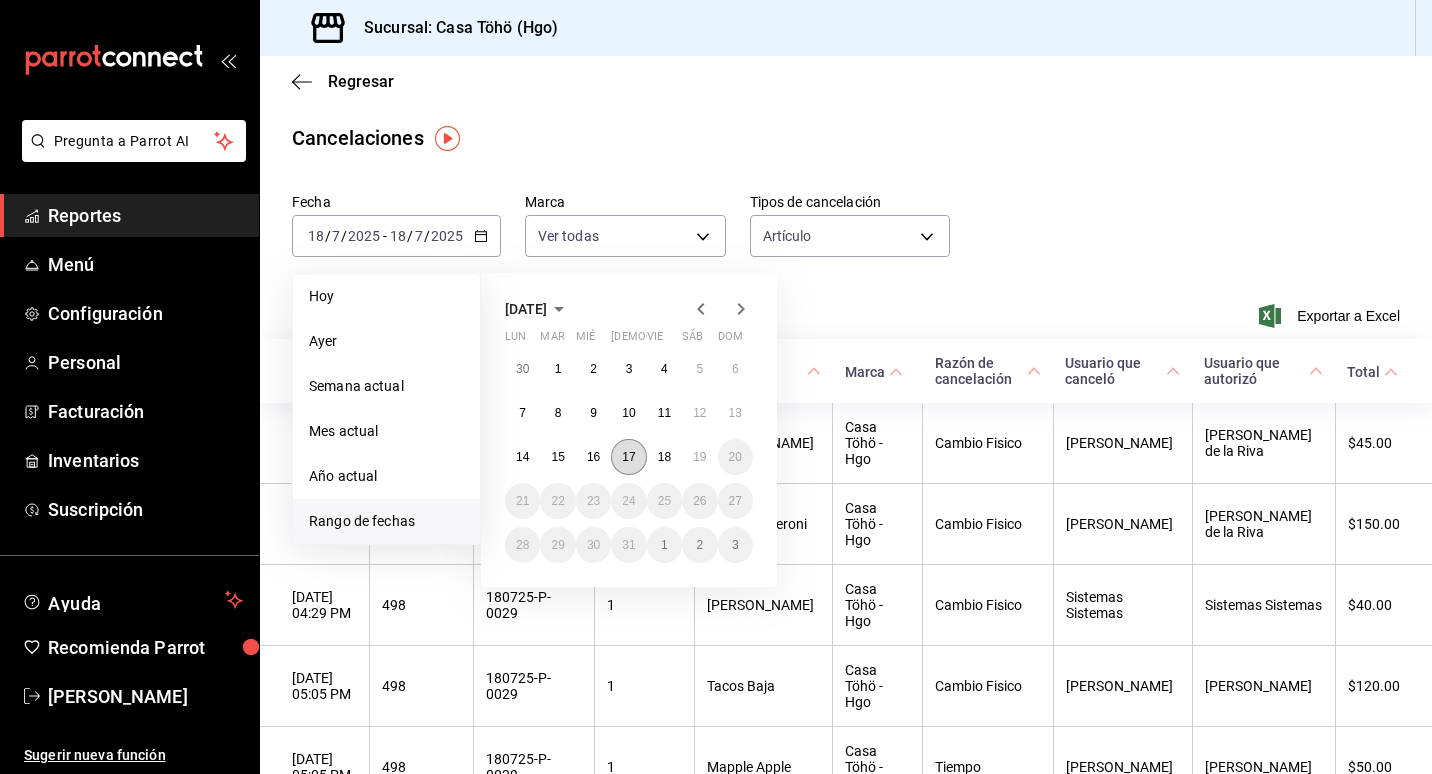 click on "17" at bounding box center [628, 457] 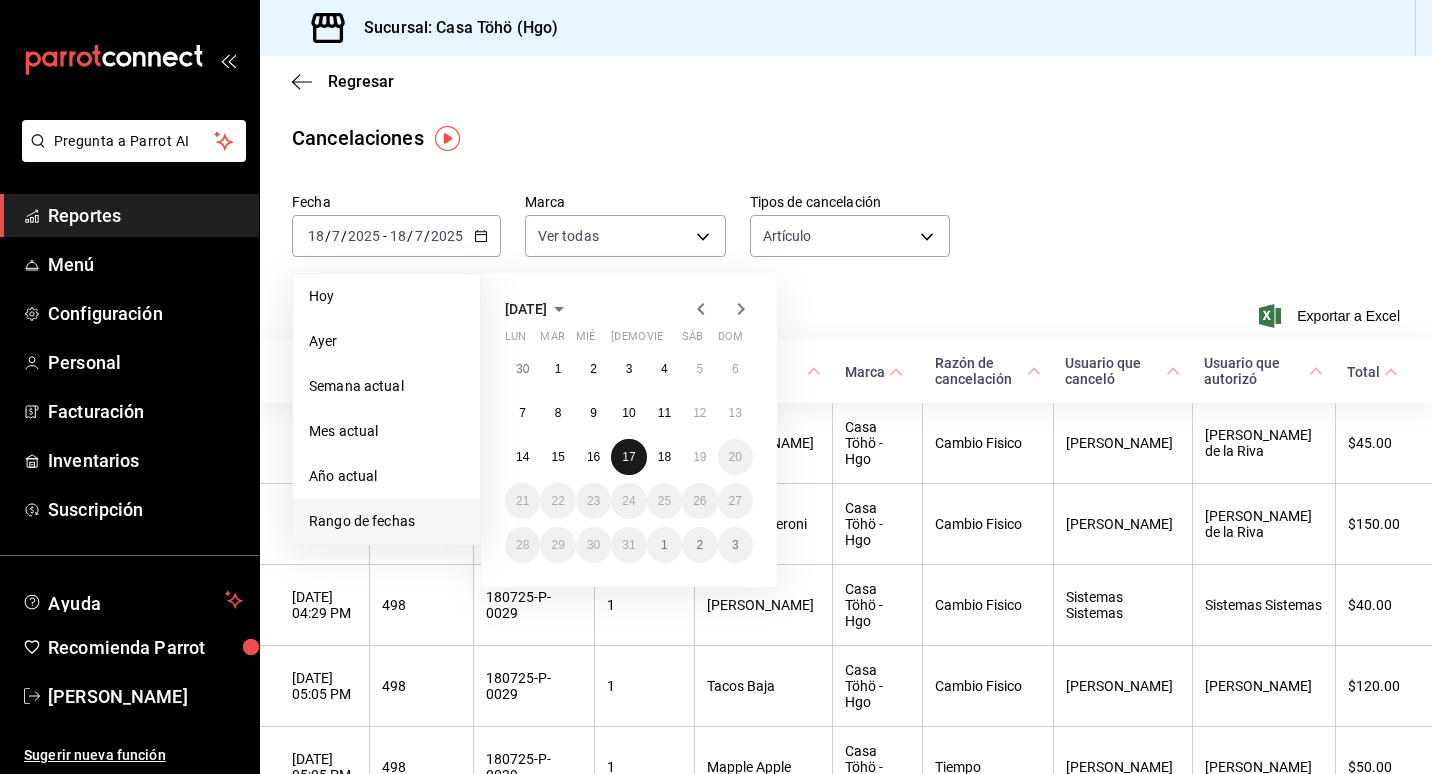 click on "17" at bounding box center (628, 457) 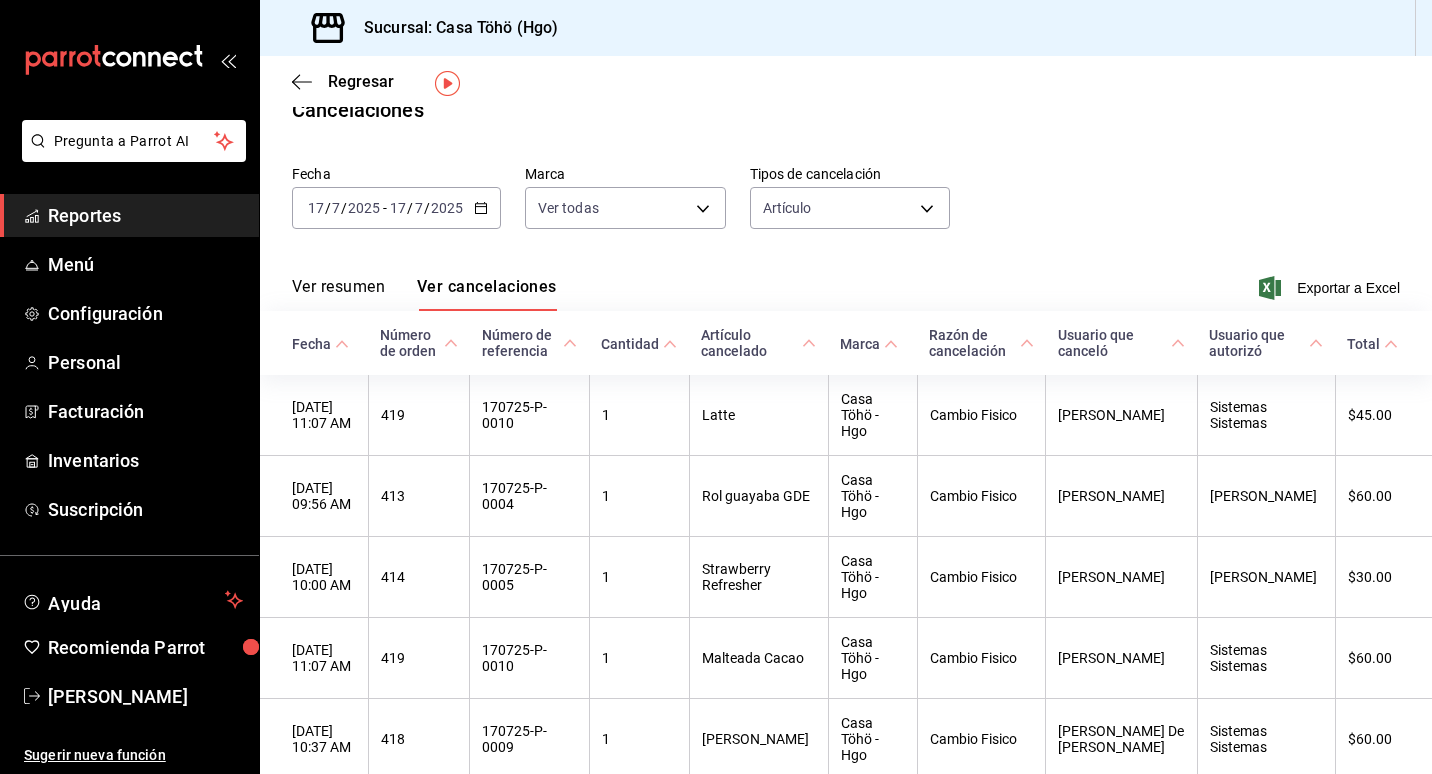 scroll, scrollTop: 0, scrollLeft: 0, axis: both 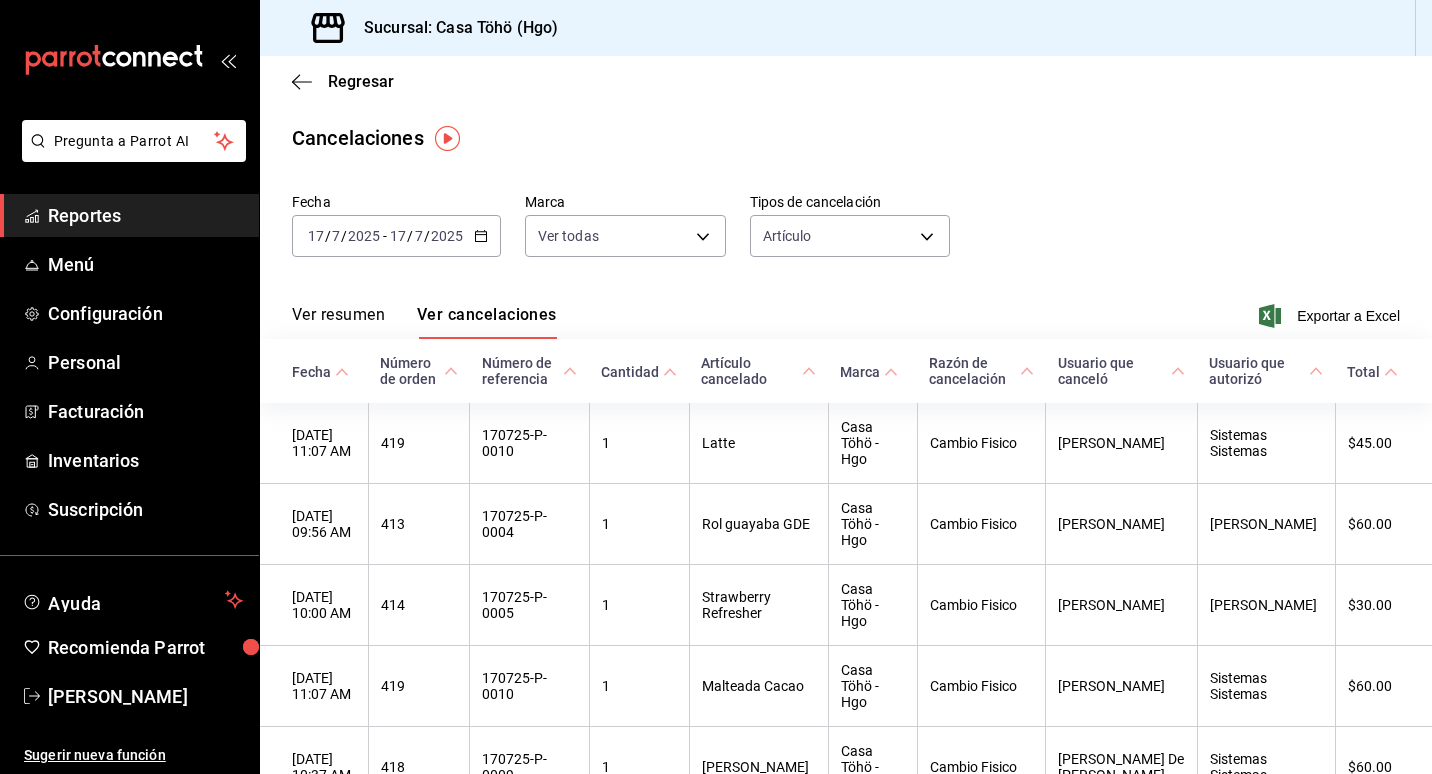 click 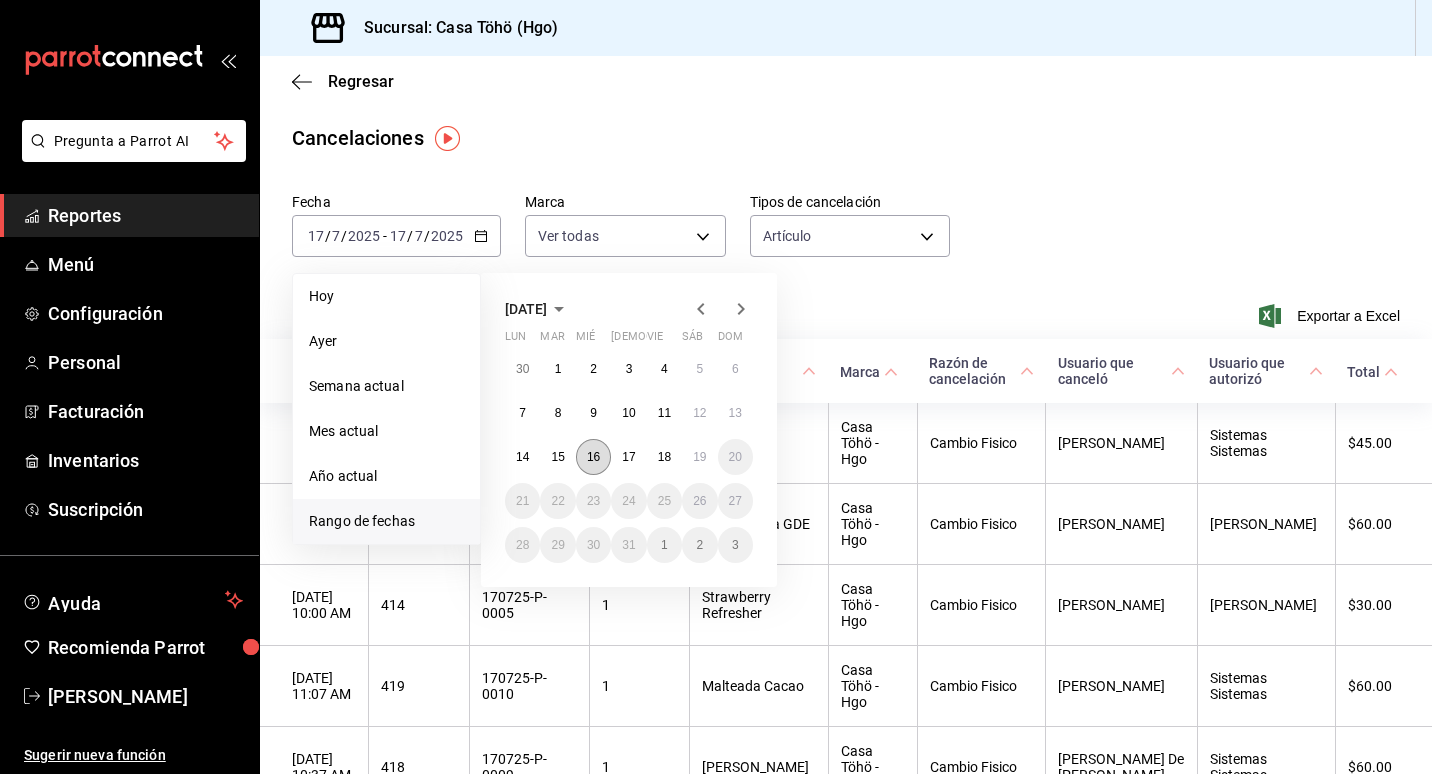 click on "16" at bounding box center (593, 457) 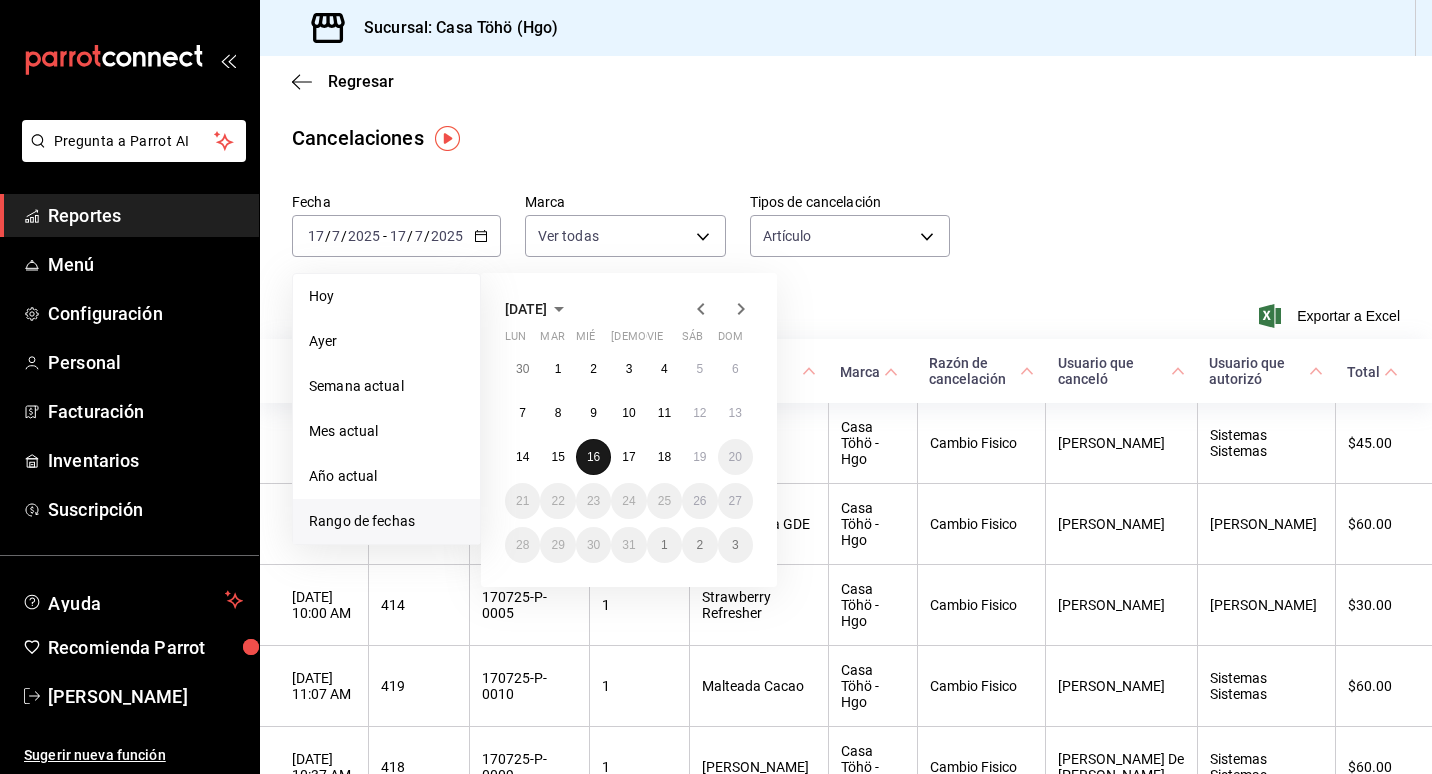click on "16" at bounding box center (593, 457) 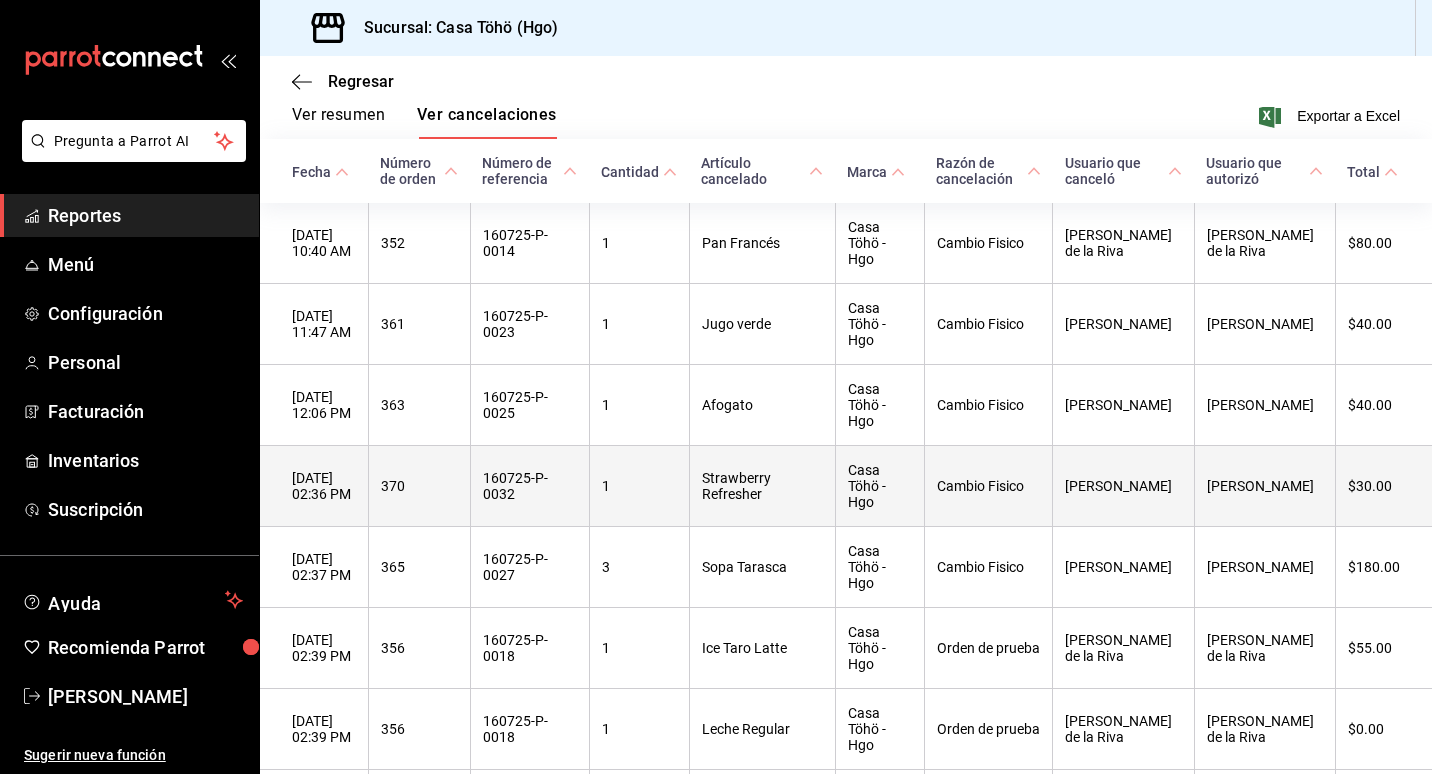 scroll, scrollTop: 0, scrollLeft: 0, axis: both 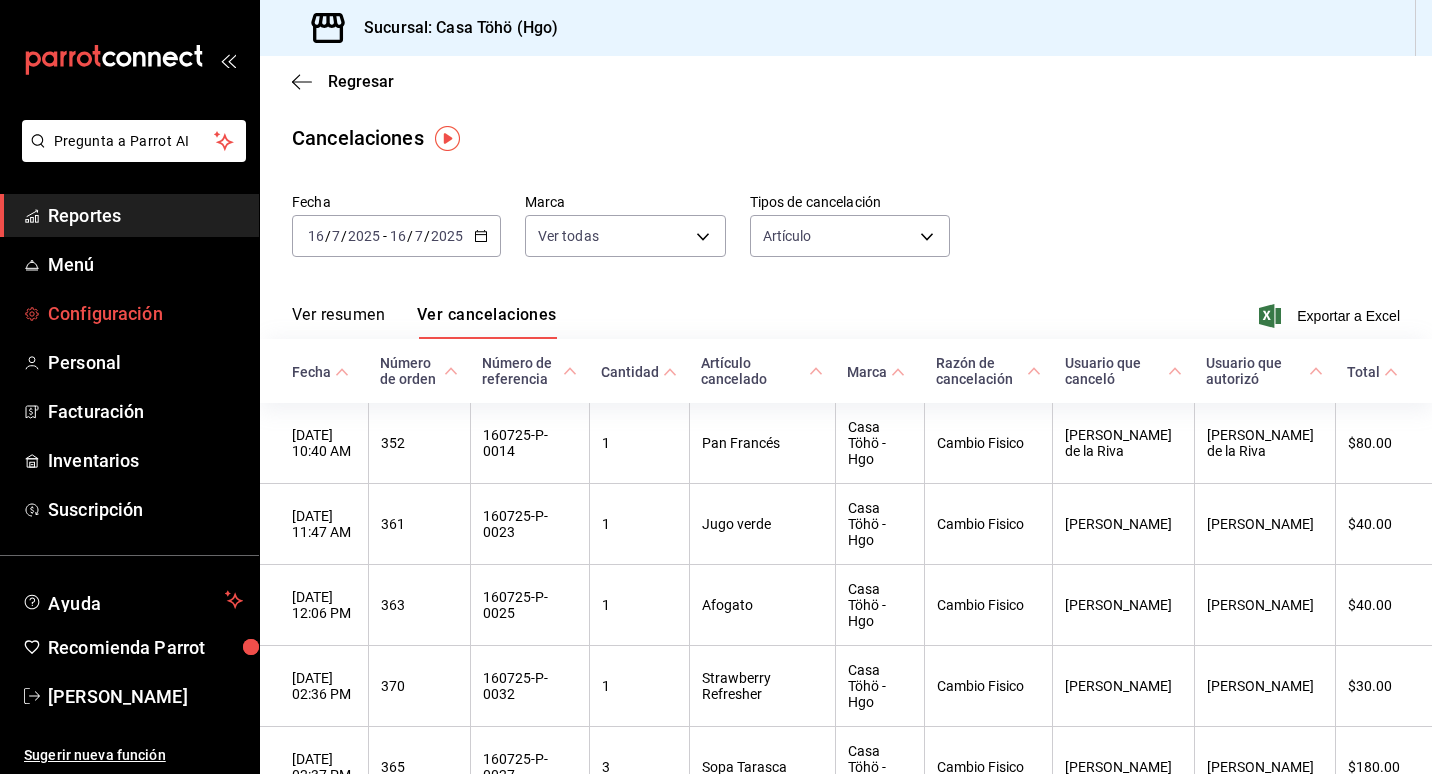 click on "Configuración" at bounding box center [145, 313] 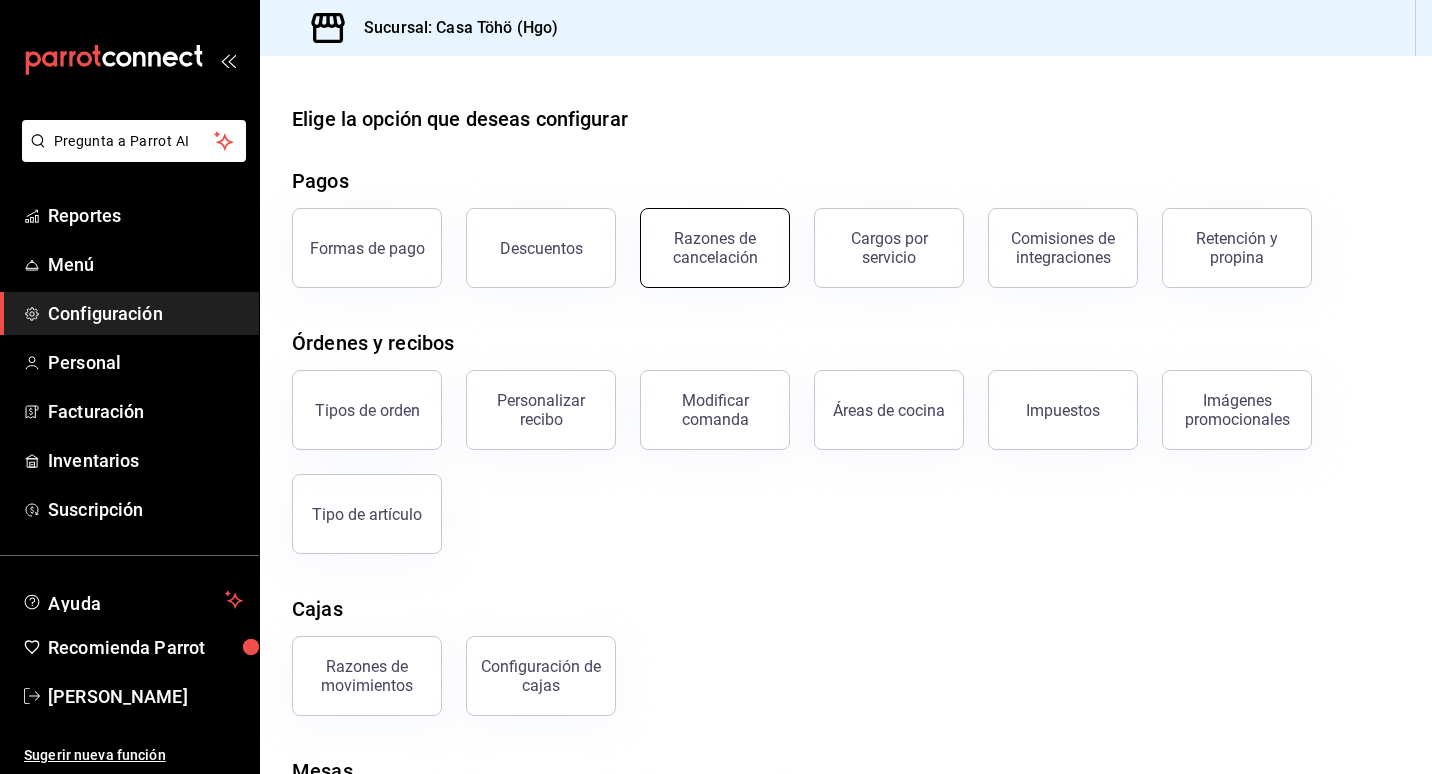 click on "Razones de cancelación" at bounding box center [715, 248] 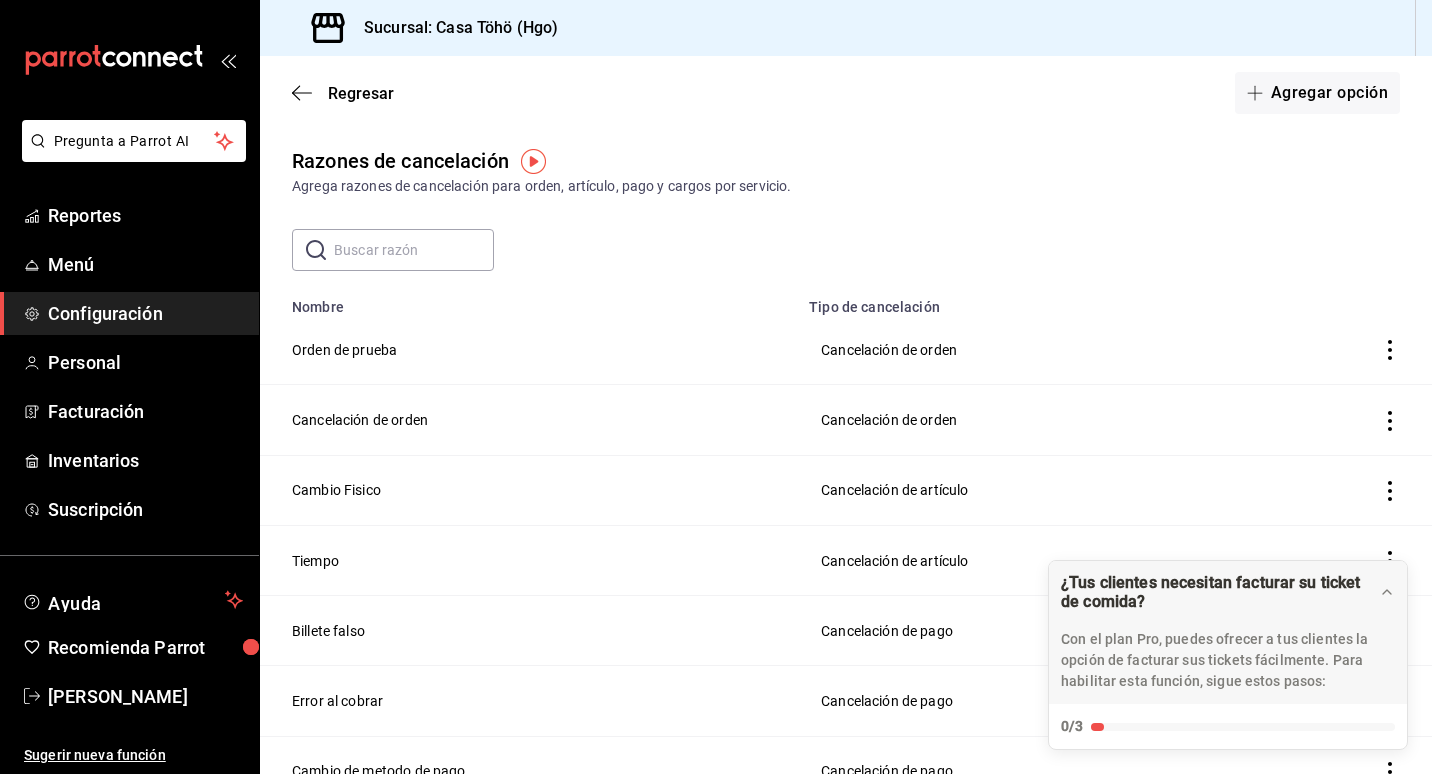 scroll, scrollTop: 100, scrollLeft: 0, axis: vertical 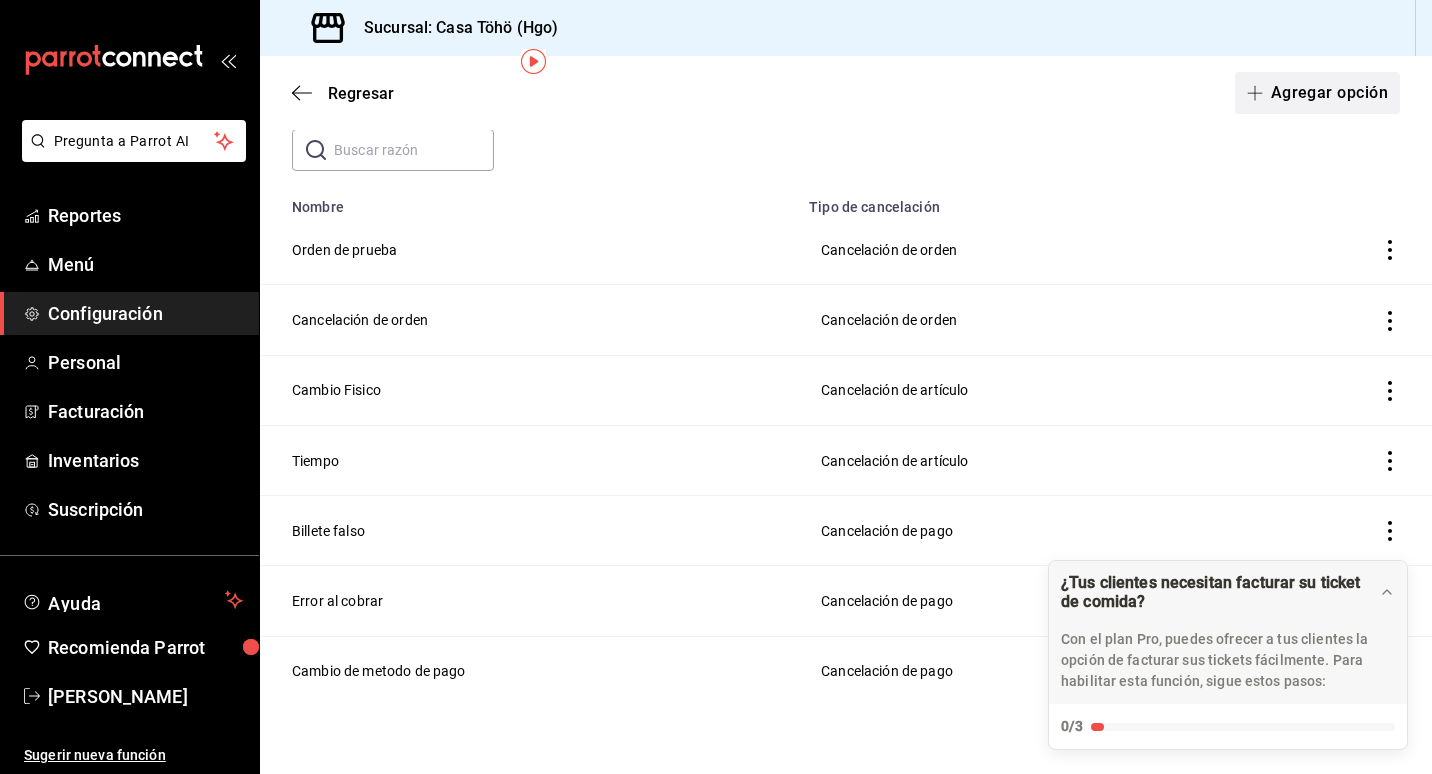click on "Agregar opción" at bounding box center [1317, 93] 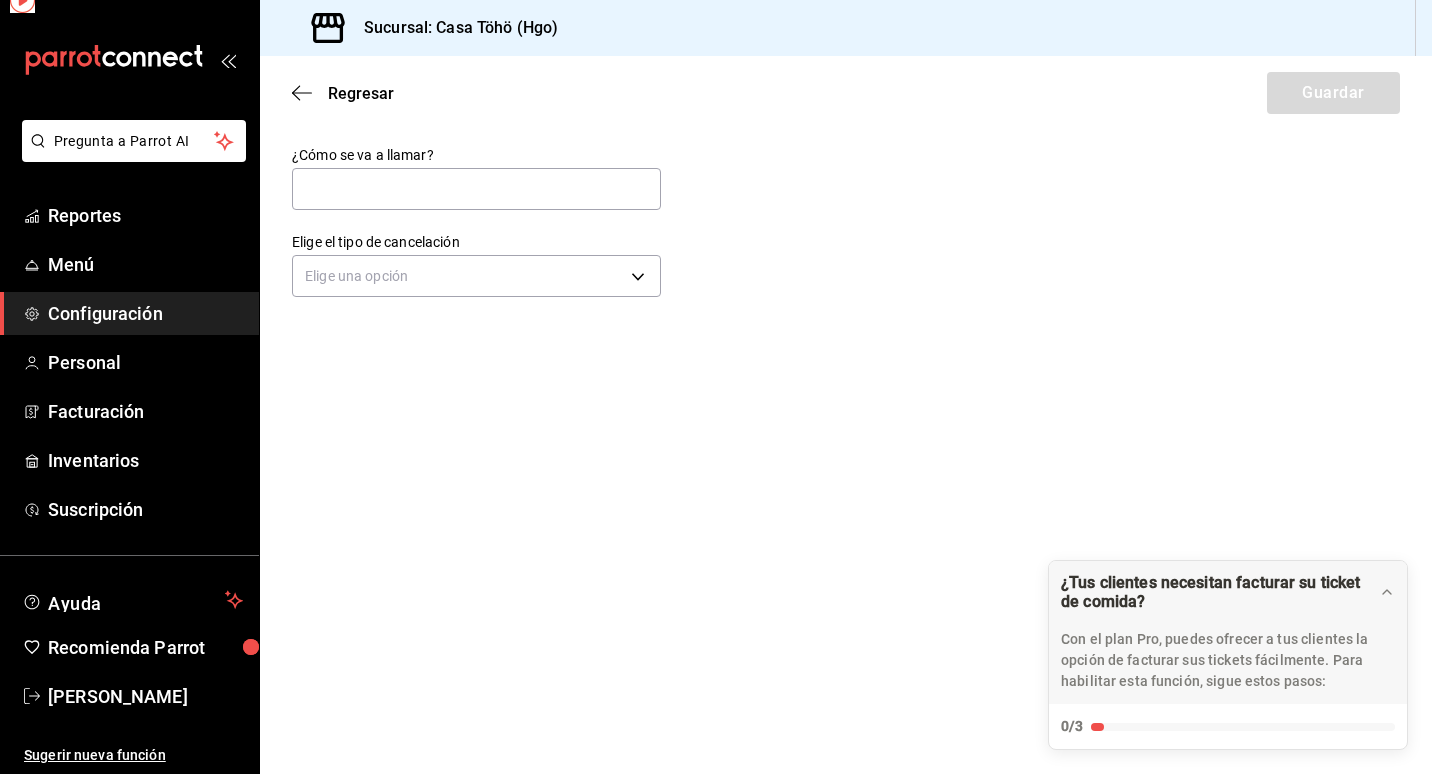 scroll, scrollTop: 0, scrollLeft: 0, axis: both 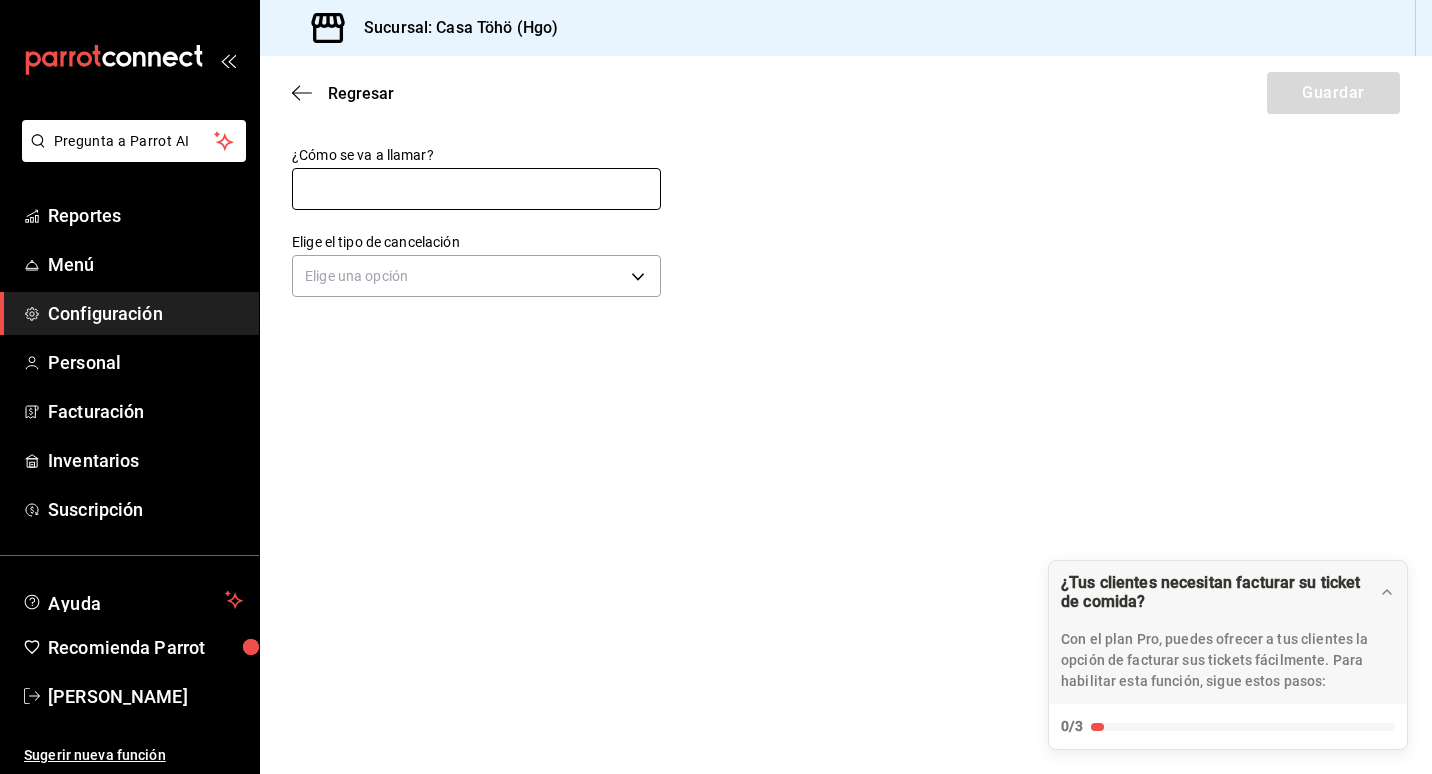 click at bounding box center [476, 189] 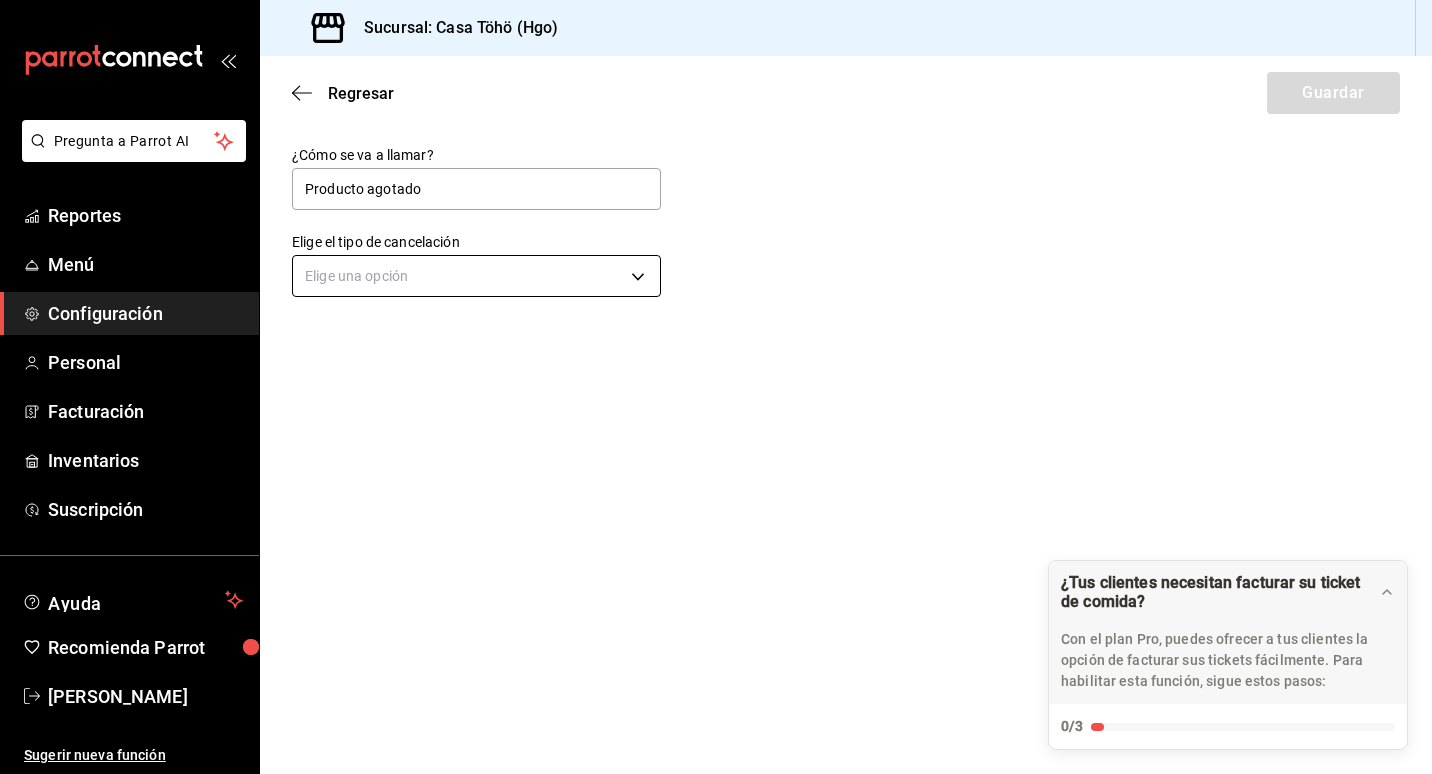 type on "Producto agotado" 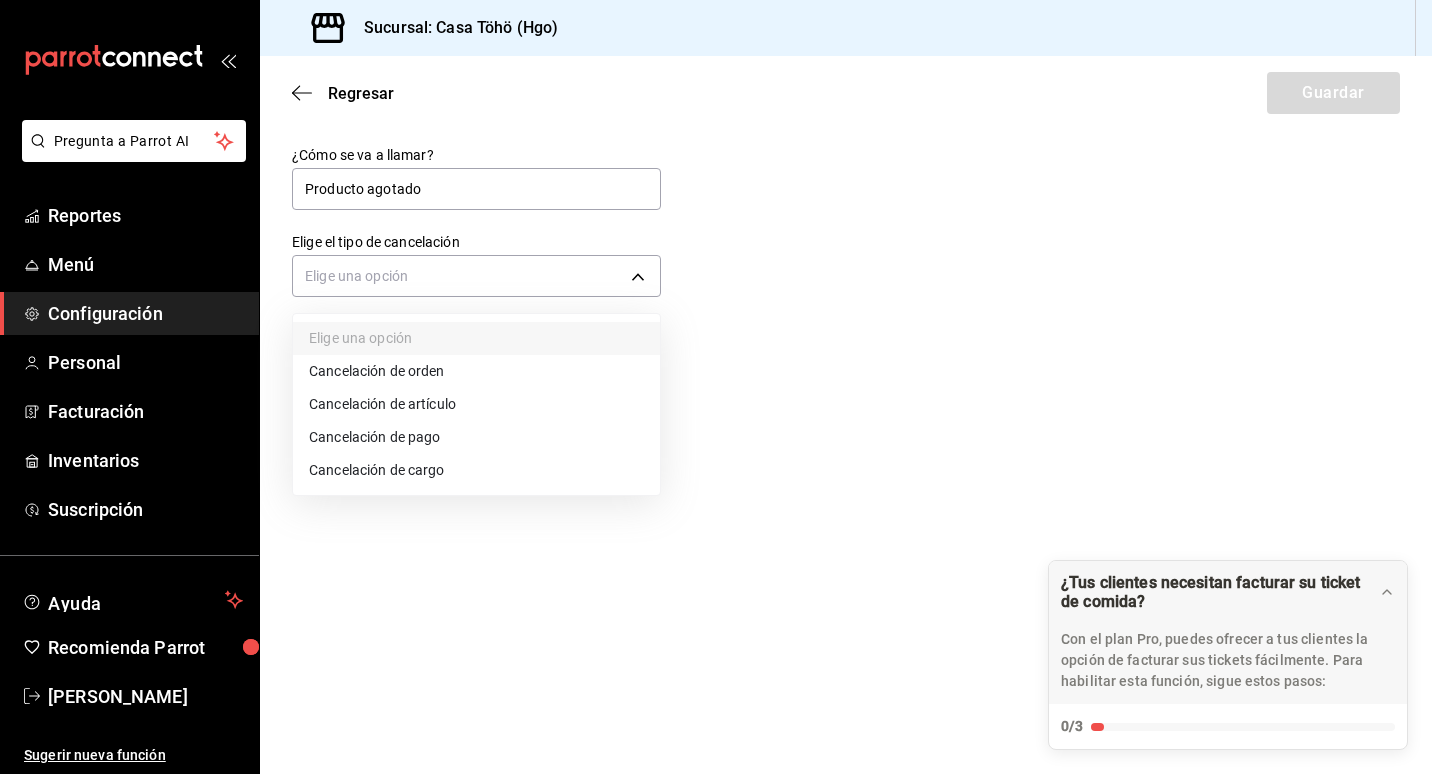 click on "Cancelación de artículo" at bounding box center (476, 404) 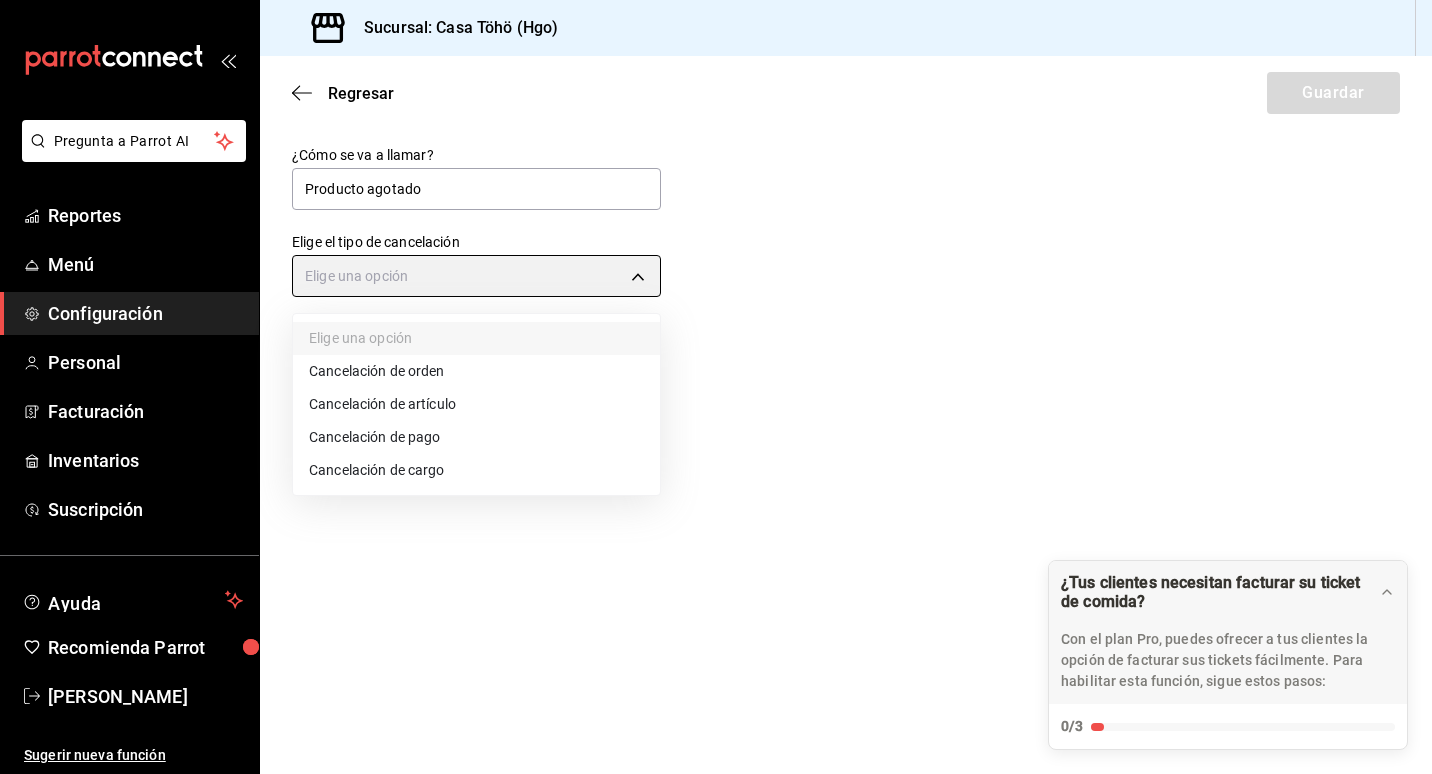 type on "ORDER_ITEM" 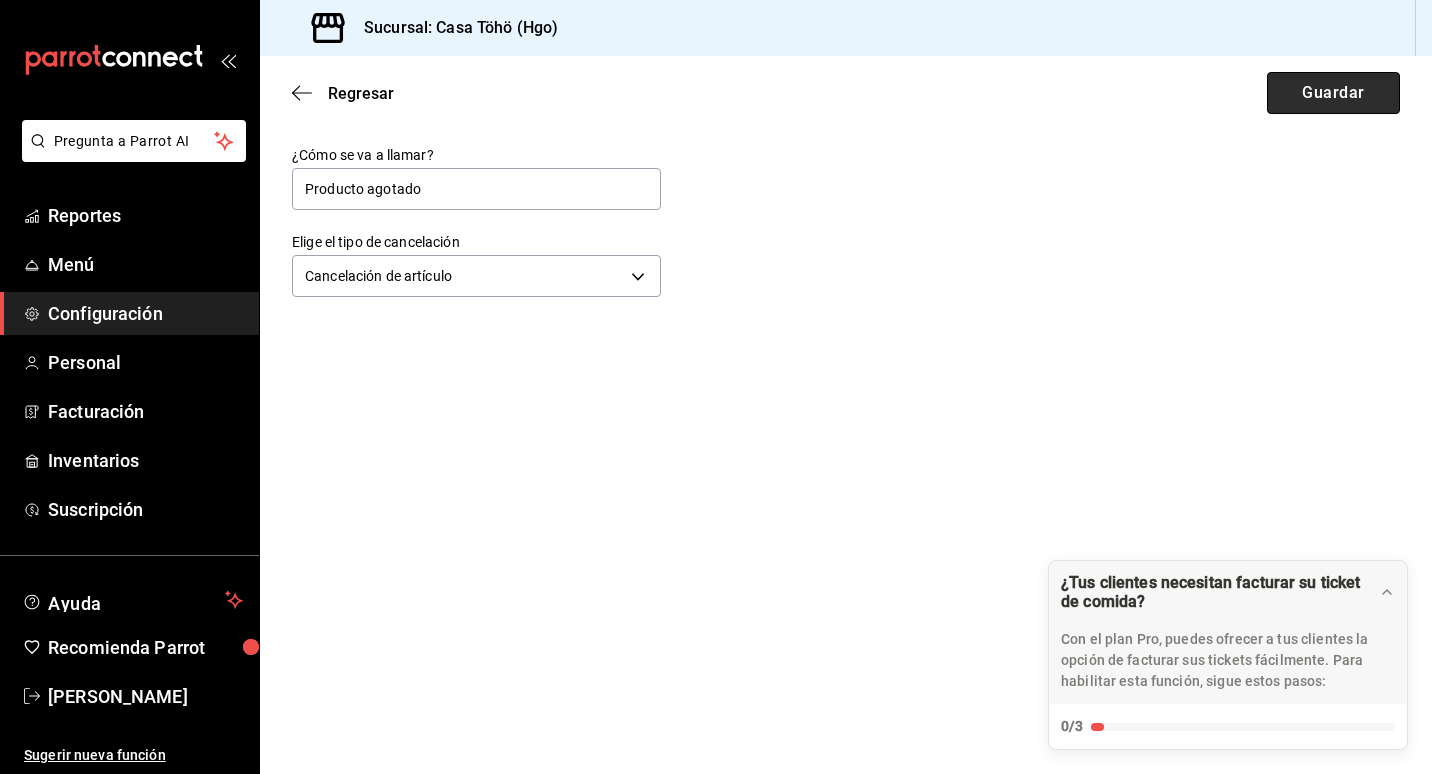 click on "Guardar" at bounding box center [1333, 93] 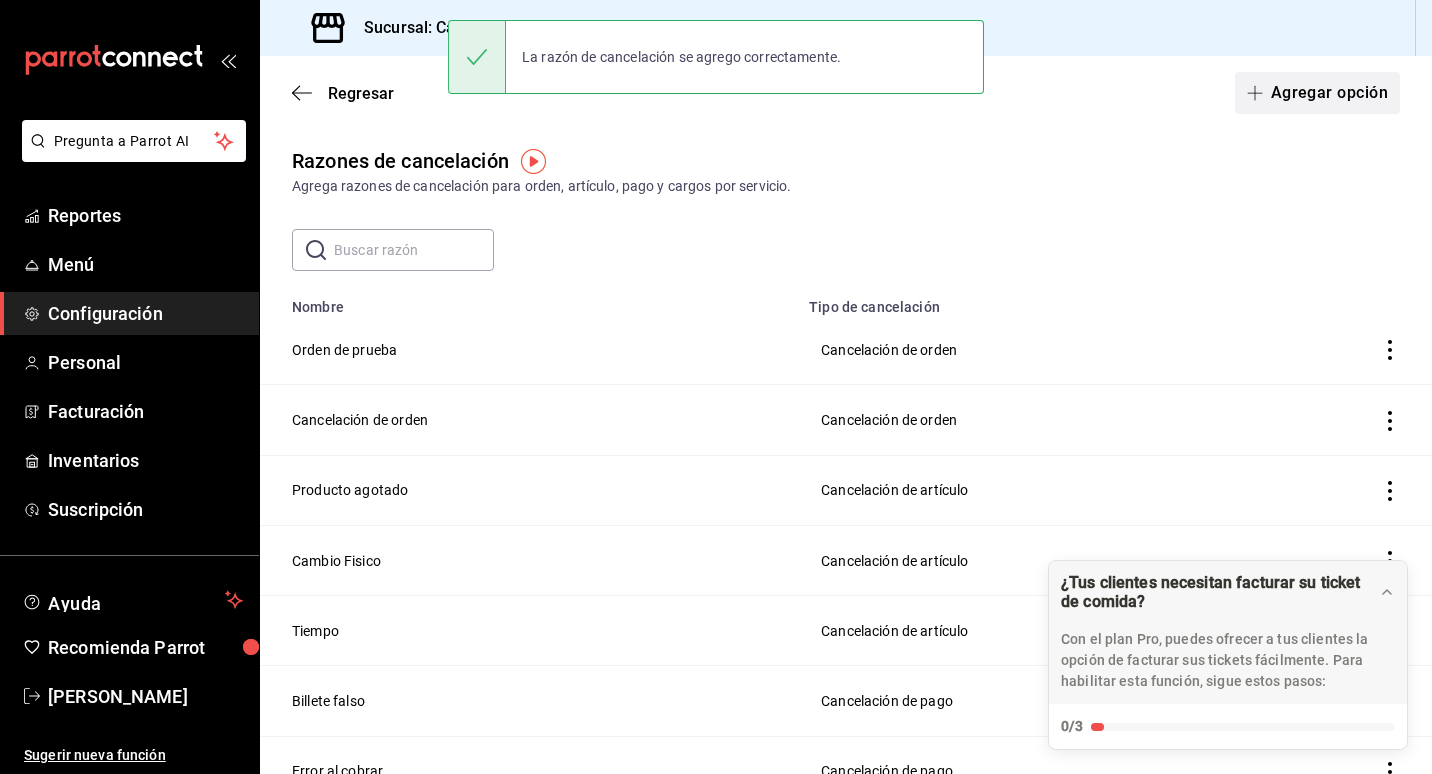 click on "Agregar opción" at bounding box center (1317, 93) 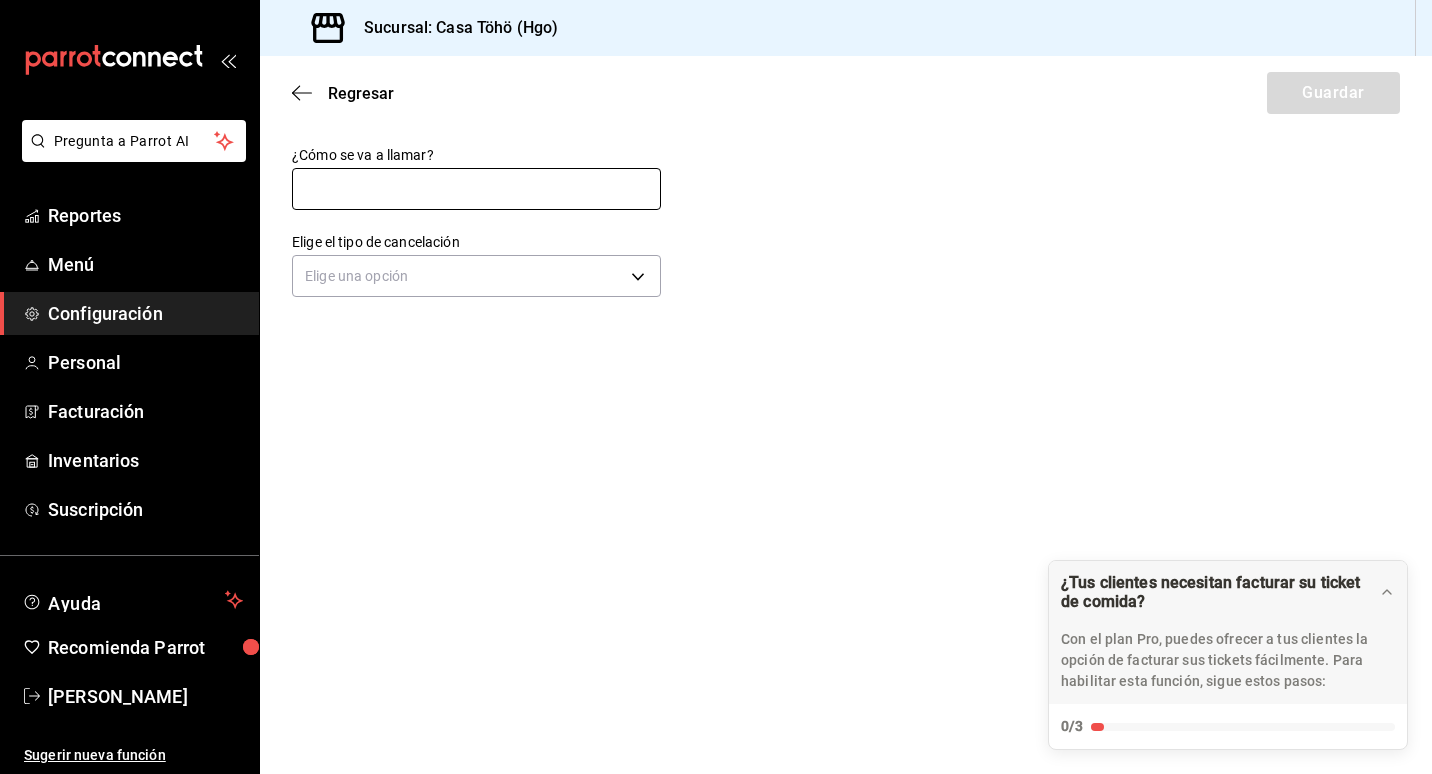 click at bounding box center [476, 189] 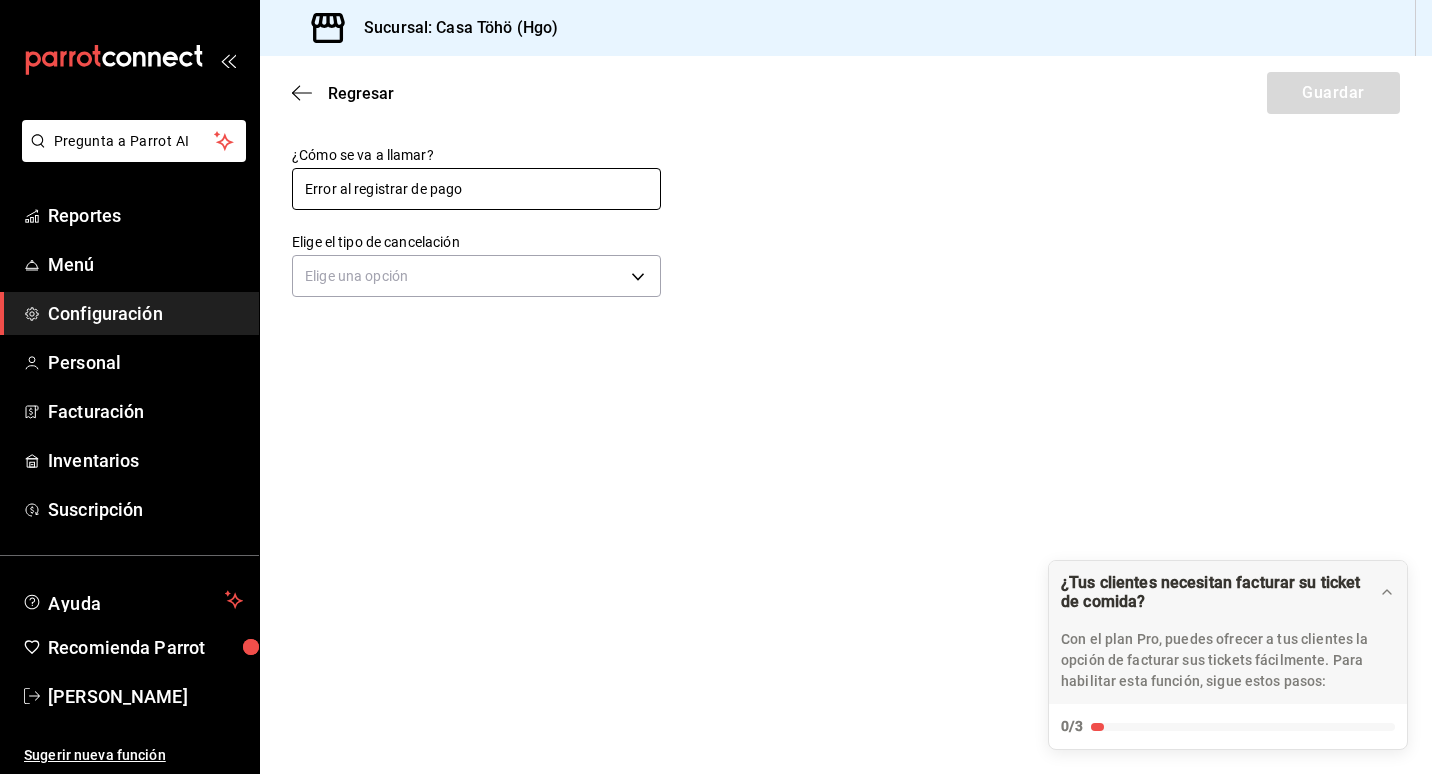 click on "Error al registrar de pago" at bounding box center (476, 189) 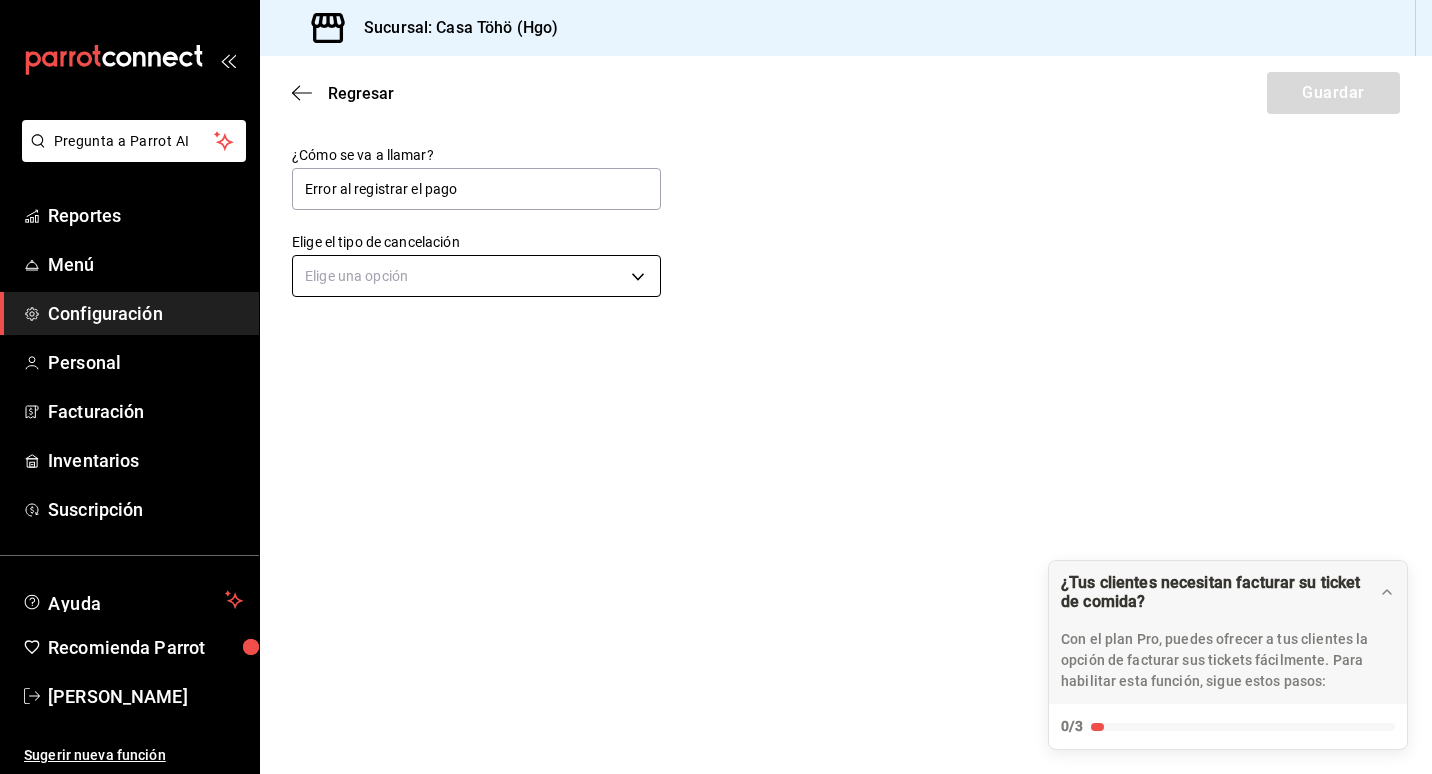 type on "Error al registrar el pago" 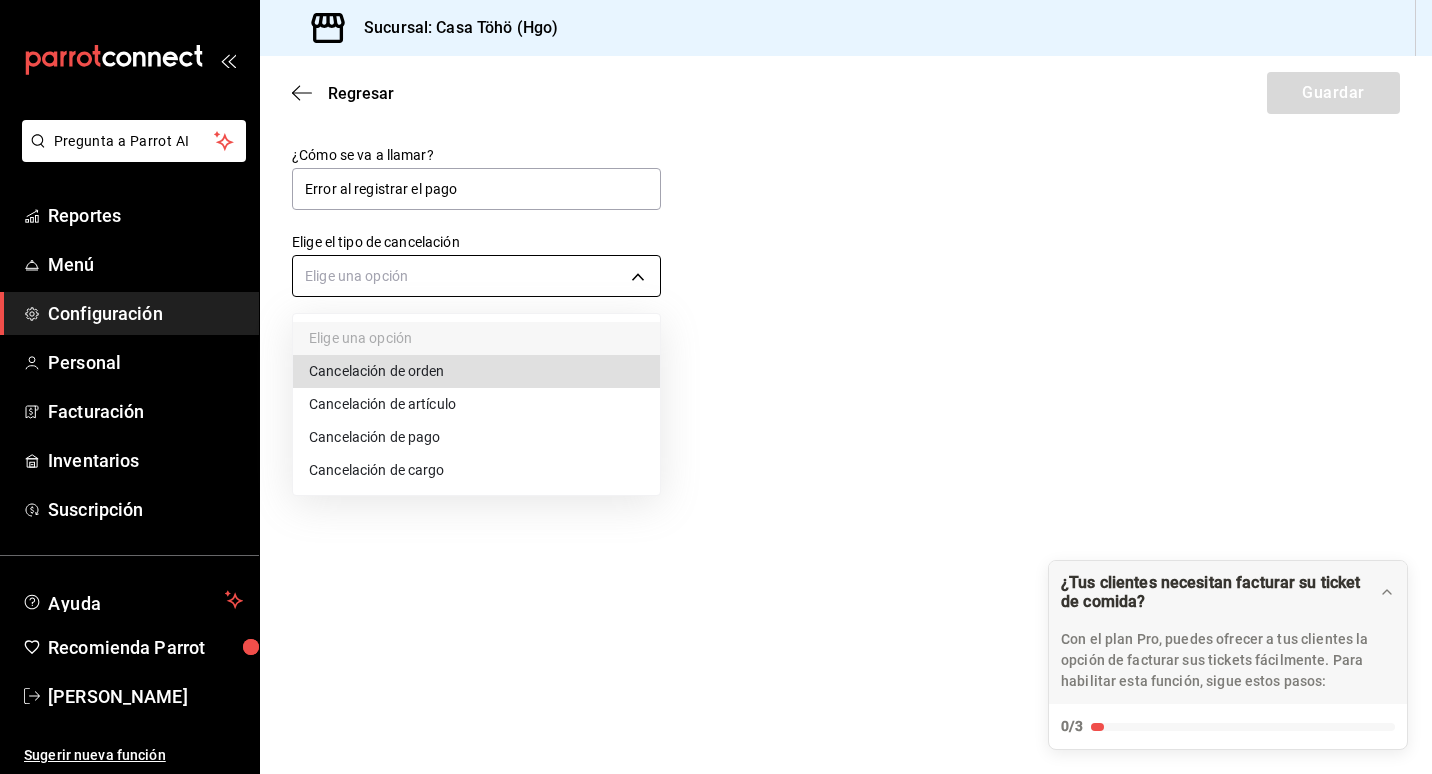 click on "Pregunta a Parrot AI Reportes   Menú   Configuración   Personal   Facturación   Inventarios   Suscripción   Ayuda Recomienda Parrot   Andrés Am   Sugerir nueva función   Sucursal: Casa Töhö (Hgo) Regresar Guardar ¿Cómo se va a llamar? Error al registrar el pago Elige el tipo de cancelación Elige una opción ¿Tus clientes necesitan facturar su ticket de comida? Con el plan Pro, puedes ofrecer a tus clientes la opción de facturar sus tickets fácilmente. Para habilitar esta función, sigue estos pasos: 0/3 Datos de emisión Agrega los datos fiscales esenciales de tu restaurante, como RFC, régimen fiscal y sellos fiscales. Agregar datos Portal de auto facturación Configura tu portal para que los clientes generen sus facturas su ticket. Configura tu portal Activar código QR en recibo Activa el QR en el recibo desde configuración del portal. Ir a Personalizar recibo GANA 1 MES GRATIS EN TU SUSCRIPCIÓN AQUÍ Ver video tutorial Ir a video Pregunta a Parrot AI Reportes   Menú   Configuración" at bounding box center (716, 387) 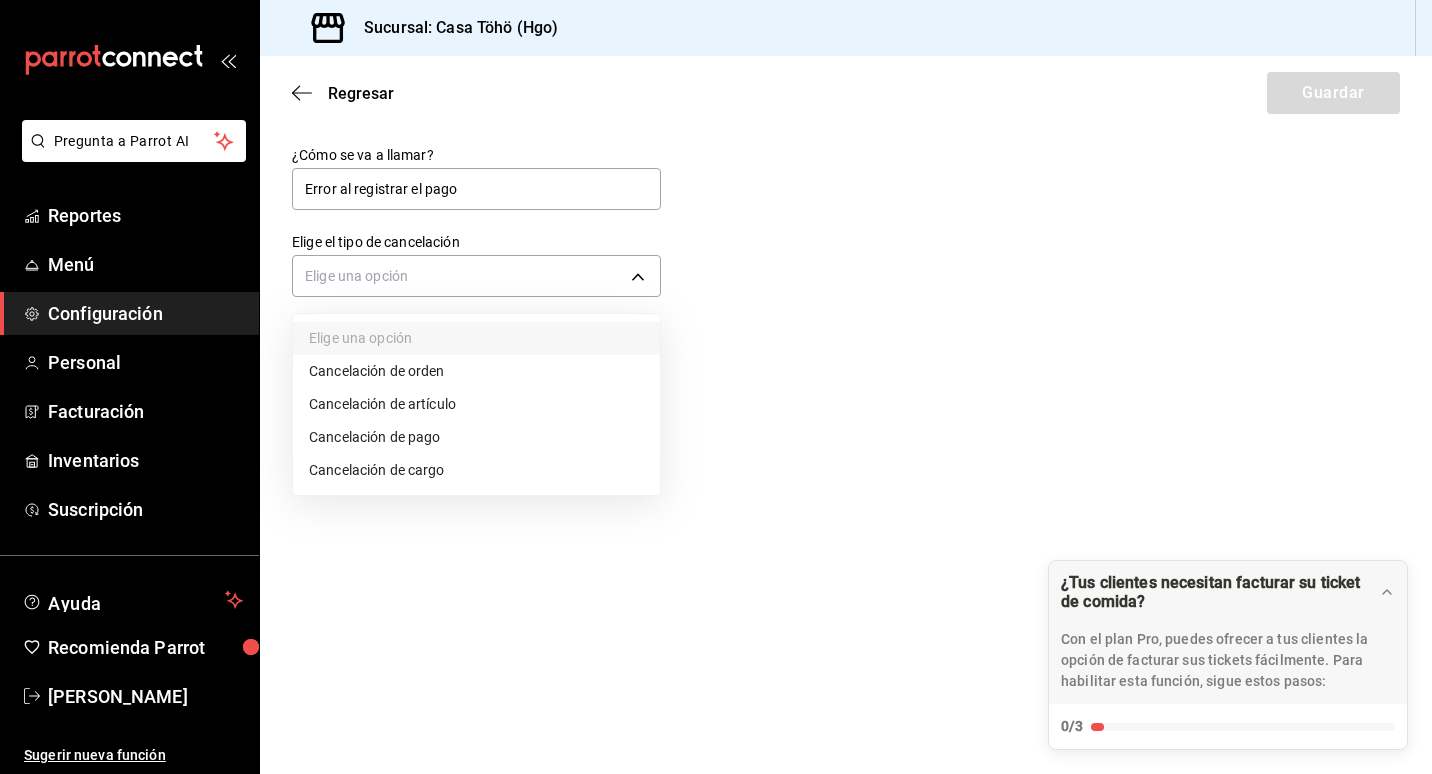 click on "Cancelación de pago" at bounding box center [476, 437] 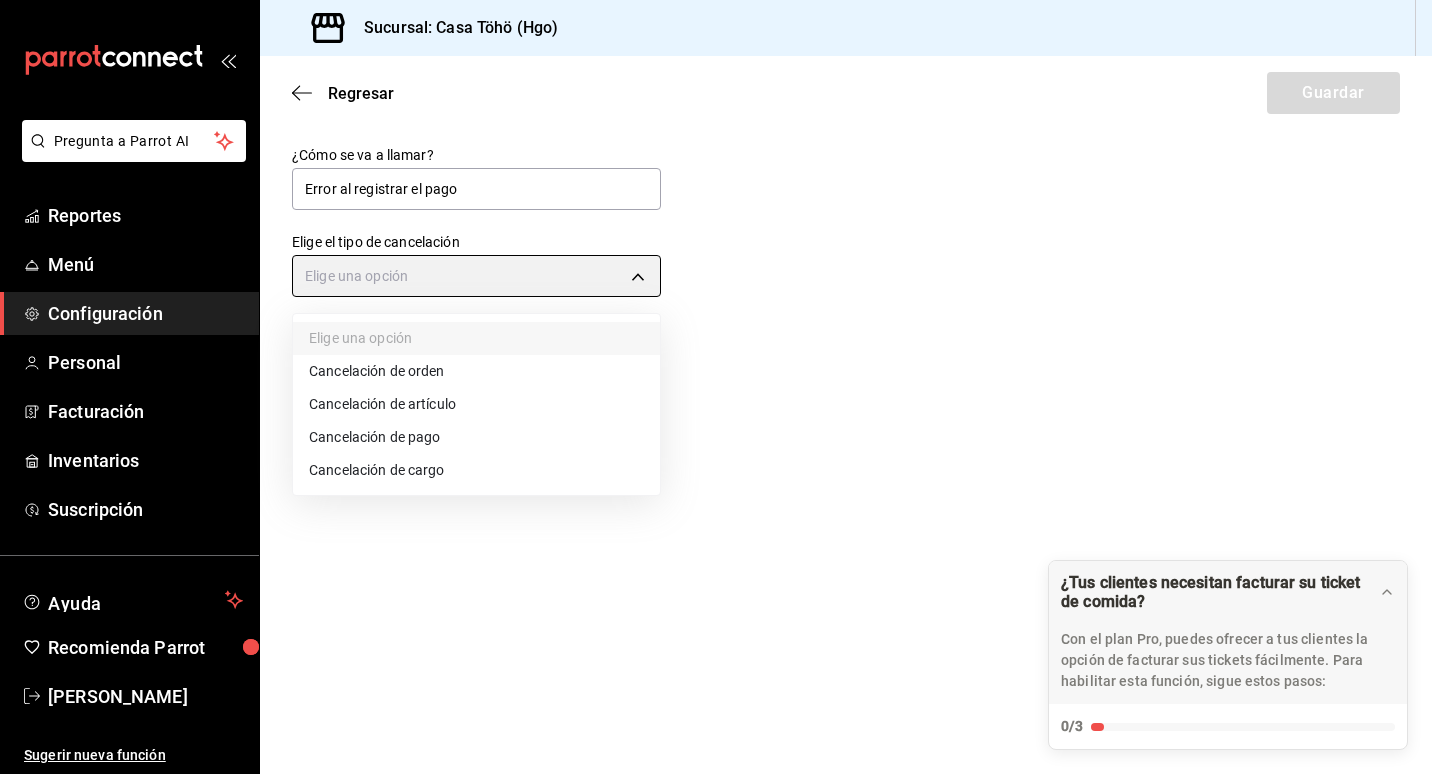 type on "ORDER_PAYMENT" 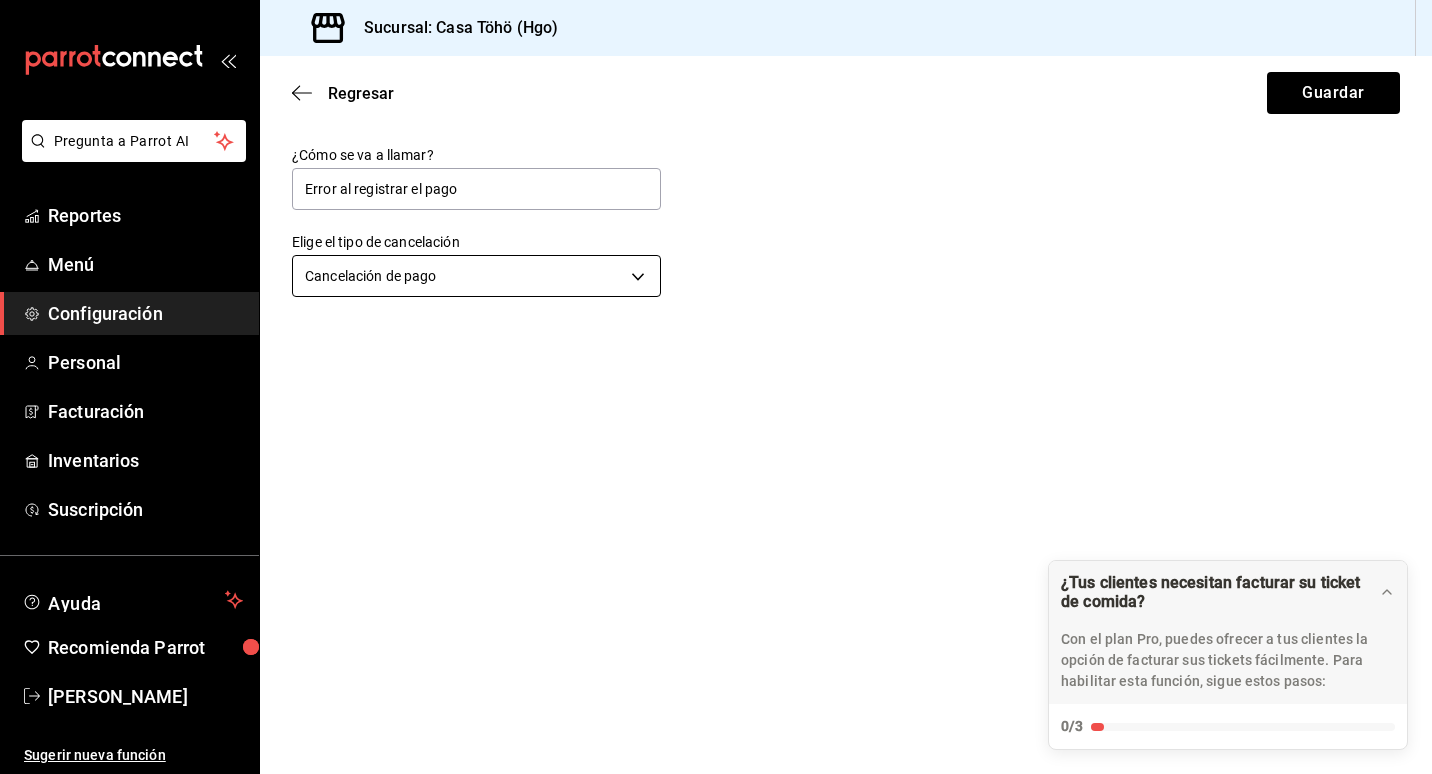 click on "Pregunta a Parrot AI Reportes   Menú   Configuración   Personal   Facturación   Inventarios   Suscripción   Ayuda Recomienda Parrot   Andrés Am   Sugerir nueva función   Sucursal: Casa Töhö (Hgo) Regresar Guardar ¿Cómo se va a llamar? Error al registrar el pago Elige el tipo de cancelación Cancelación de pago ORDER_PAYMENT ¿Tus clientes necesitan facturar su ticket de comida? Con el plan Pro, puedes ofrecer a tus clientes la opción de facturar sus tickets fácilmente. Para habilitar esta función, sigue estos pasos: 0/3 Datos de emisión Agrega los datos fiscales esenciales de tu restaurante, como RFC, régimen fiscal y sellos fiscales. Agregar datos Portal de auto facturación Configura tu portal para que los clientes generen sus facturas su ticket. Configura tu portal Activar código QR en recibo Activa el QR en el recibo desde configuración del portal. Ir a Personalizar recibo GANA 1 MES GRATIS EN TU SUSCRIPCIÓN AQUÍ Ver video tutorial Ir a video Pregunta a Parrot AI Reportes   Menú" at bounding box center (716, 387) 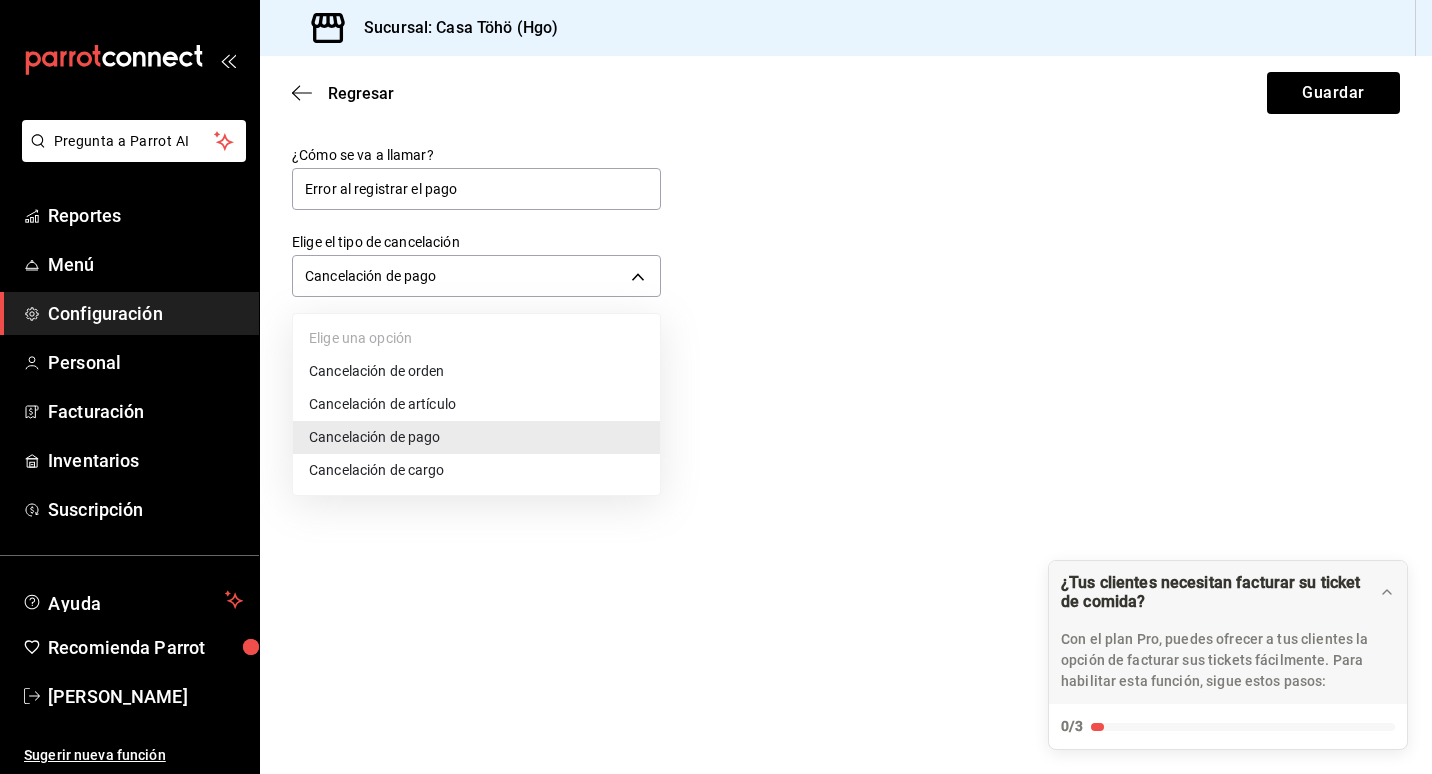 click on "Cancelación de pago" at bounding box center [476, 437] 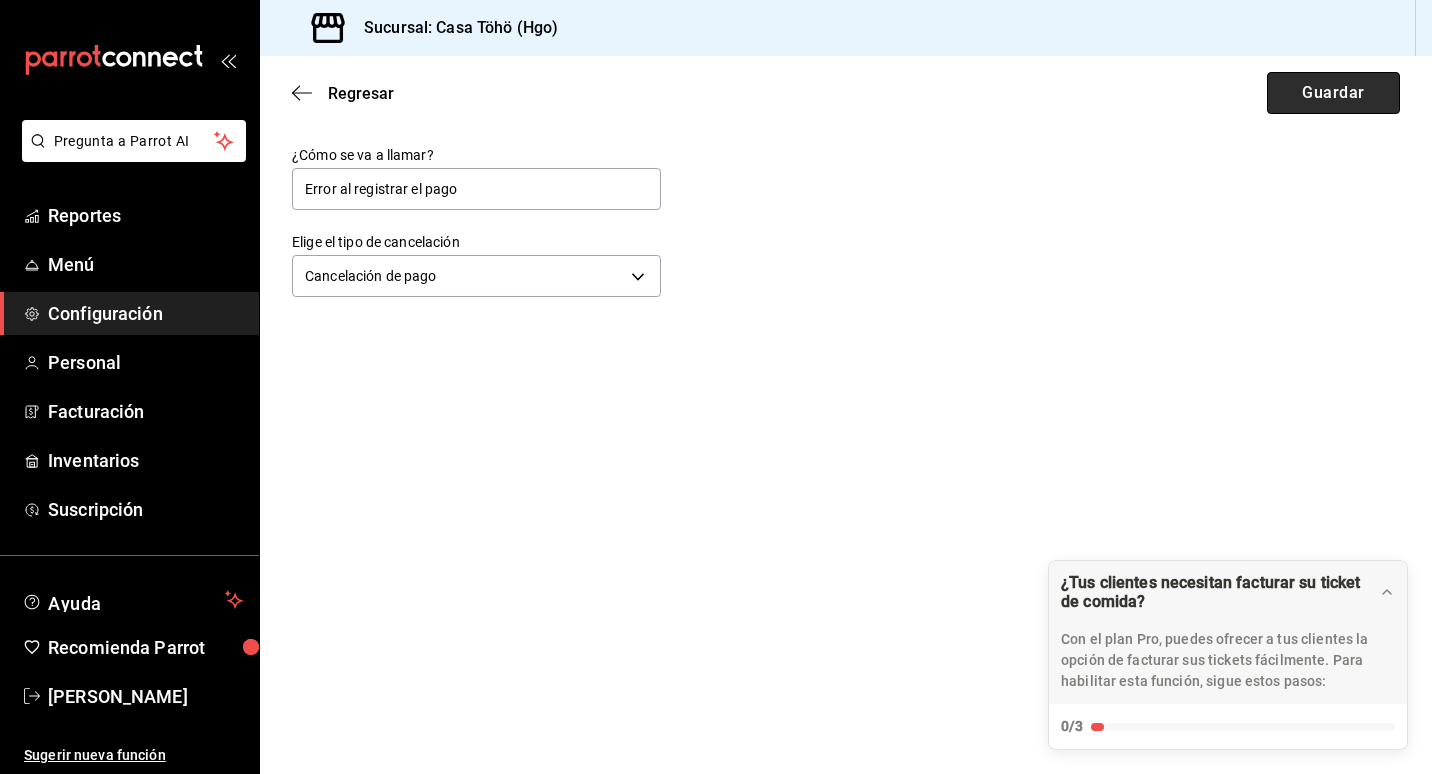 click on "Guardar" at bounding box center (1333, 93) 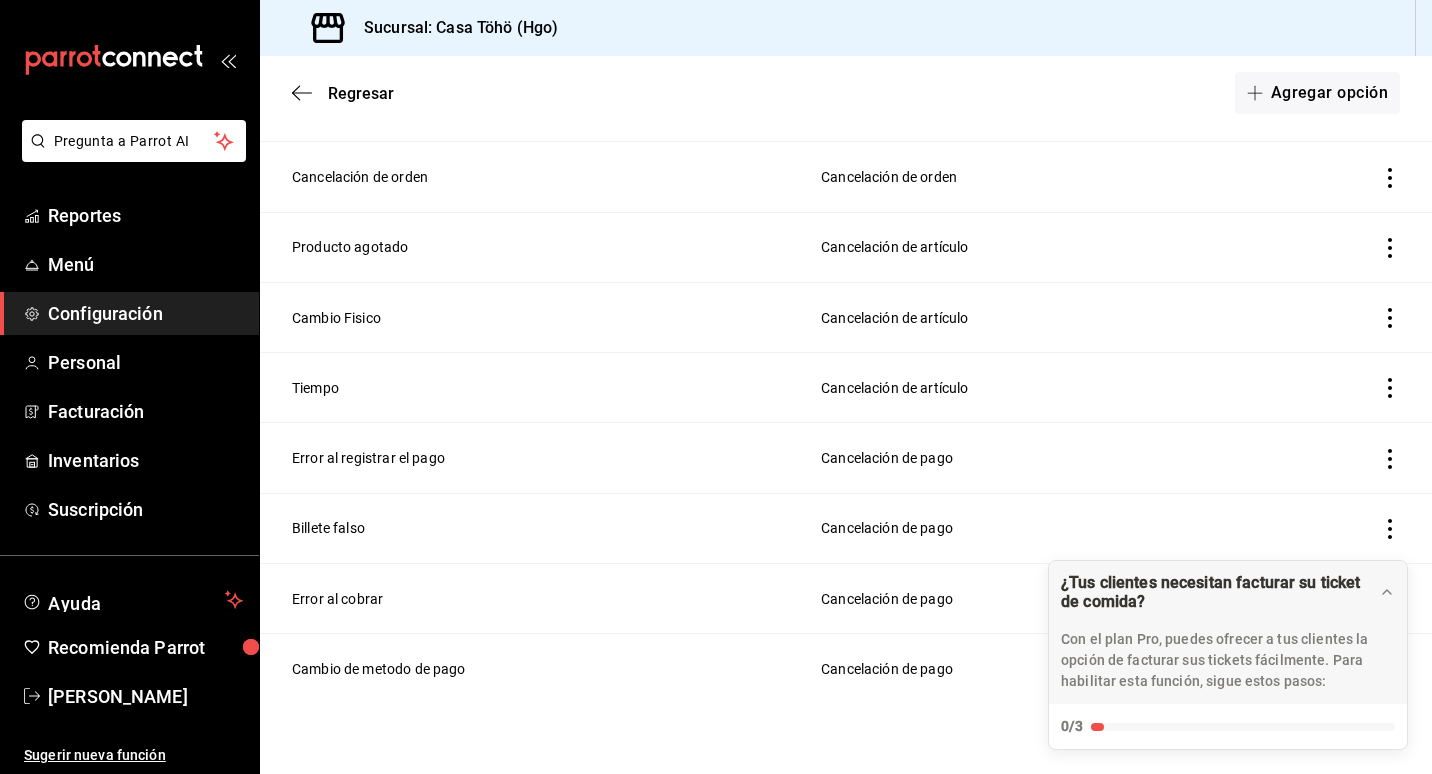 scroll, scrollTop: 277, scrollLeft: 0, axis: vertical 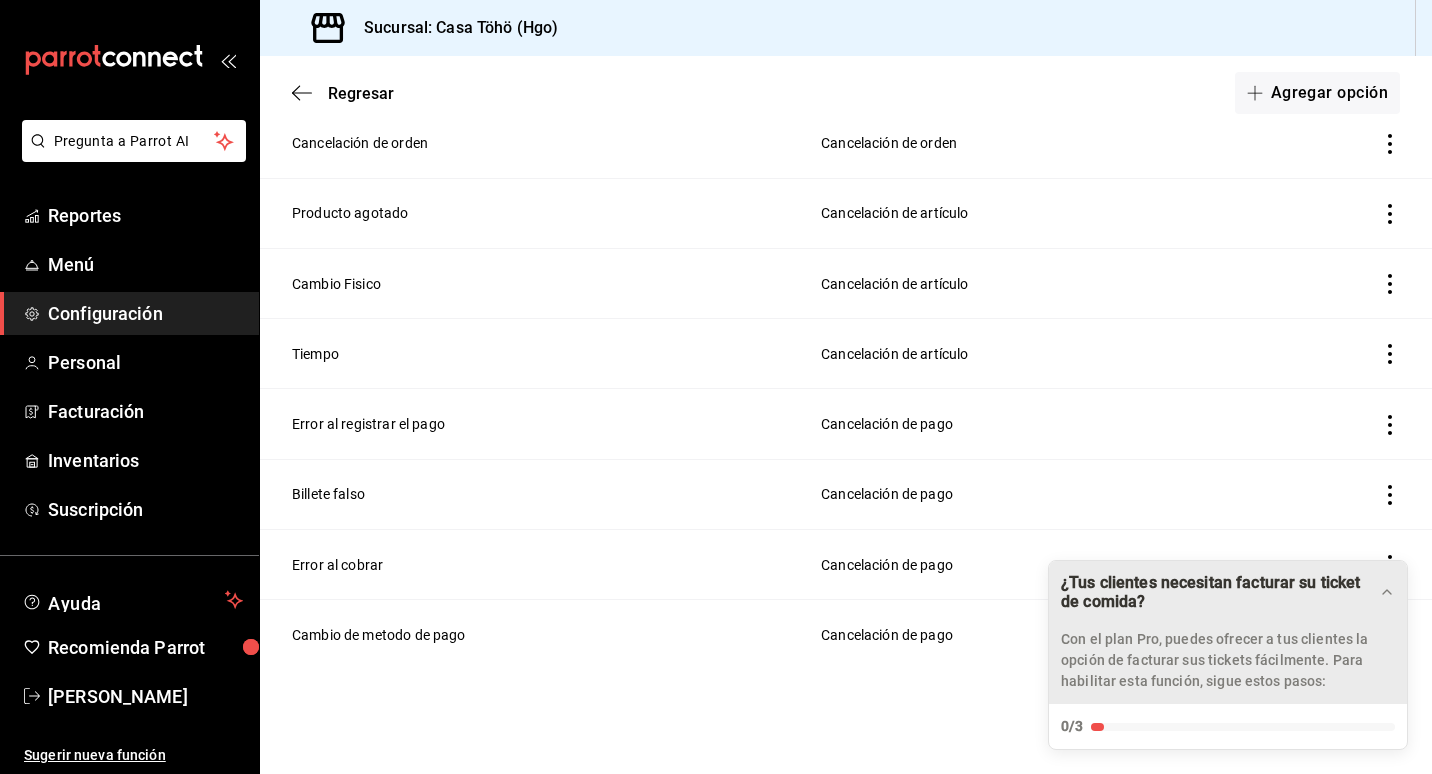 click 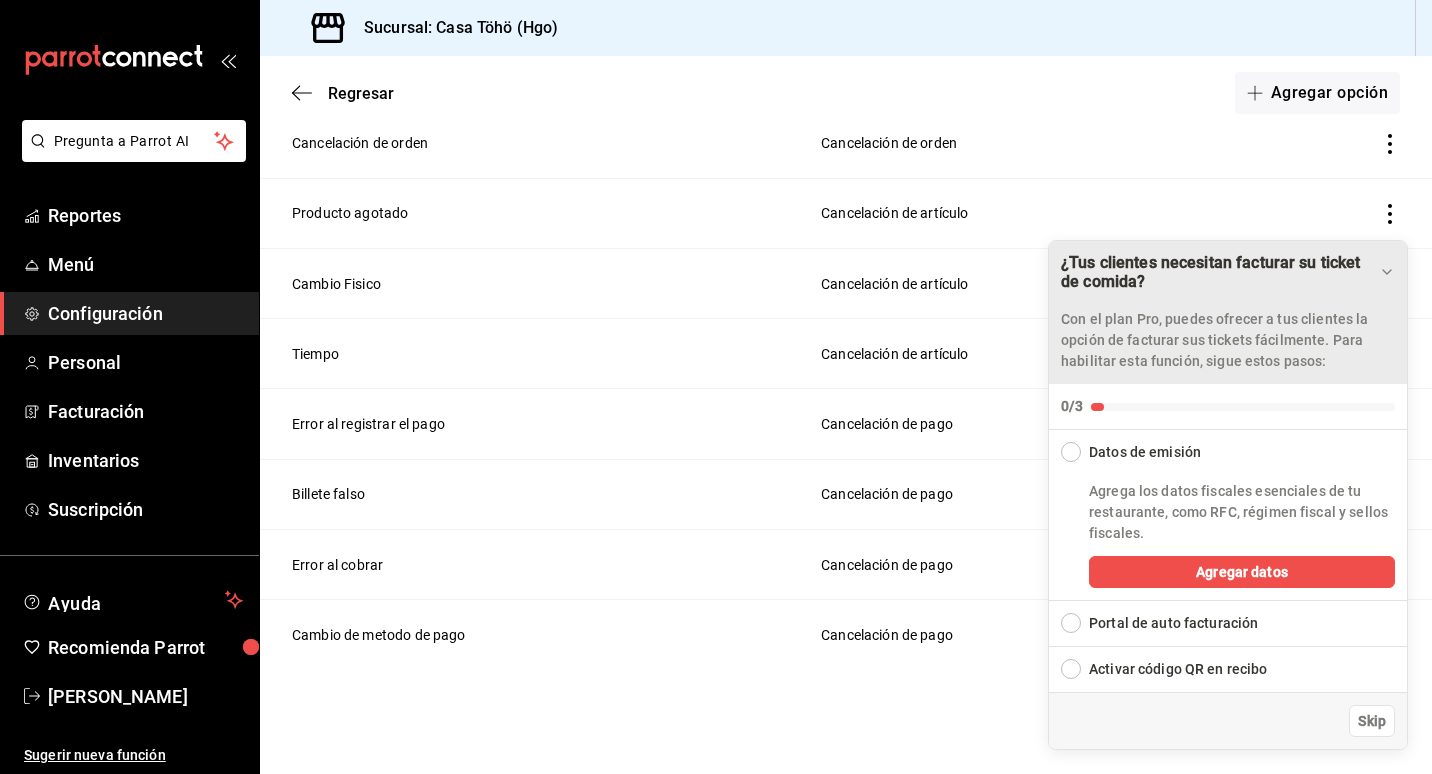 click on "Razones de cancelación Agrega razones de cancelación para orden, artículo, pago y cargos por servicio. ​ ​ Nombre Tipo de cancelación Orden de prueba Cancelación de orden Cancelación de orden Cancelación de orden Producto agotado Cancelación de artículo Cambio Fisico Cancelación de artículo Tiempo Cancelación de artículo Error al registrar el pago Cancelación de pago Billete falso Cancelación de pago Error al cobrar Cancelación de pago Cambio de metodo de pago Cancelación de pago" at bounding box center (846, 309) 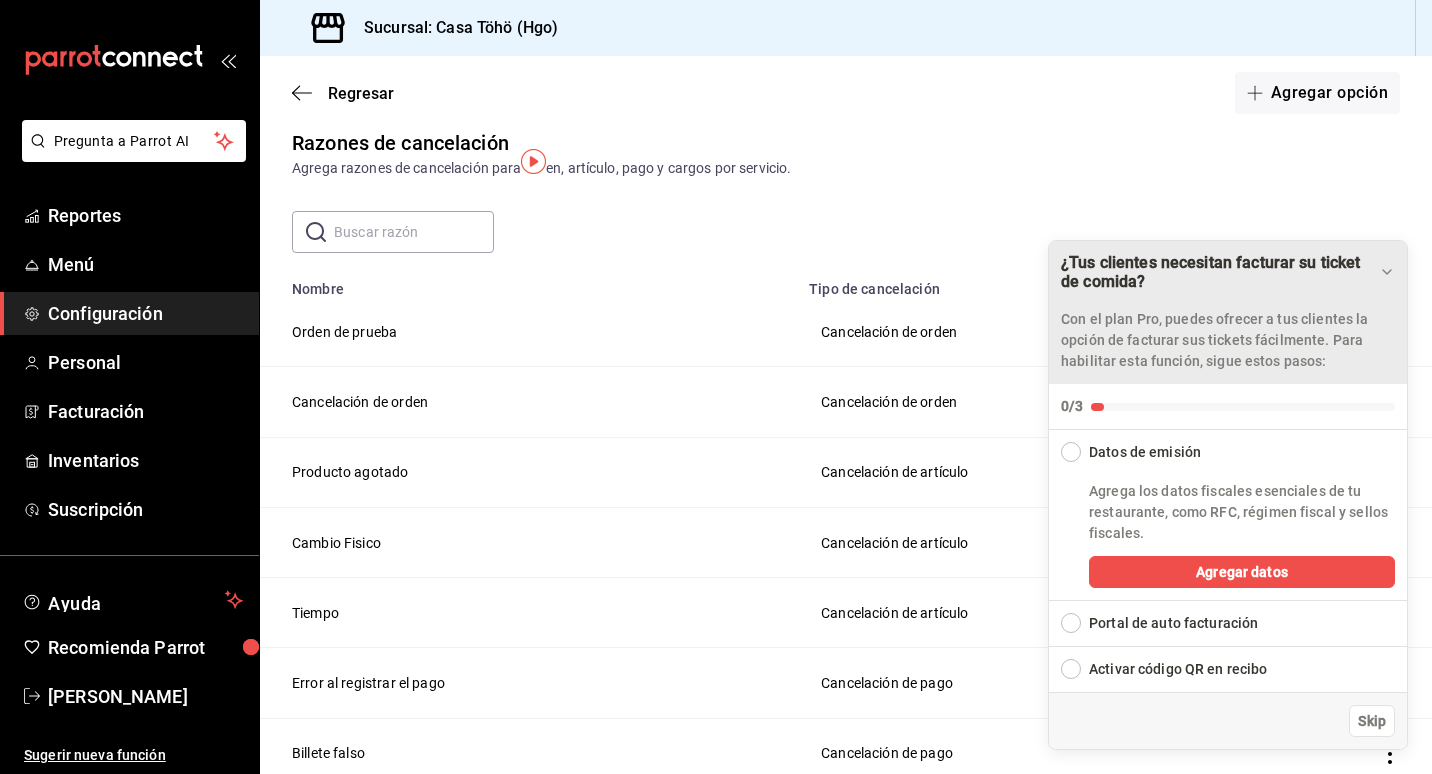 scroll, scrollTop: 0, scrollLeft: 0, axis: both 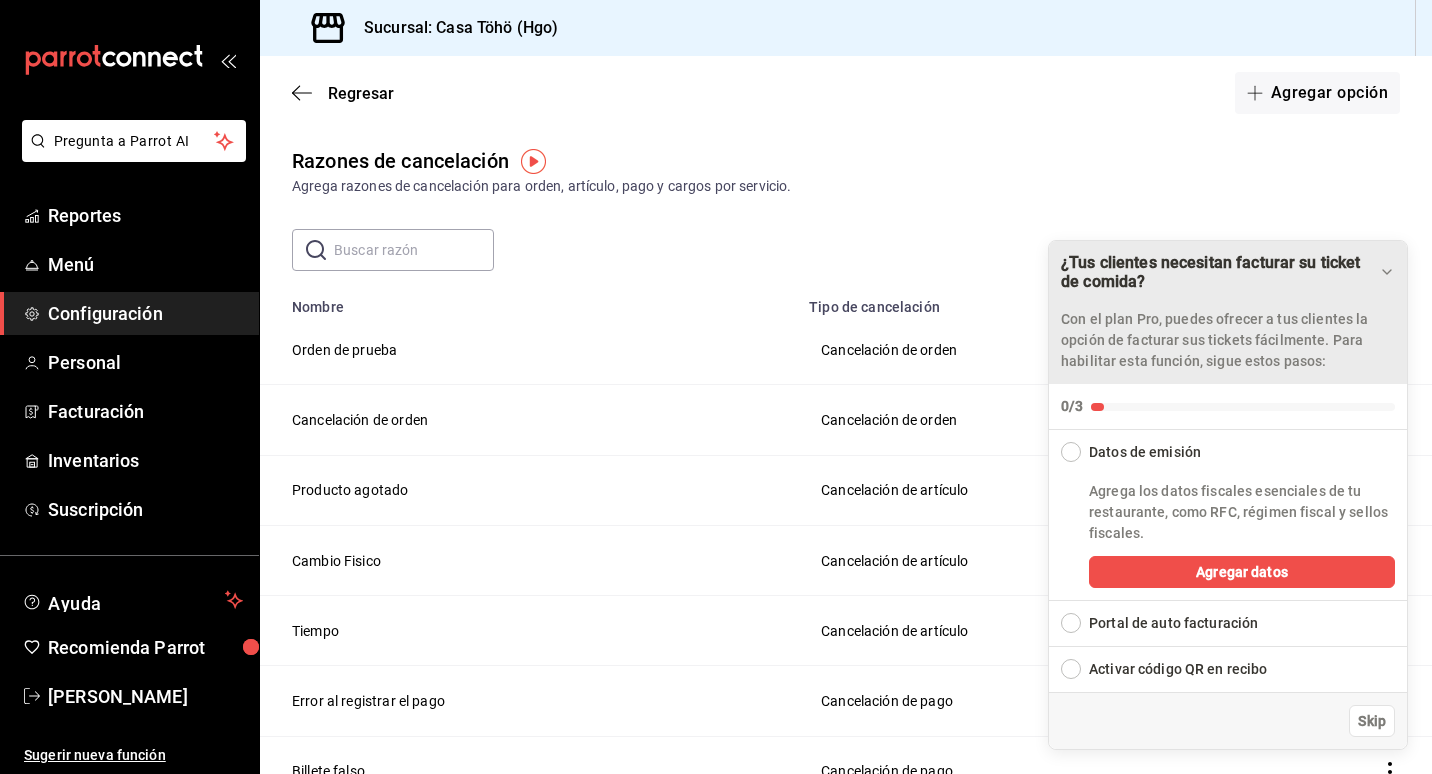 click 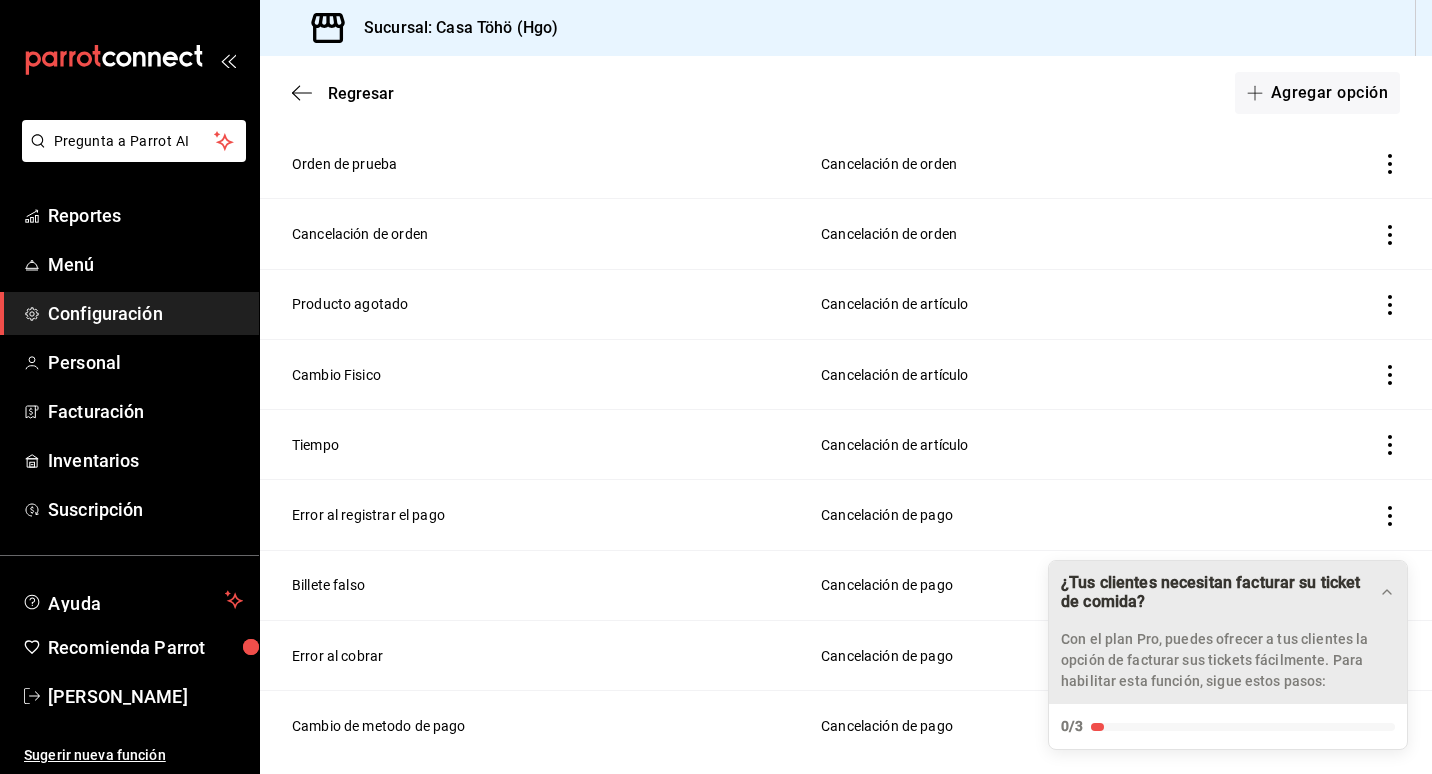 scroll, scrollTop: 200, scrollLeft: 0, axis: vertical 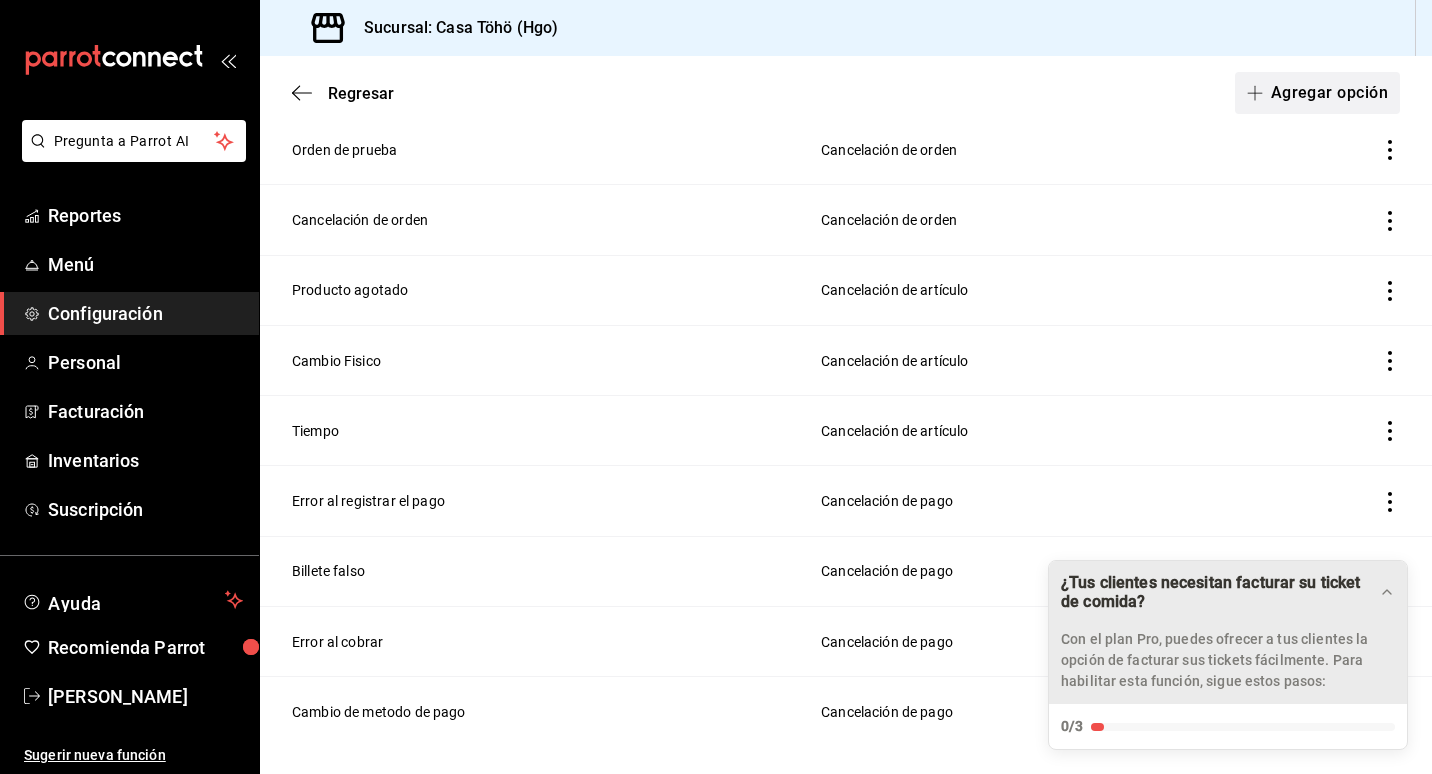 click on "Agregar opción" at bounding box center [1317, 93] 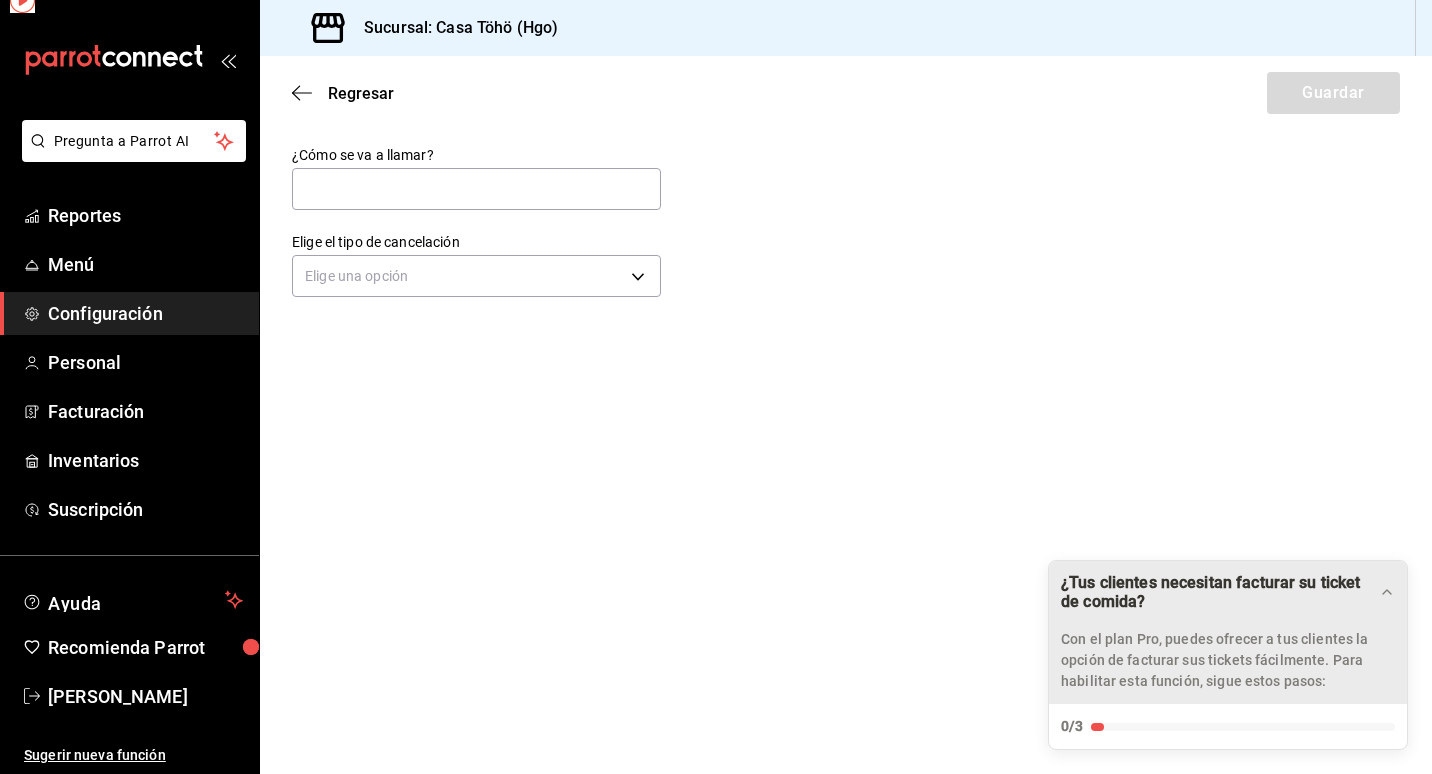 scroll, scrollTop: 0, scrollLeft: 0, axis: both 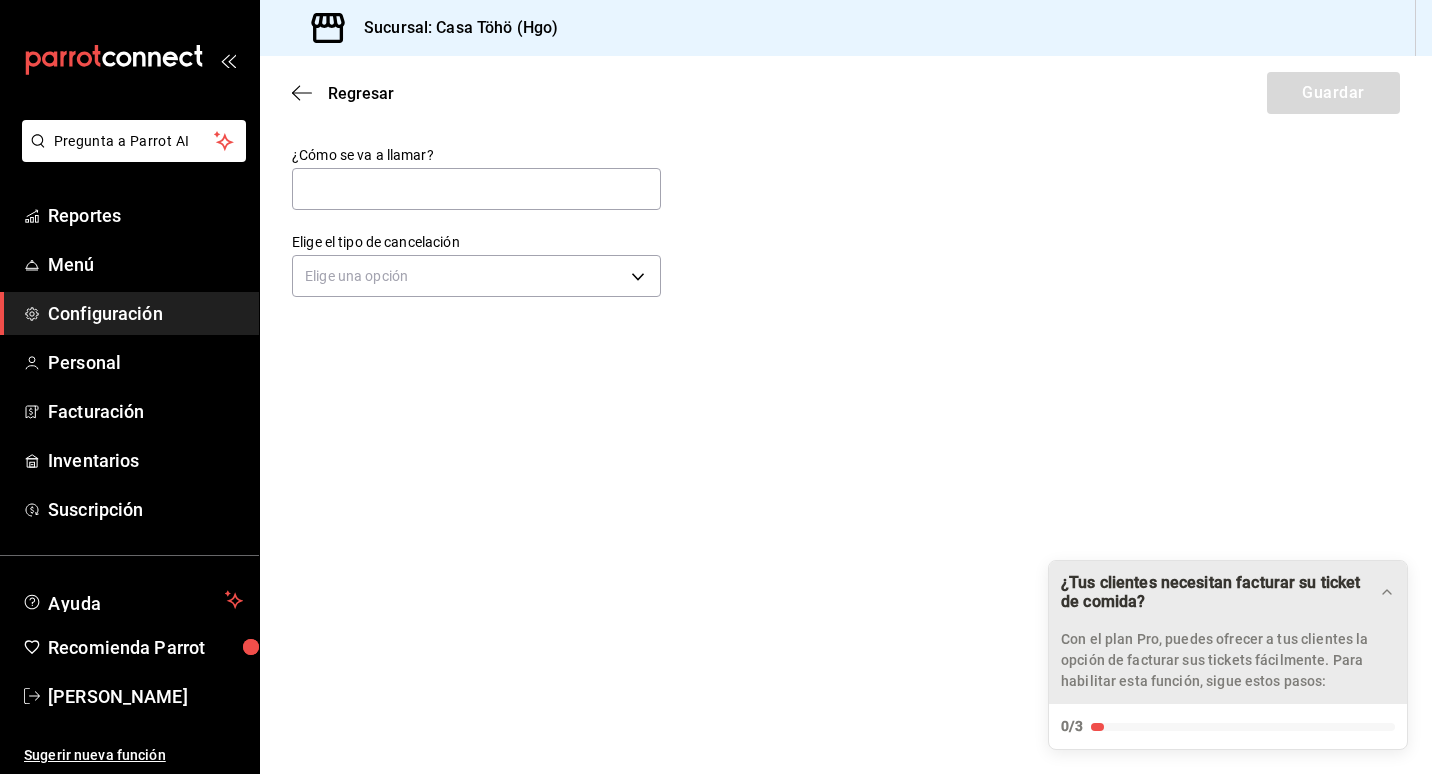 type on "c" 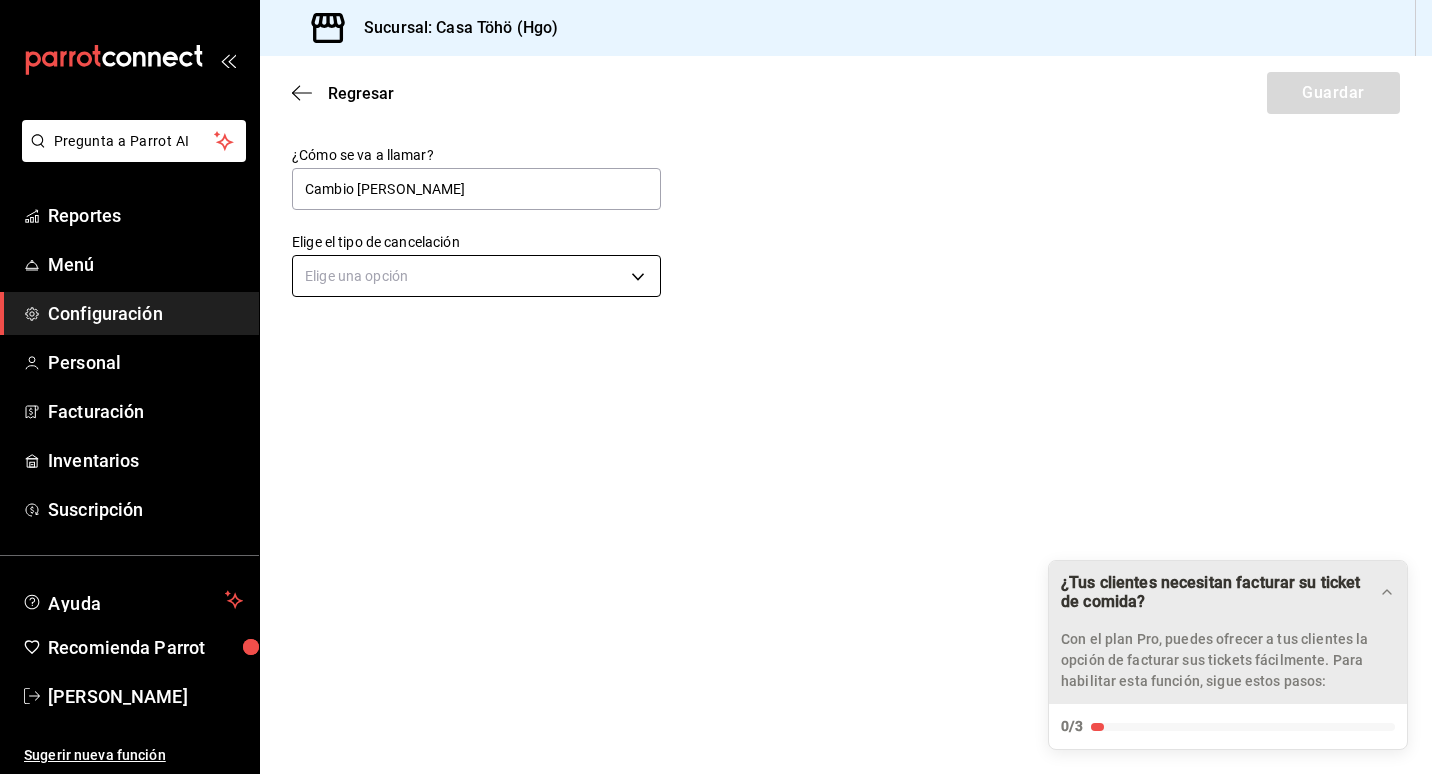 type on "Cambio de mesa" 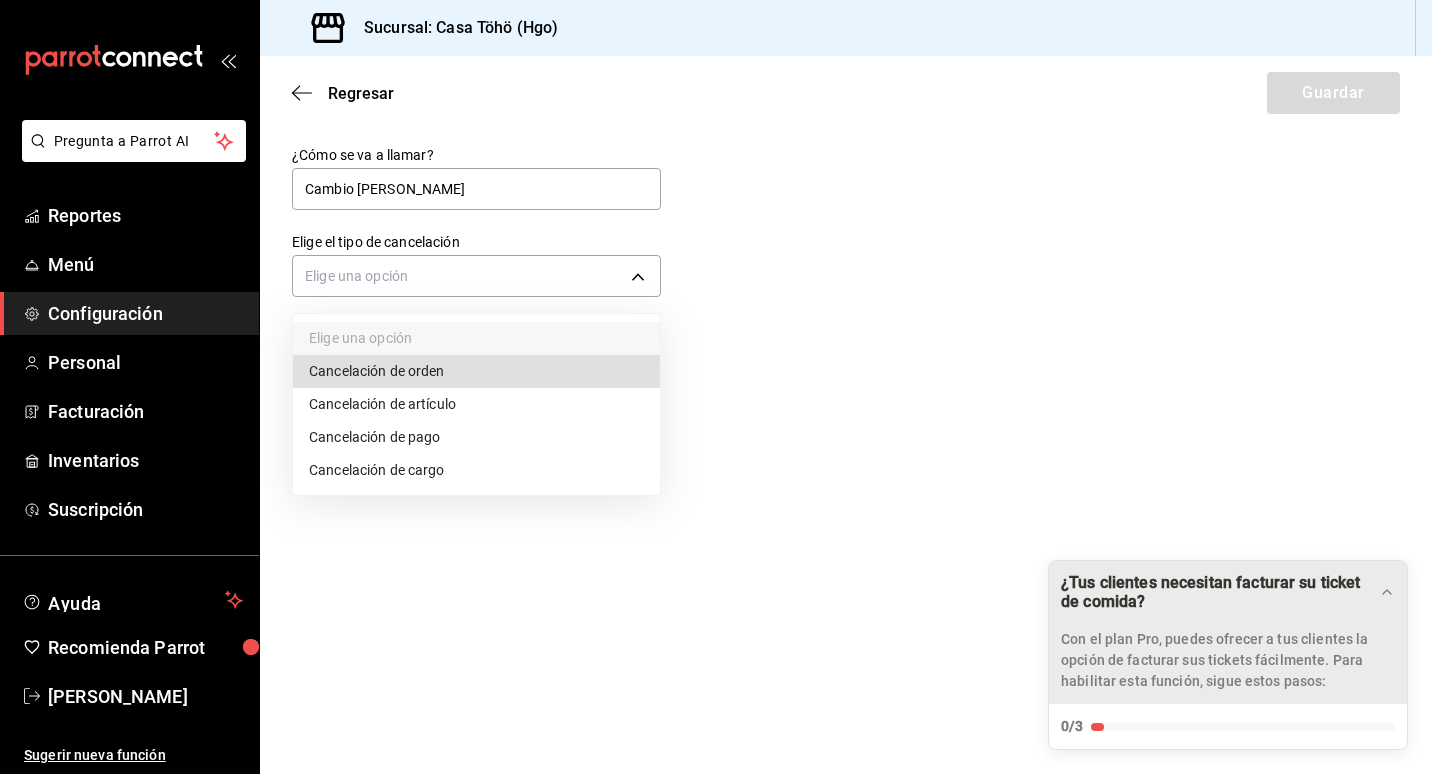 click on "Cancelación de artículo" at bounding box center (476, 404) 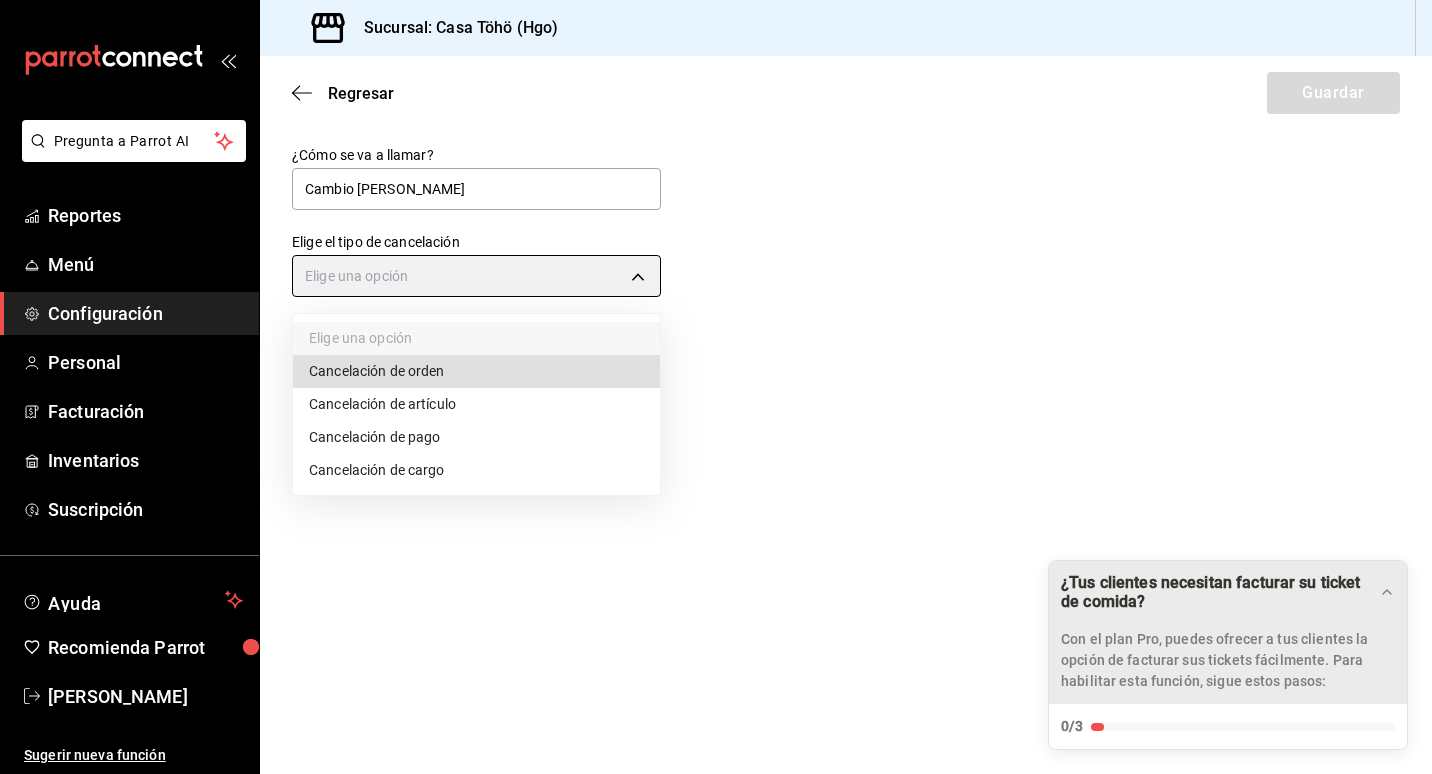type on "ORDER_ITEM" 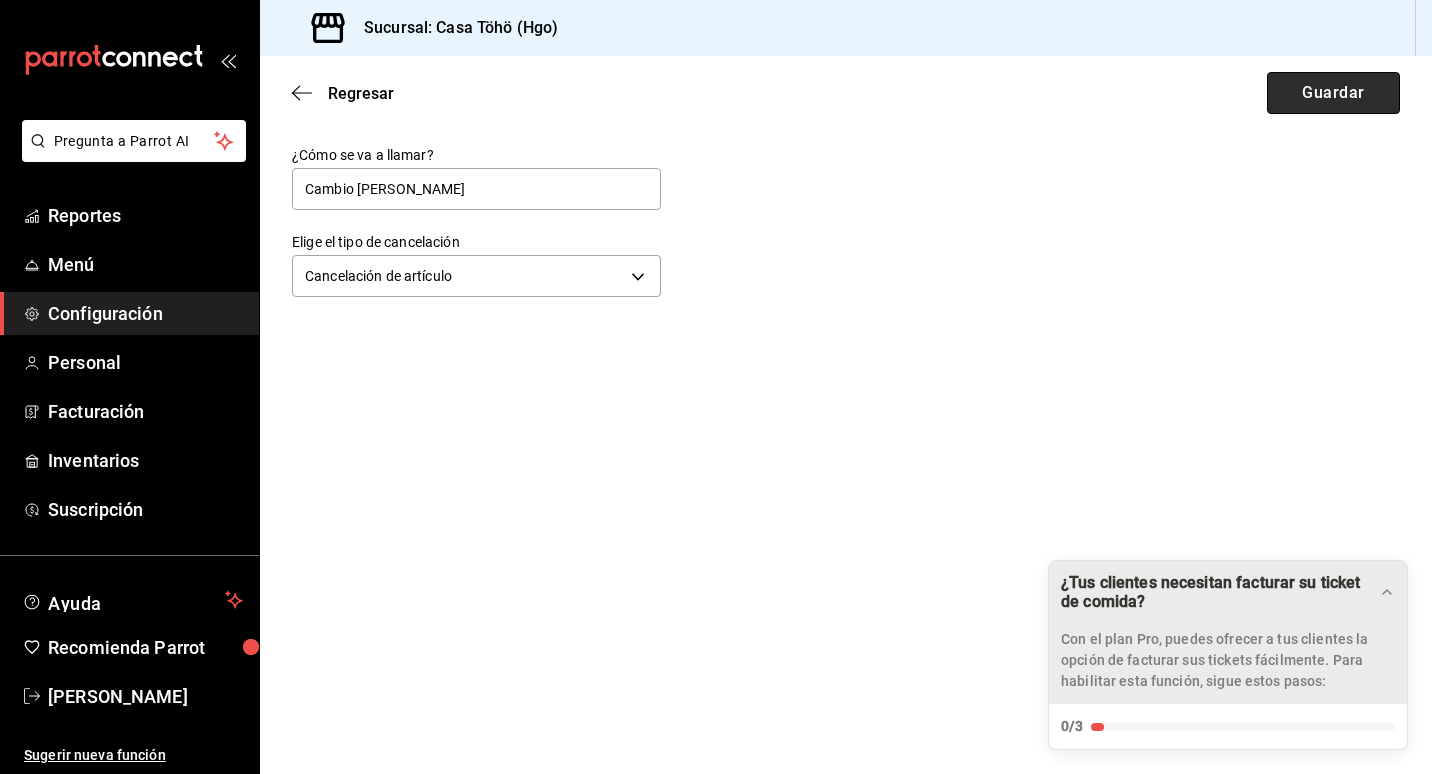 click on "Guardar" at bounding box center [1333, 93] 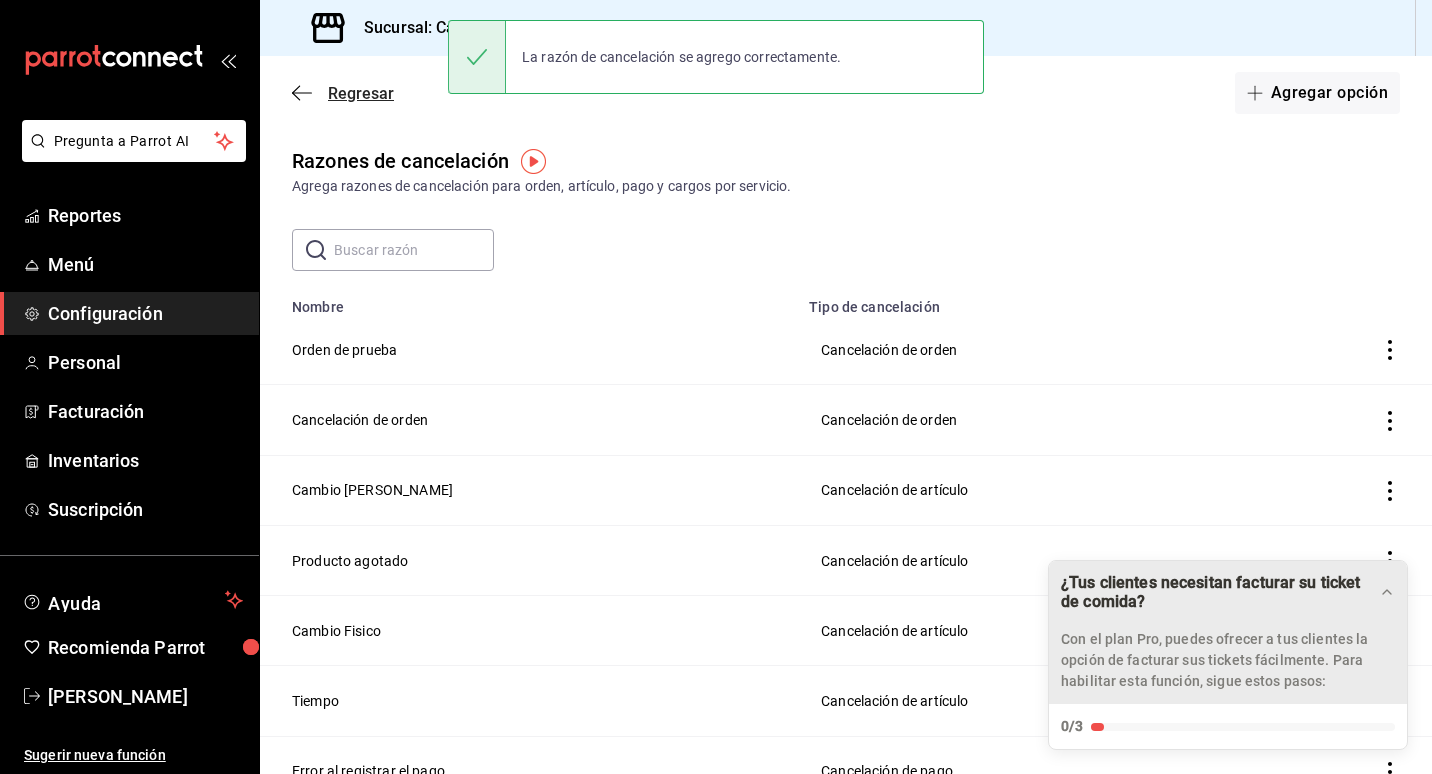click 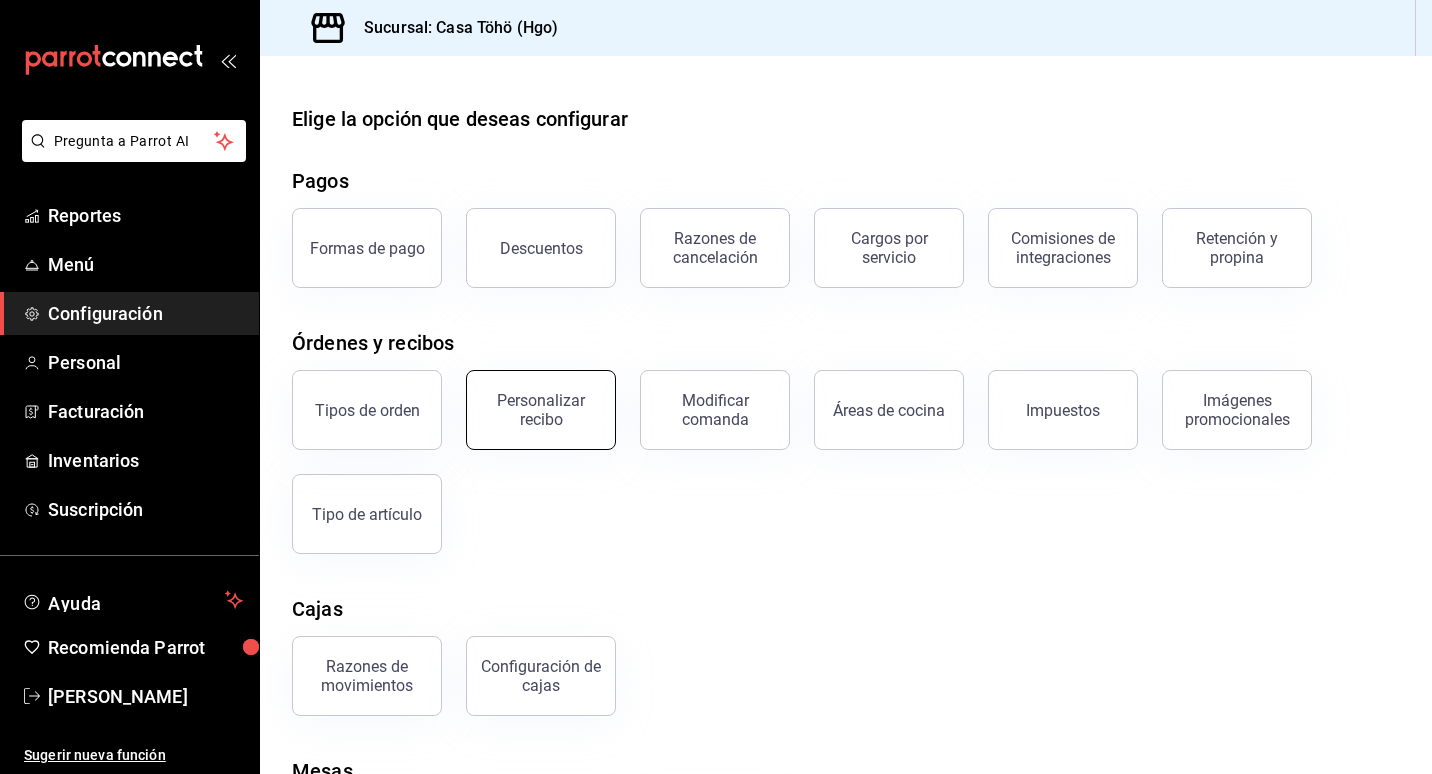 click on "Personalizar recibo" at bounding box center [541, 410] 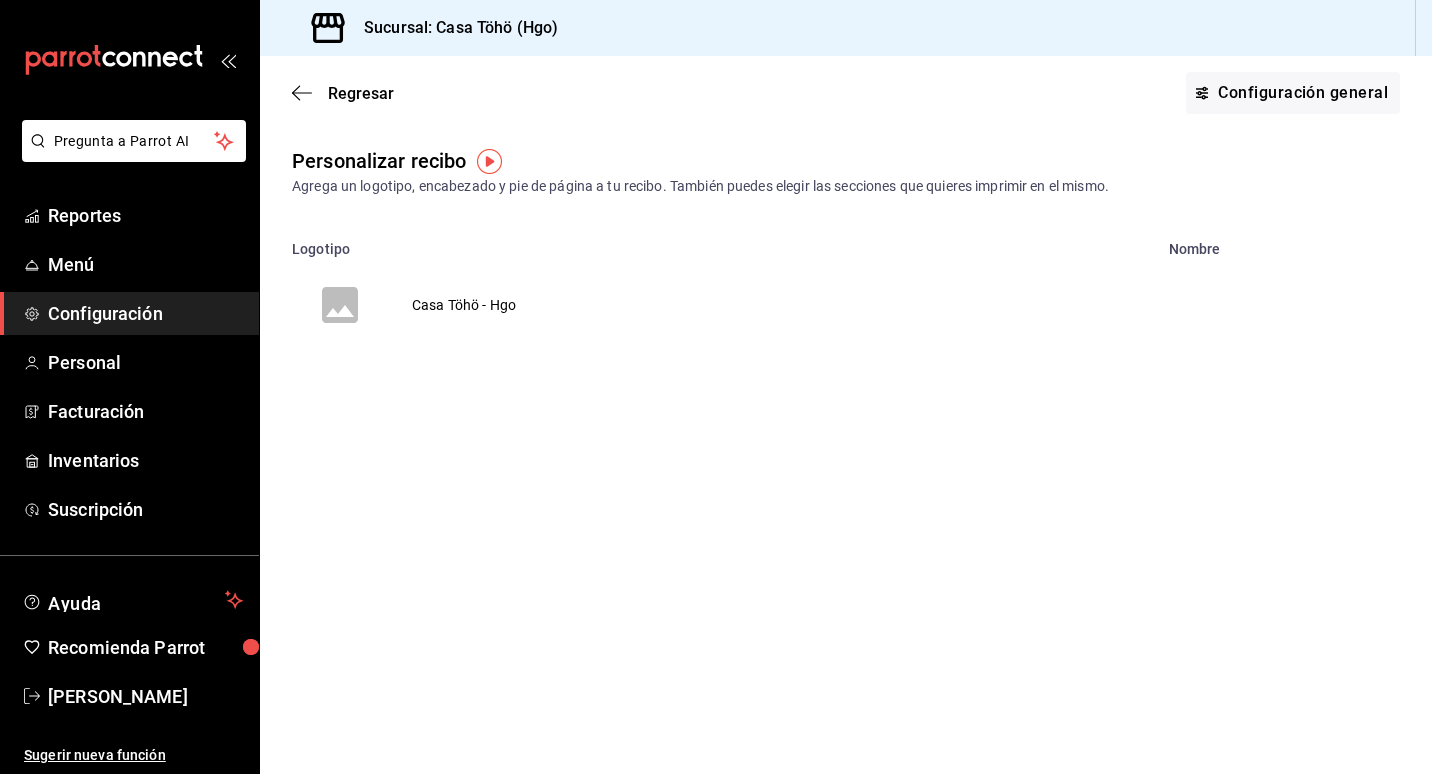 click on "Casa Töhö - Hgo" at bounding box center [464, 305] 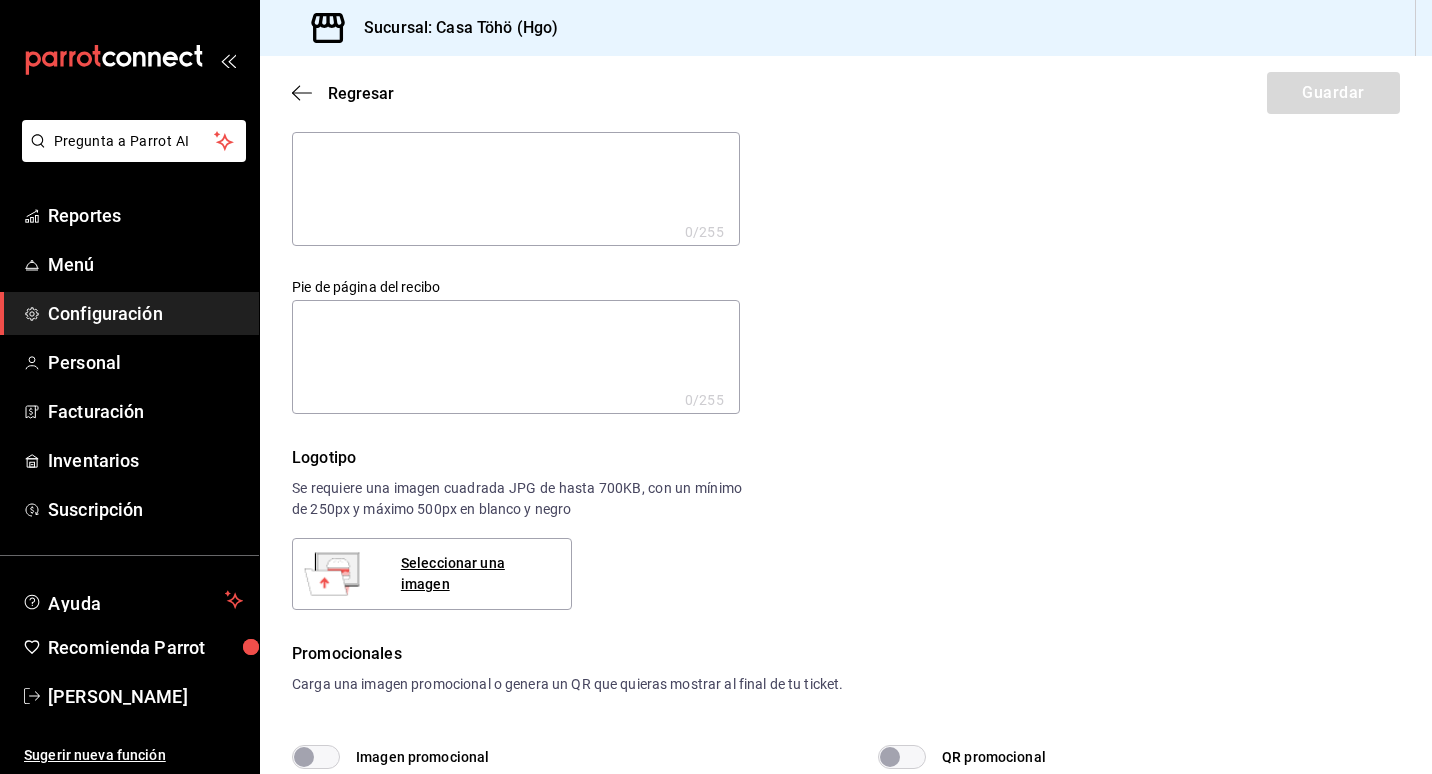 scroll, scrollTop: 0, scrollLeft: 0, axis: both 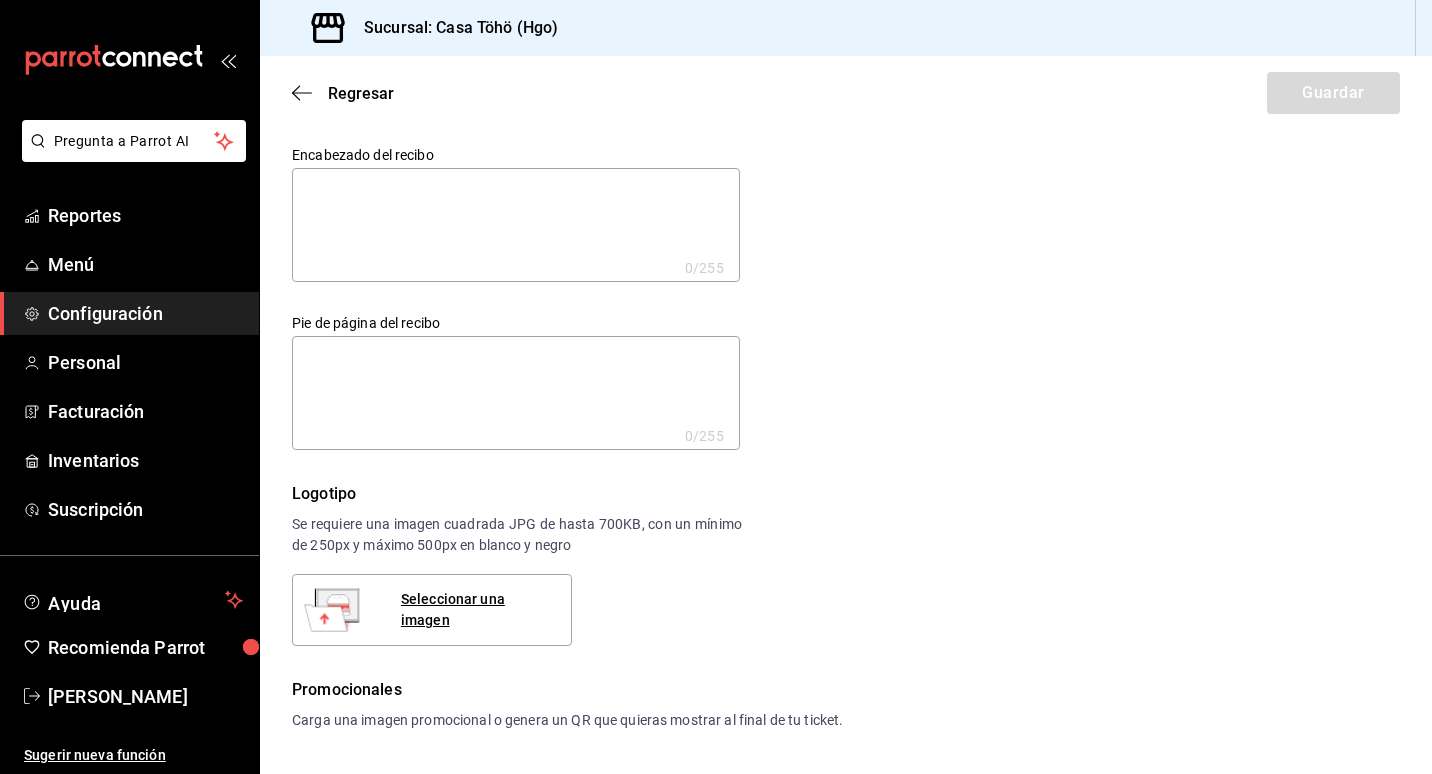 click at bounding box center [516, 225] 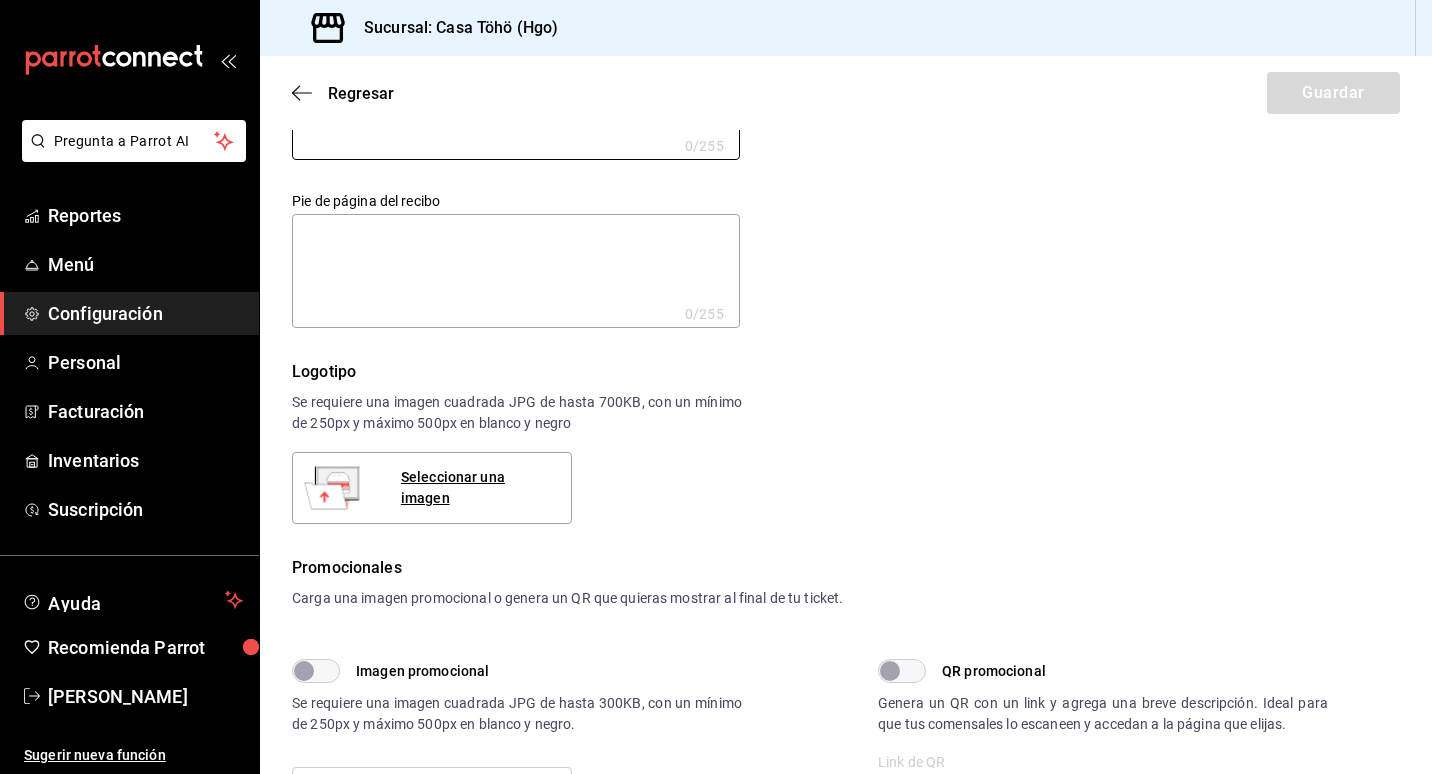 scroll, scrollTop: 14, scrollLeft: 0, axis: vertical 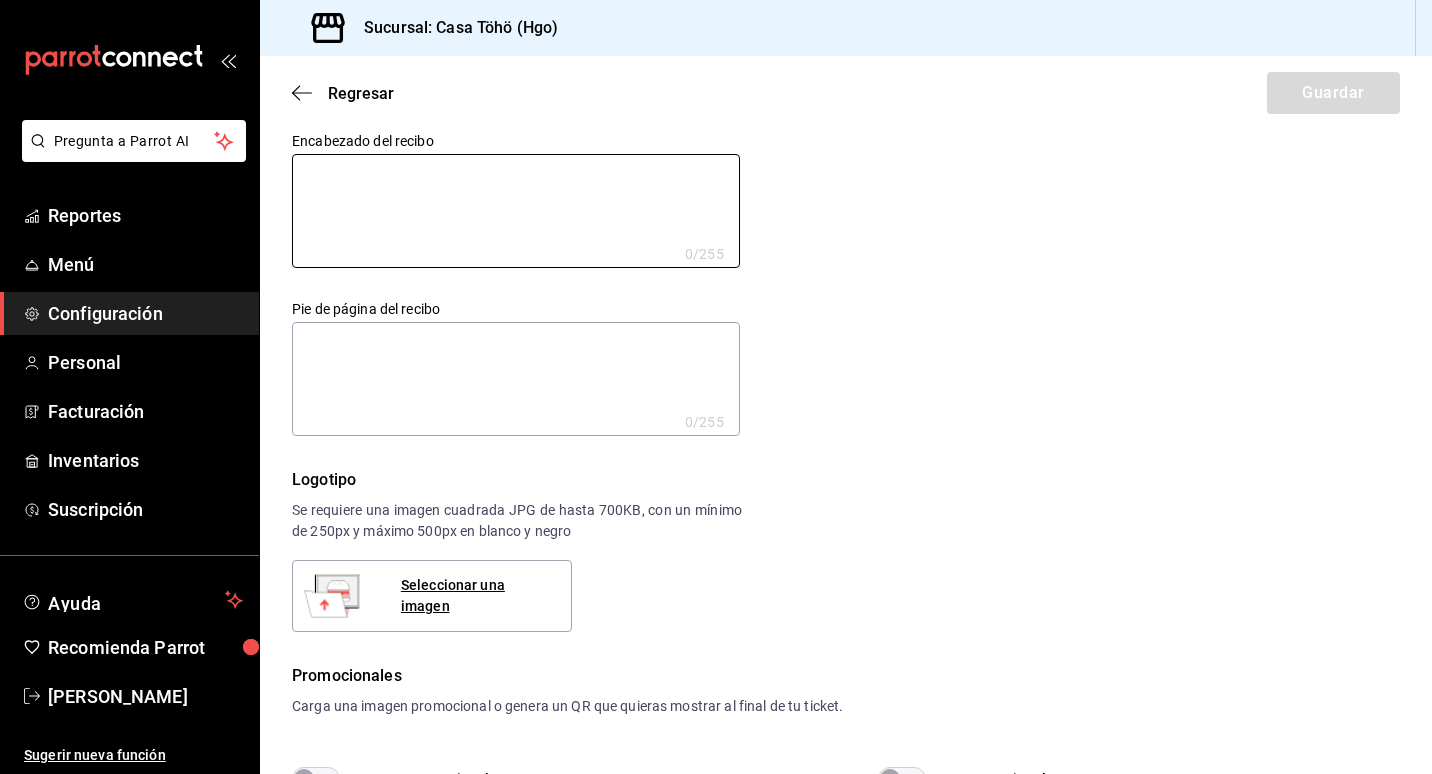 type on "c" 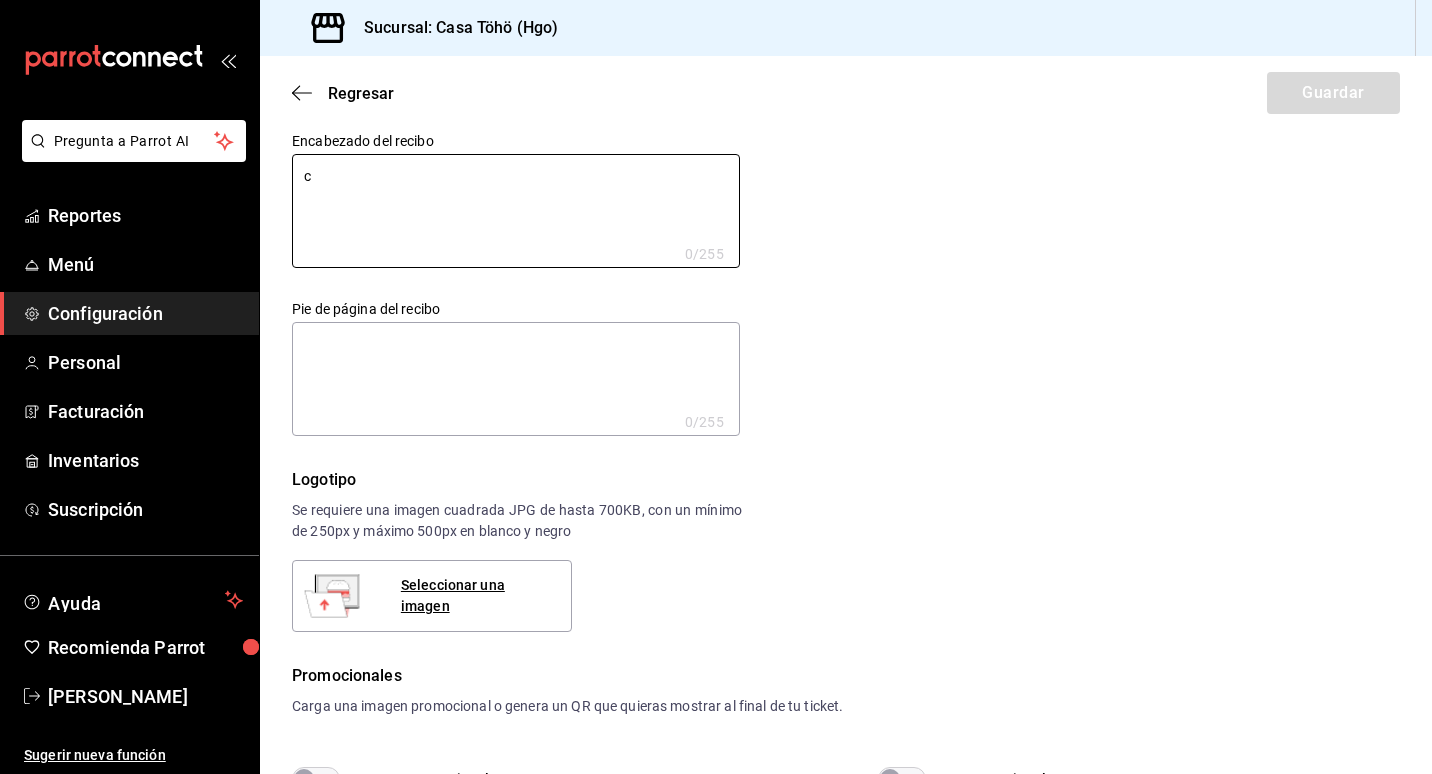 type on "x" 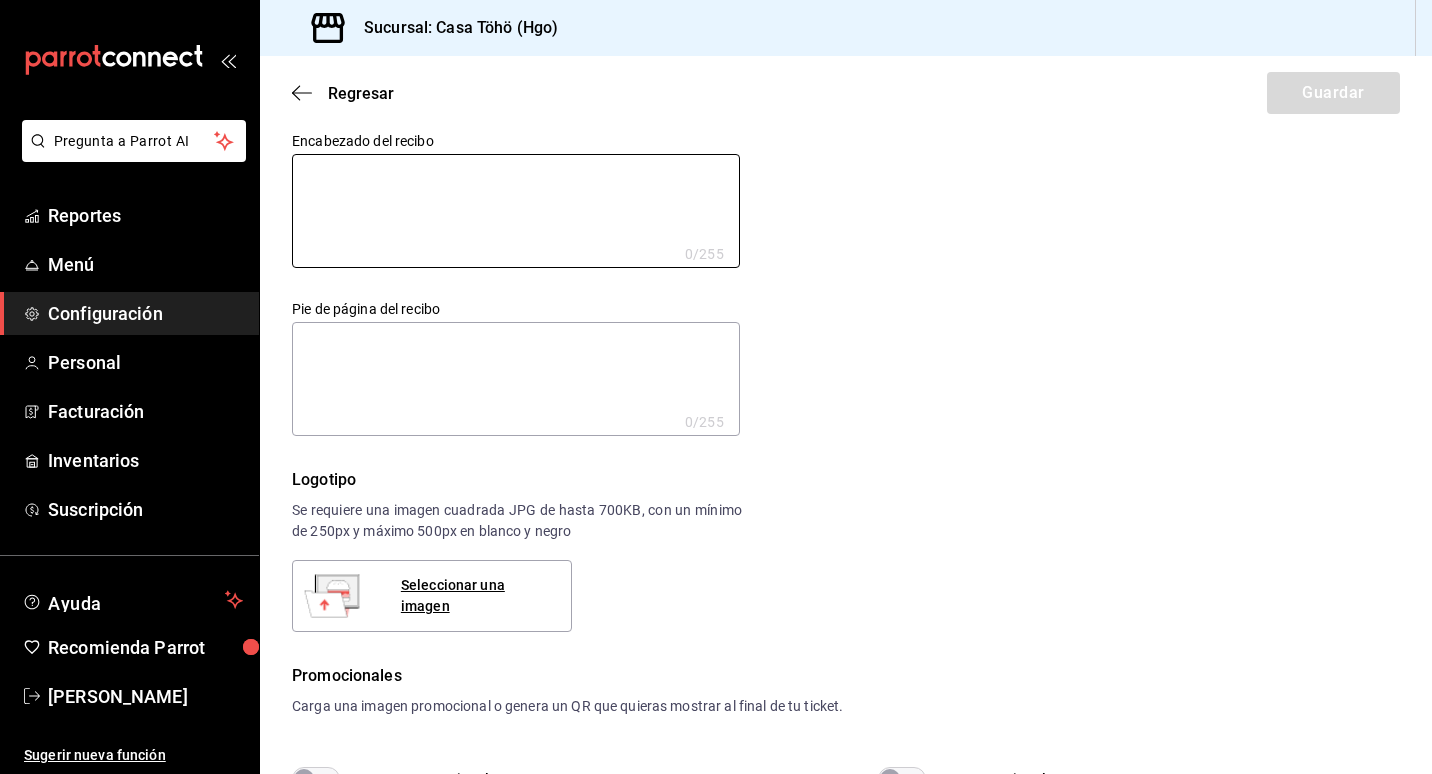 type on "C" 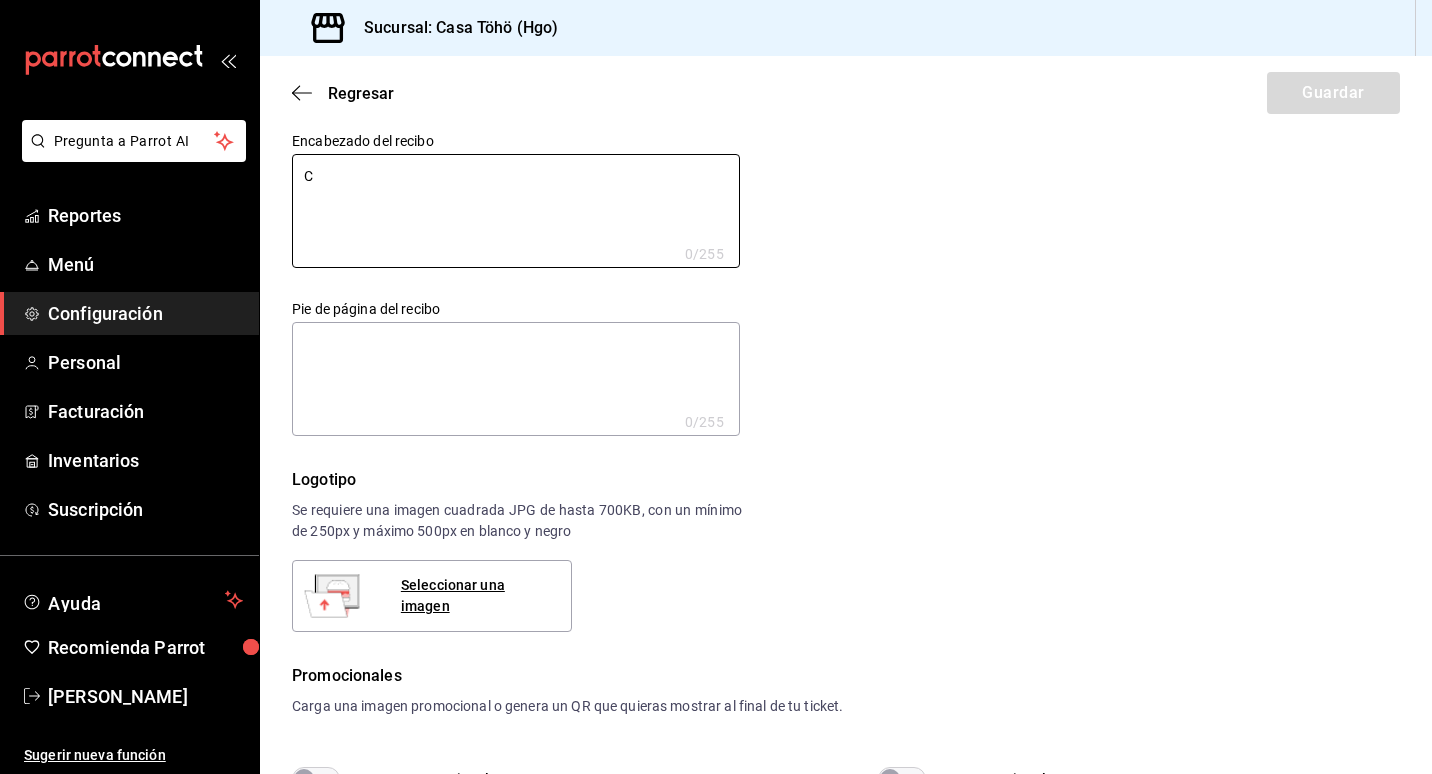 type on "x" 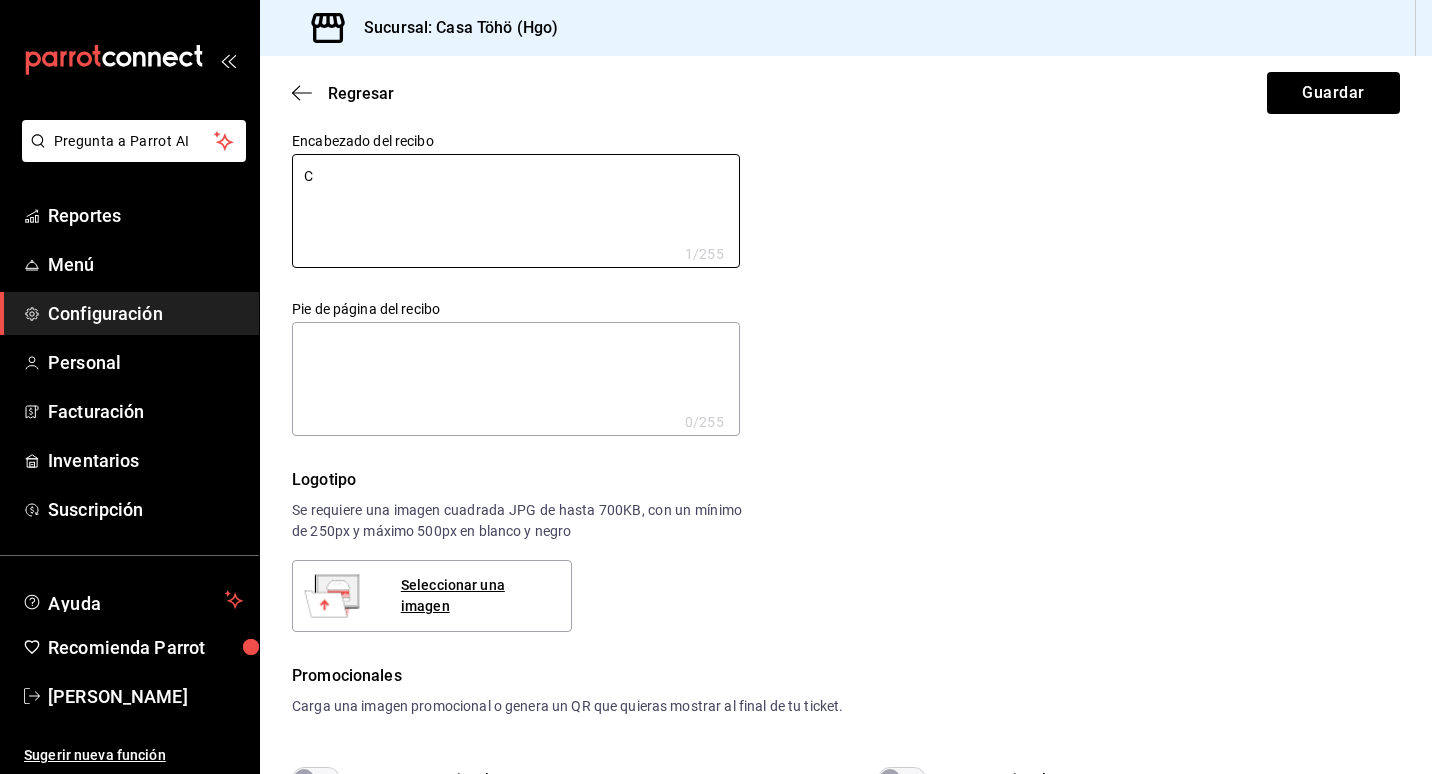 type on "CA" 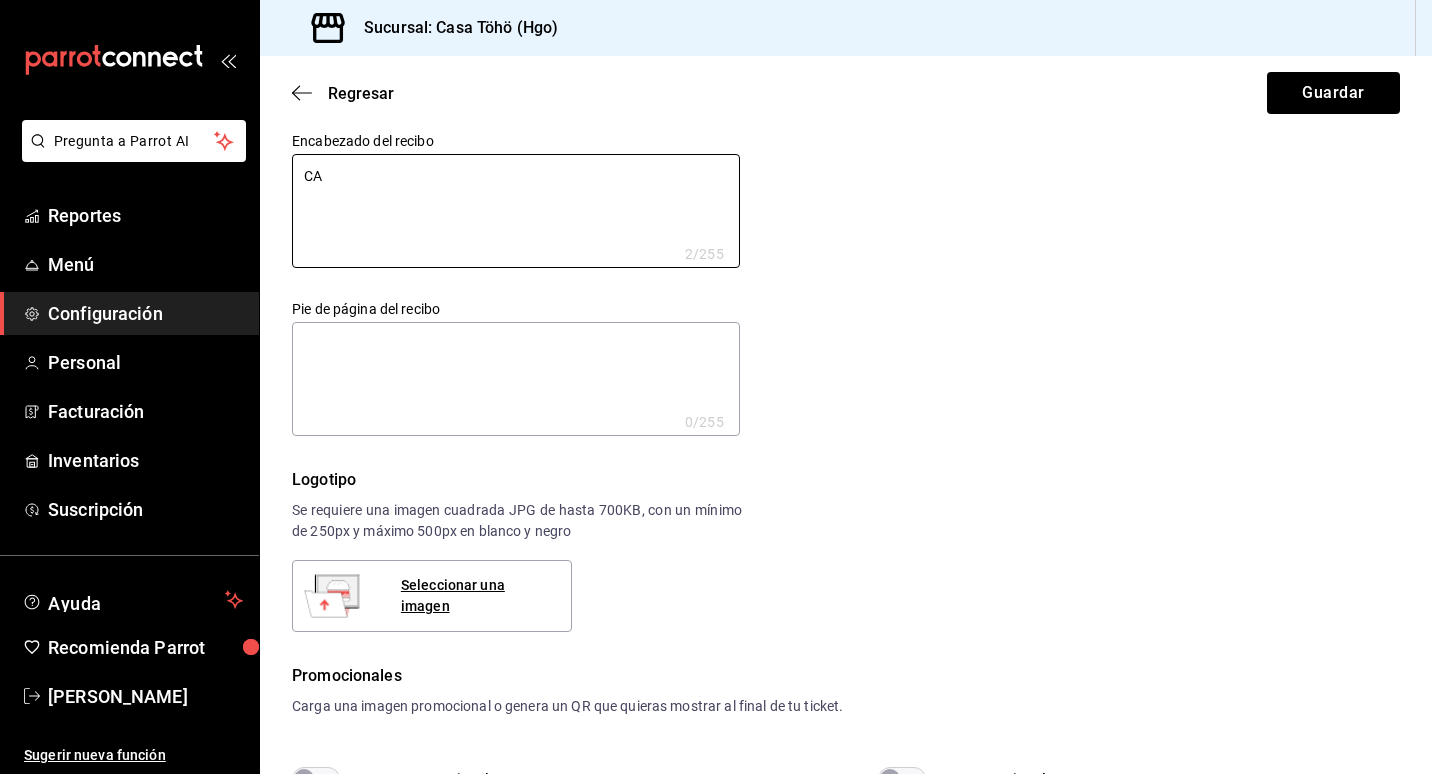 type on "CAS" 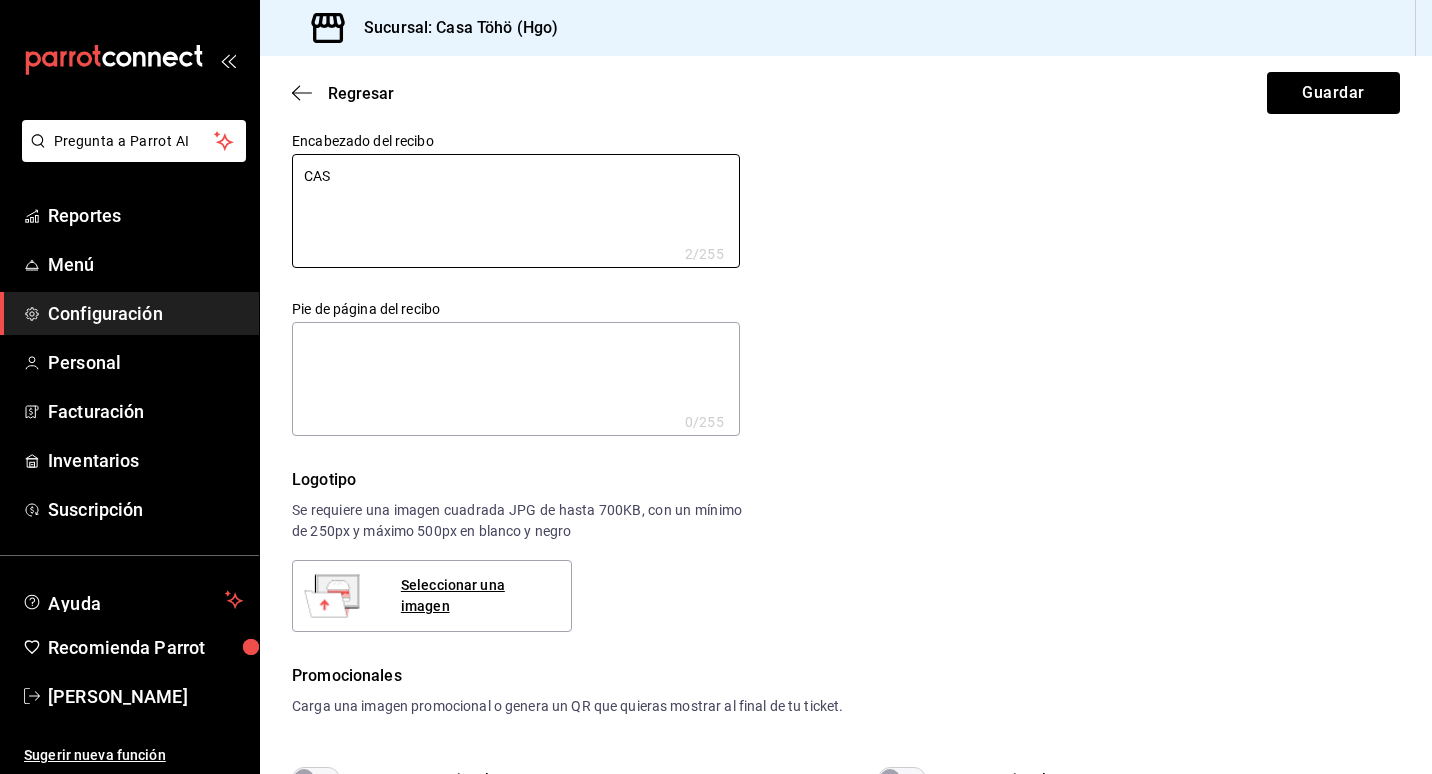 type on "x" 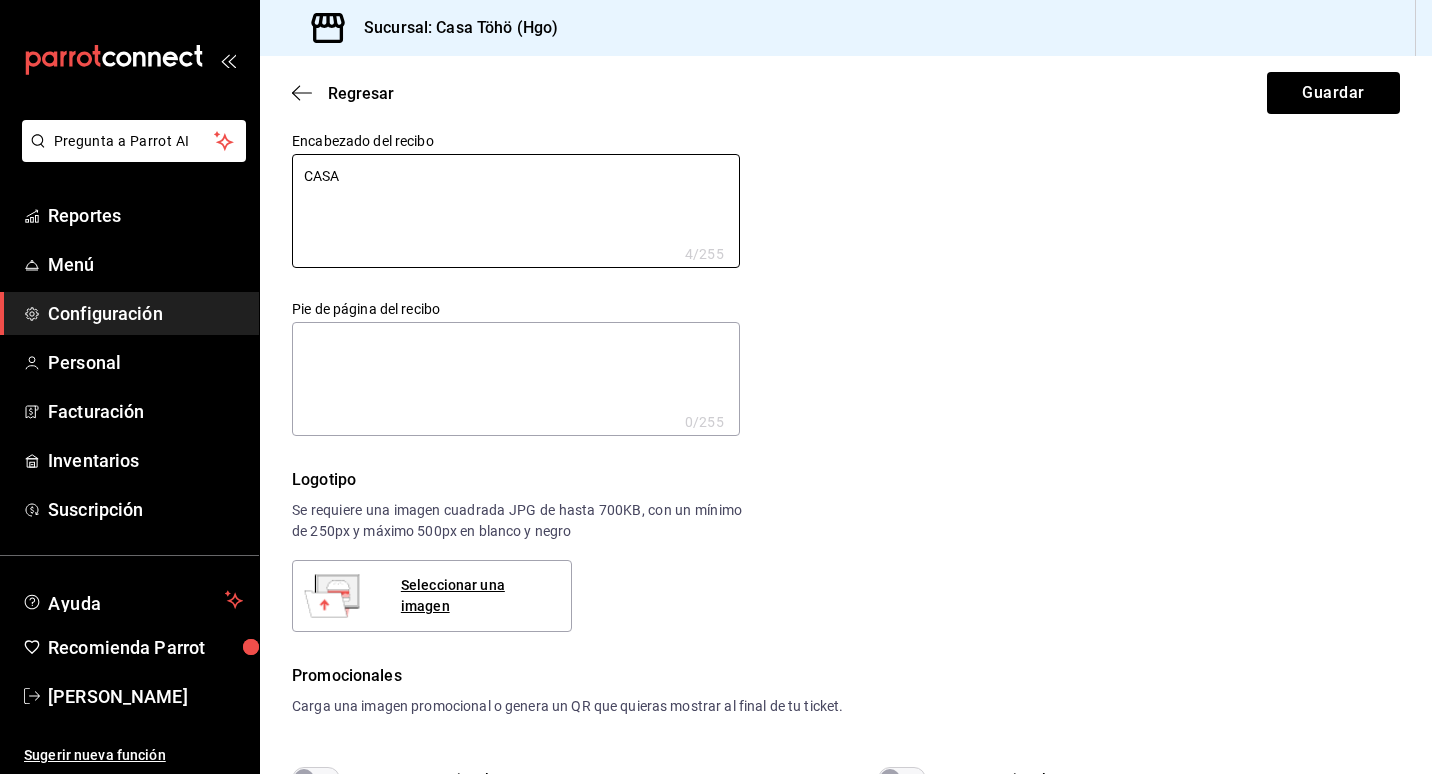 type on "CASA" 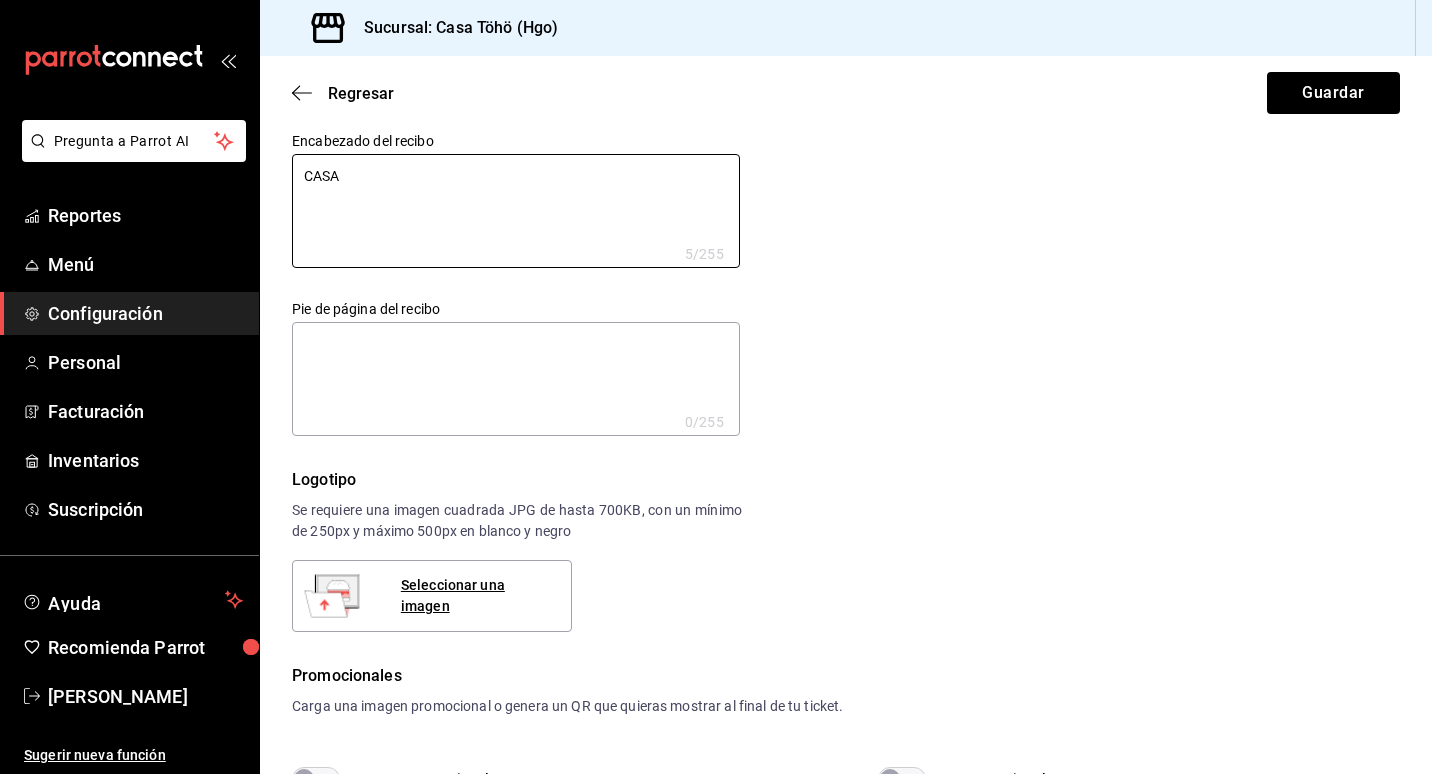 type on "CASA T" 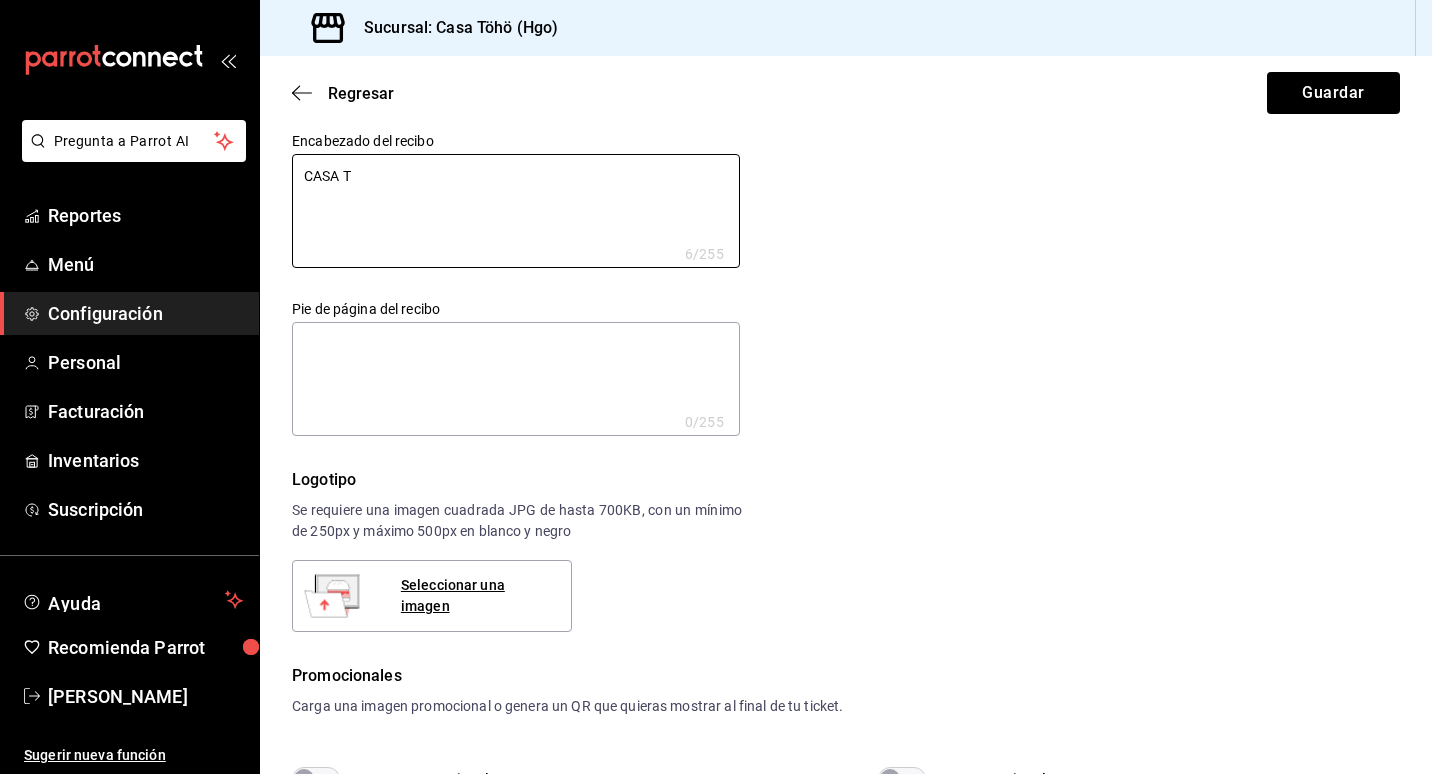 type on "CASA T´" 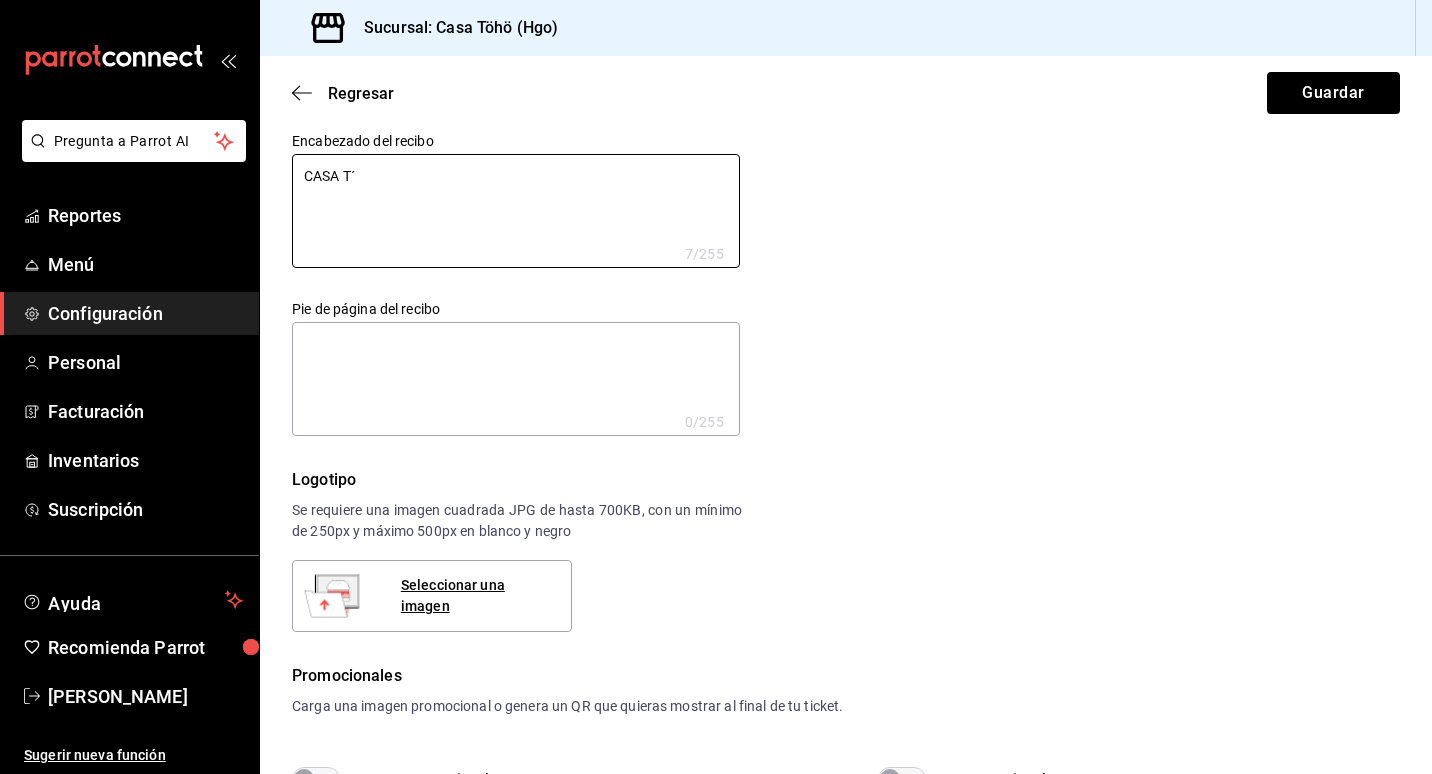 type on "CASA T´O" 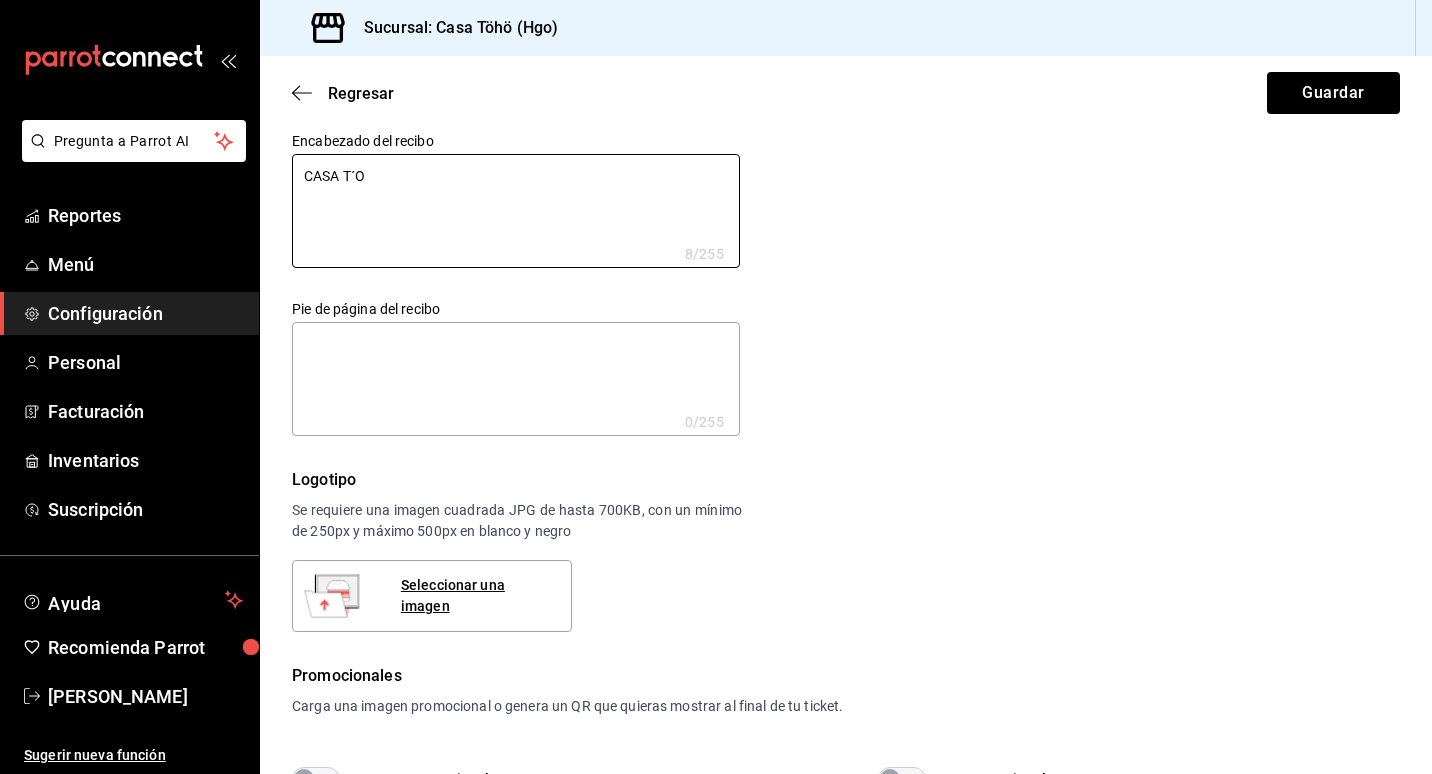 type on "CASA T´OH" 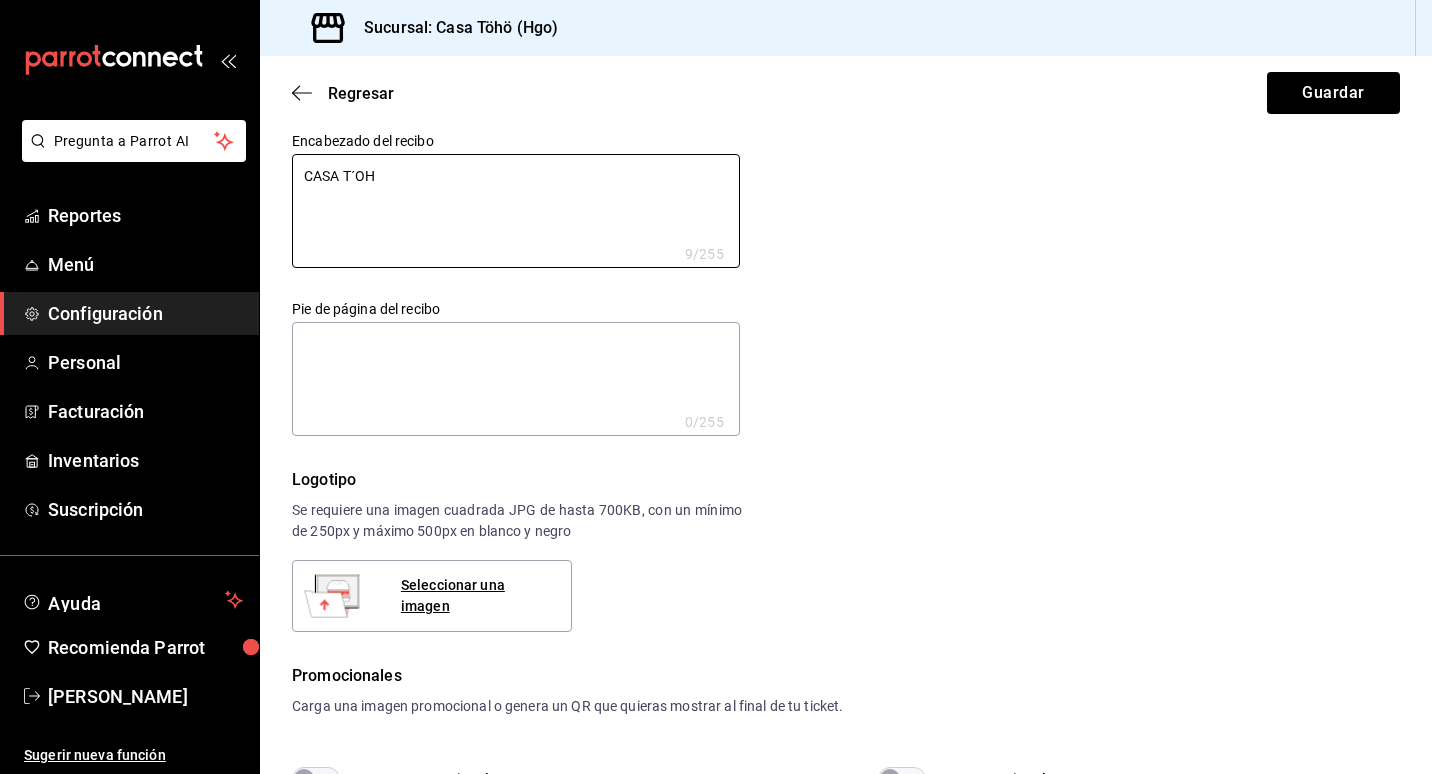 type on "CASA T´OHO" 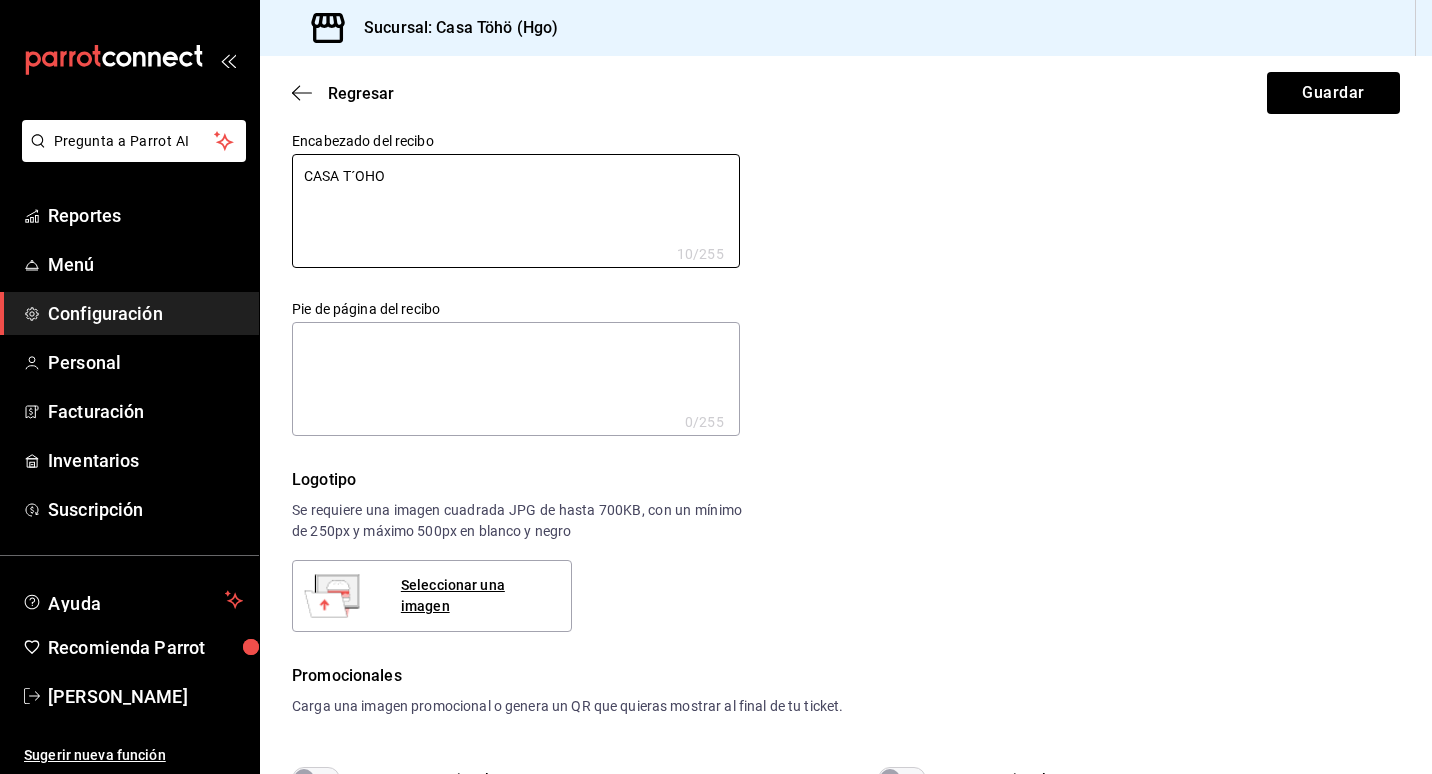 type on "CASA T´OH" 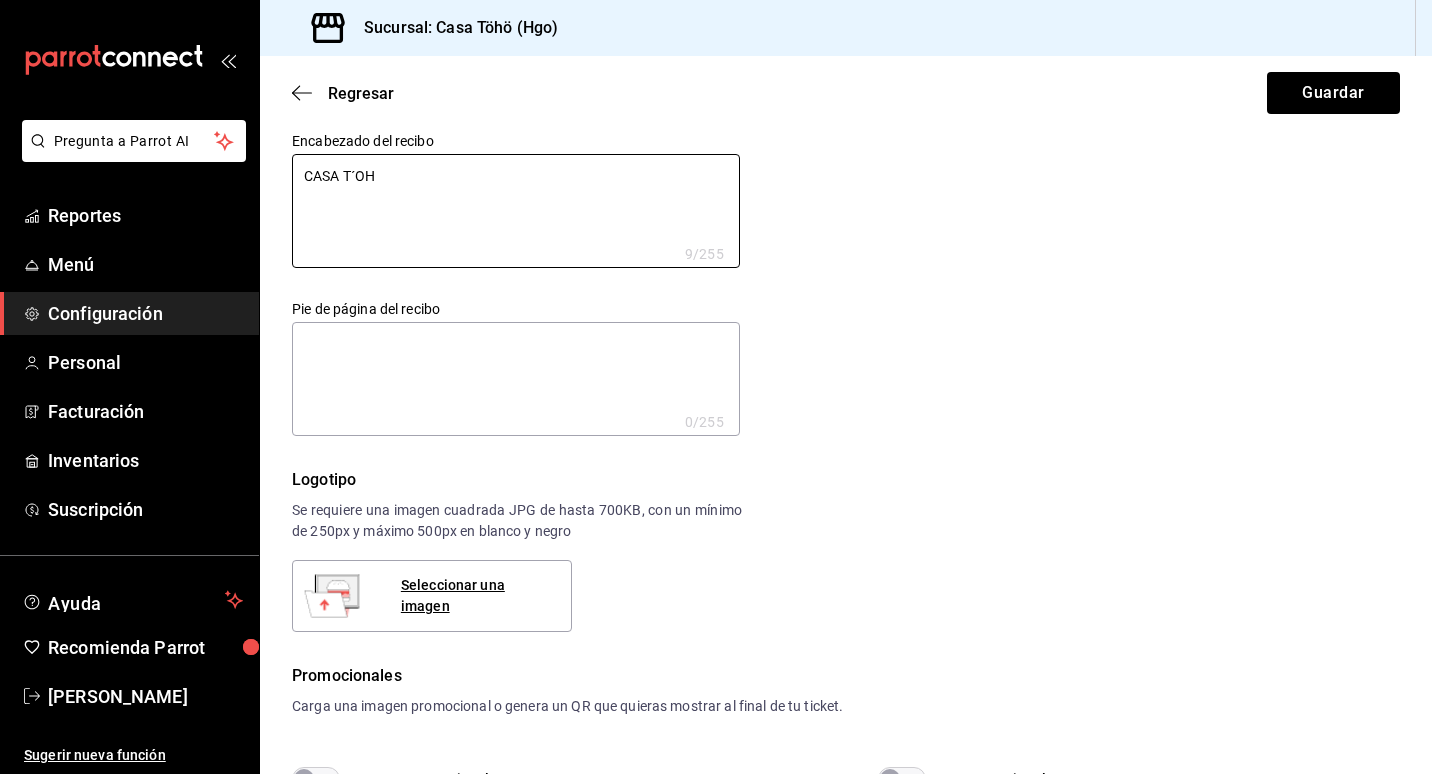 type on "CASA T´O" 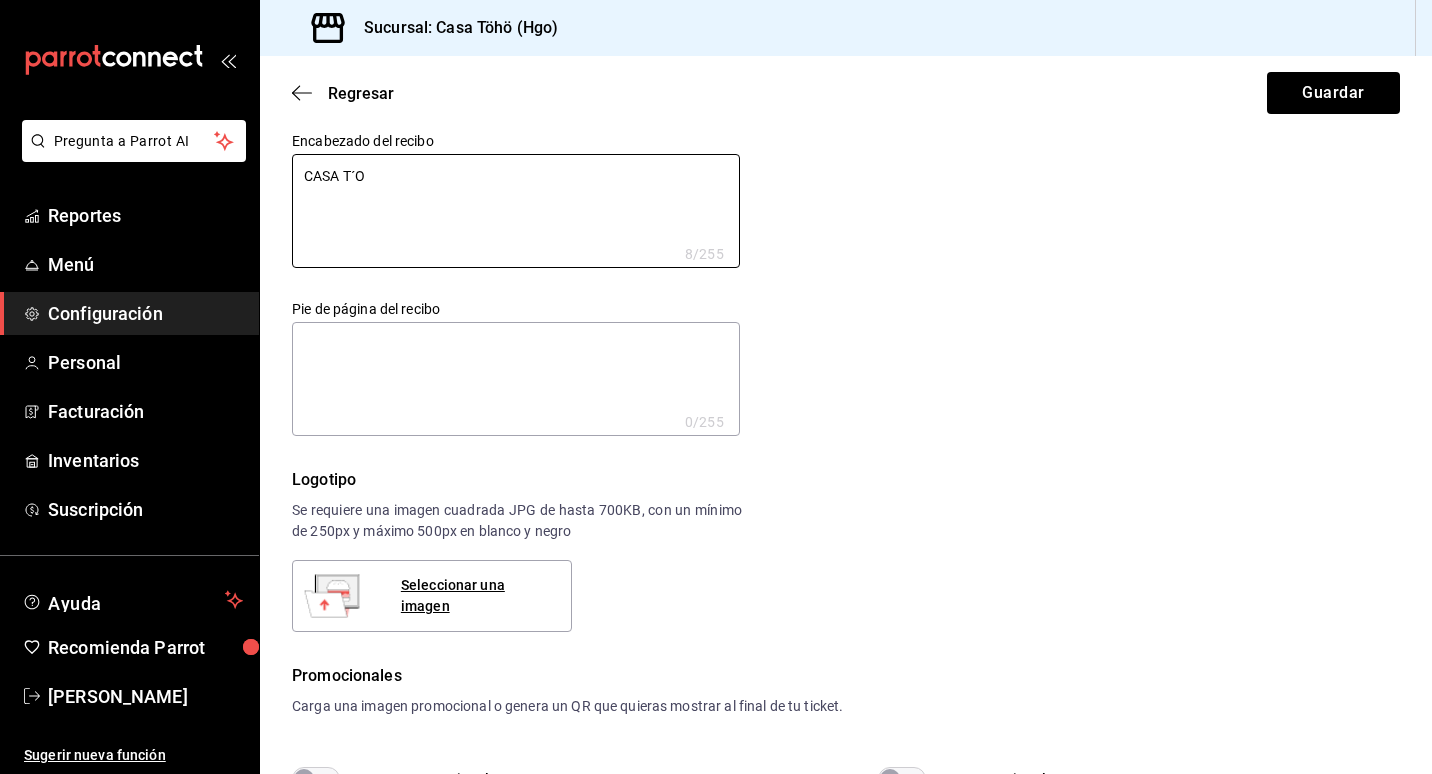 type on "CASA T´" 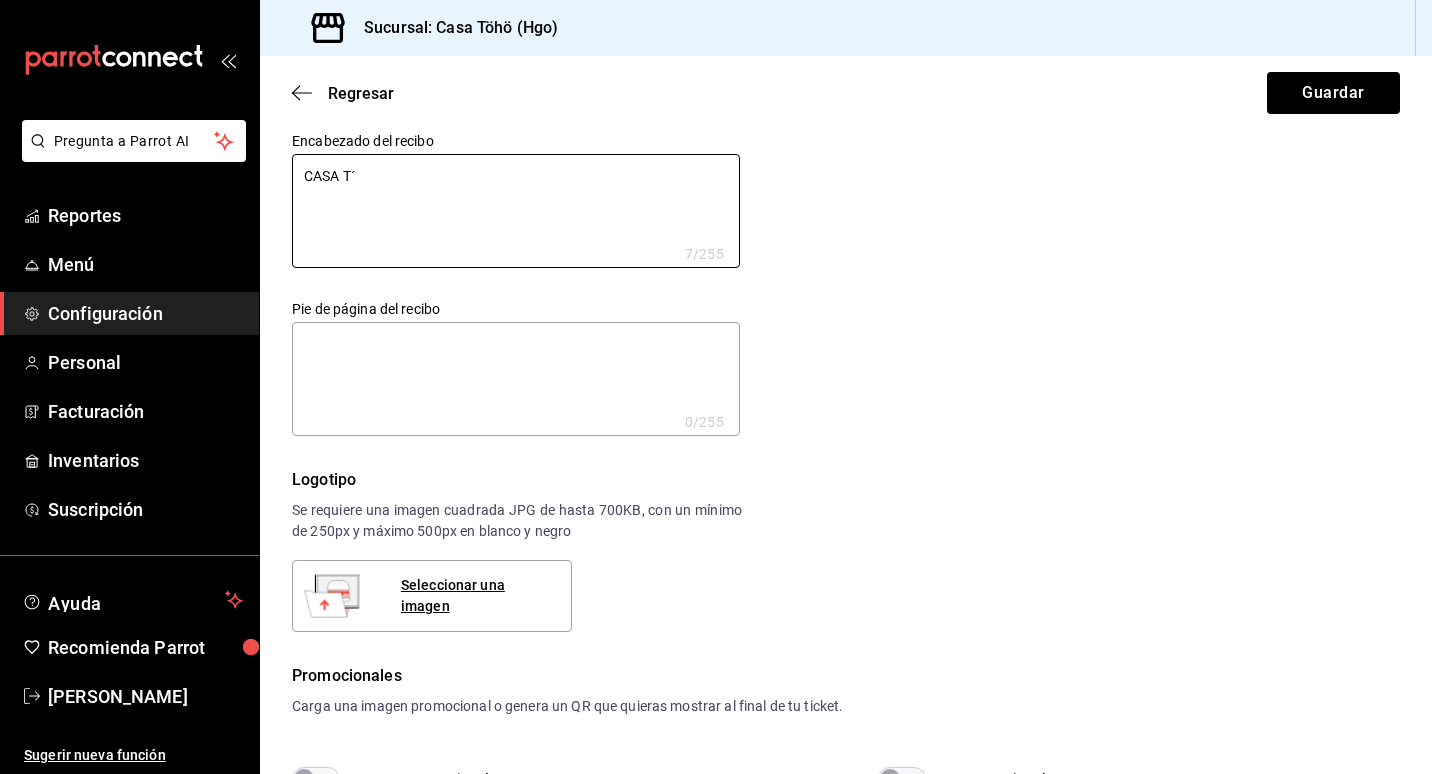 type on "CASA T´"" 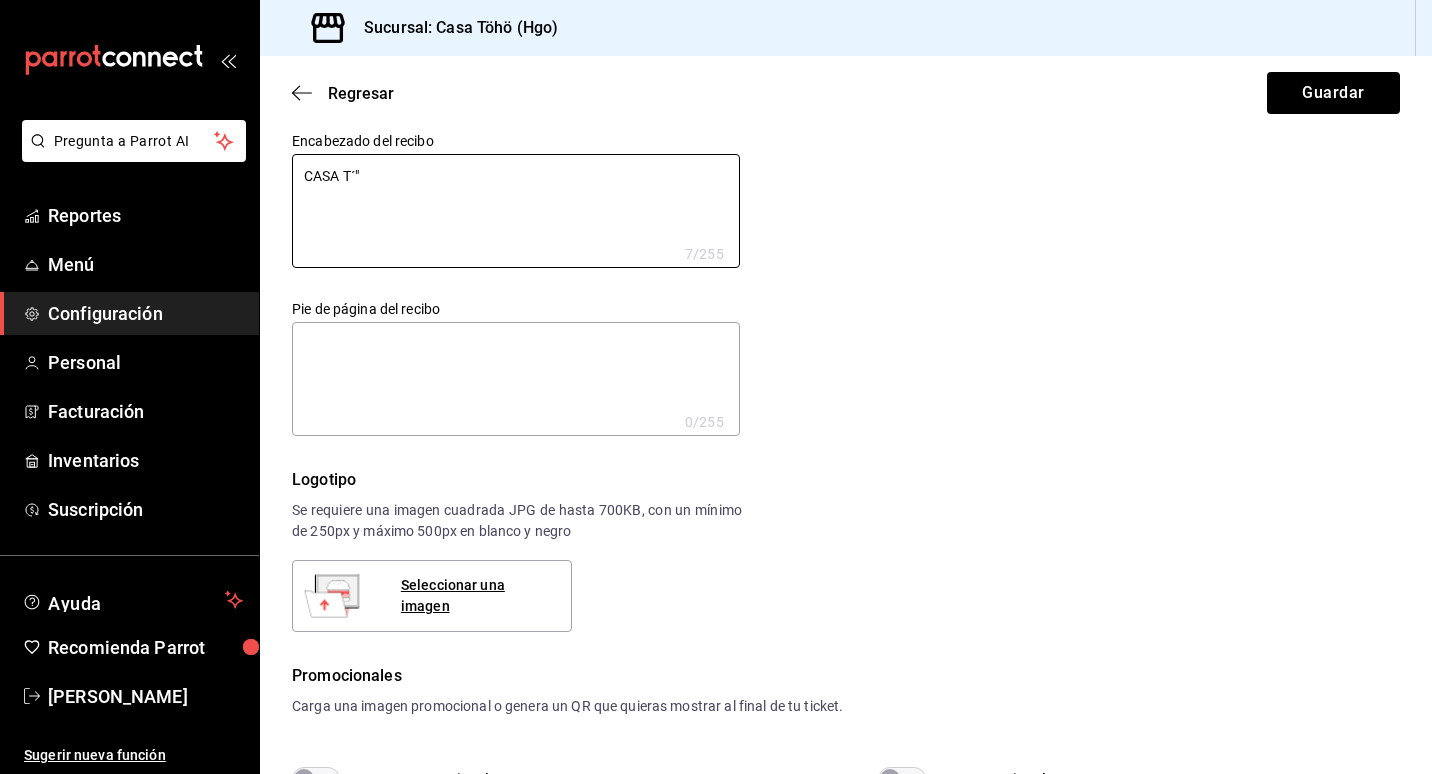 type on "x" 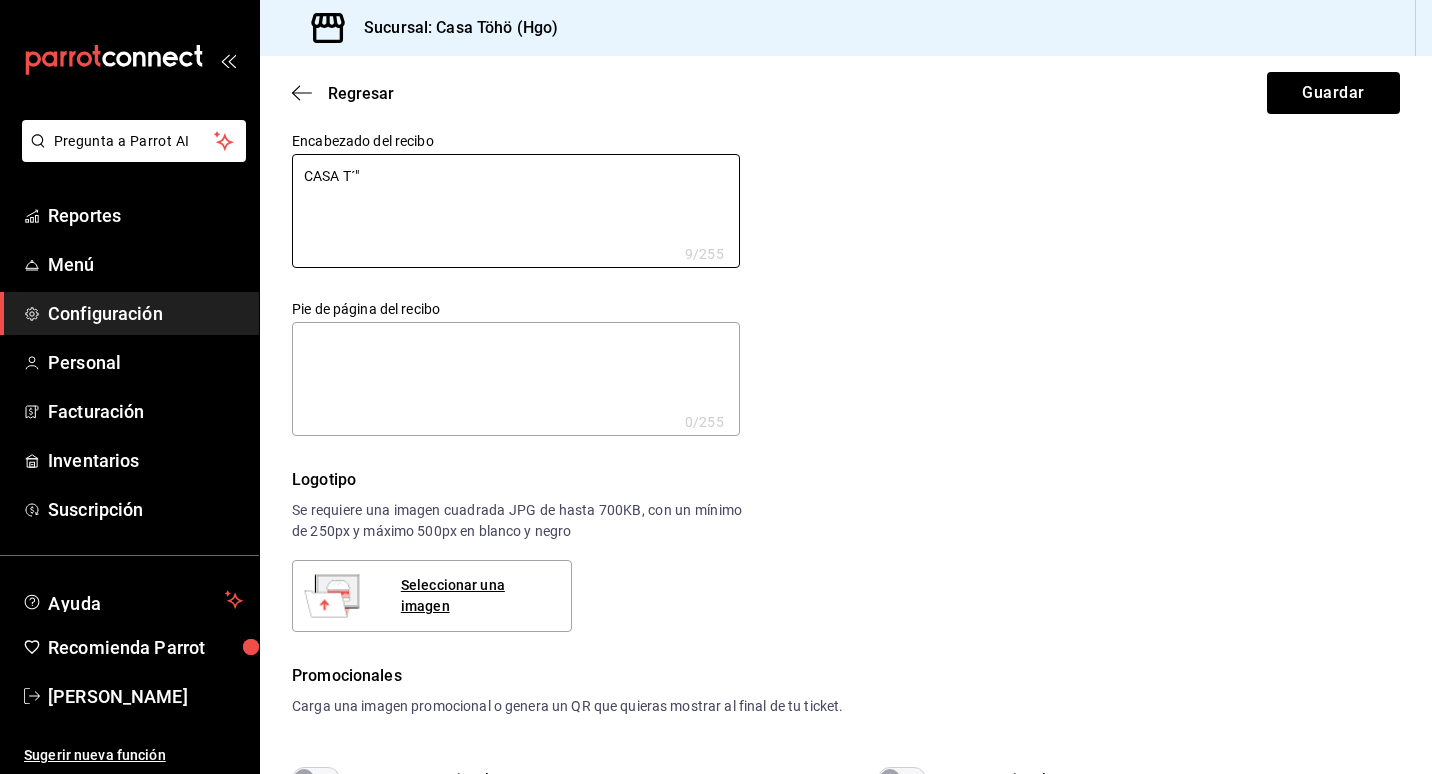 type on "CASA T´" 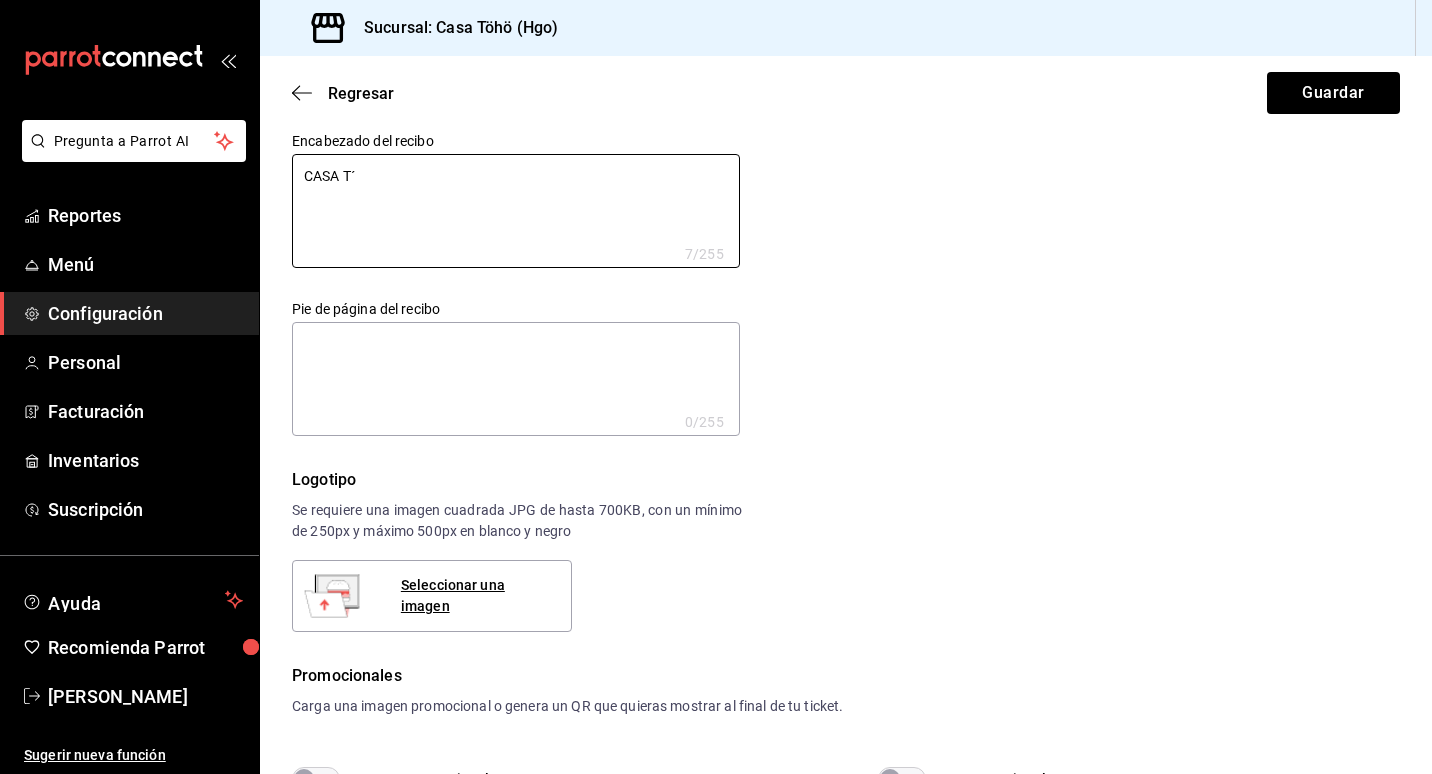 type on "CASA T´[" 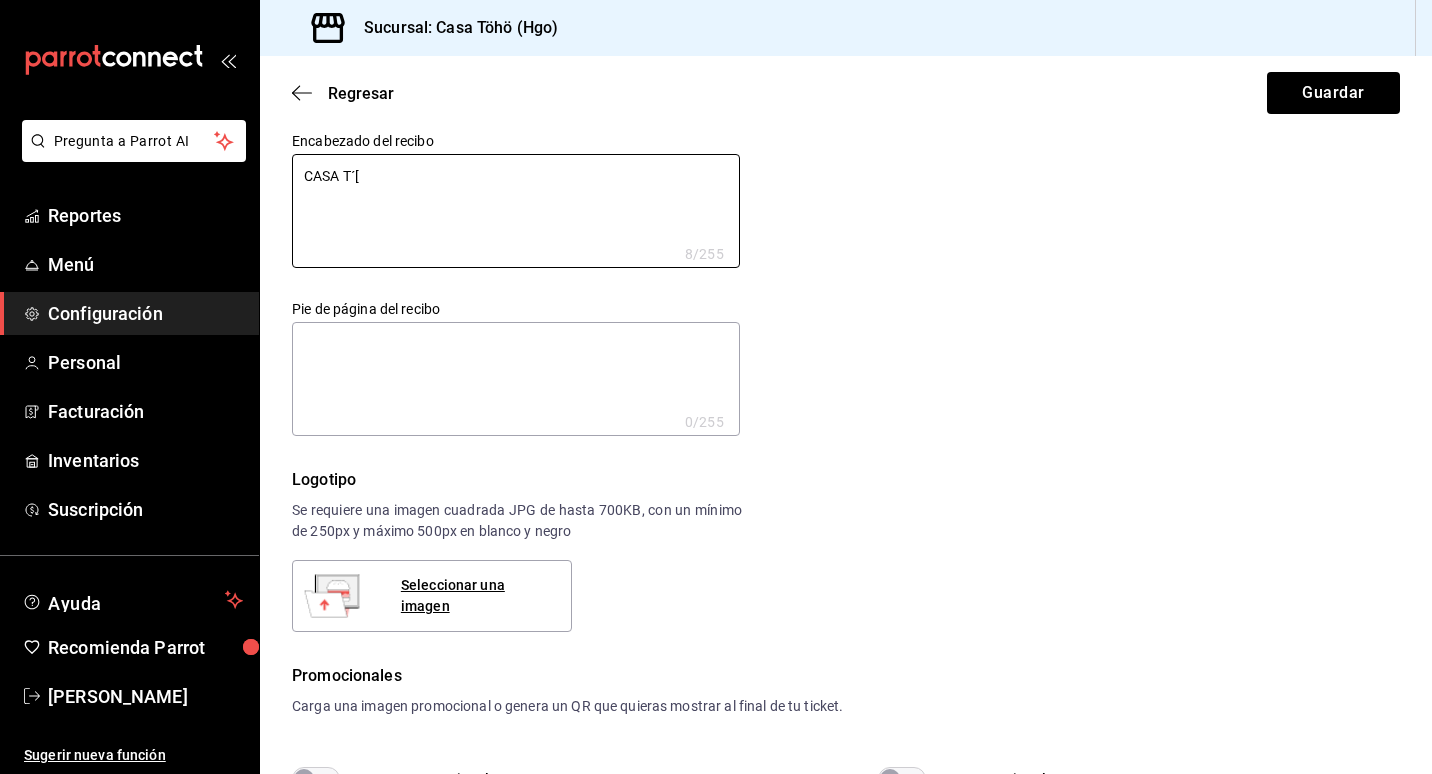 type on "CASA T´[O" 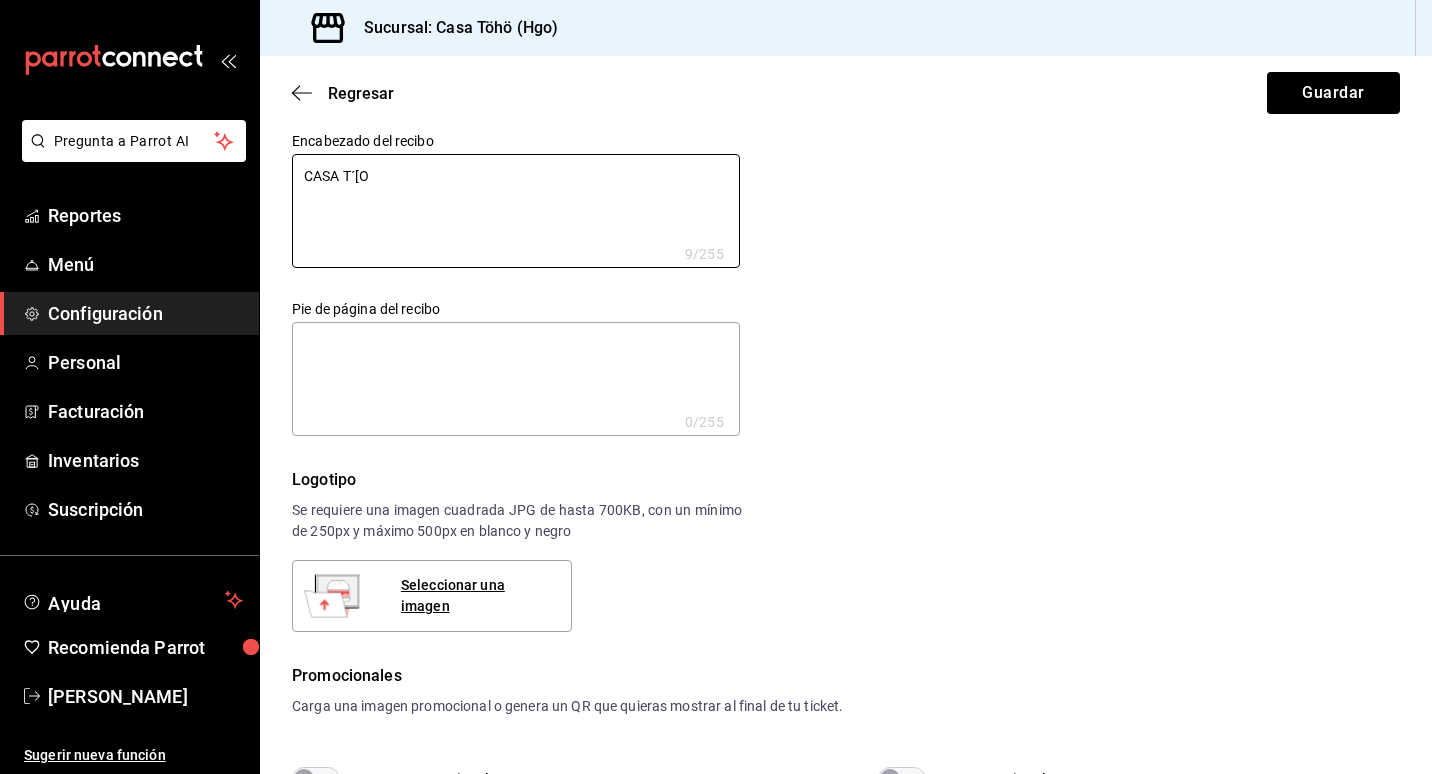 type on "CASA T´[" 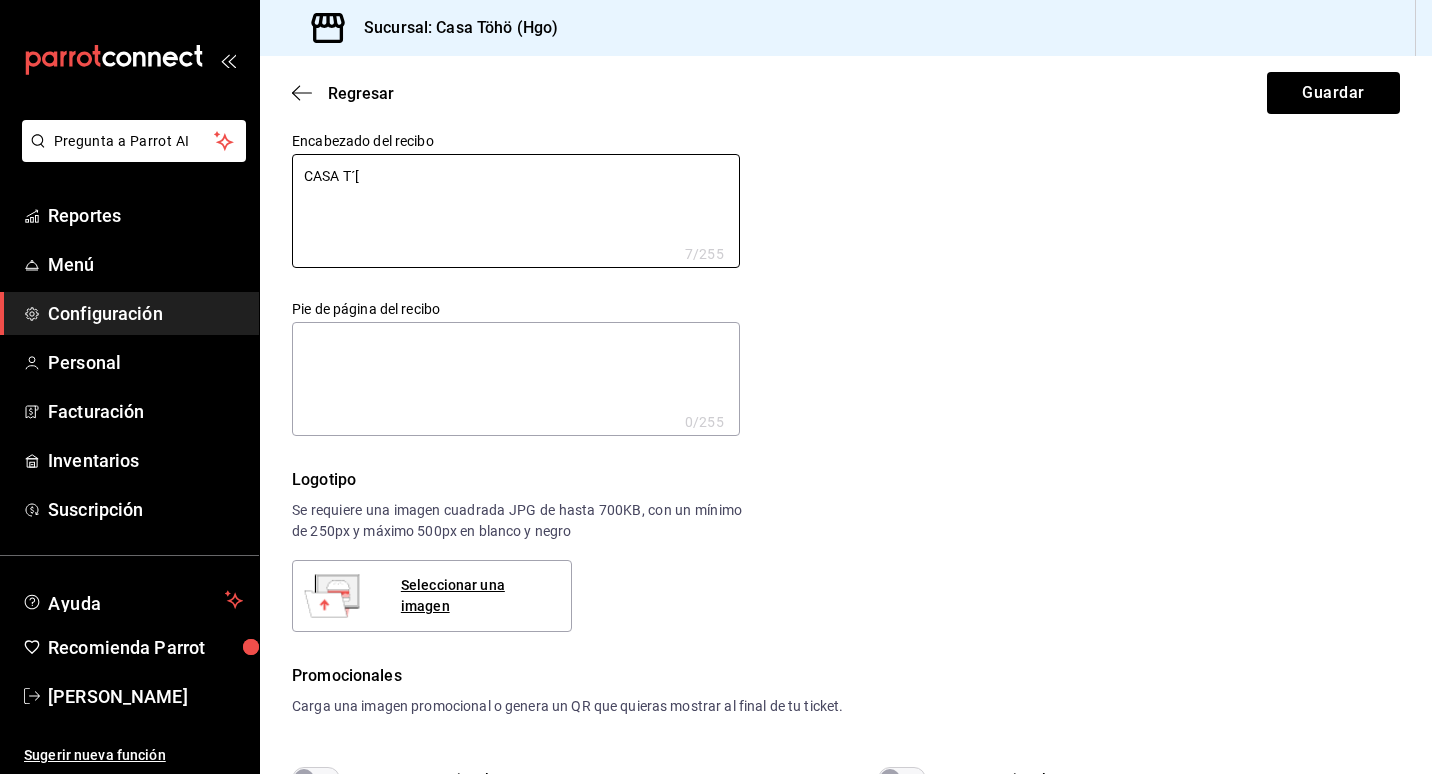type on "CASA T´" 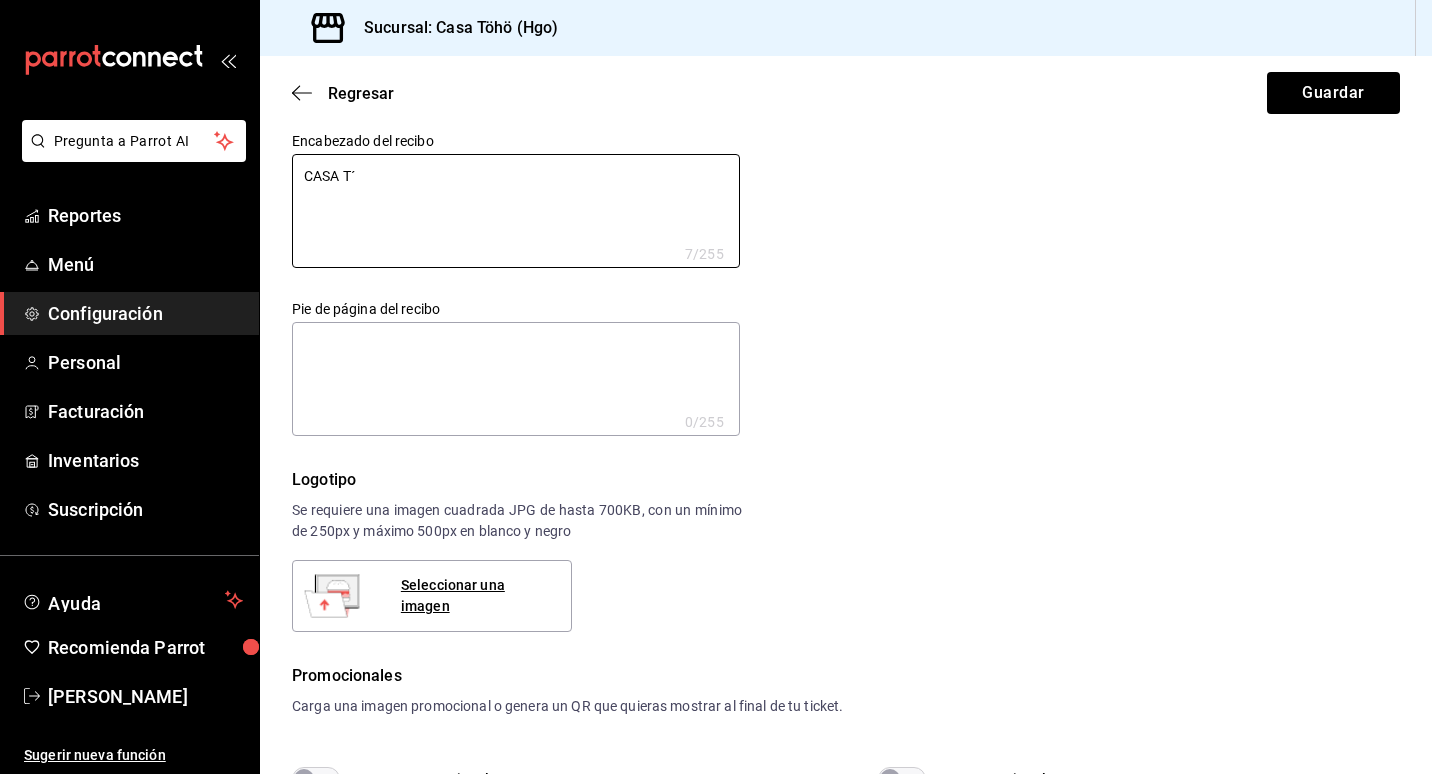 type on "CASA T´{" 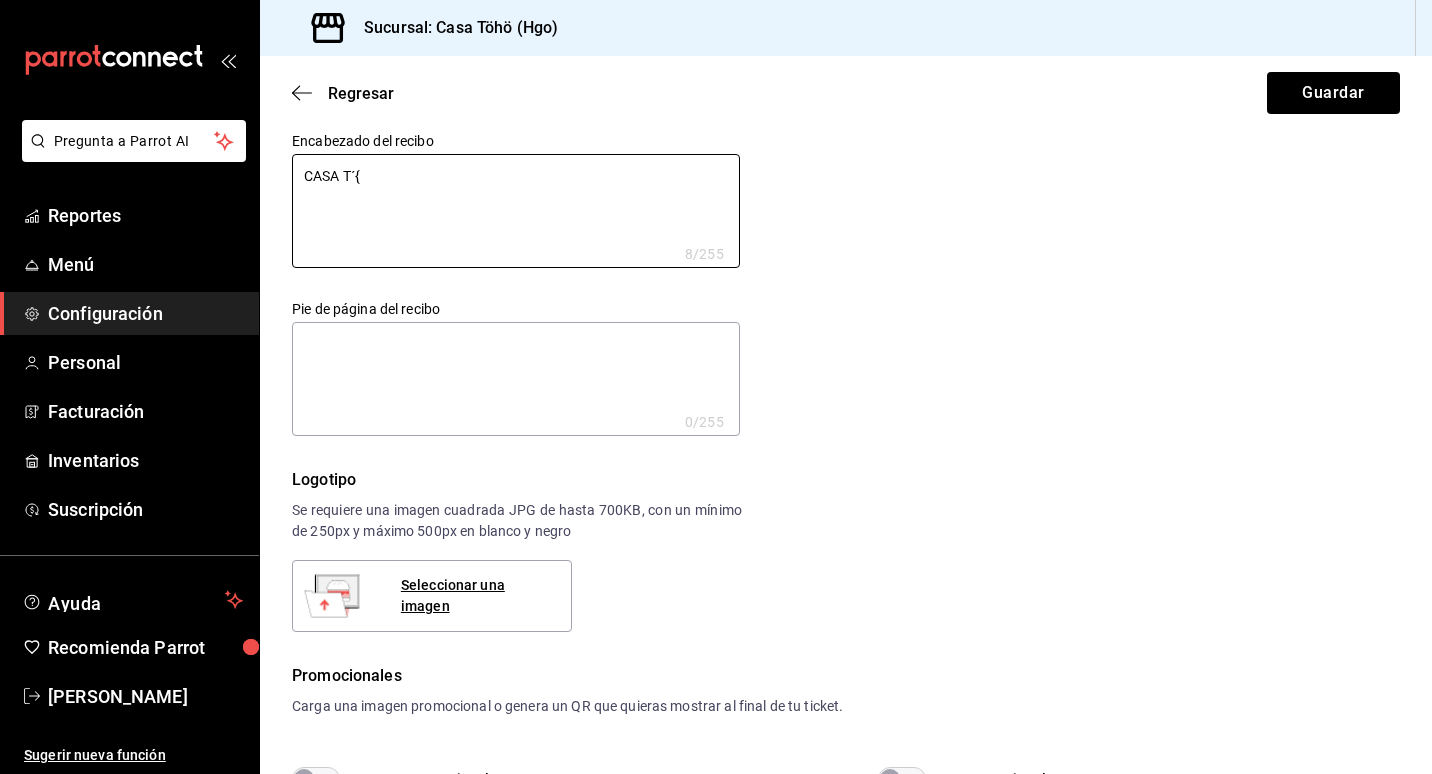 type on "CASA T´{O" 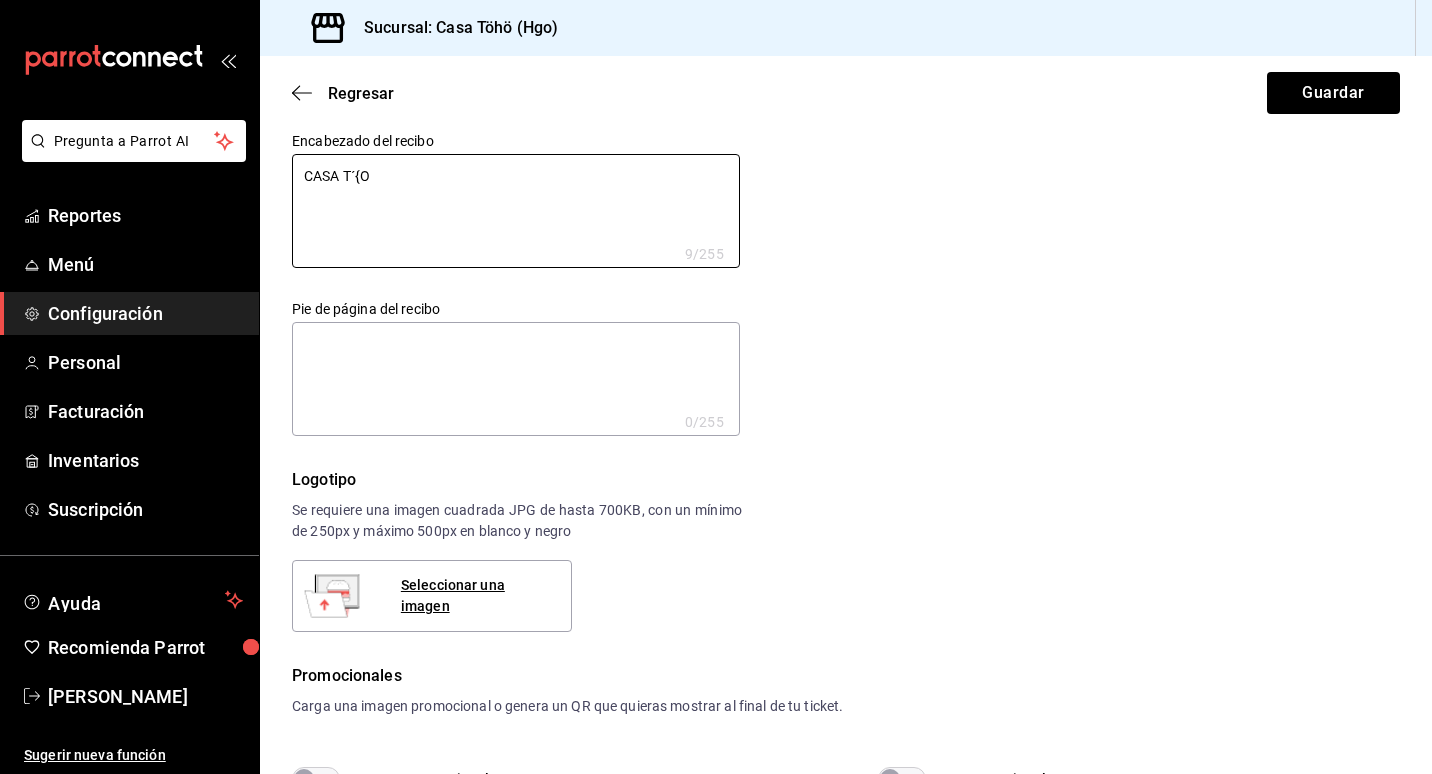type on "CASA T´{" 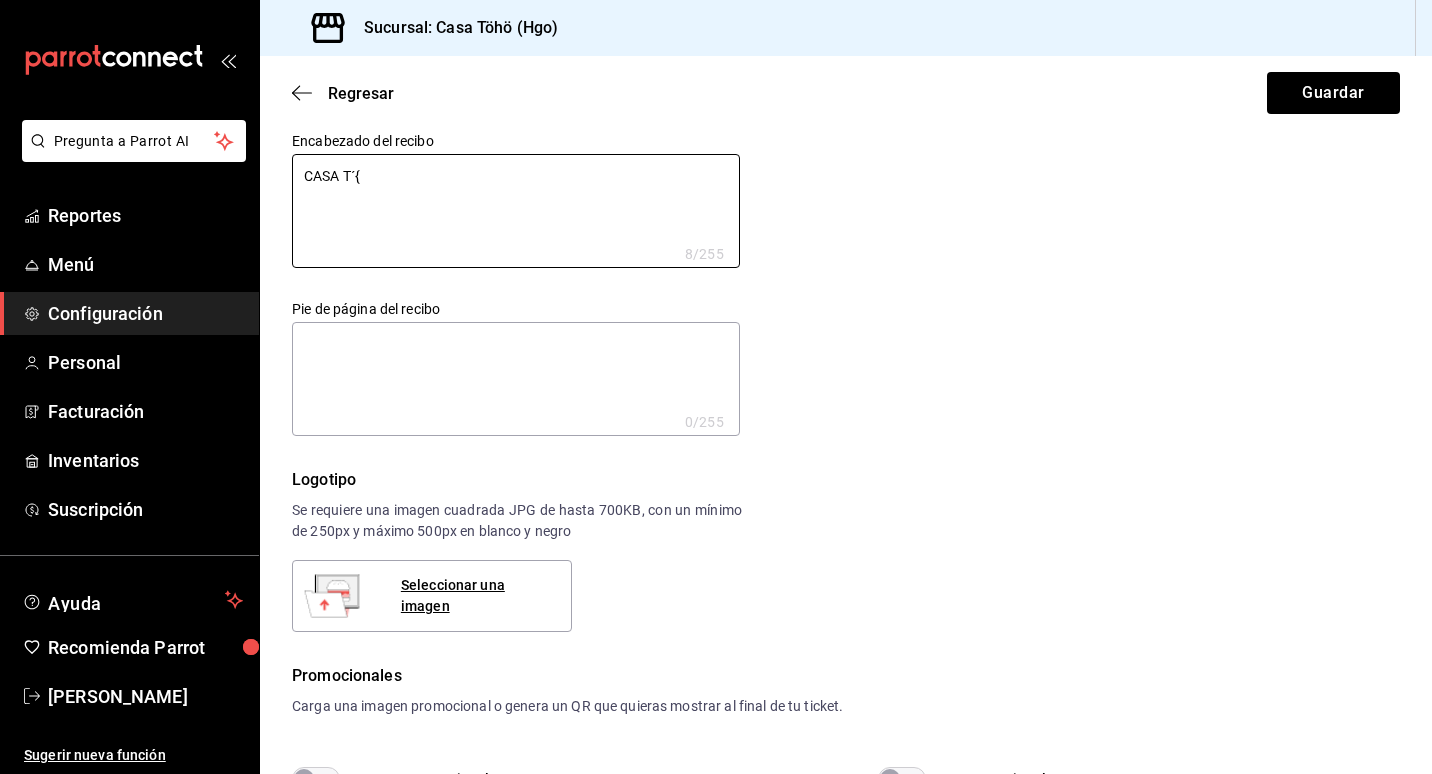 type on "CASA T´" 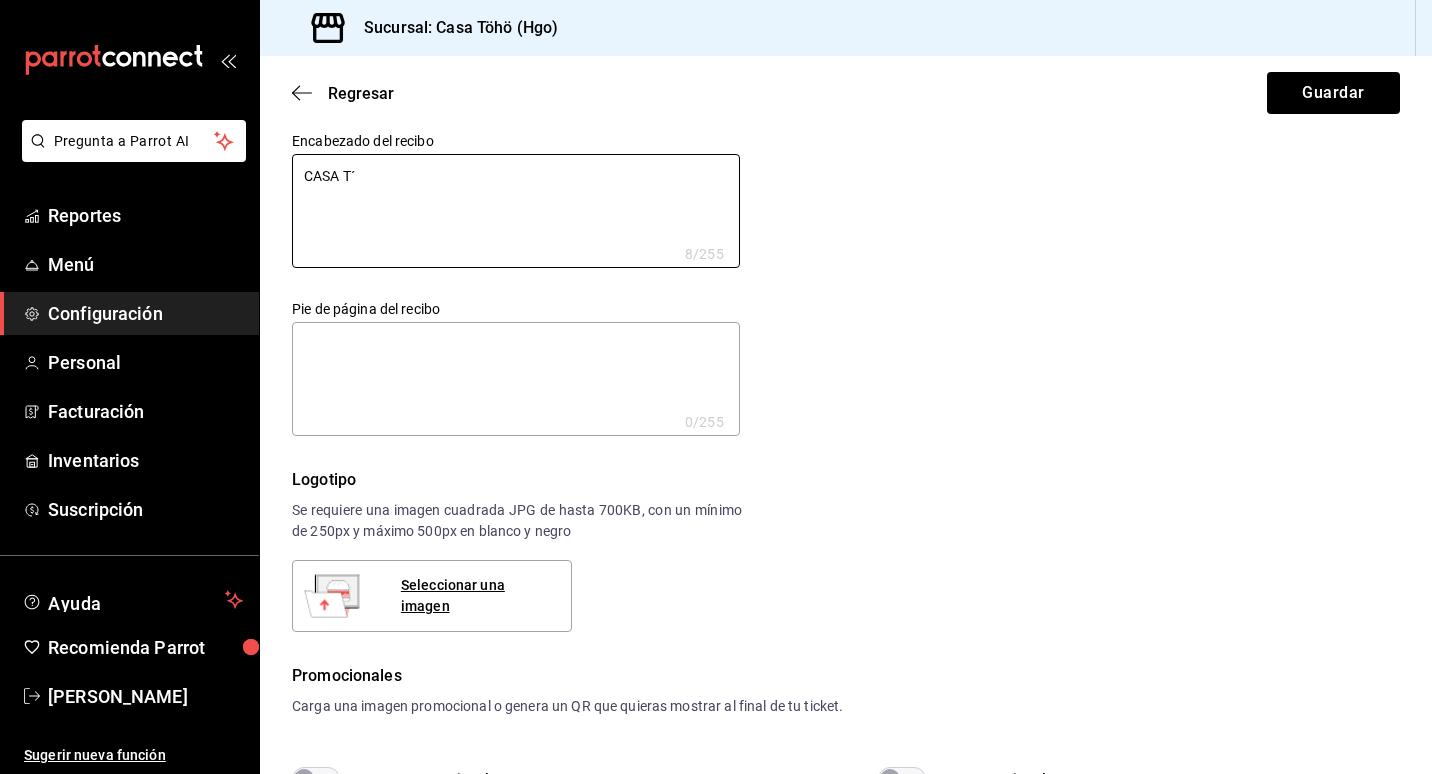 type on "x" 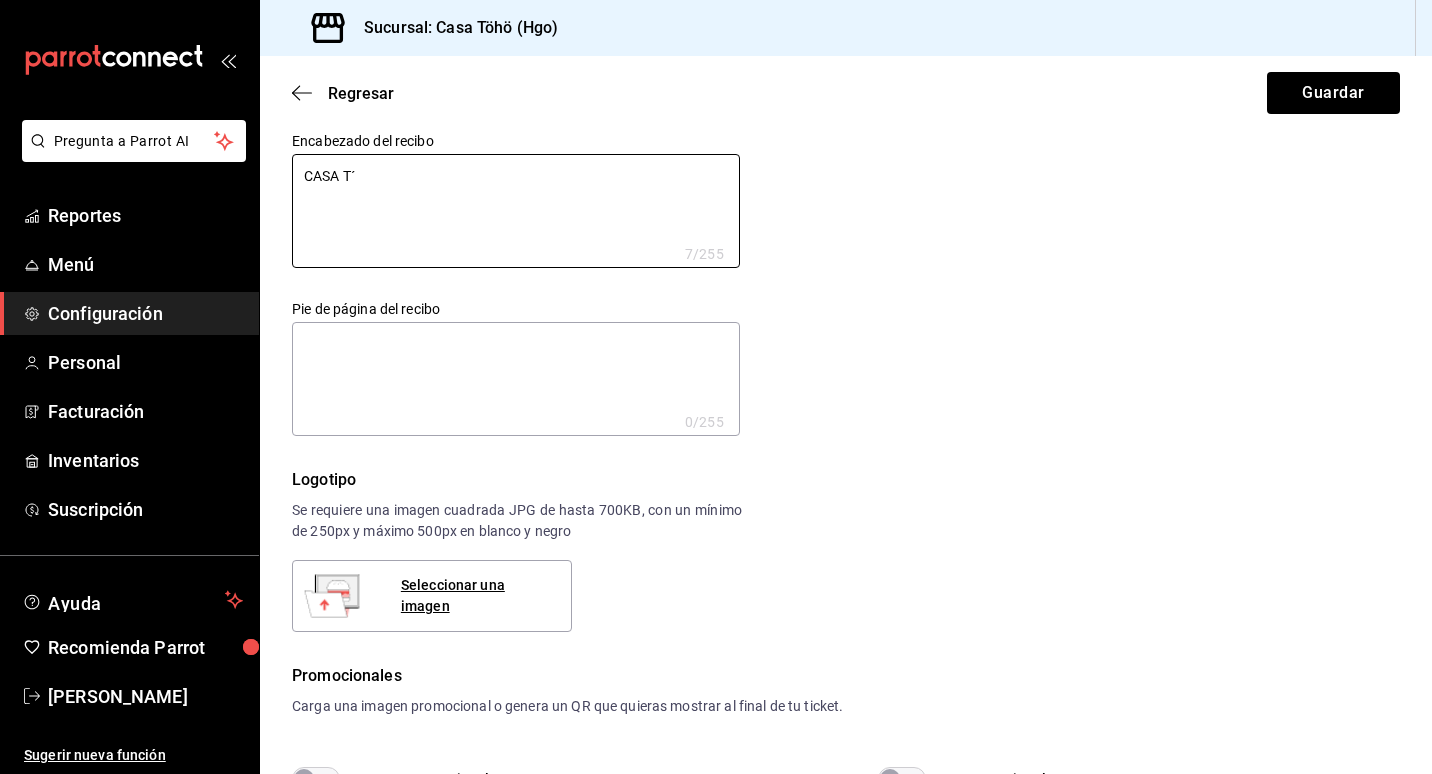 type on "CASA T´O" 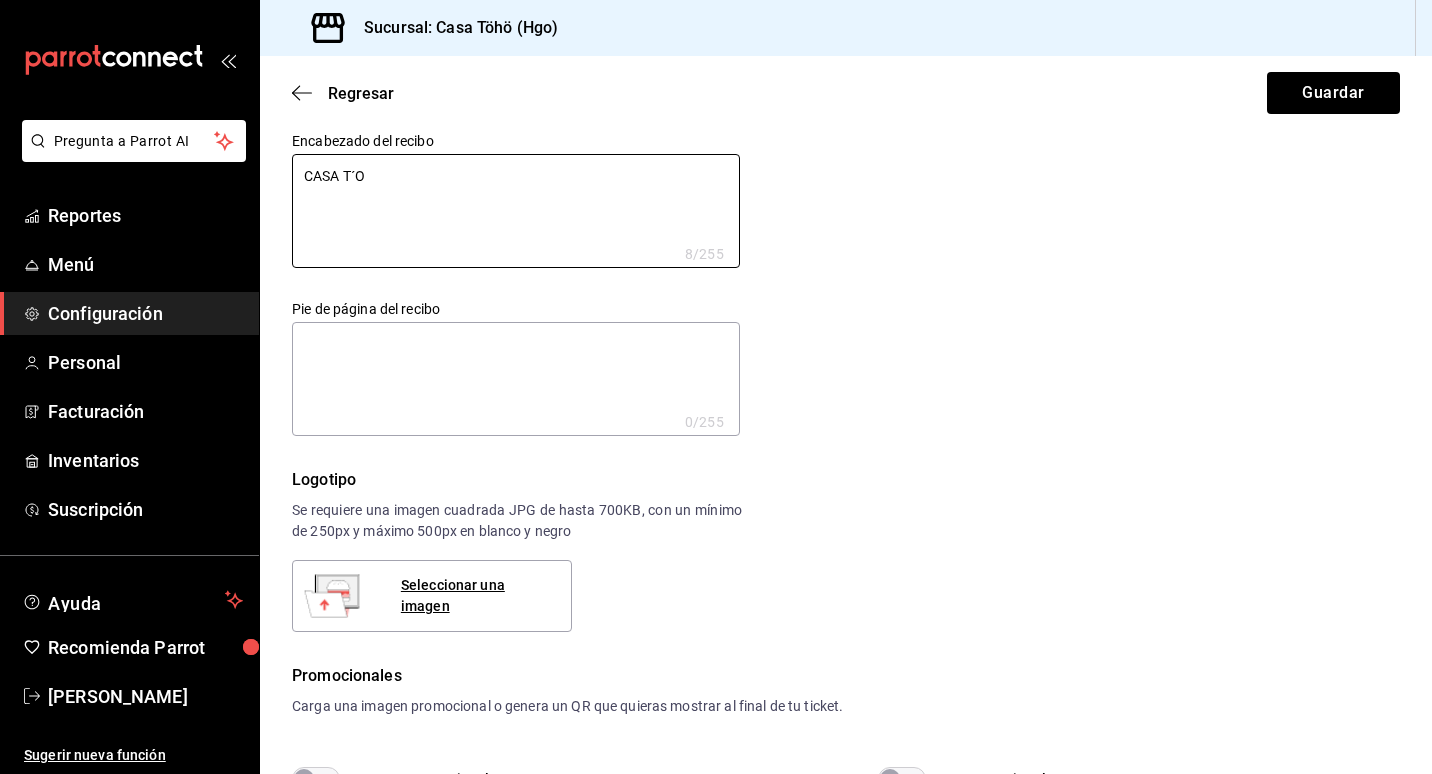 type on "CASA T´OH" 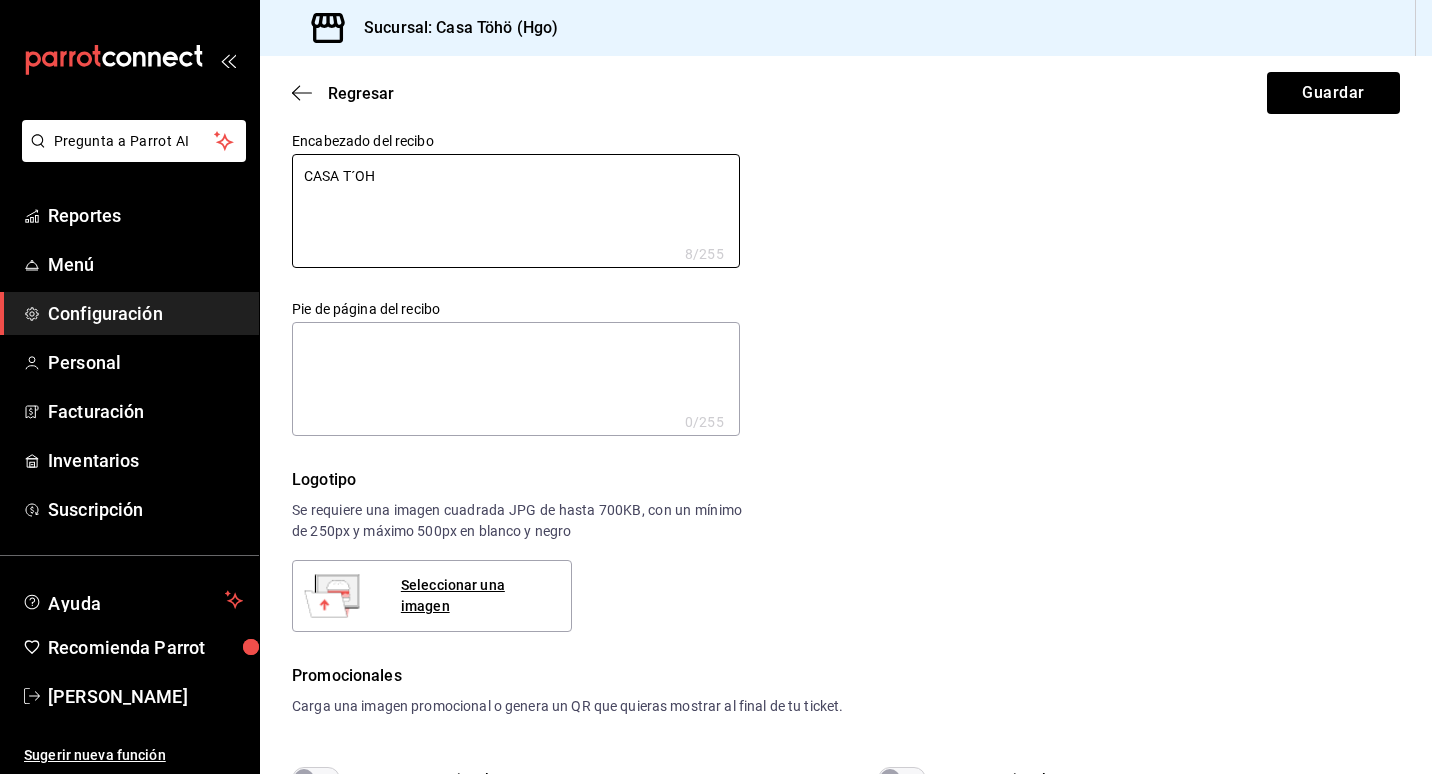 type on "x" 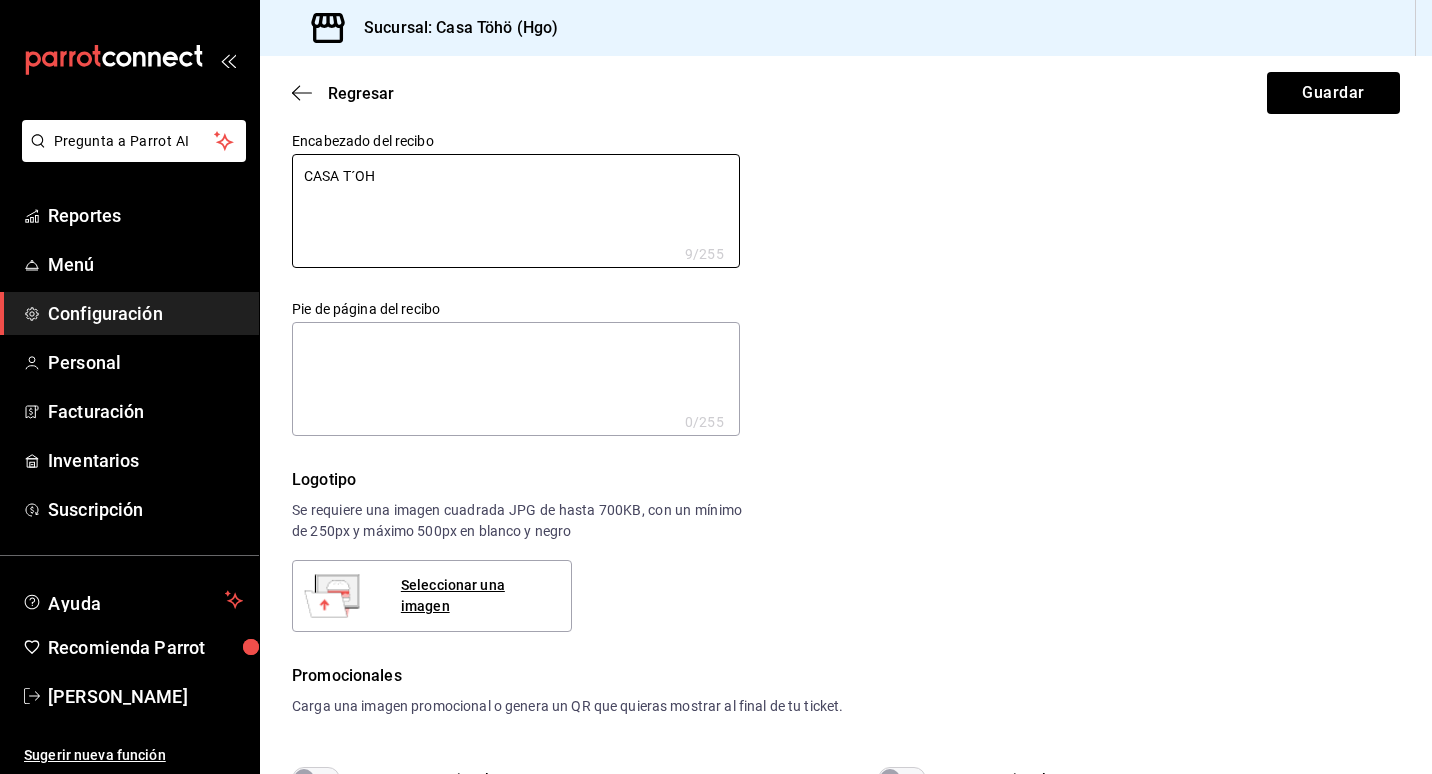 type on "CASA T´OHO" 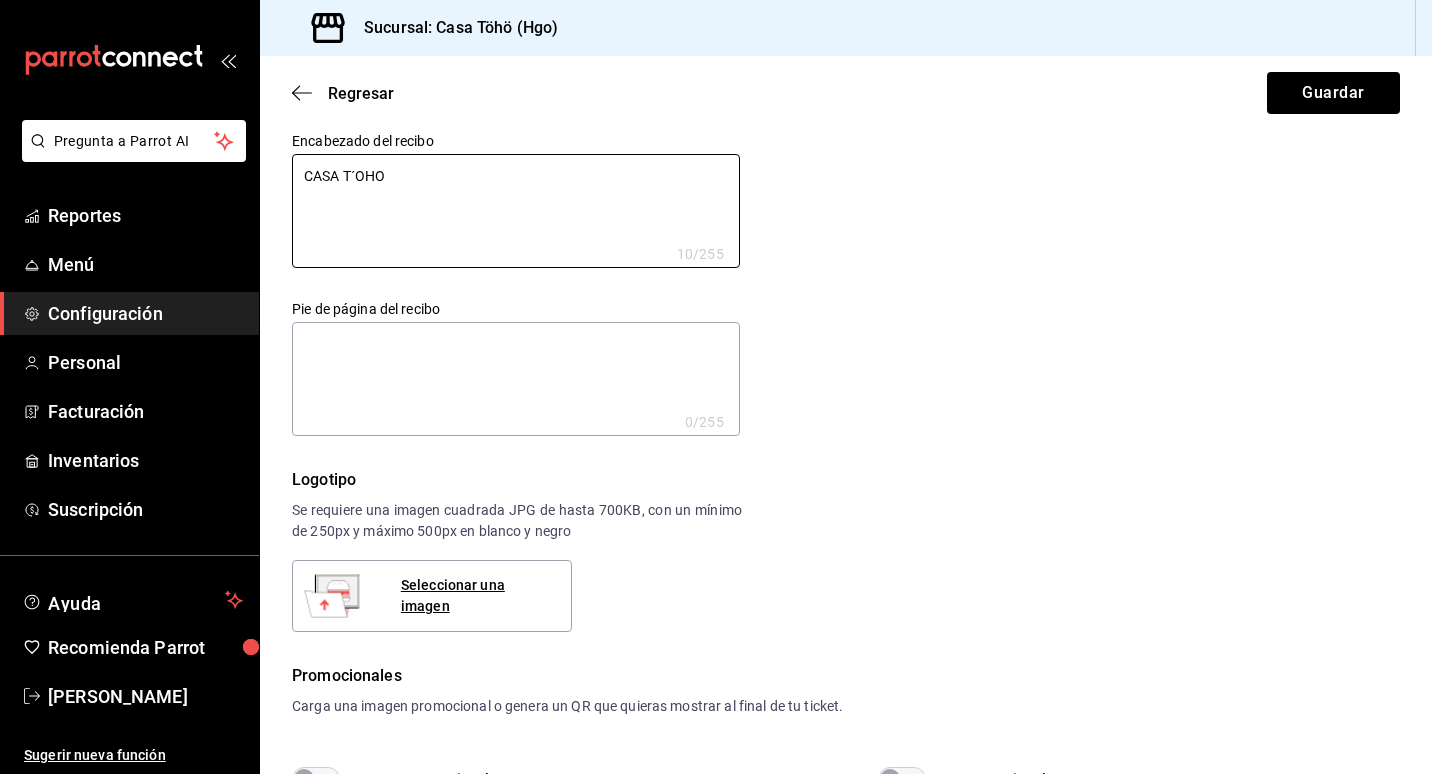 type on "CASA T´OH" 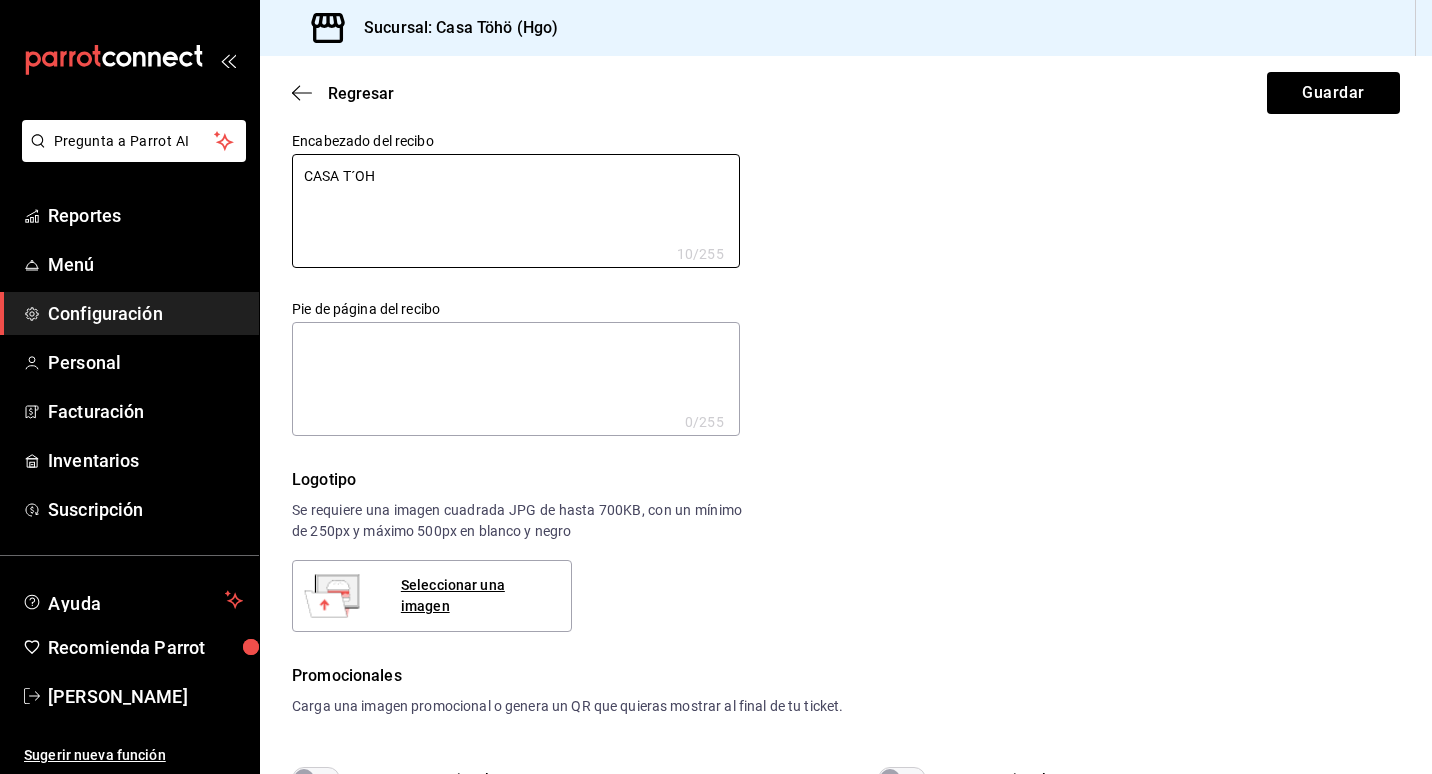 type on "x" 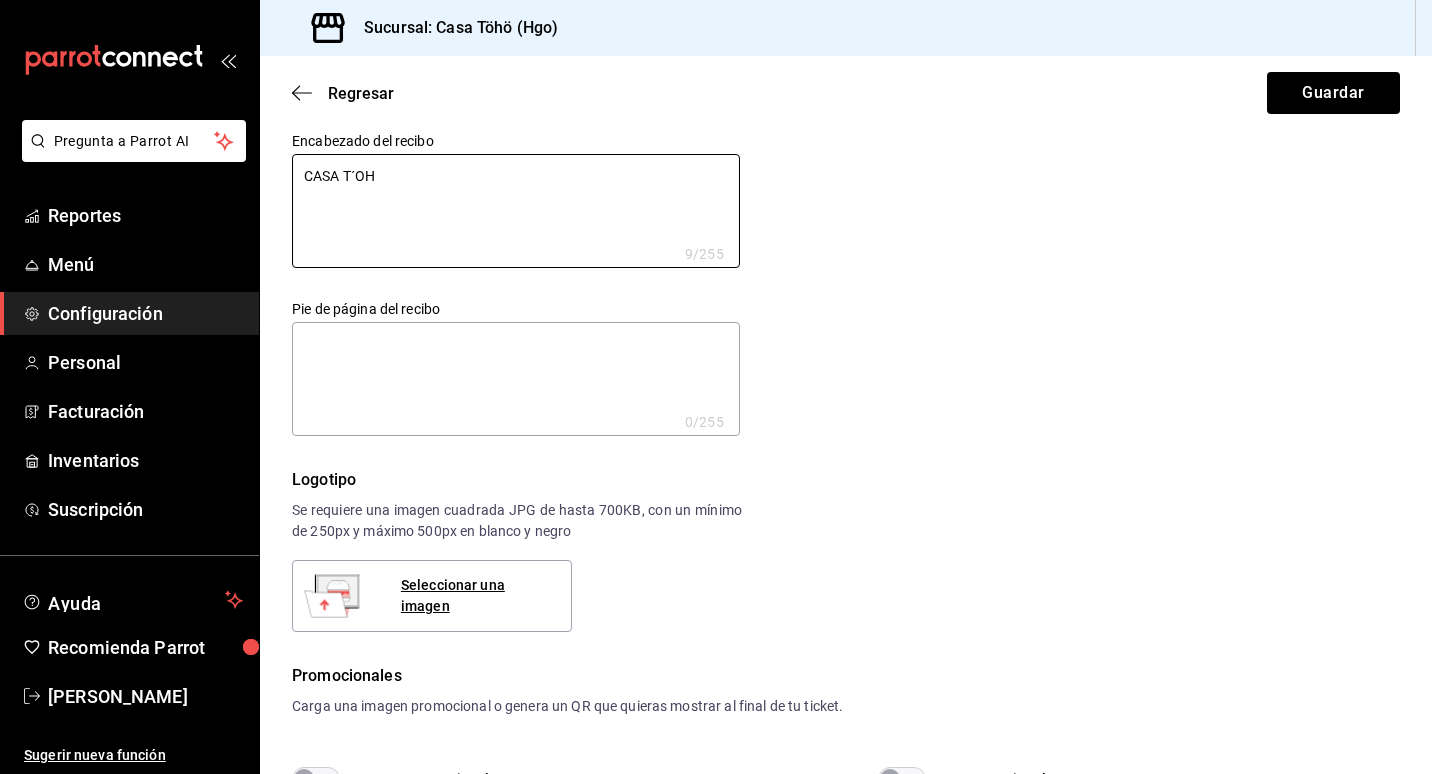 type on "CASA T´O" 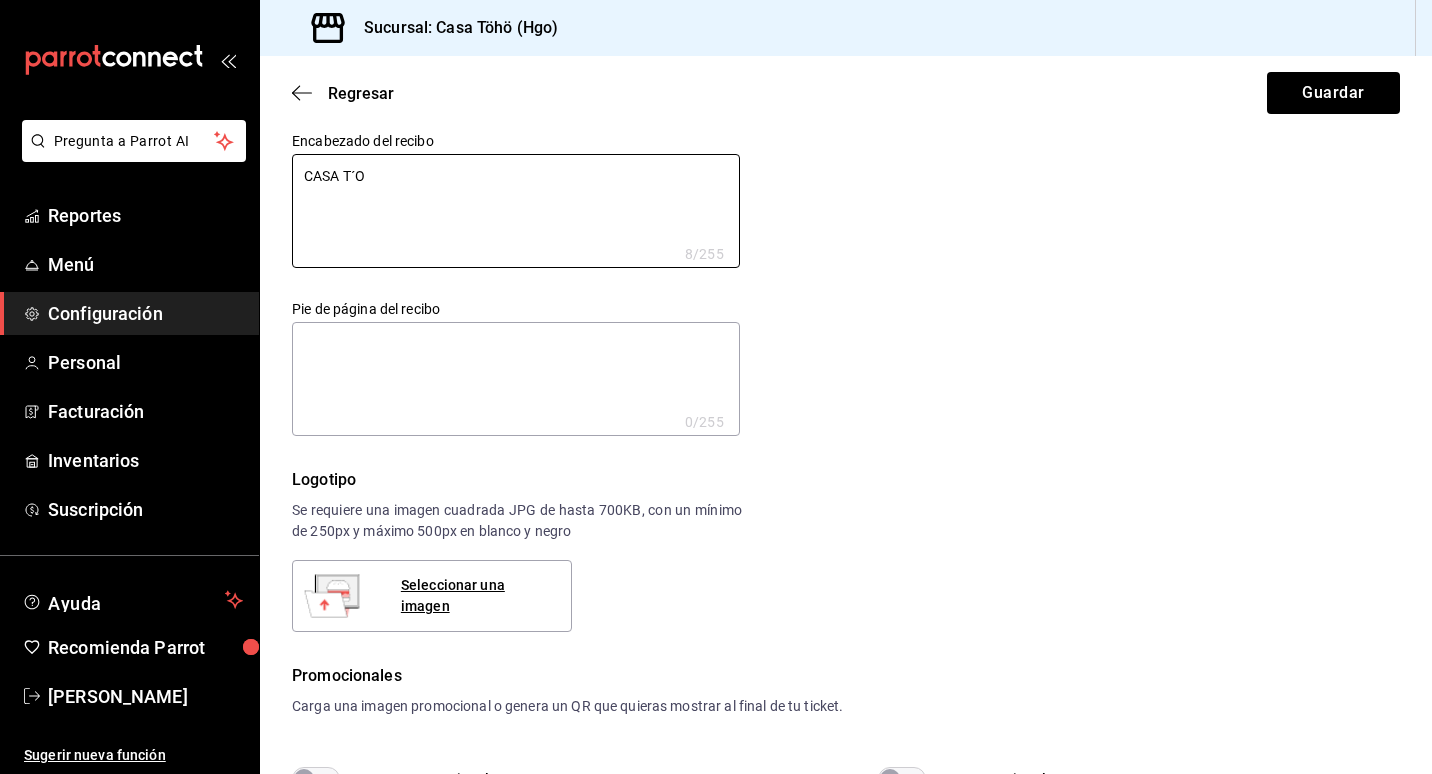 type on "CASA T´" 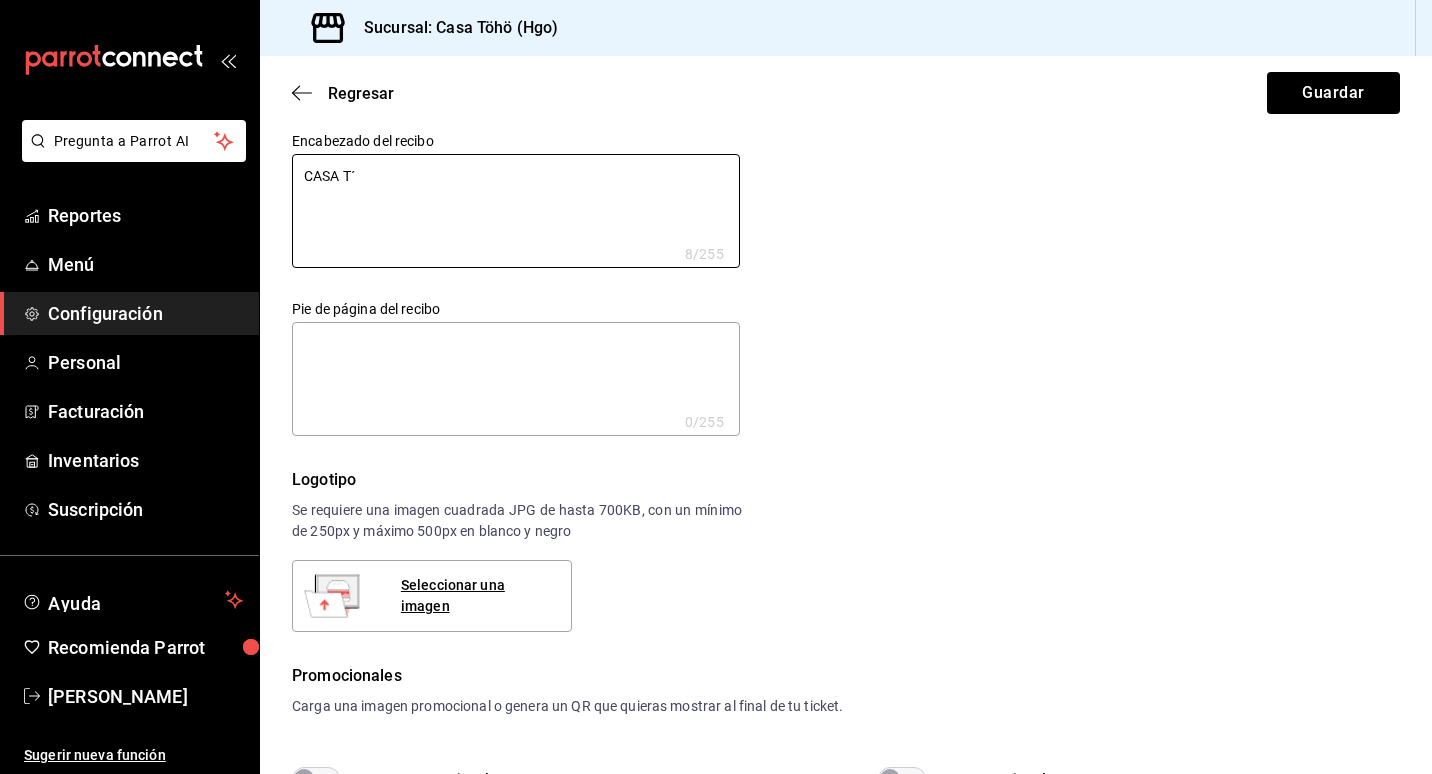 type on "x" 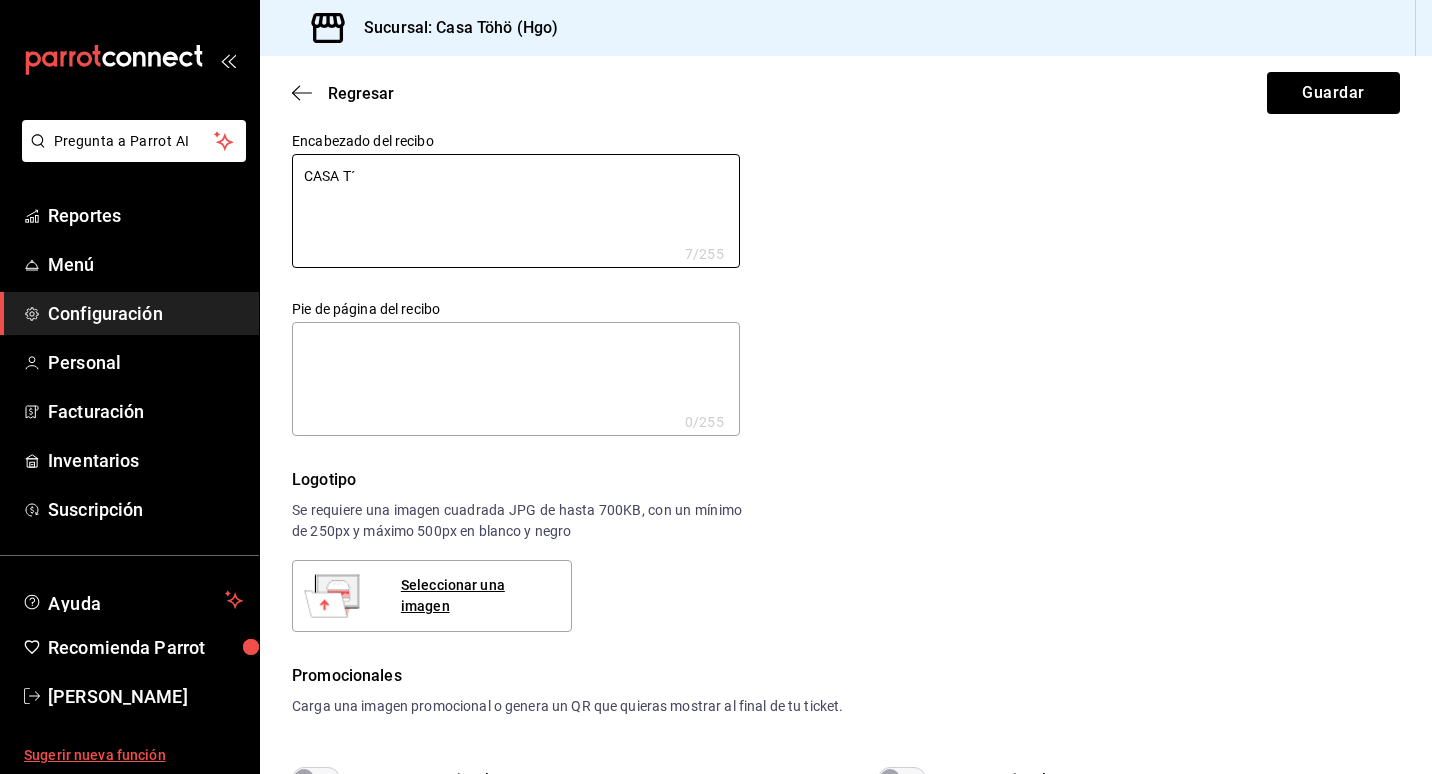 type on "CASA T´" 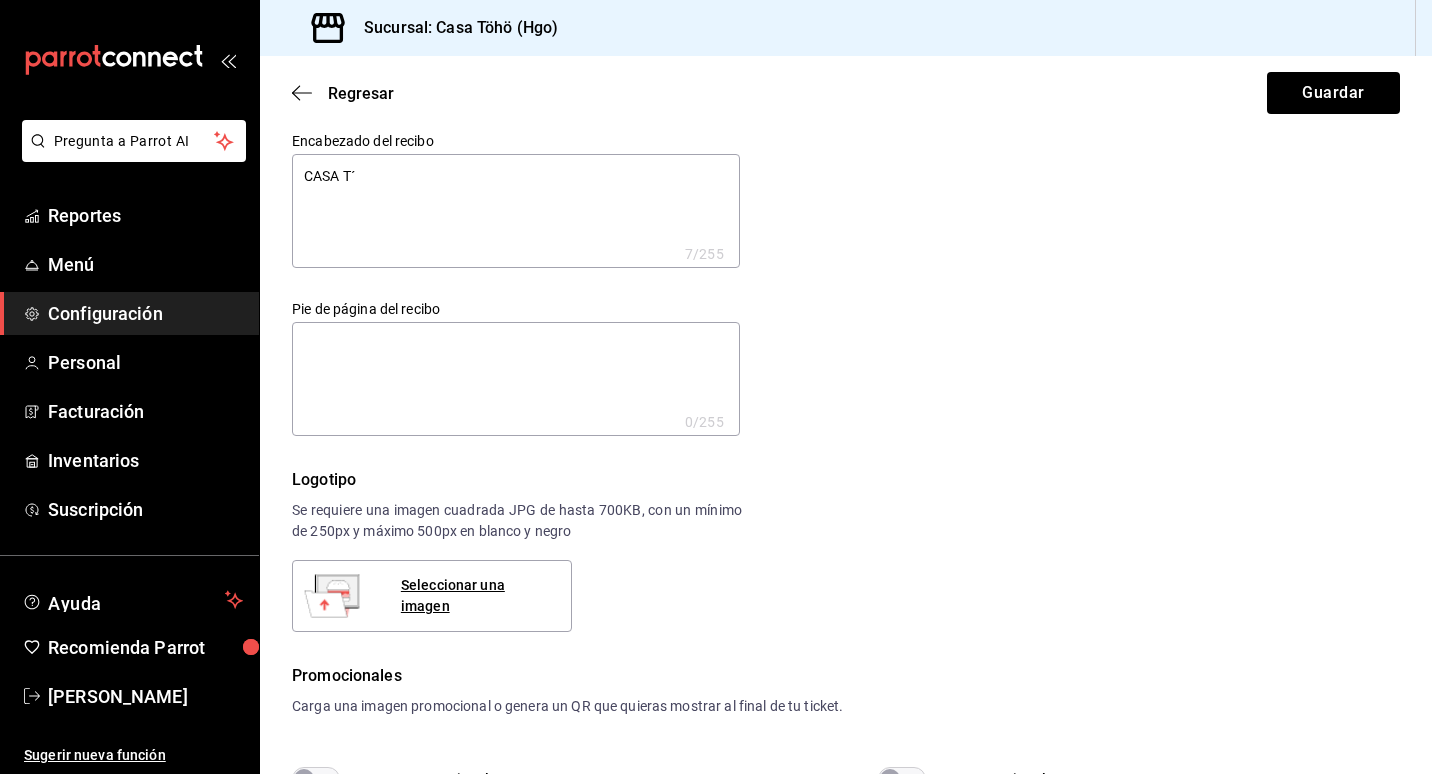 type on "x" 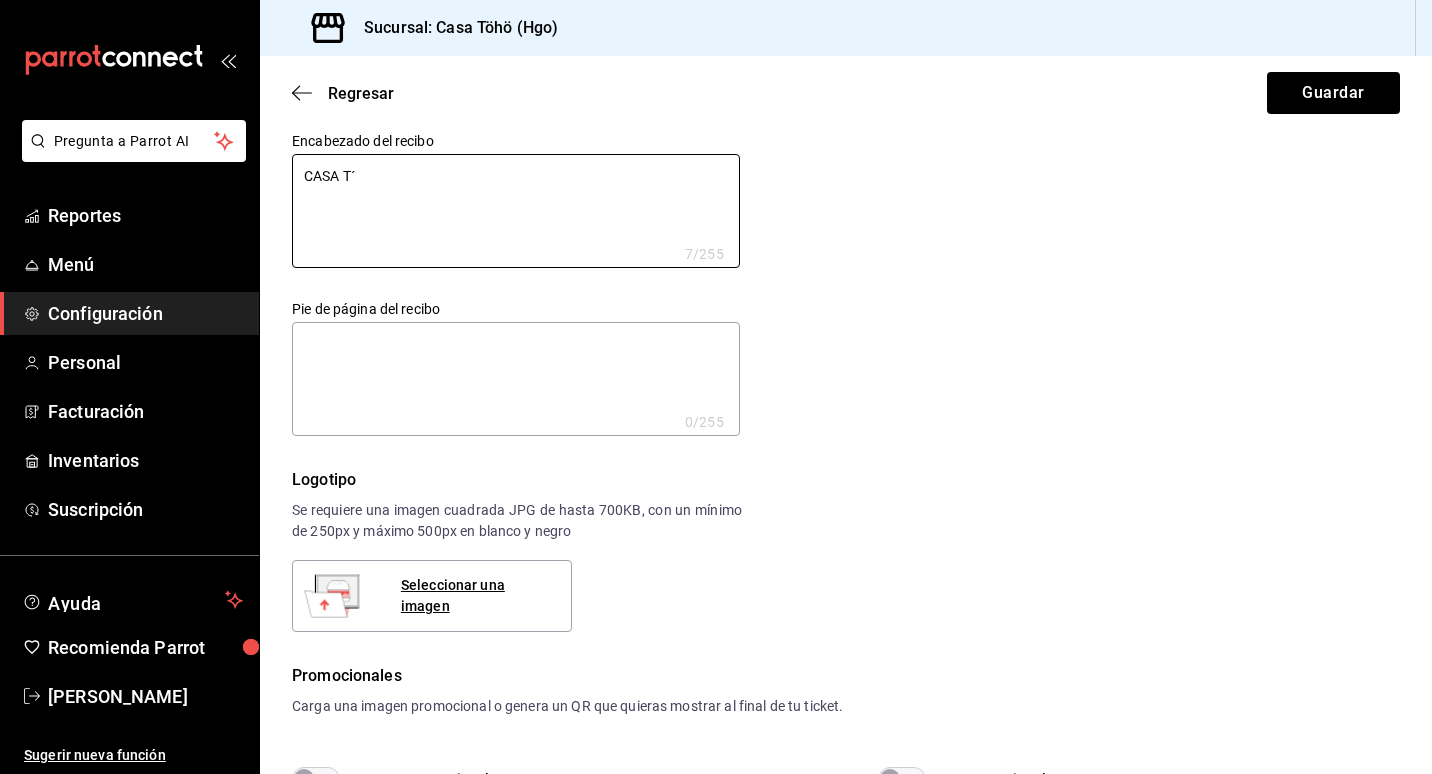 type on "CASA T´Ô" 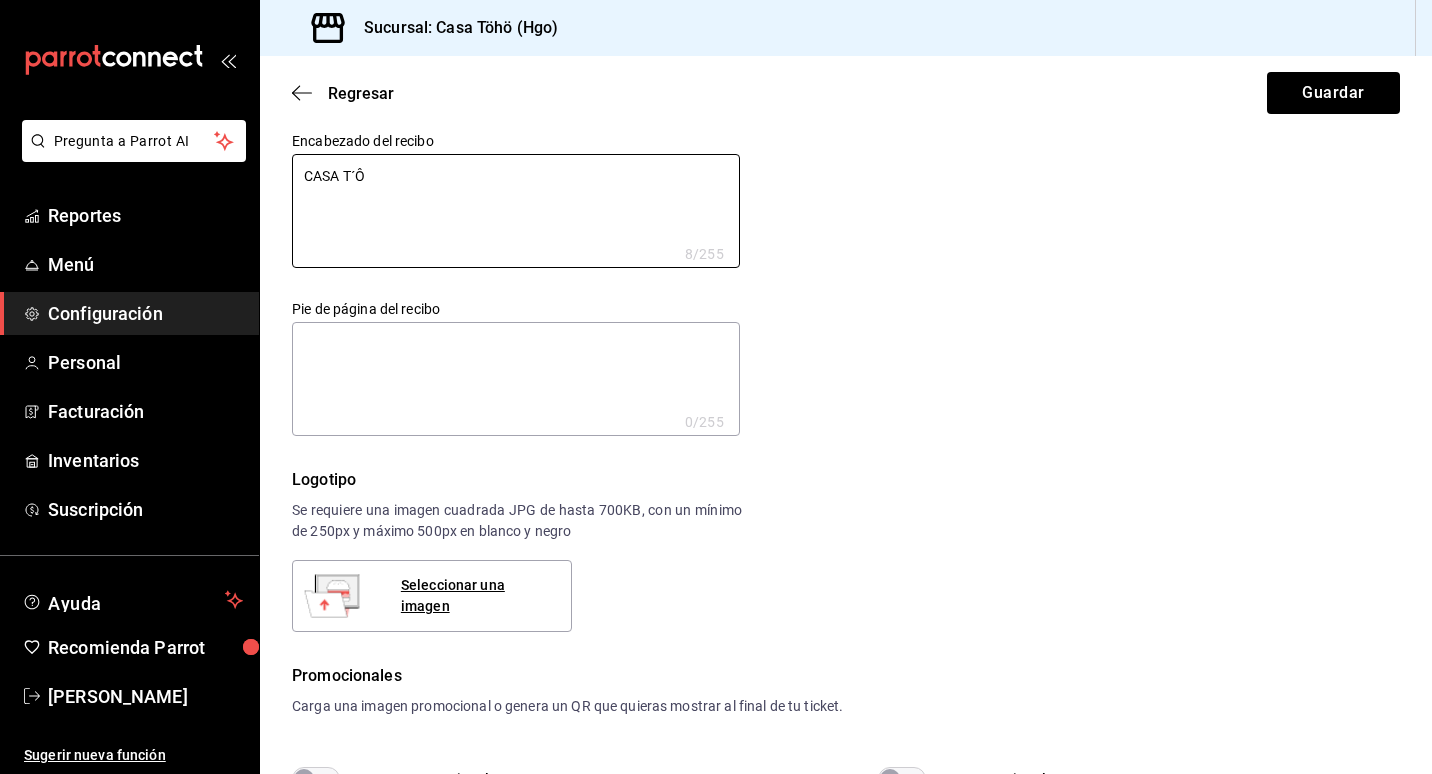 type on "CASA T´ÔH" 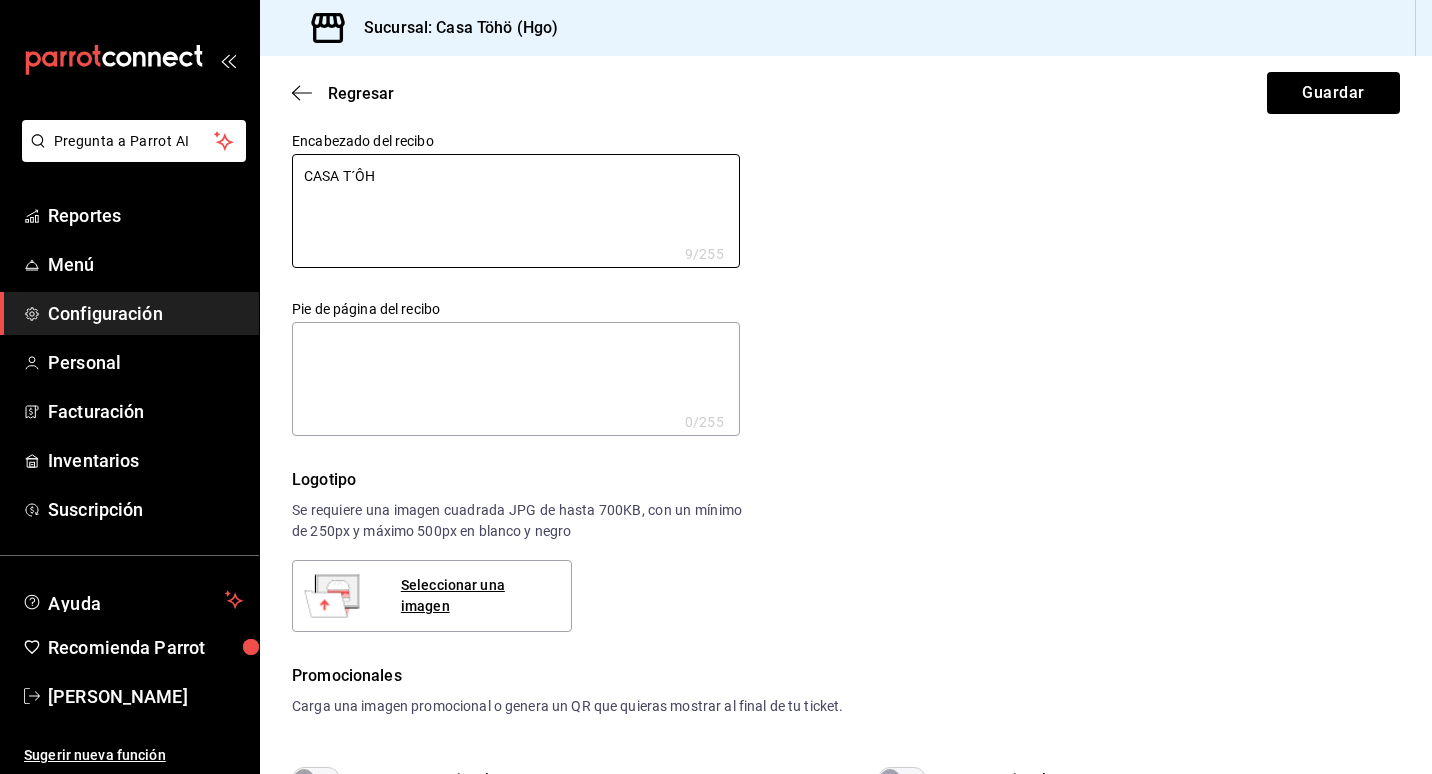 type on "CASA T´ÔHÔ" 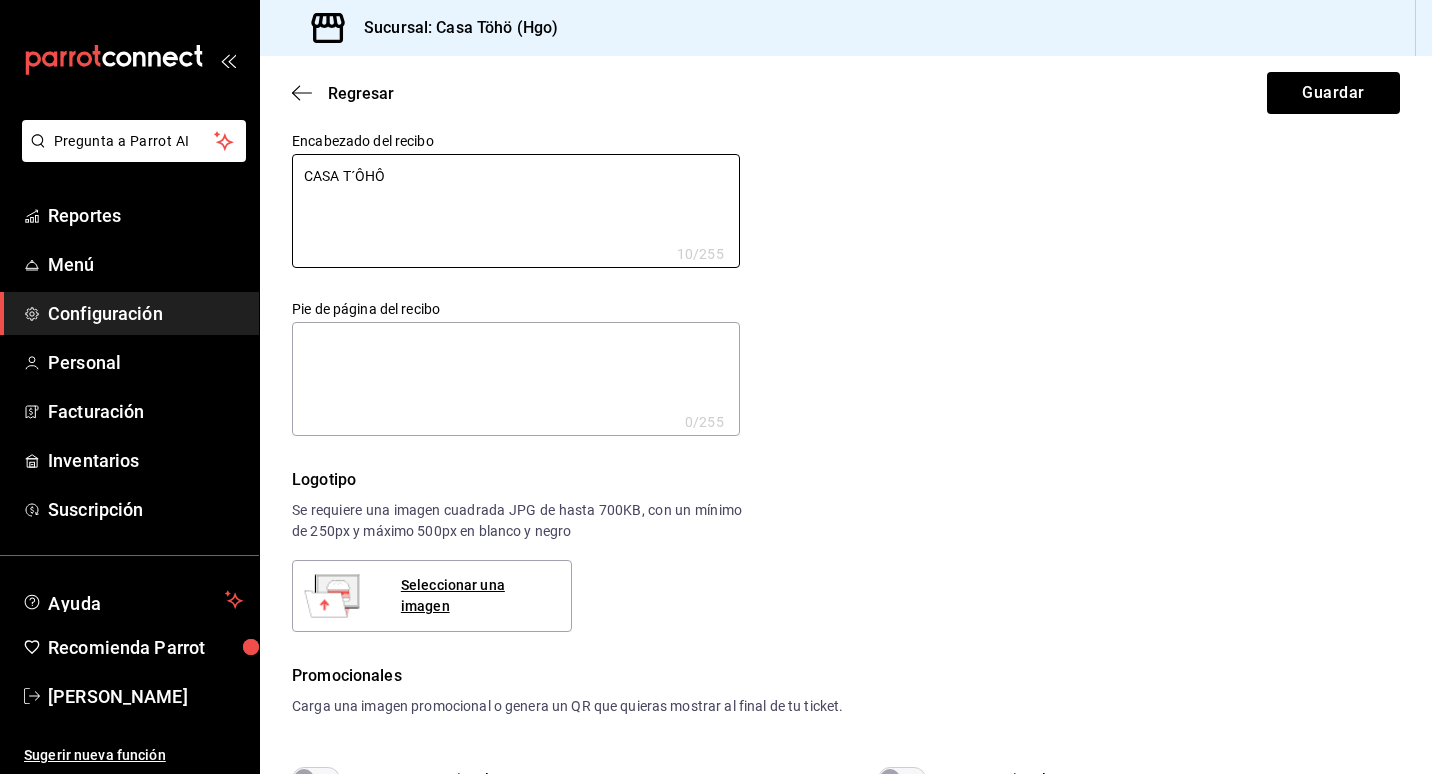 type on "CASA T´ÔHÔ" 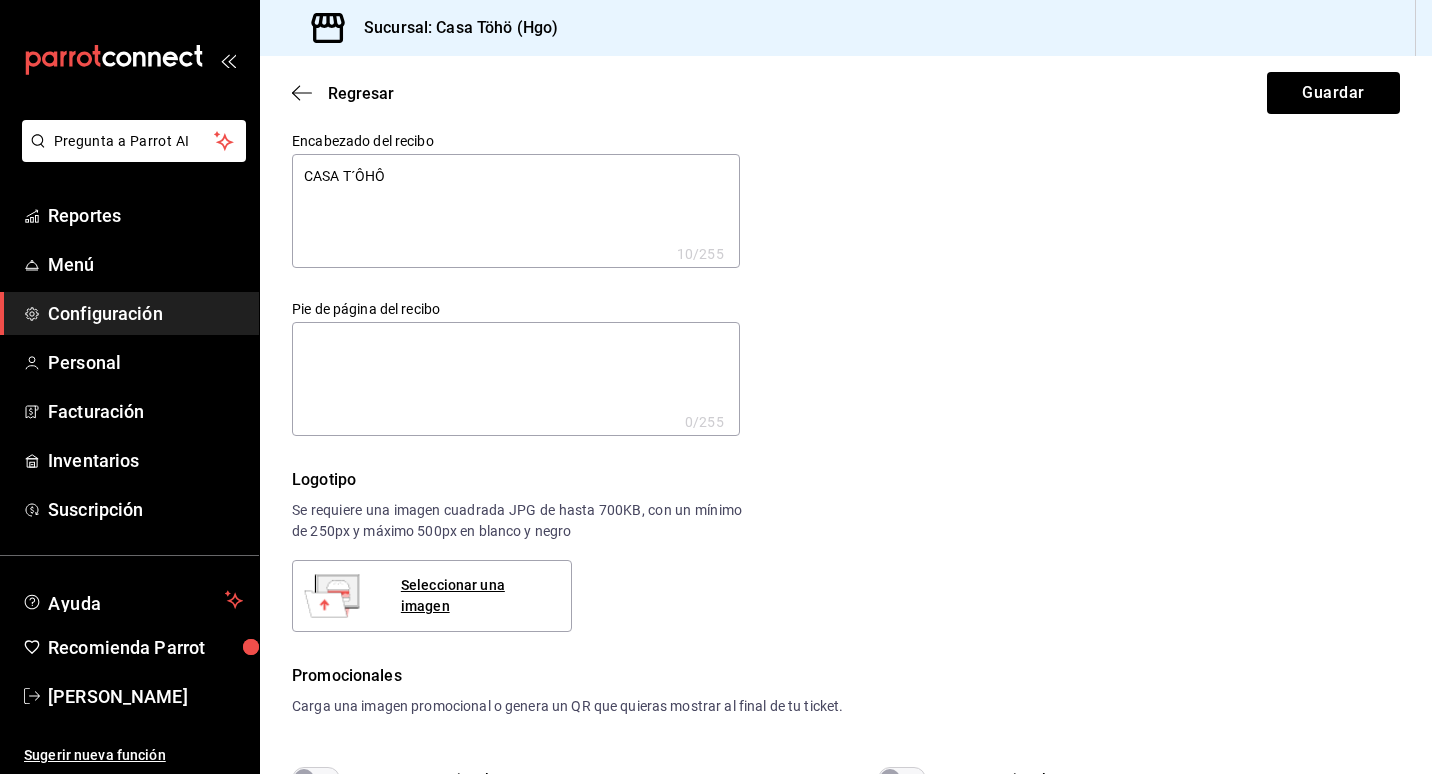 type on "x" 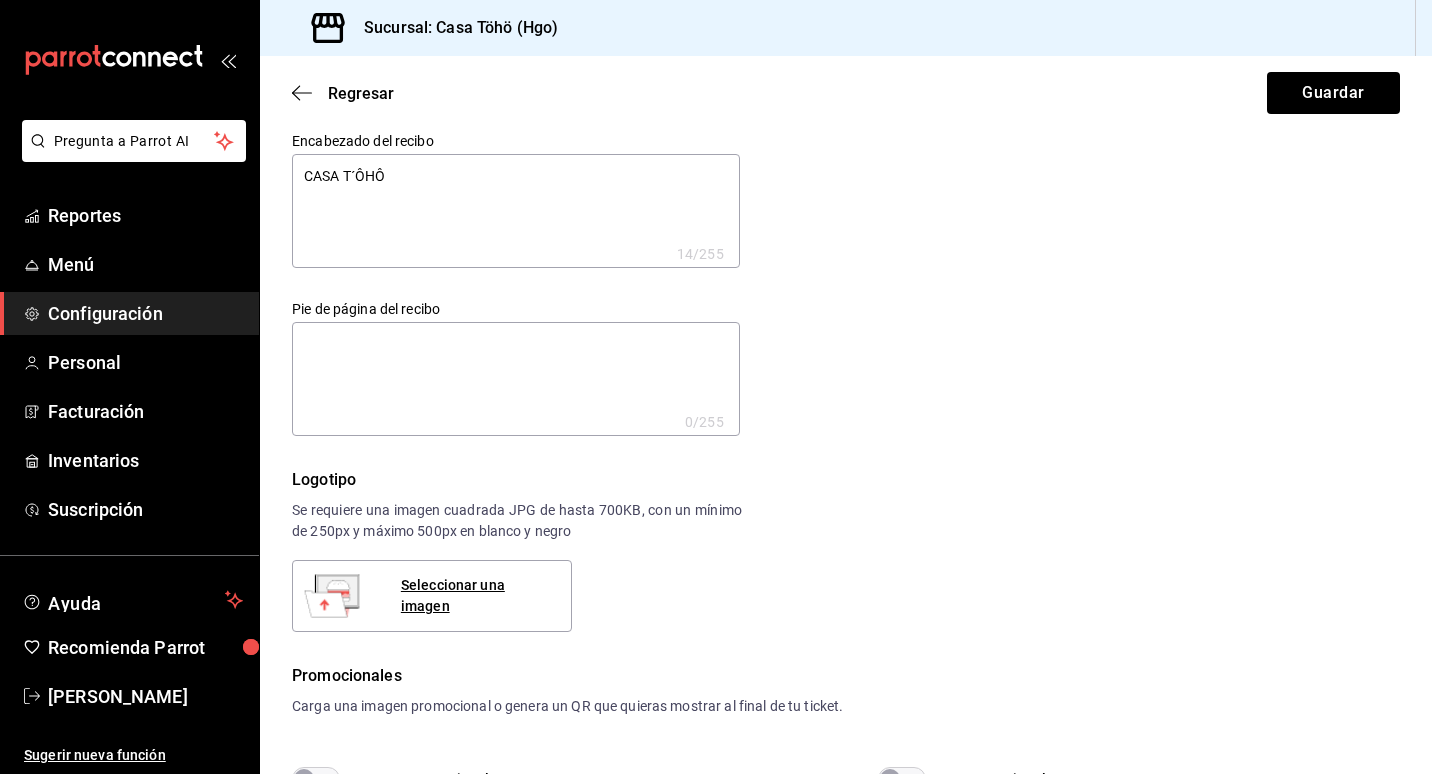 type on "CASA T´ÔHÔ
A" 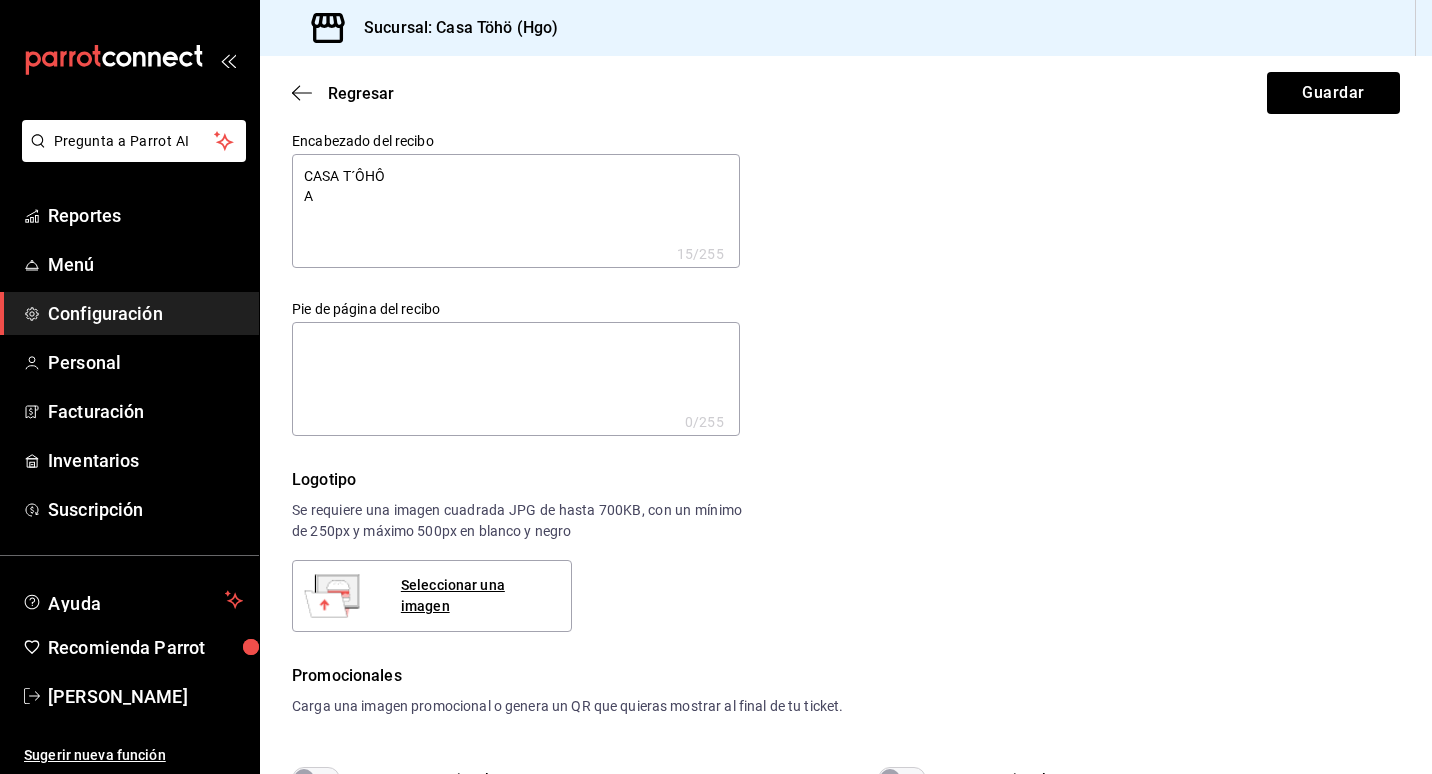 type on "CASA T´ÔHÔ
AA" 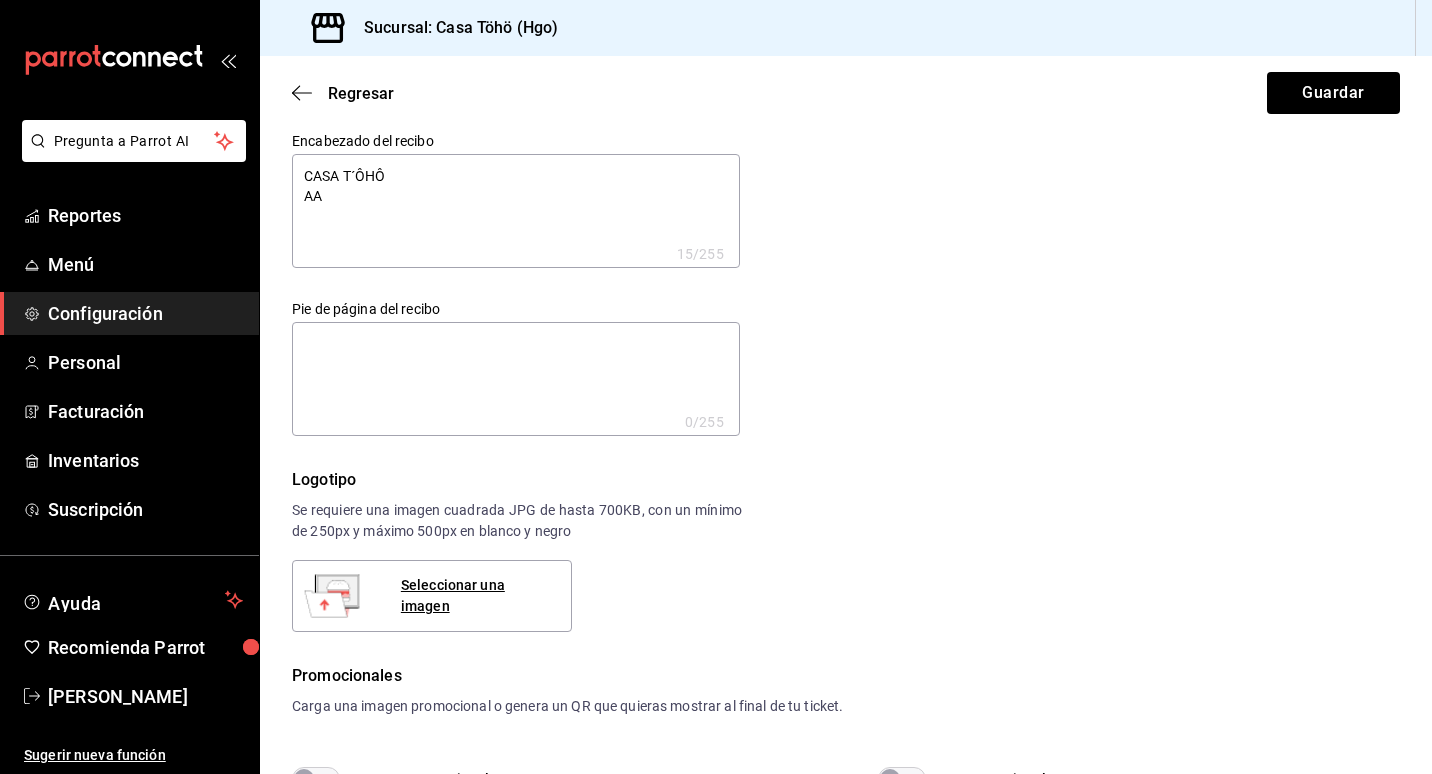 type on "CASA T´ÔHÔ
AAG" 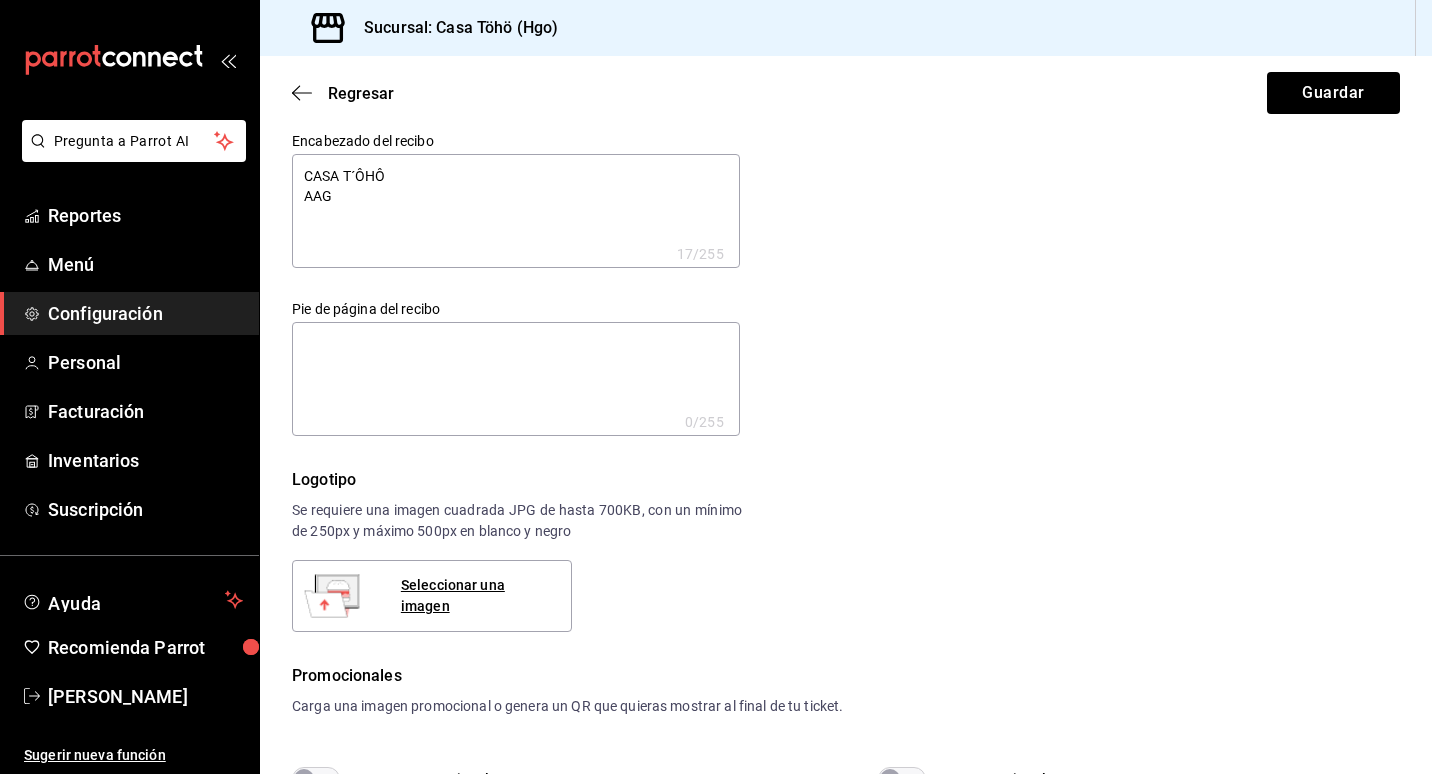 type on "CASA T´ÔHÔ
AAGS" 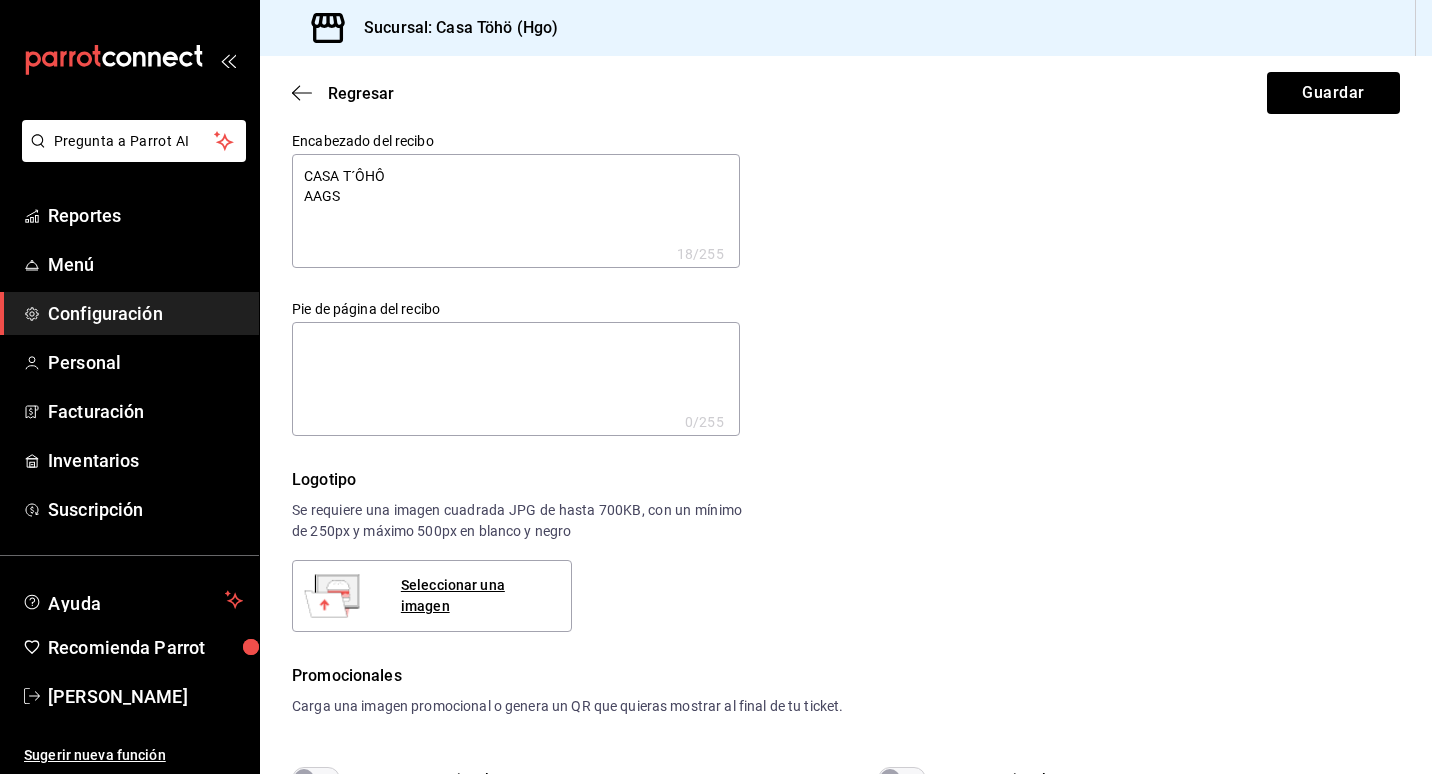 type on "CASA T´ÔHÔ
AAGS5" 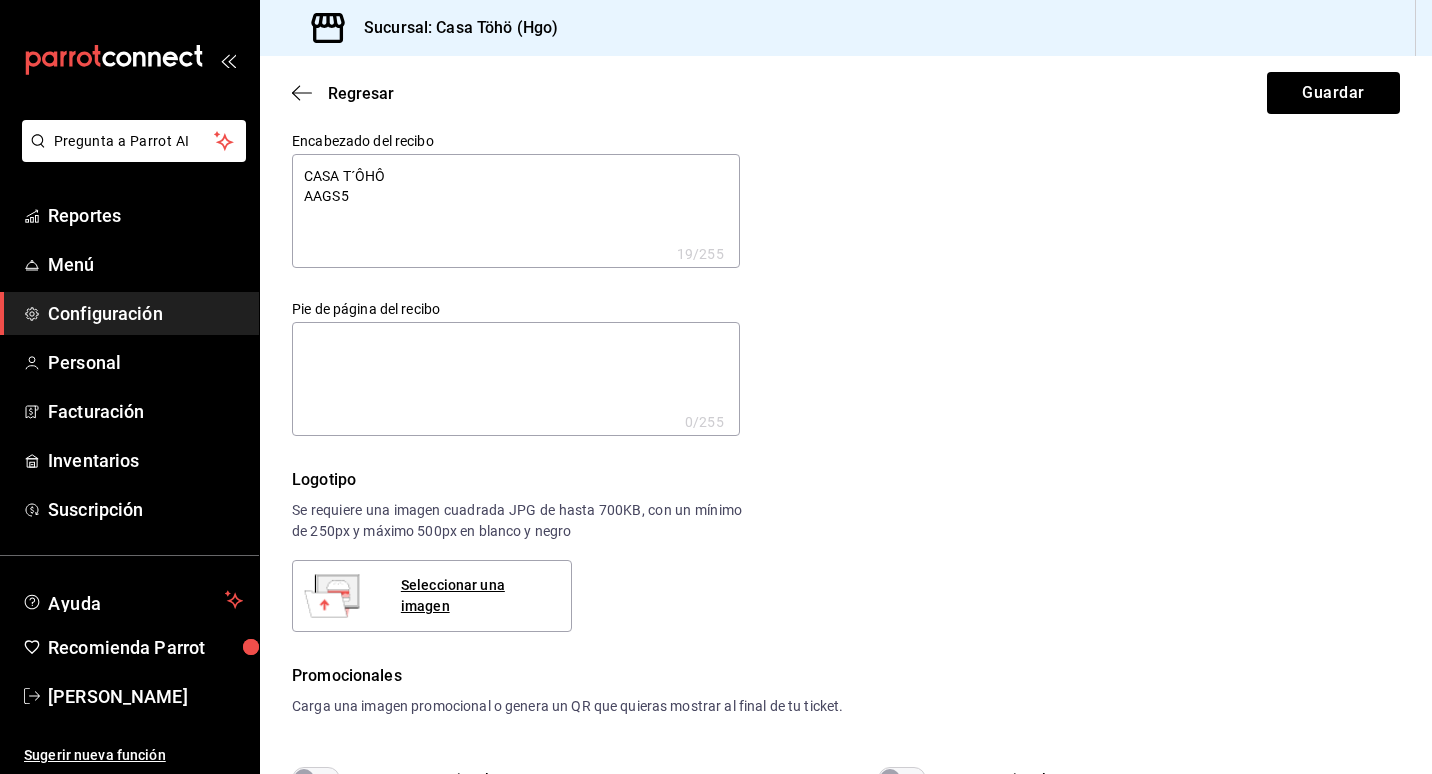 type on "CASA T´ÔHÔ
AAGS57" 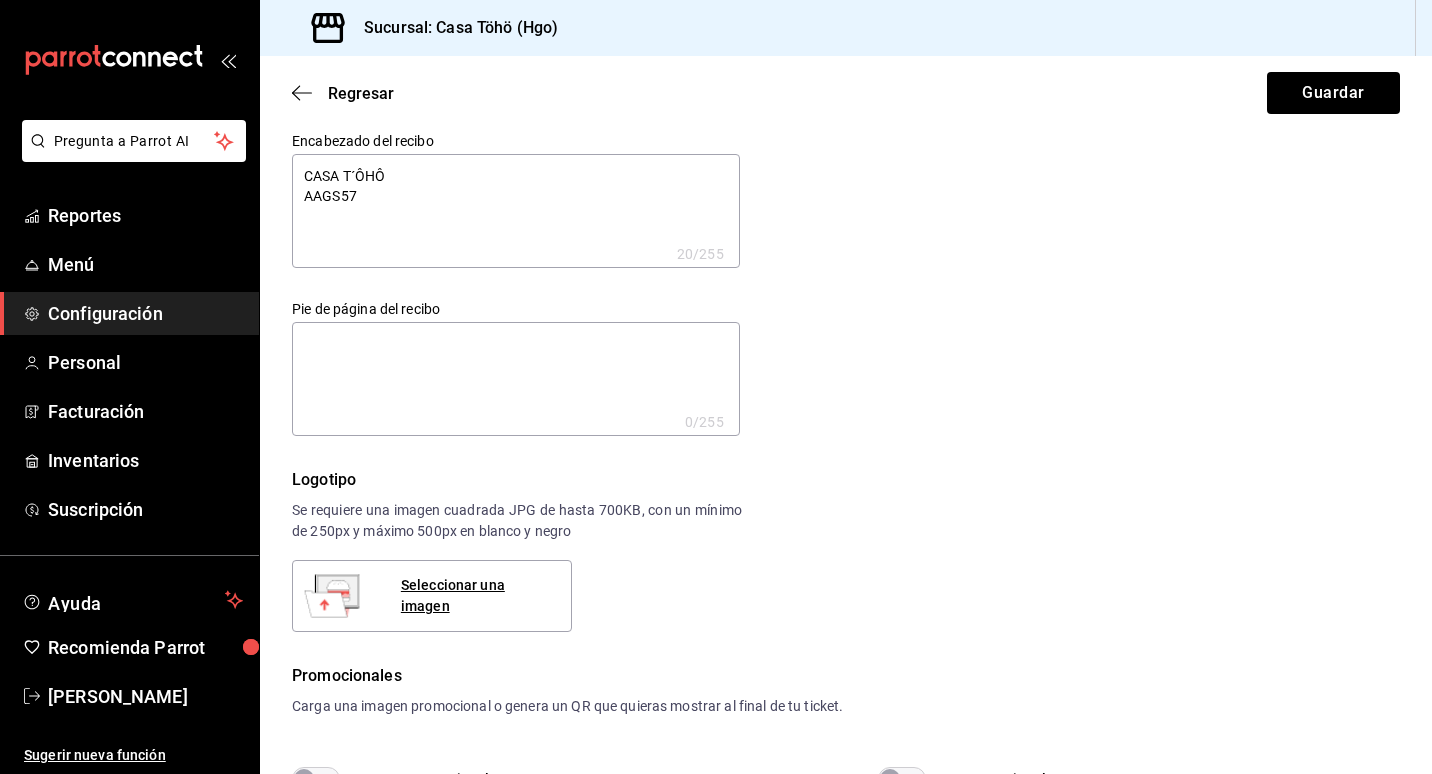 type on "CASA T´ÔHÔ
AAGS570" 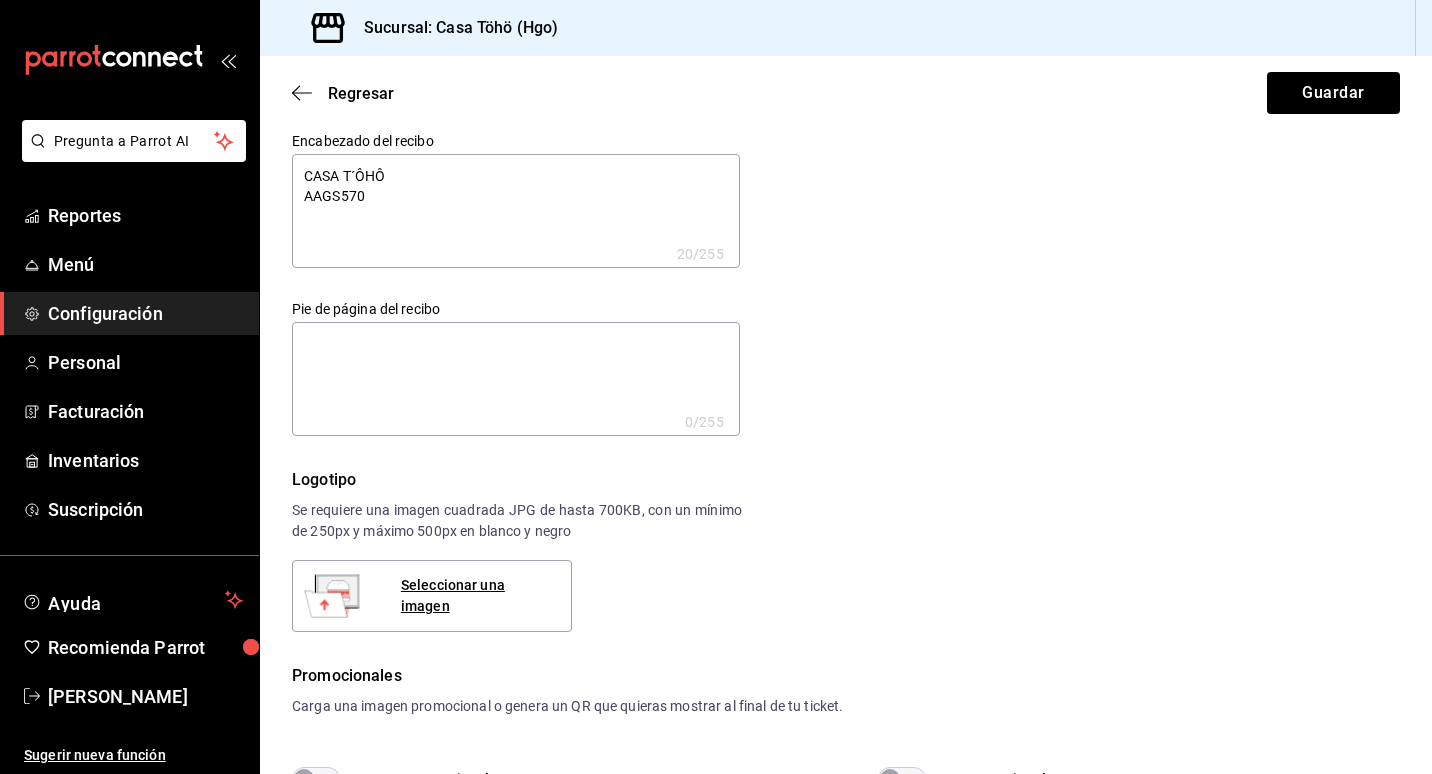 type on "CASA T´ÔHÔ
AAGS5708" 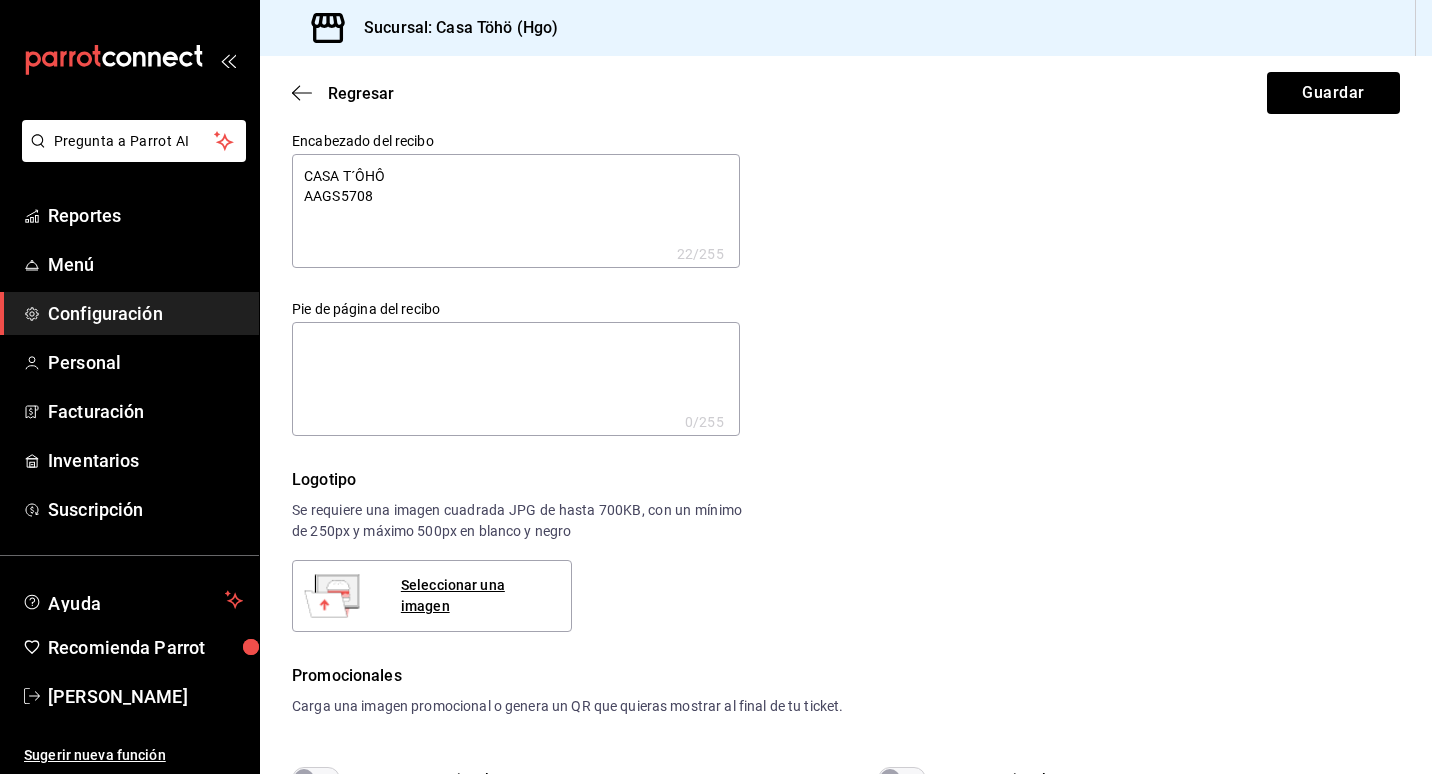 type on "CASA T´ÔHÔ
AAGS57082" 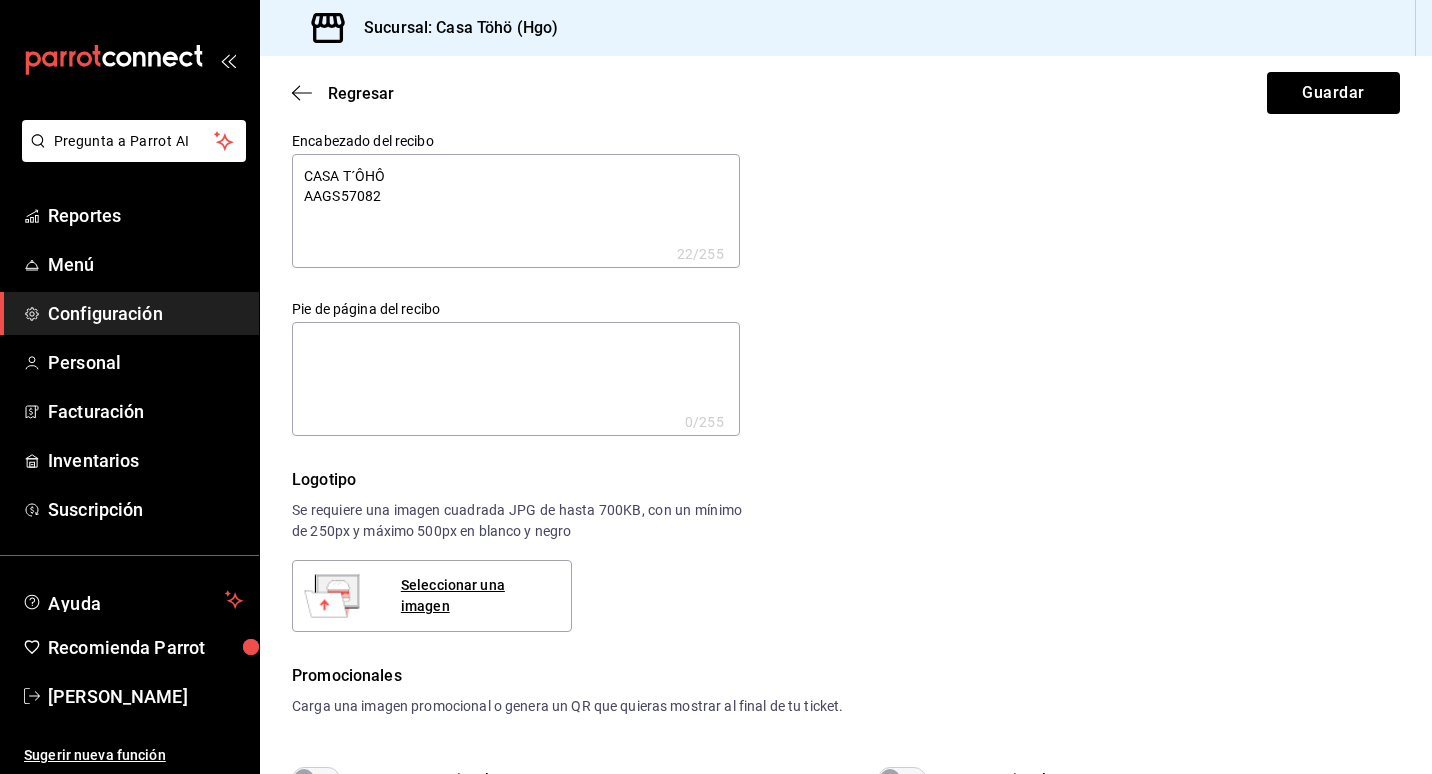 type on "CASA T´ÔHÔ
AAGS570822" 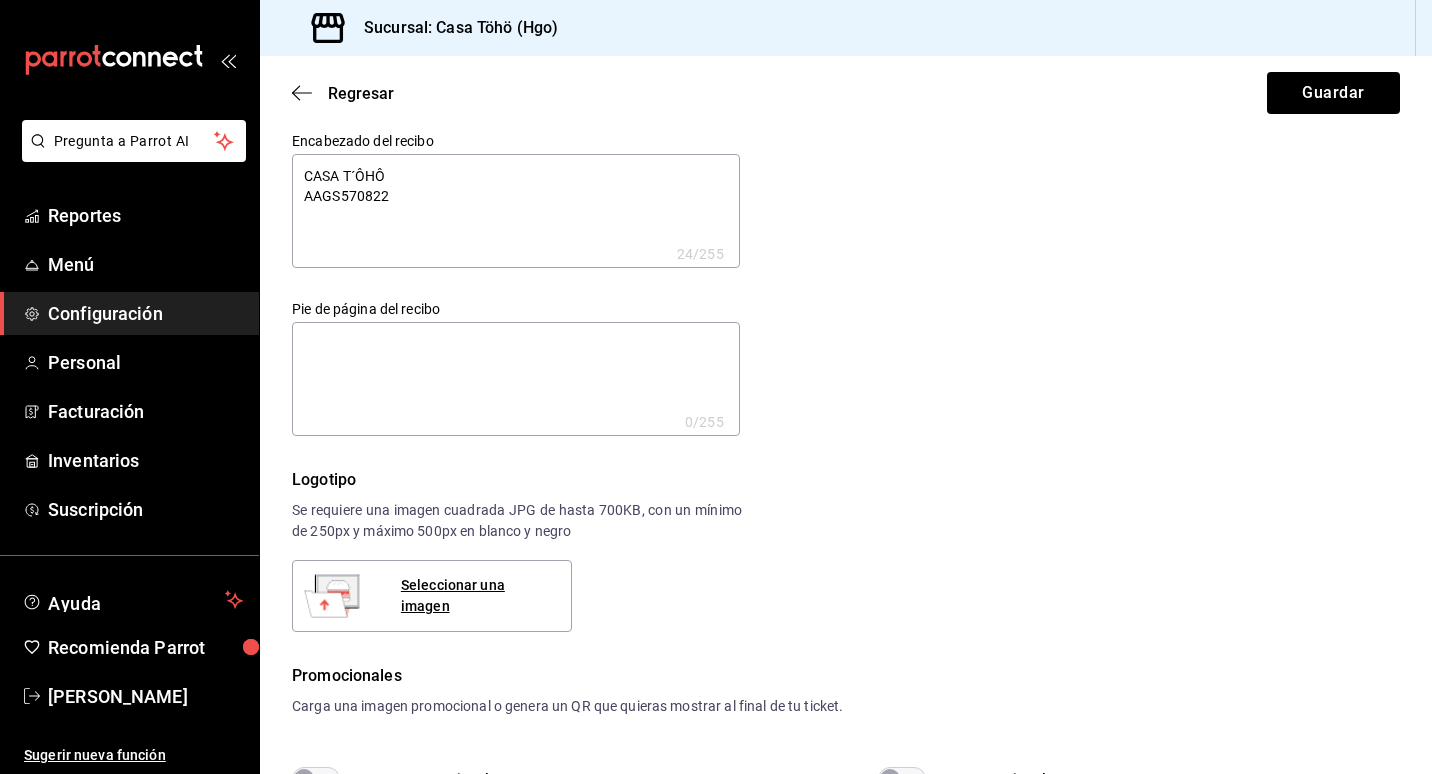 type on "CASA T´ÔHÔ
AAGS5708222" 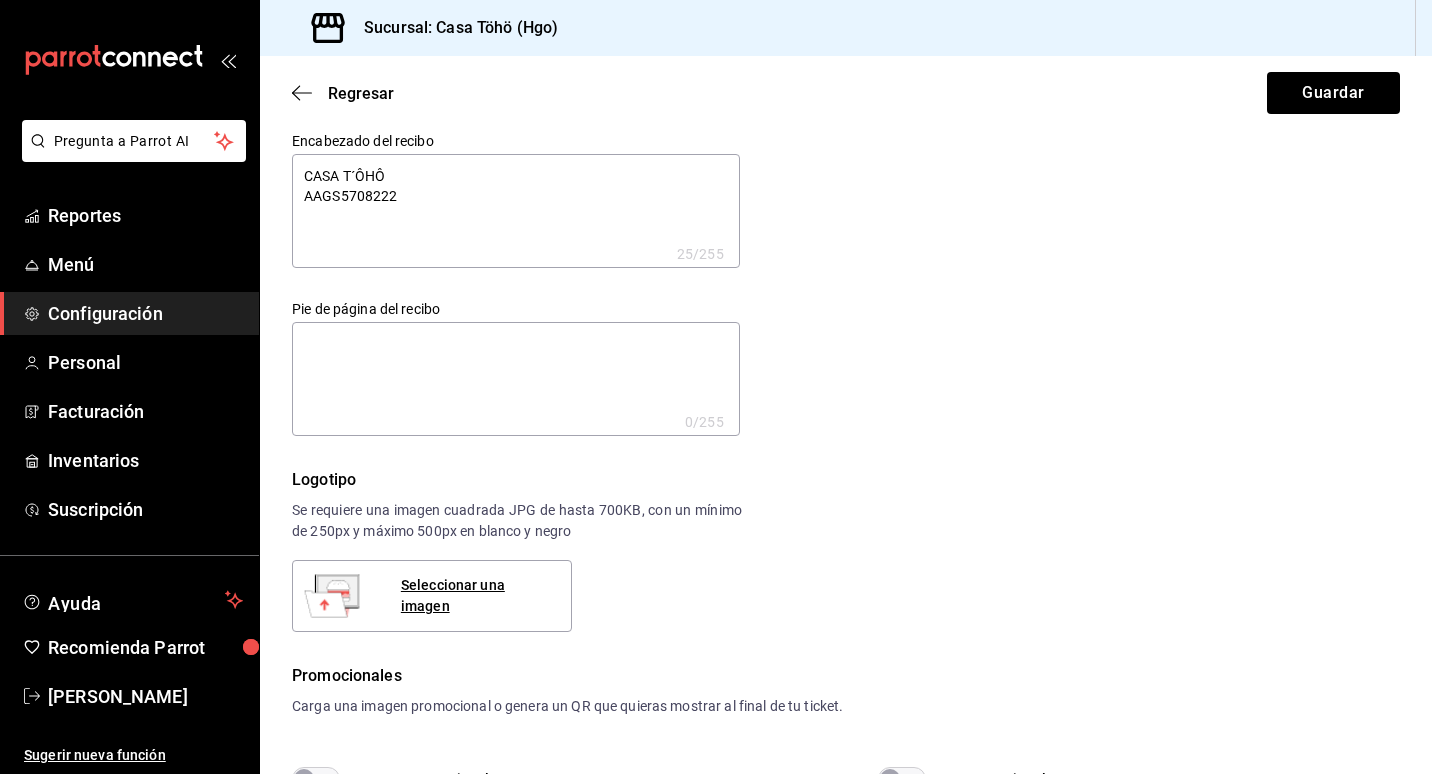 type on "CASA T´ÔHÔ
AAGS5708222Y" 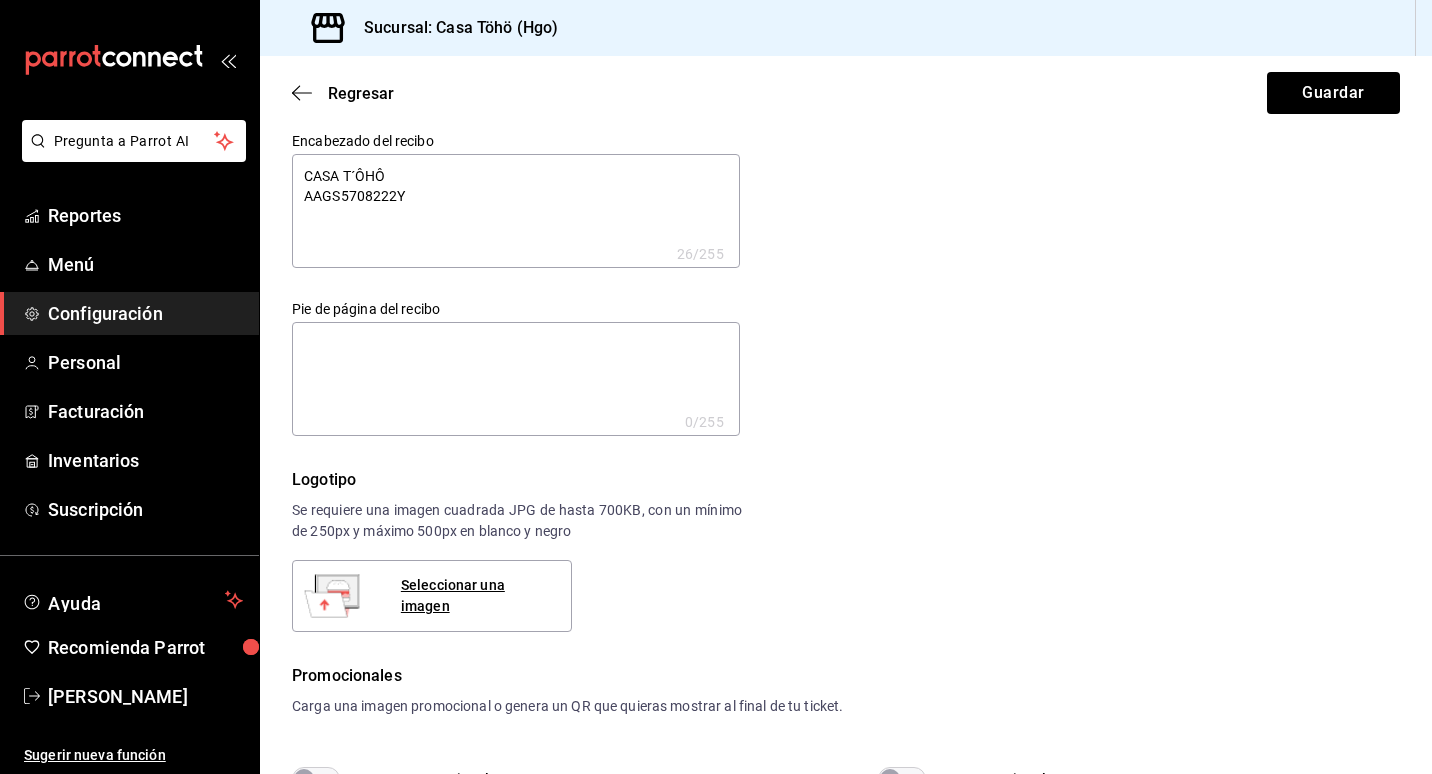 type on "CASA T´ÔHÔ
AAGS5708222Y9" 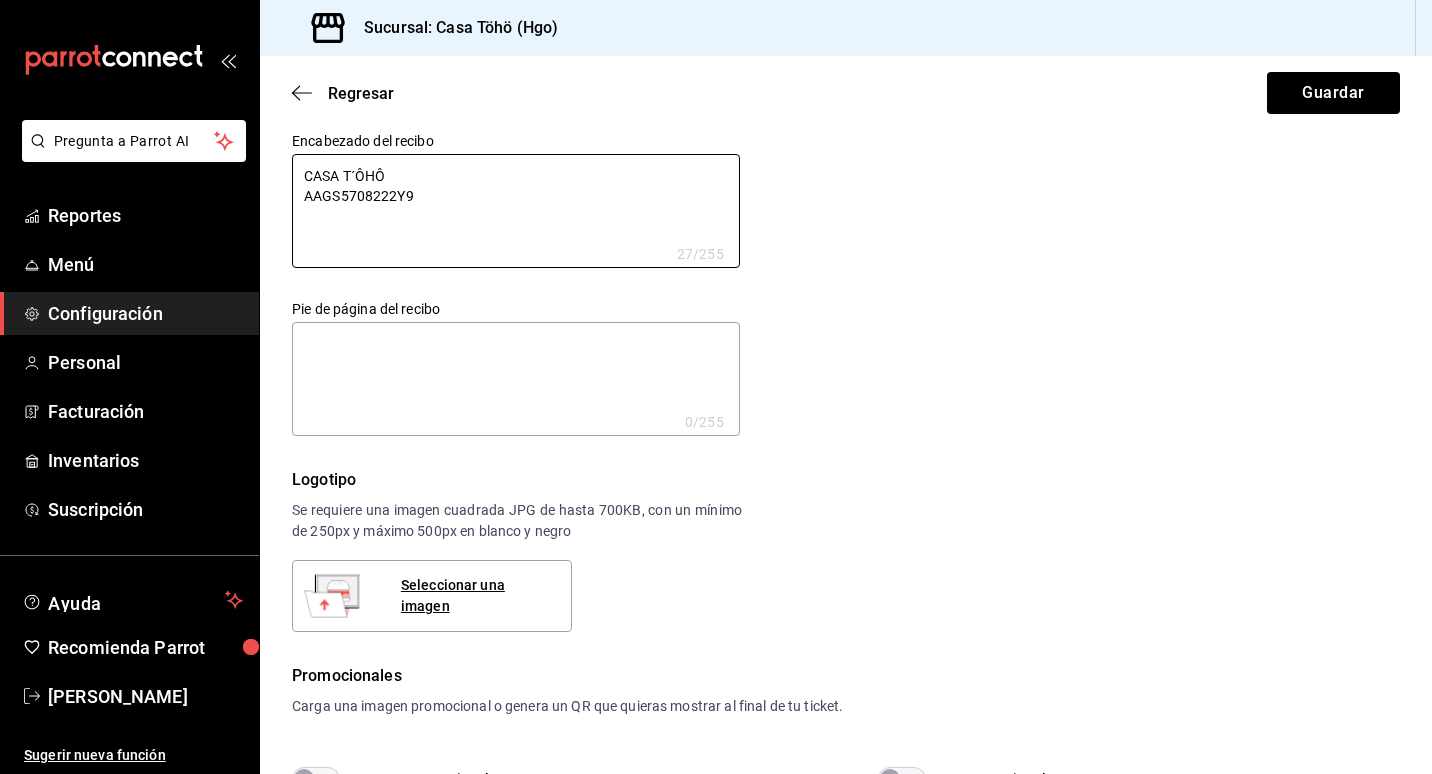 type on "CASA T´ÔHÔ
AAGS5708222Y9" 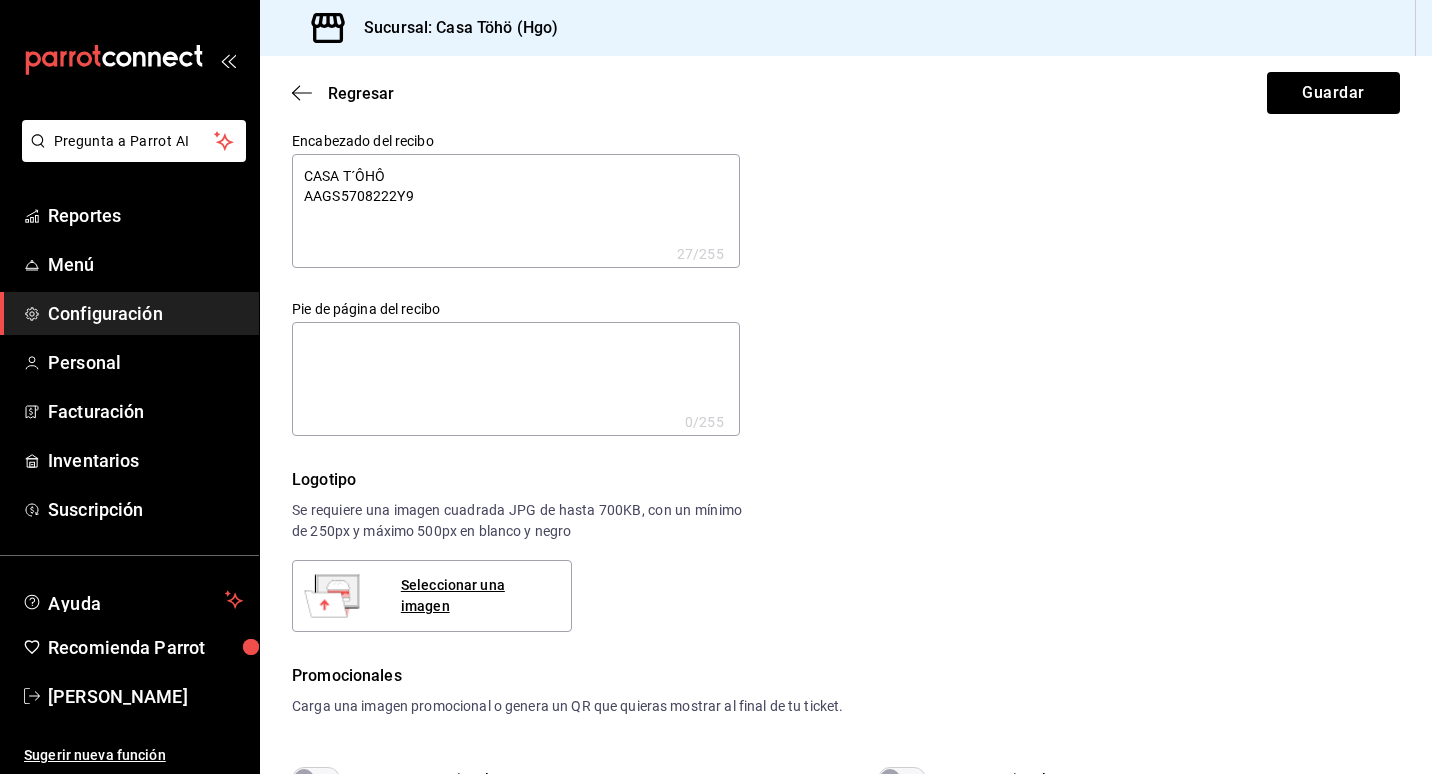 click on "Pie de página del recibo" at bounding box center [516, 309] 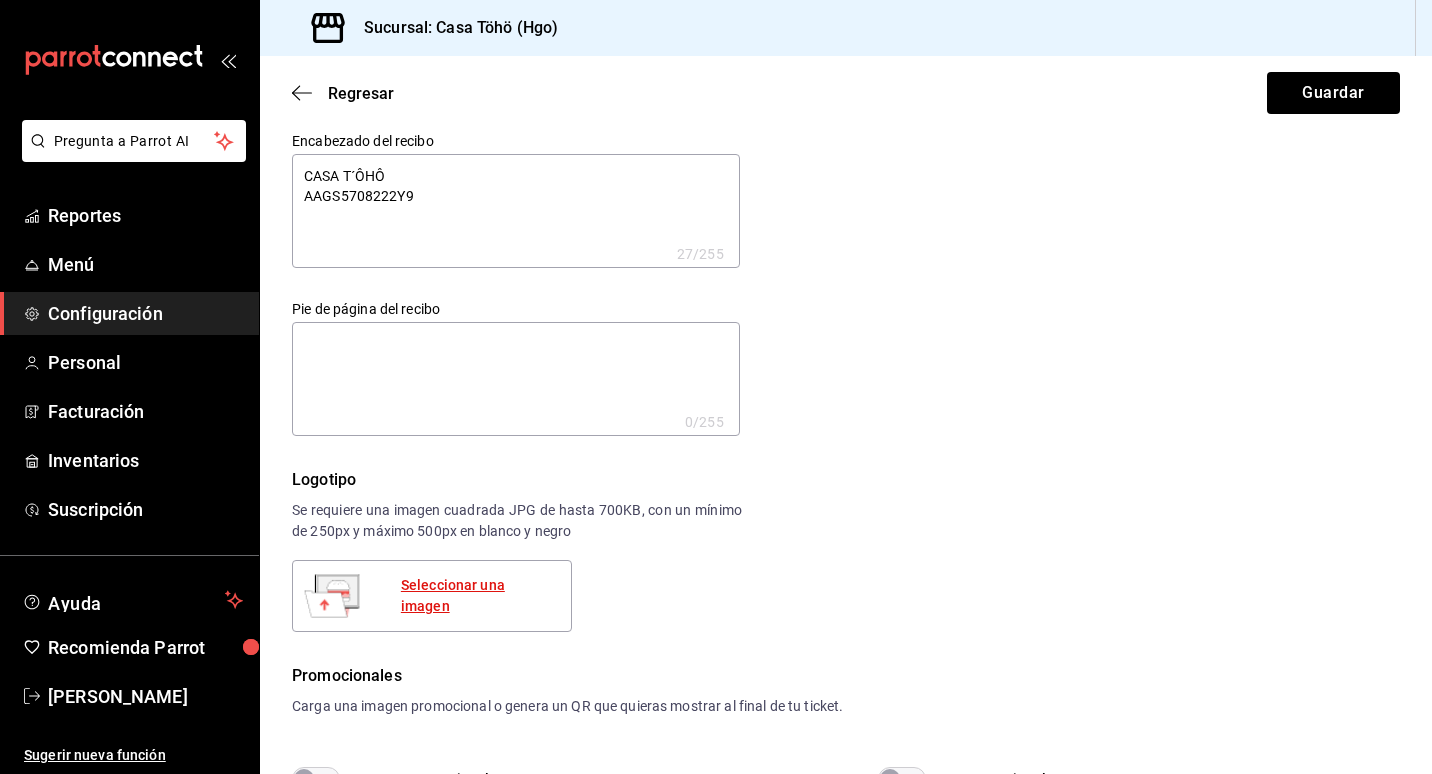 click on "Seleccionar una imagen" at bounding box center (478, 596) 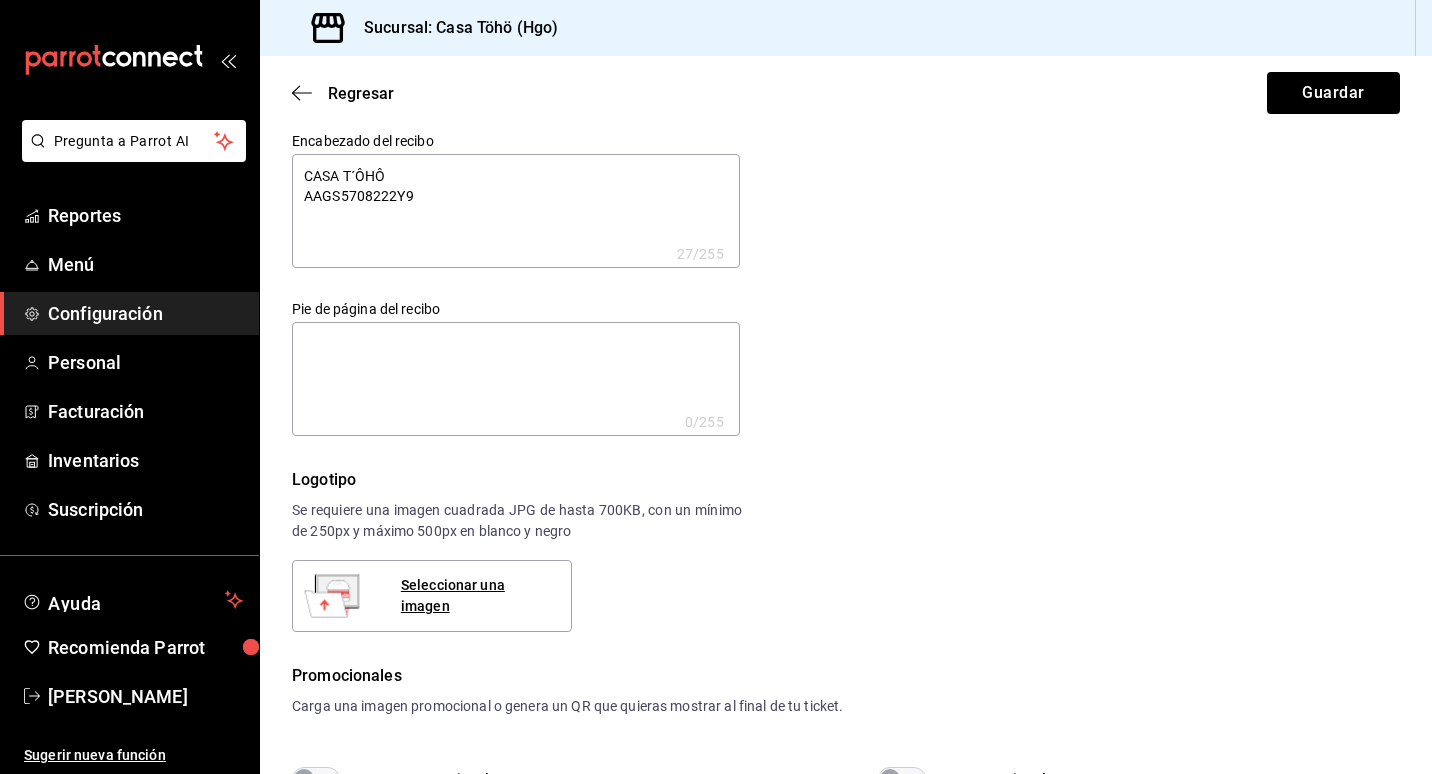 type on "x" 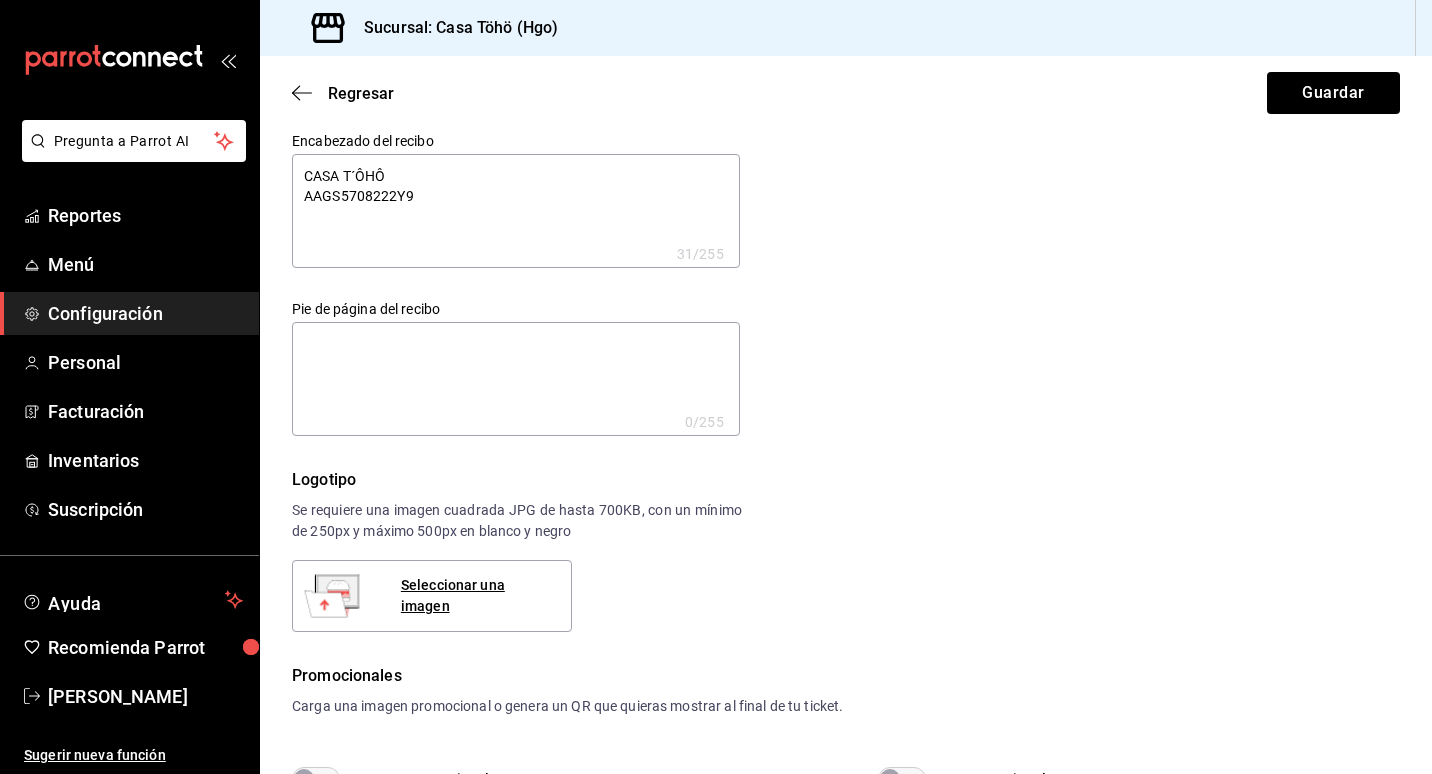 type on "CASA T´ÔHÔ
AAGS5708222Y9
C" 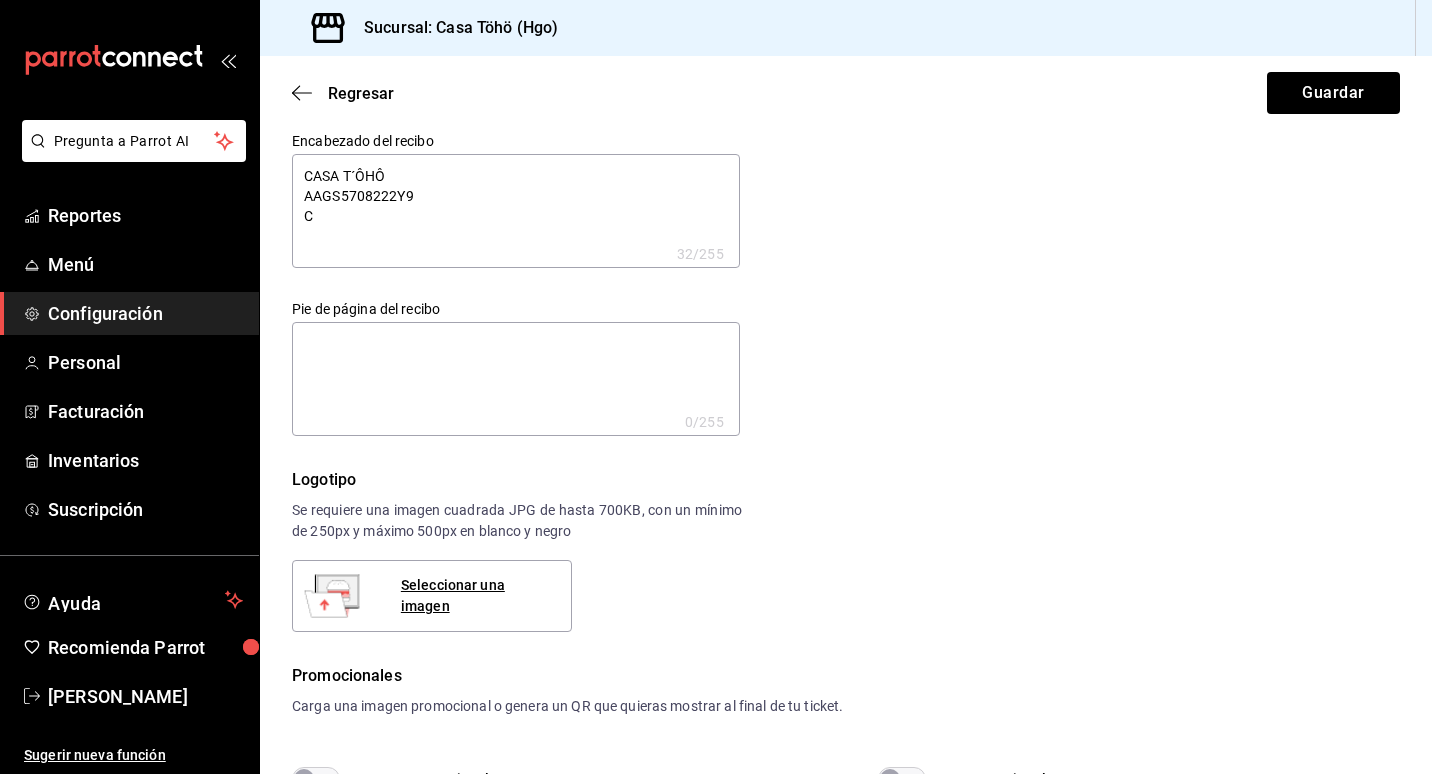 type on "CASA T´ÔHÔ
AAGS5708222Y9
Ca" 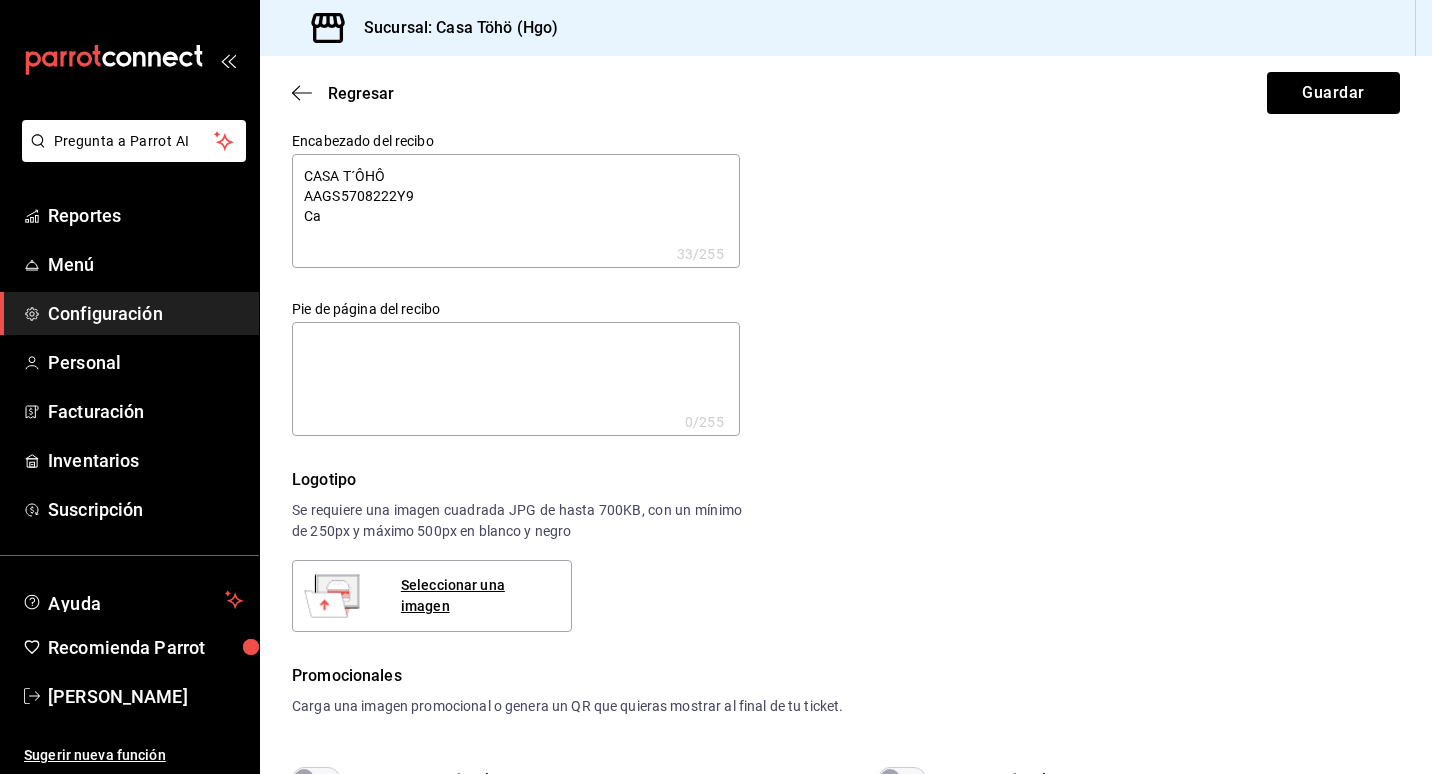 type on "CASA T´ÔHÔ
AAGS5708222Y9
Cal" 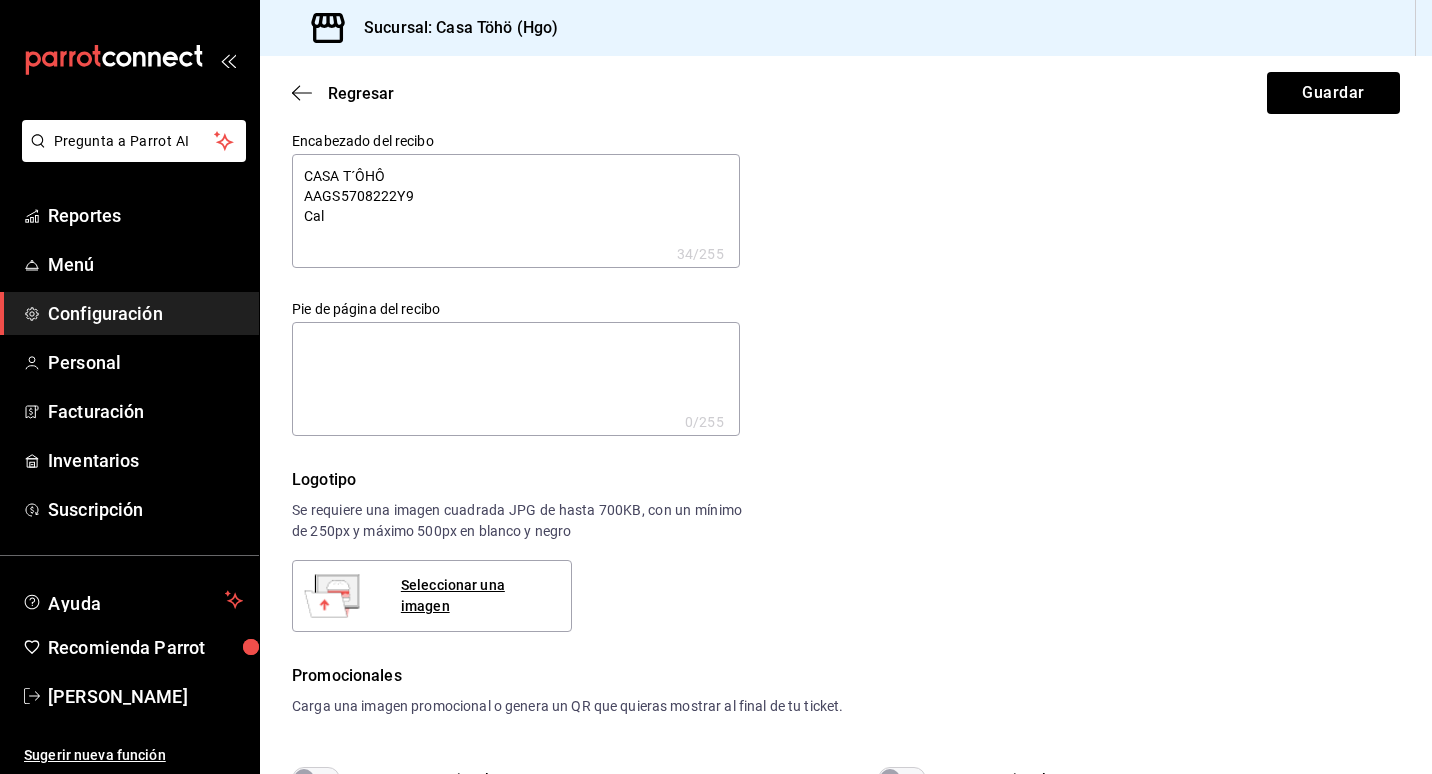 type on "CASA T´ÔHÔ
AAGS5708222Y9
Call" 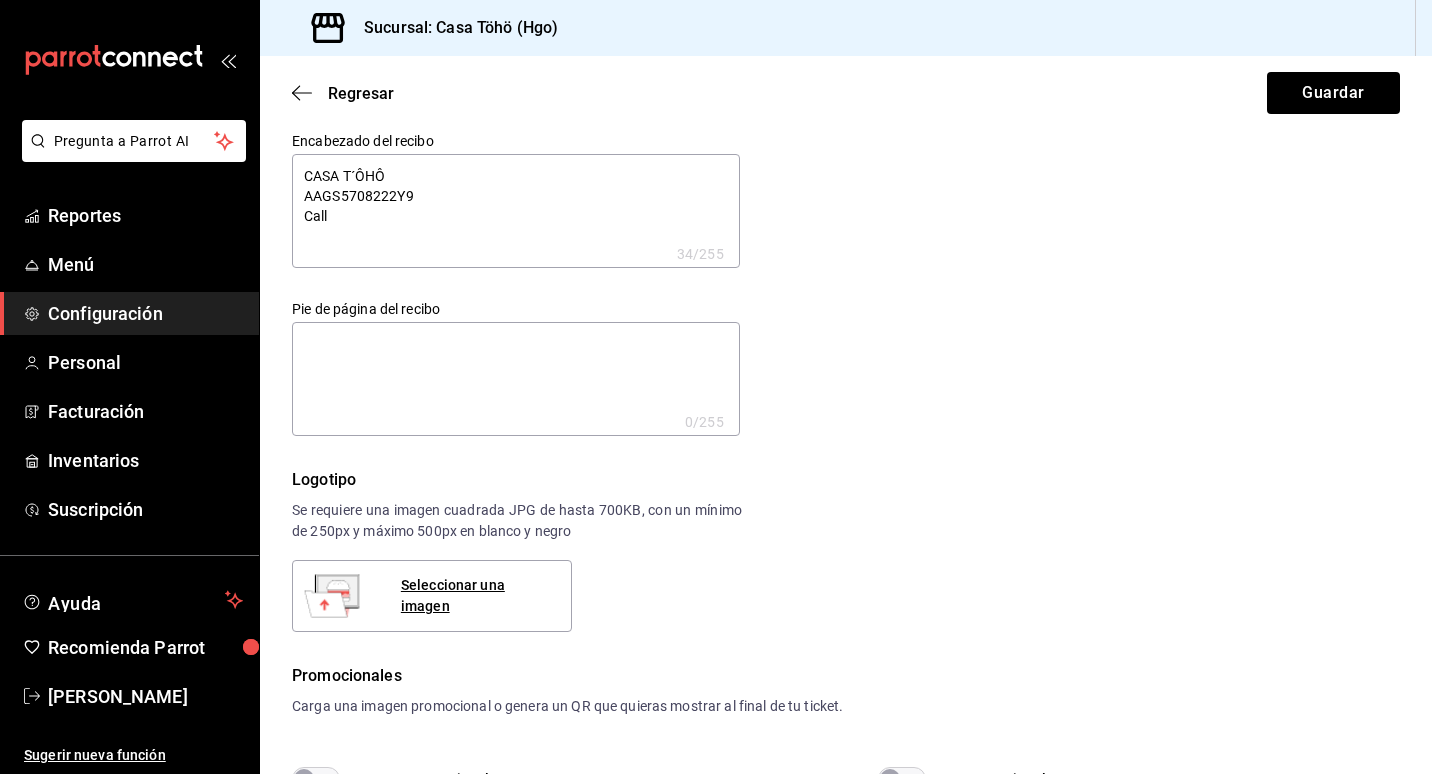 type on "CASA T´ÔHÔ
AAGS5708222Y9
Calle" 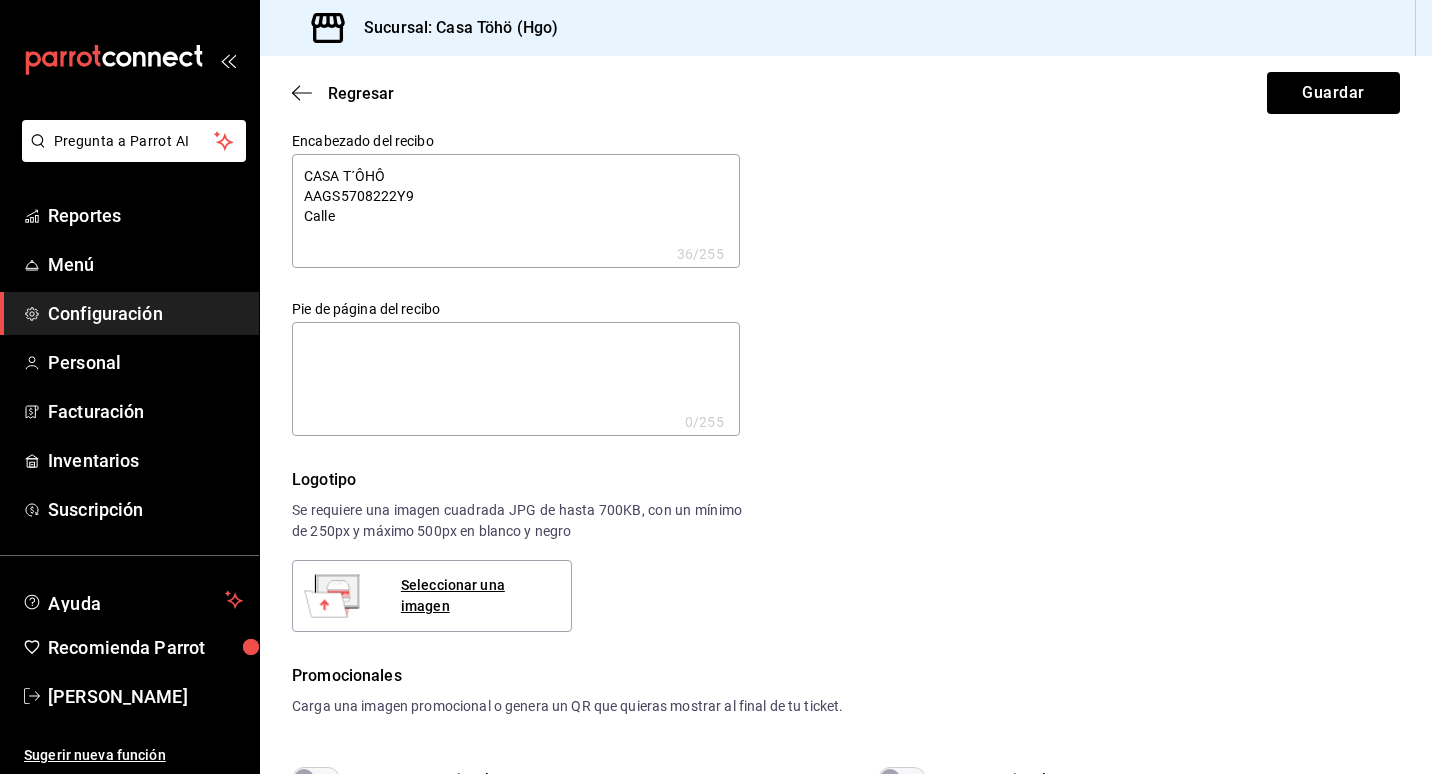 type on "CASA T´ÔHÔ
AAGS5708222Y9
Calle" 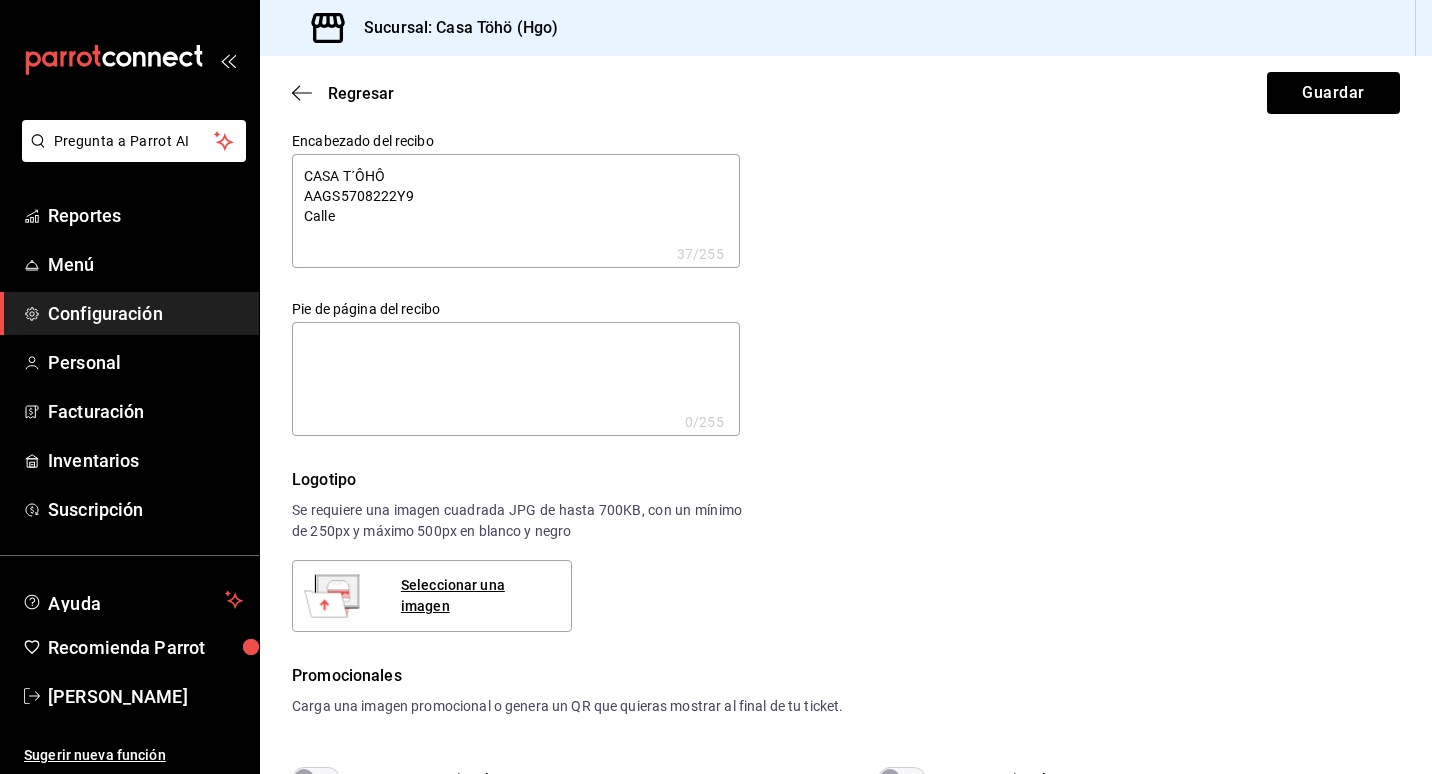 type on "CASA T´ÔHÔ
AAGS5708222Y9
Calle l" 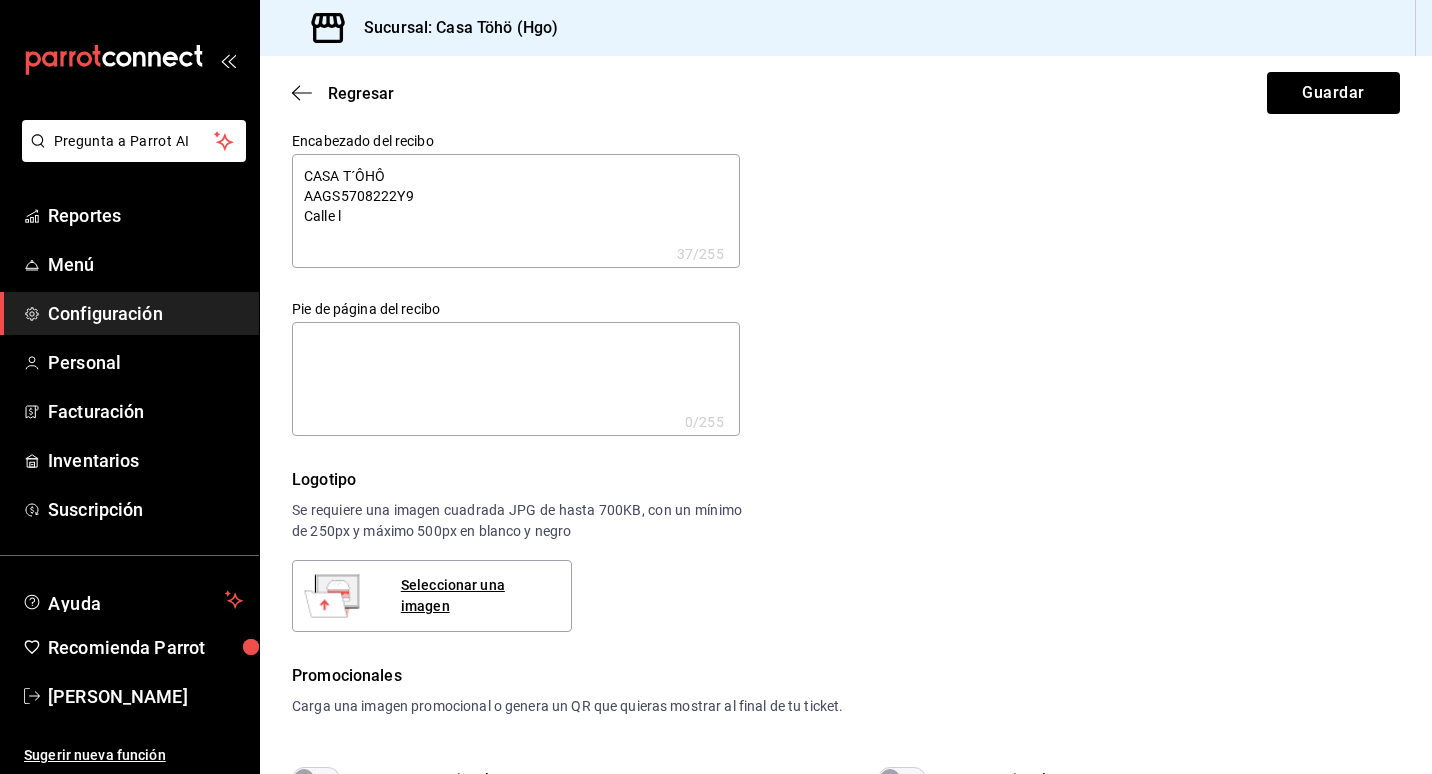 type on "CASA T´ÔHÔ
AAGS5708222Y9
Calle la" 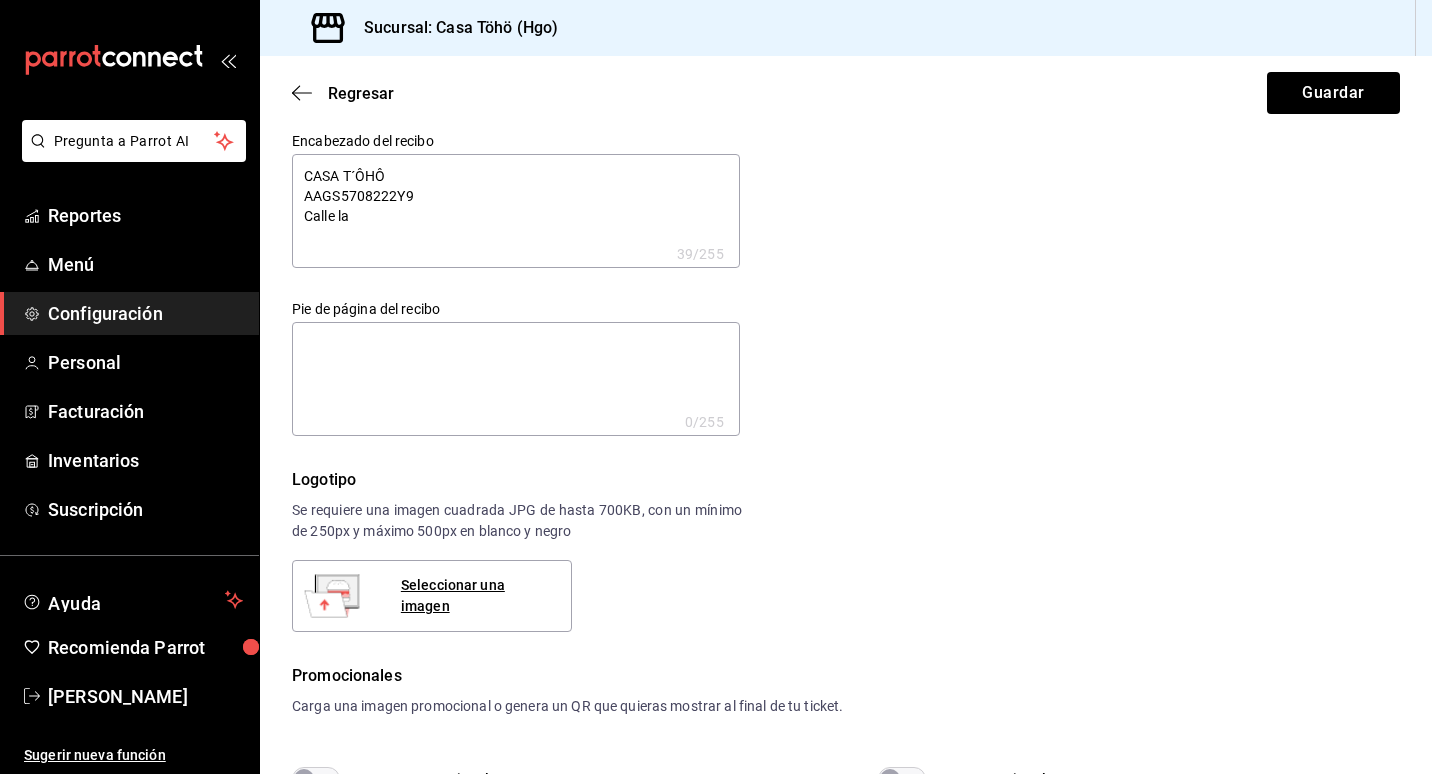 type on "CASA T´ÔHÔ
AAGS5708222Y9
Calle laz" 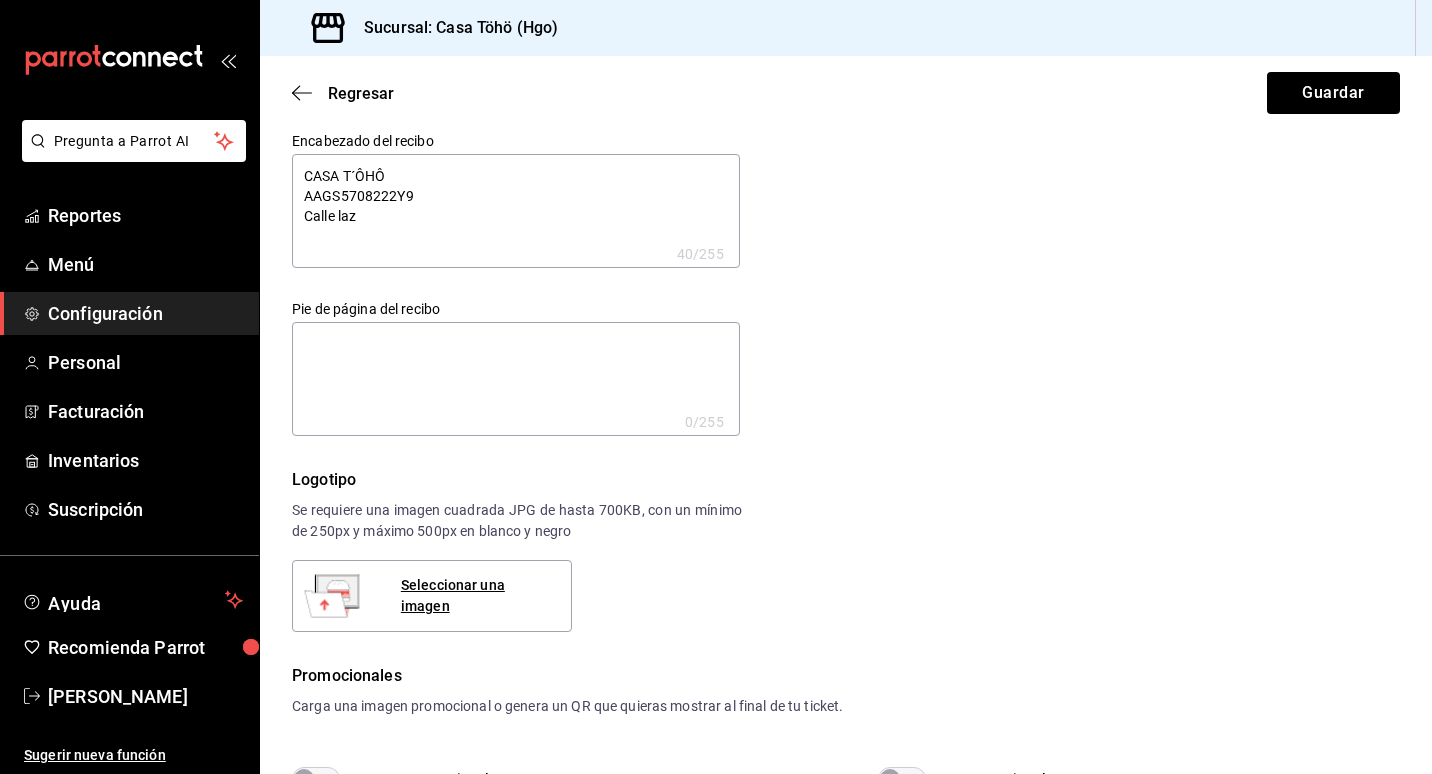 type on "CASA T´ÔHÔ
AAGS5708222Y9
Calle laza" 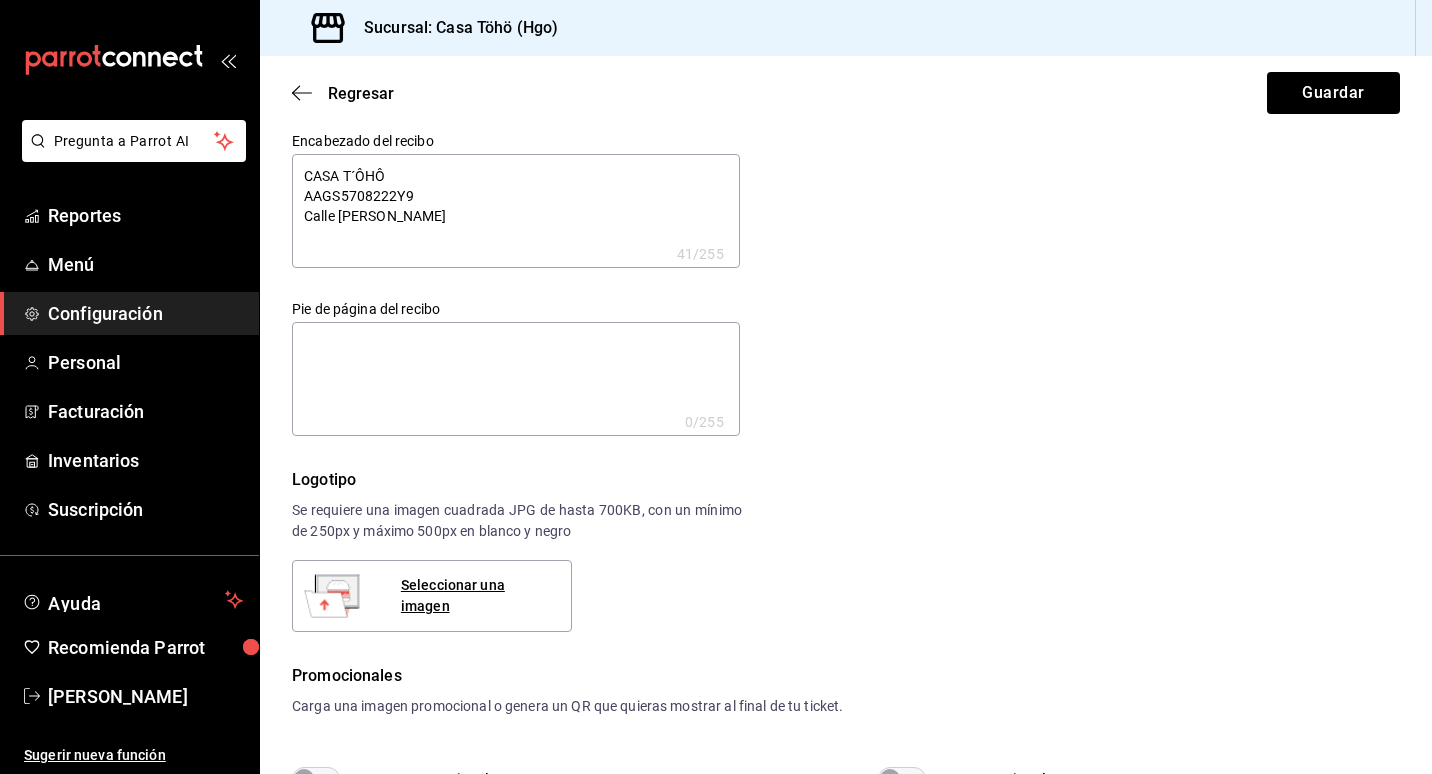 type on "CASA T´ÔHÔ
AAGS5708222Y9
Calle lazar" 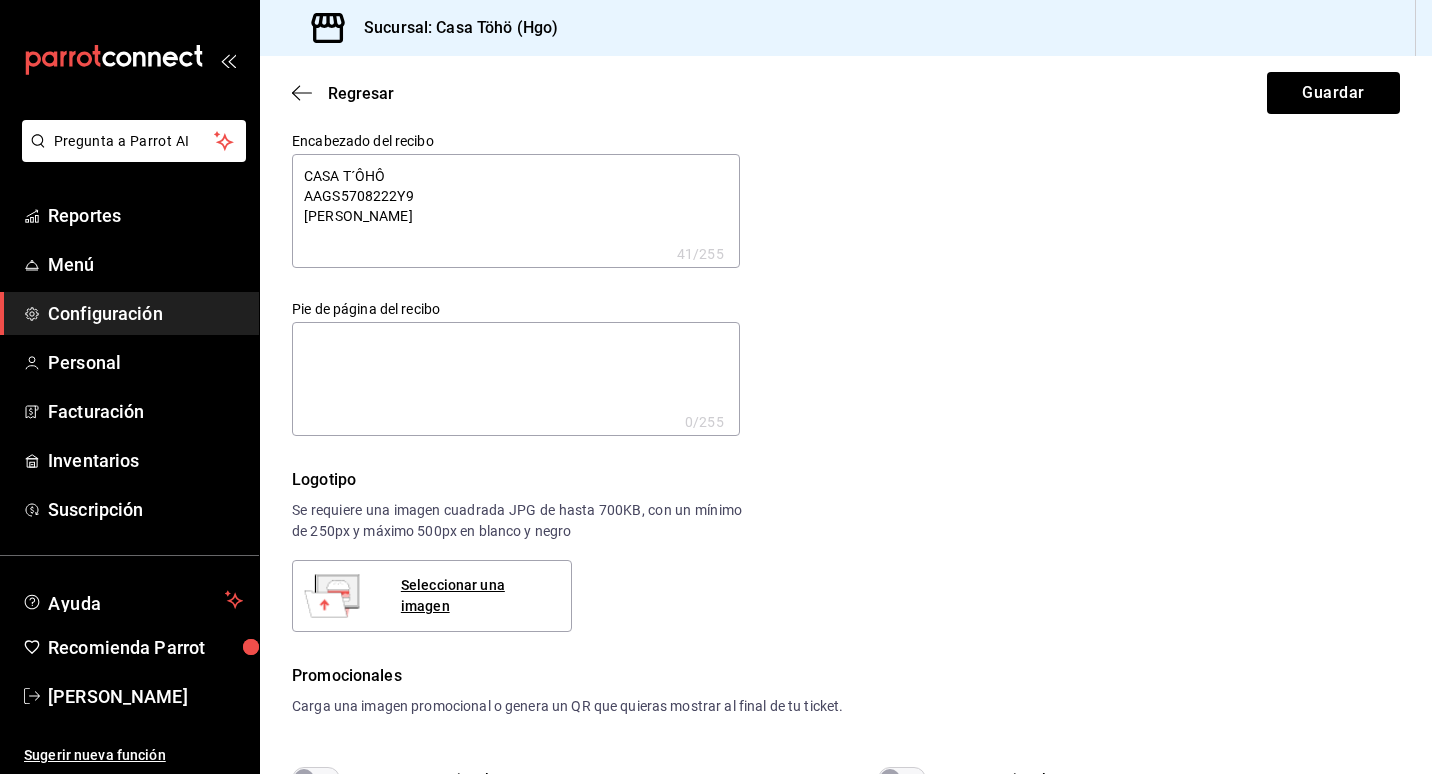 type on "CASA T´ÔHÔ
AAGS5708222Y9
Calle lazaro" 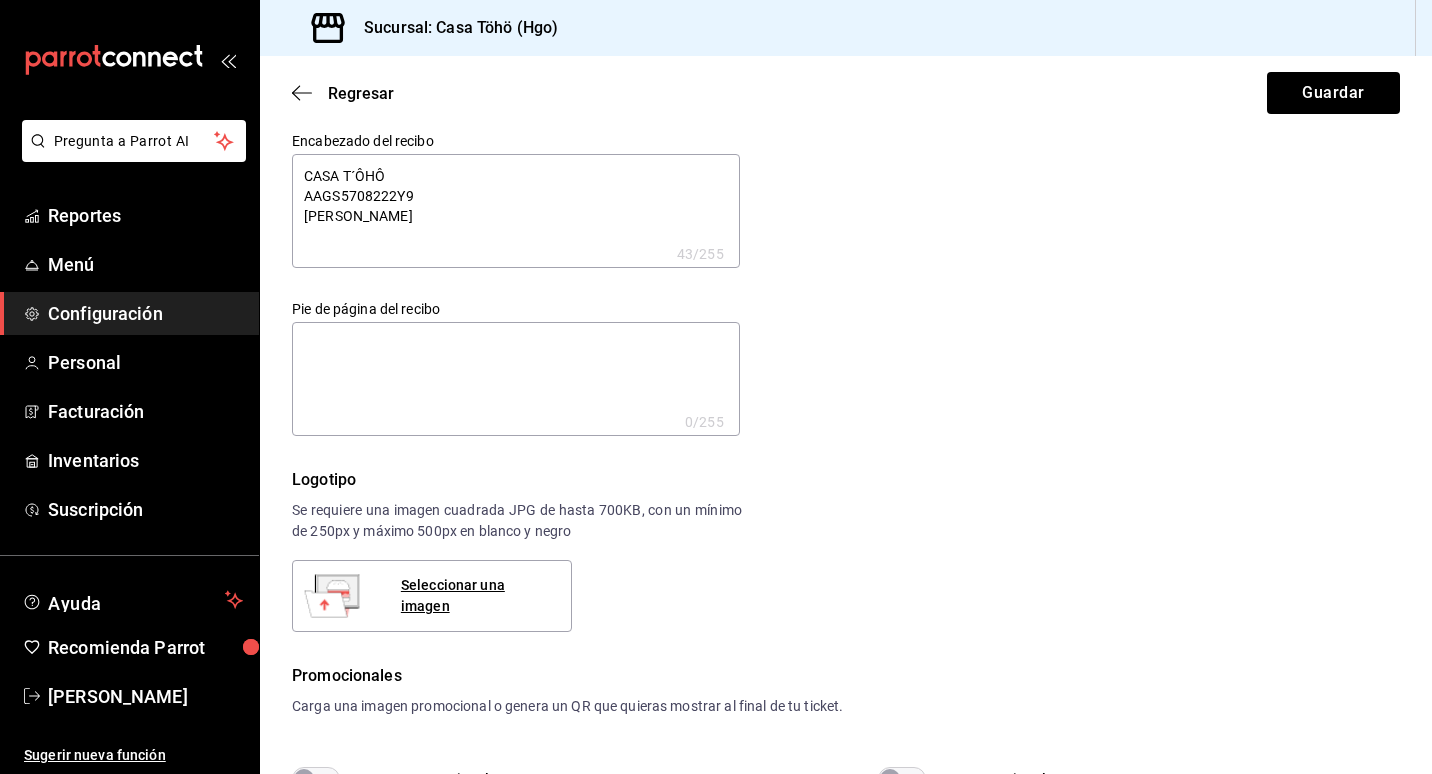 type on "CASA T´ÔHÔ
AAGS5708222Y9
Calle lazaro" 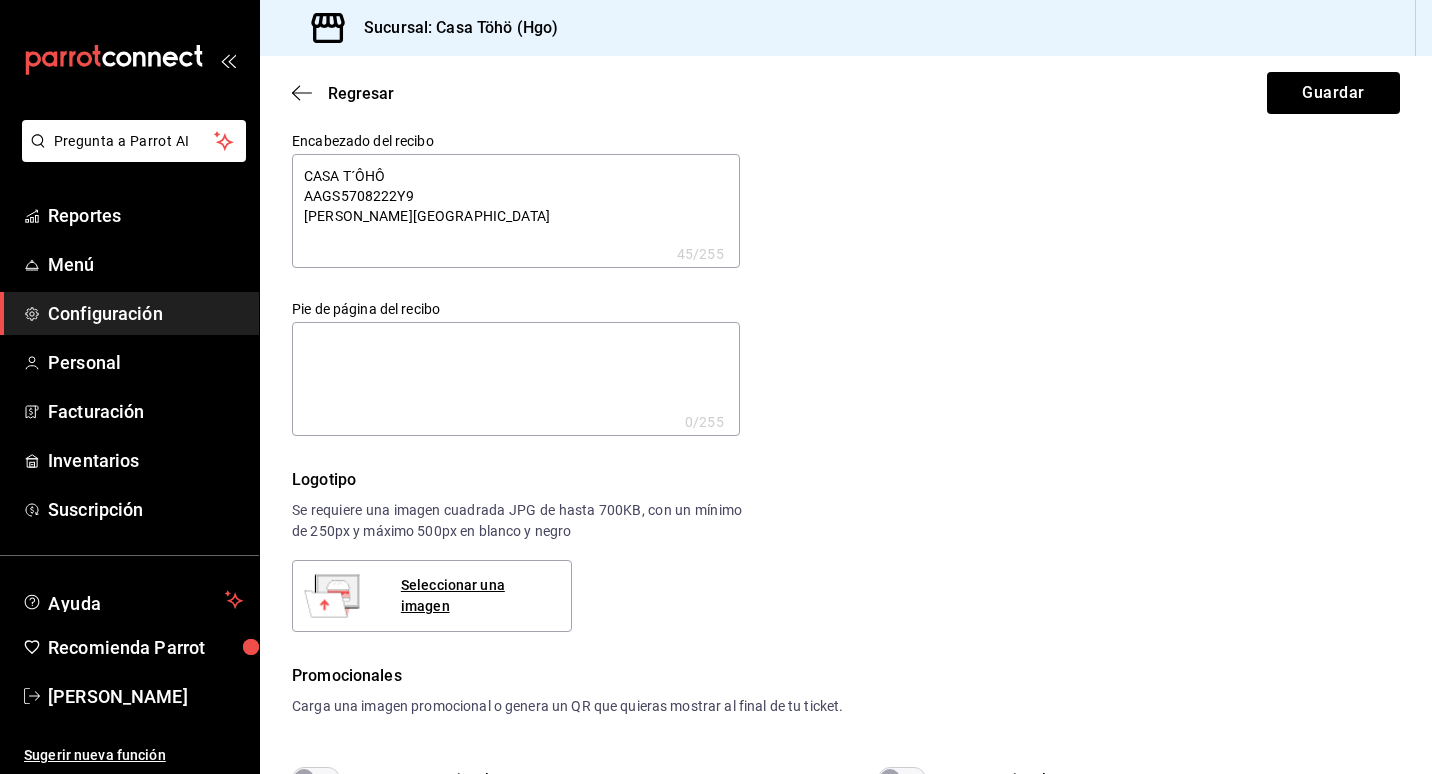 type on "CASA T´ÔHÔ
AAGS5708222Y9
Calle lazaro ca" 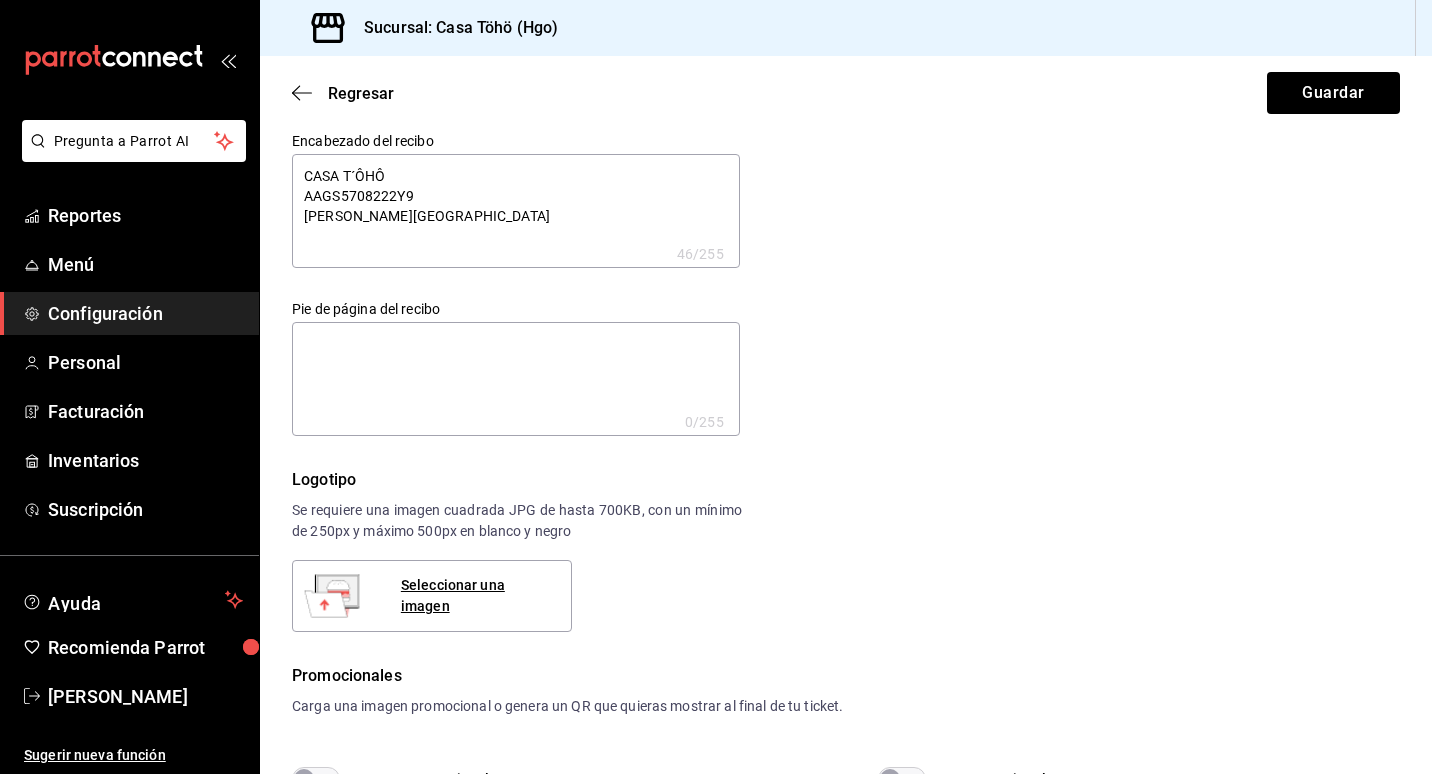 type on "CASA T´ÔHÔ
AAGS5708222Y9
Calle lazaro car" 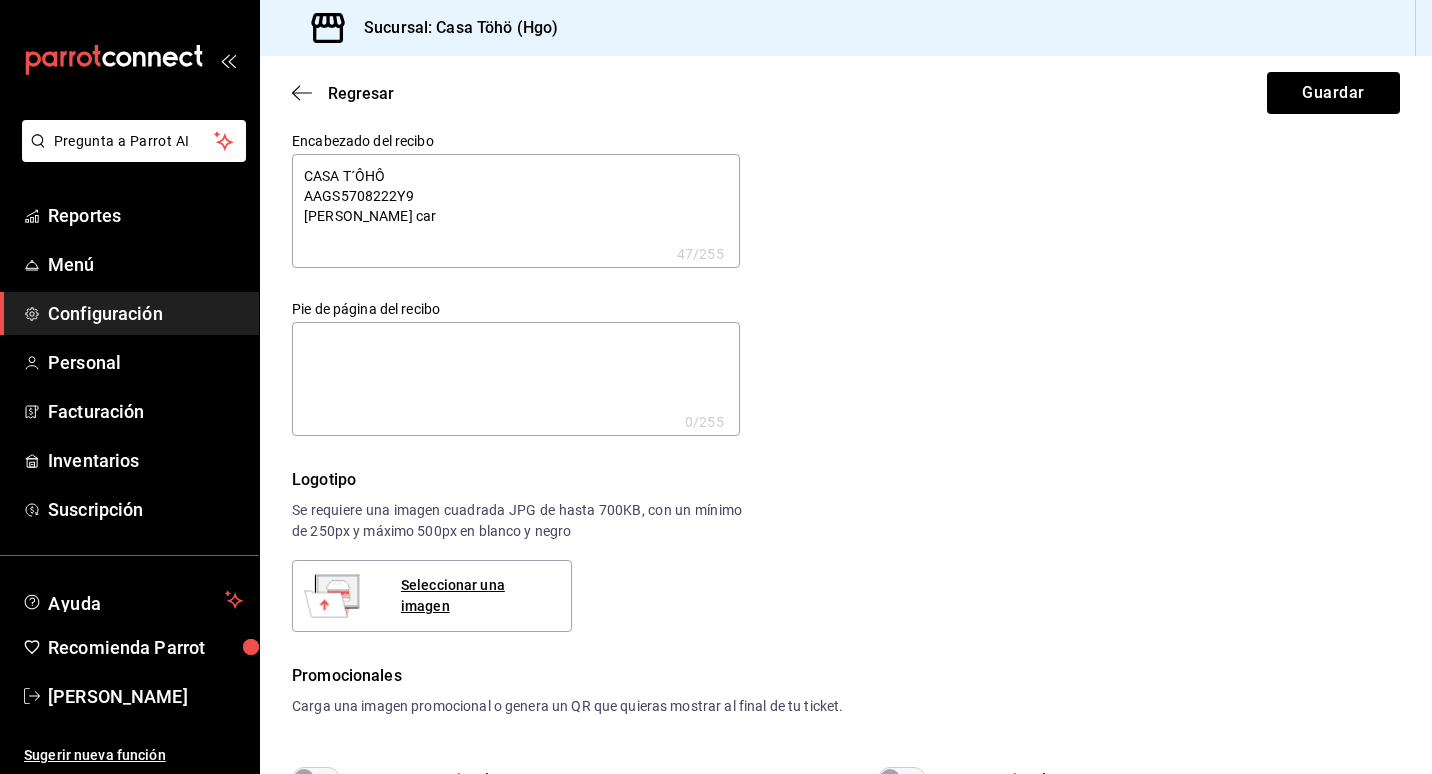 type on "CASA T´ÔHÔ
AAGS5708222Y9
Calle lazaro card" 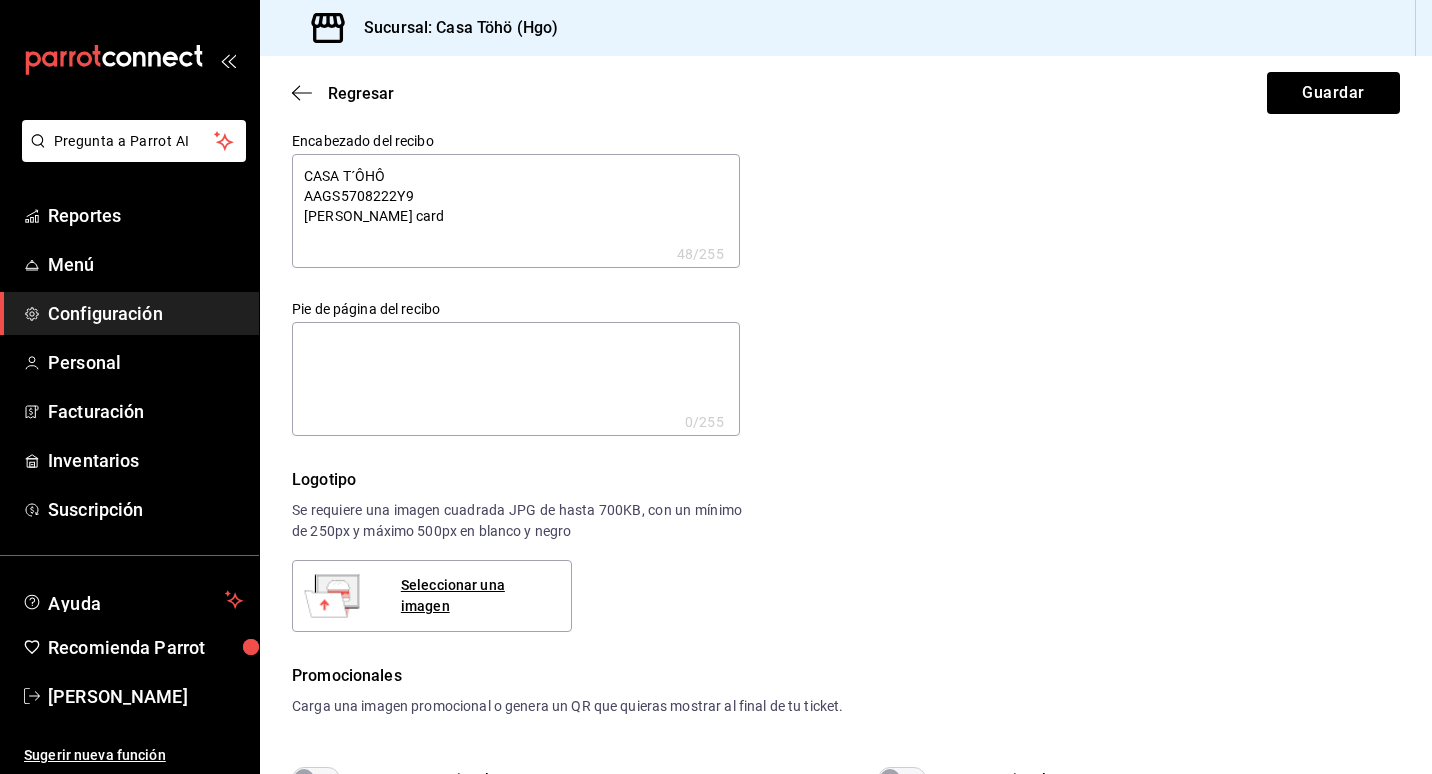 type on "CASA T´ÔHÔ
AAGS5708222Y9
Calle lazaro carde" 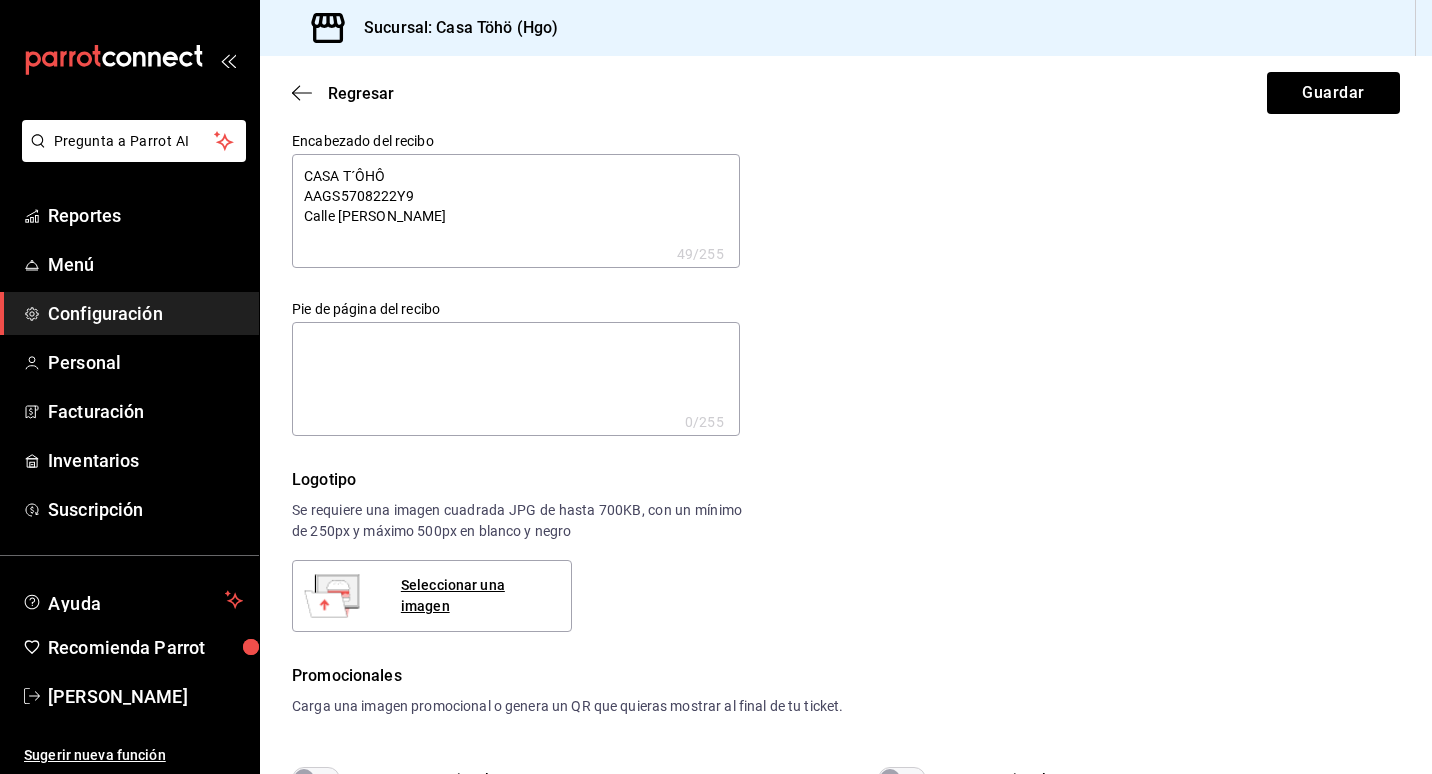 type on "CASA T´ÔHÔ
AAGS5708222Y9
Calle lazaro carden" 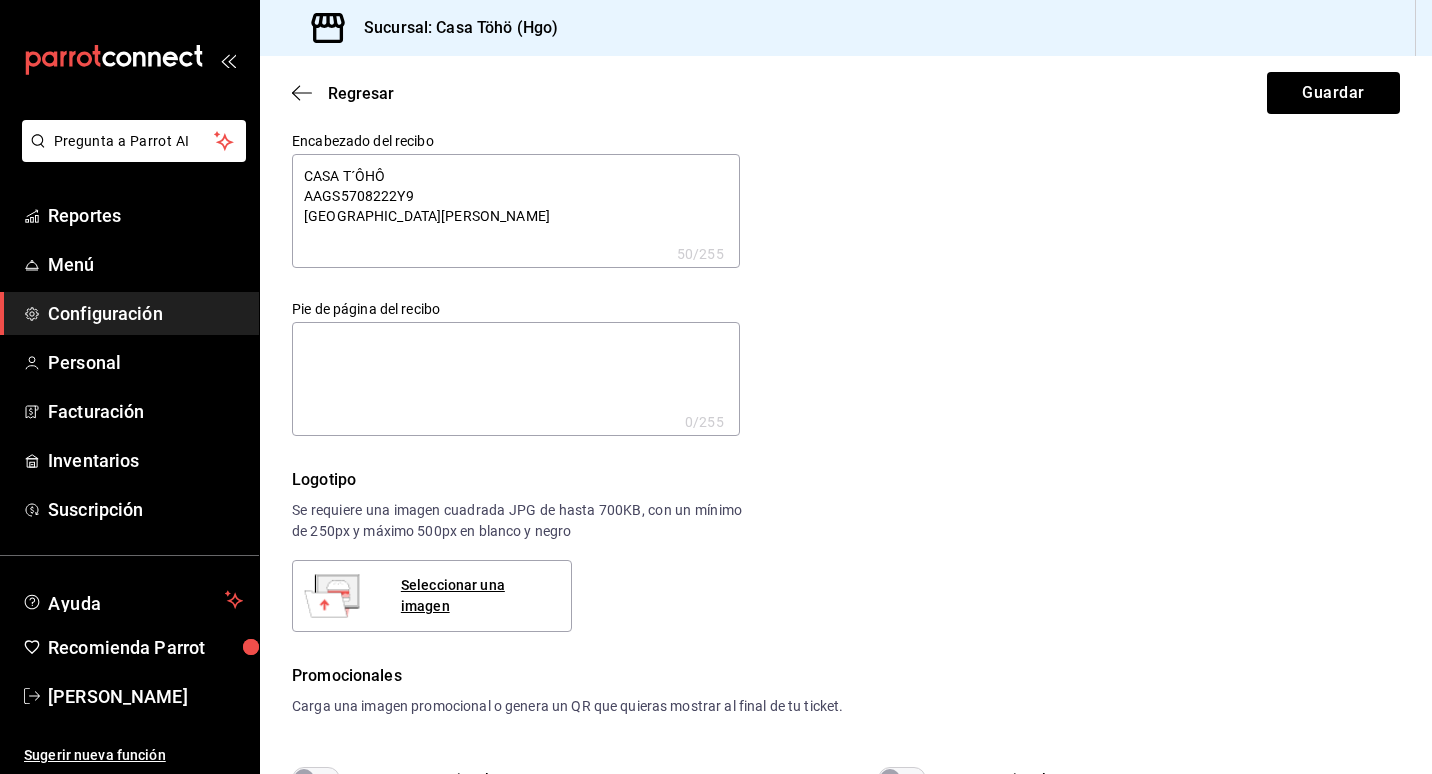 type on "CASA T´ÔHÔ
AAGS5708222Y9
Calle lazaro cardena" 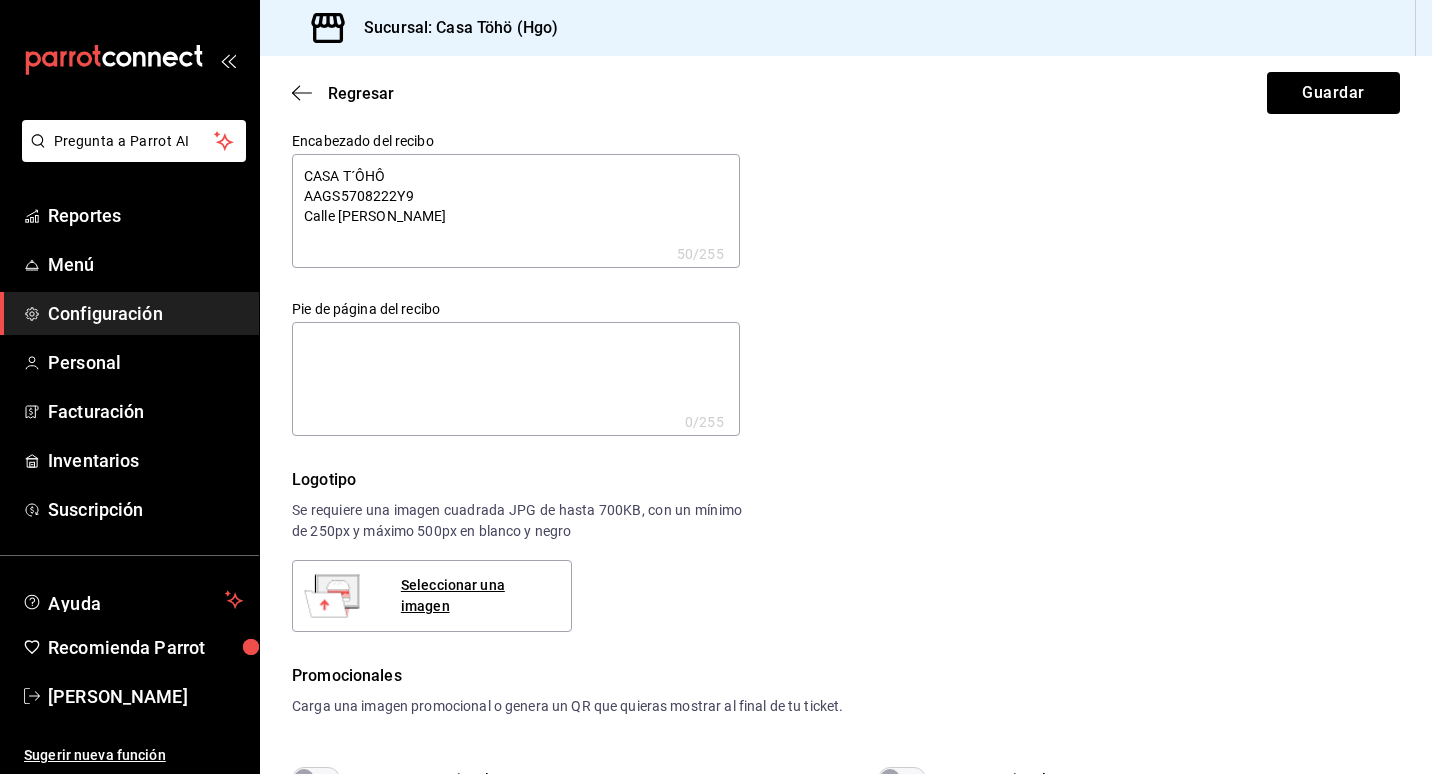 type on "CASA T´ÔHÔ
AAGS5708222Y9
Calle lazaro cardenas" 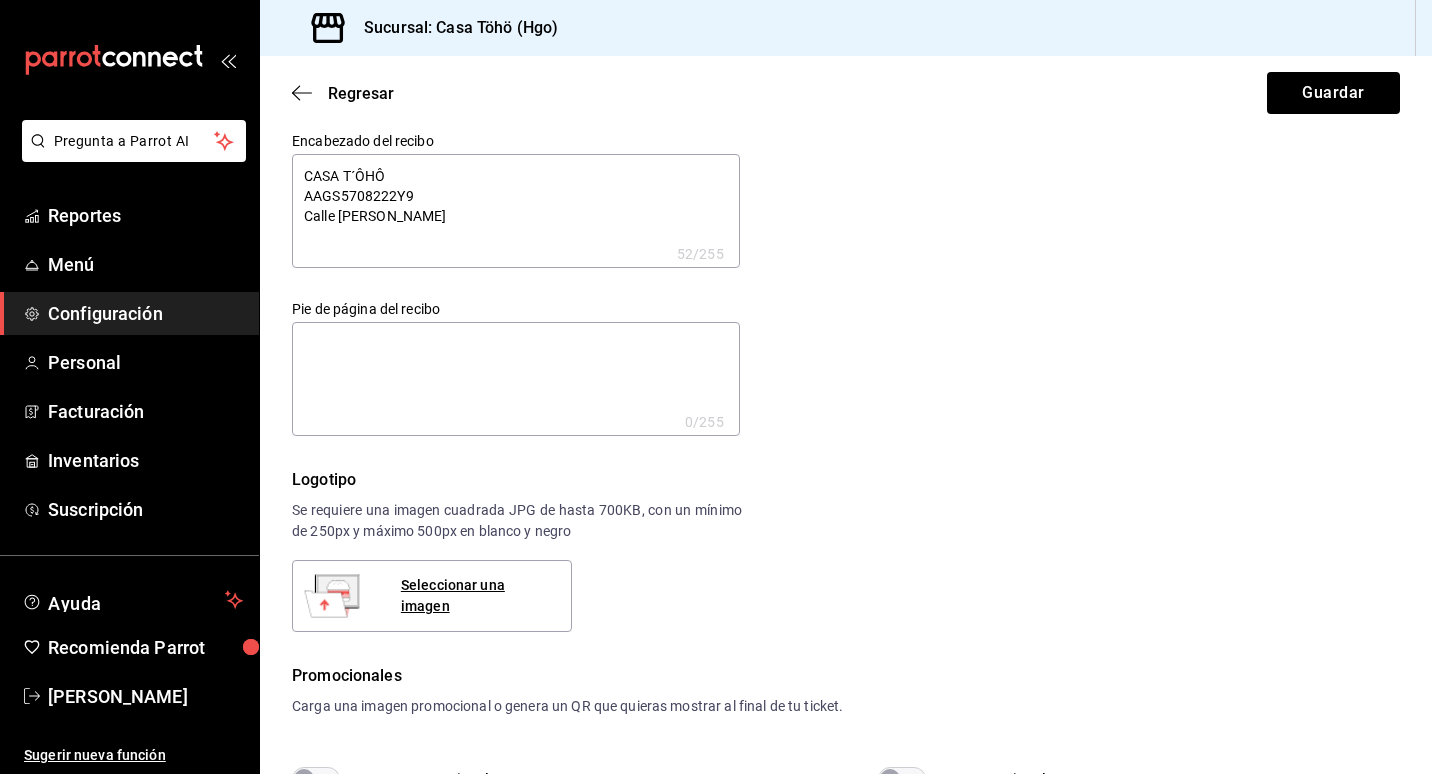 type on "CASA T´ÔHÔ
AAGS5708222Y9
Calle lazaro cardenas" 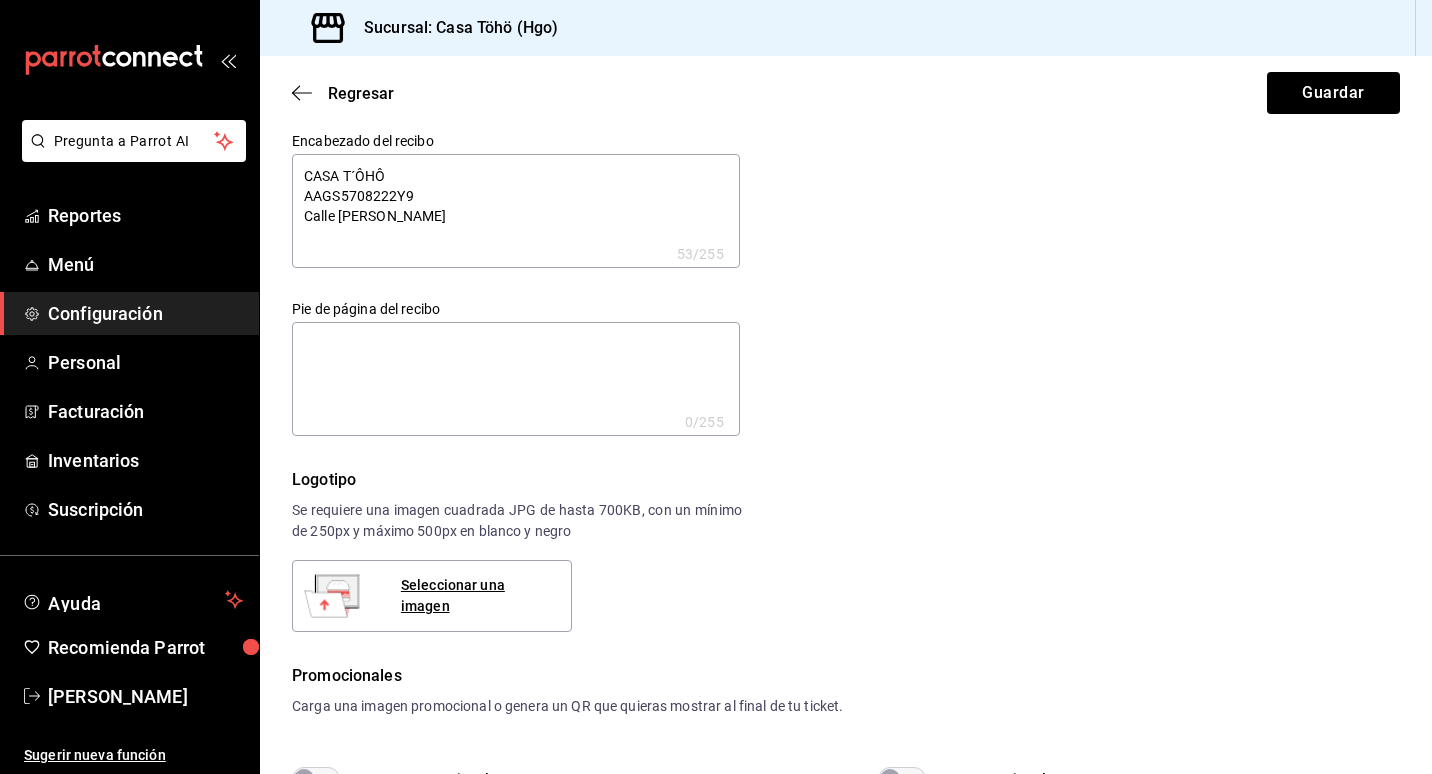 type on "CASA T´ÔHÔ
AAGS5708222Y9
Calle lazaro cardenas 2" 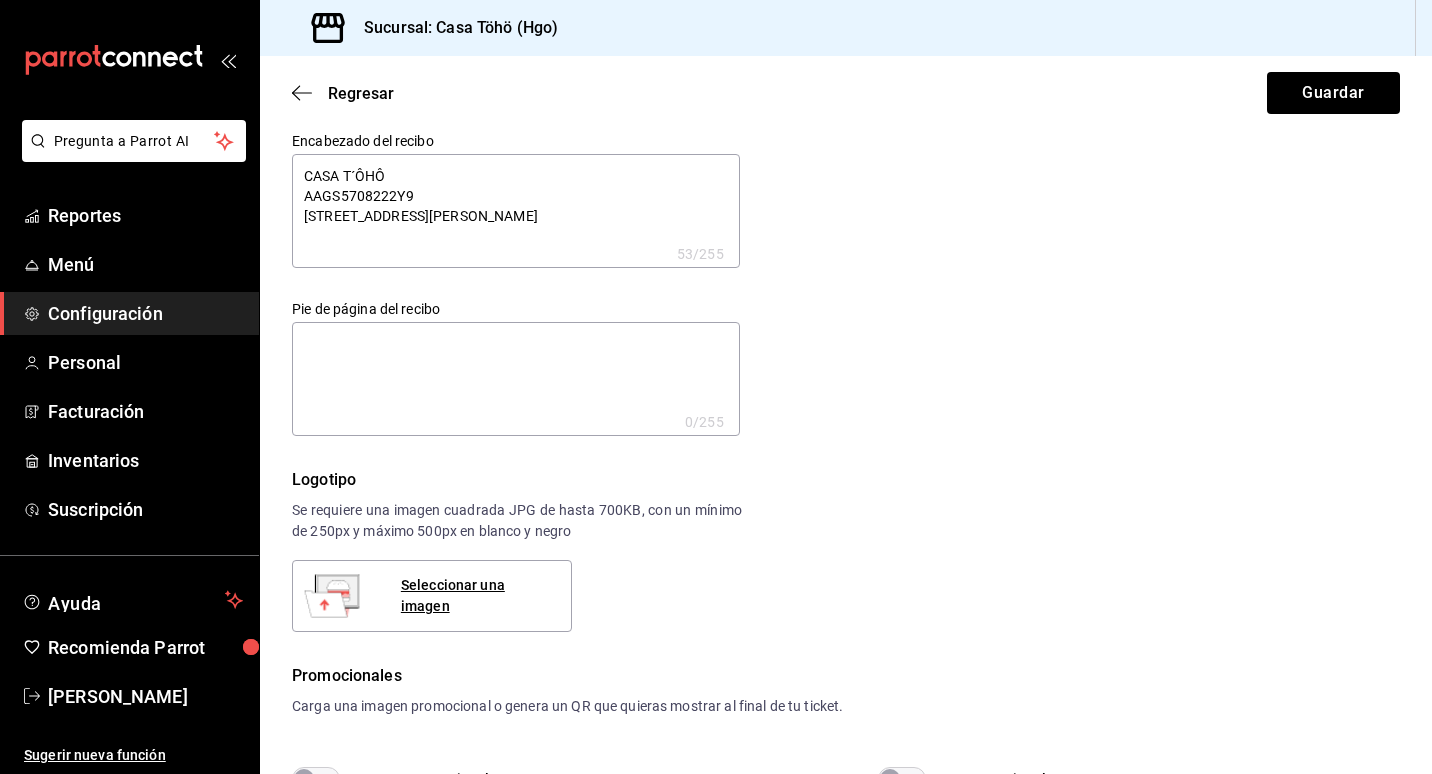 type on "CASA T´ÔHÔ
AAGS5708222Y9
Calle lazaro cardenas 20" 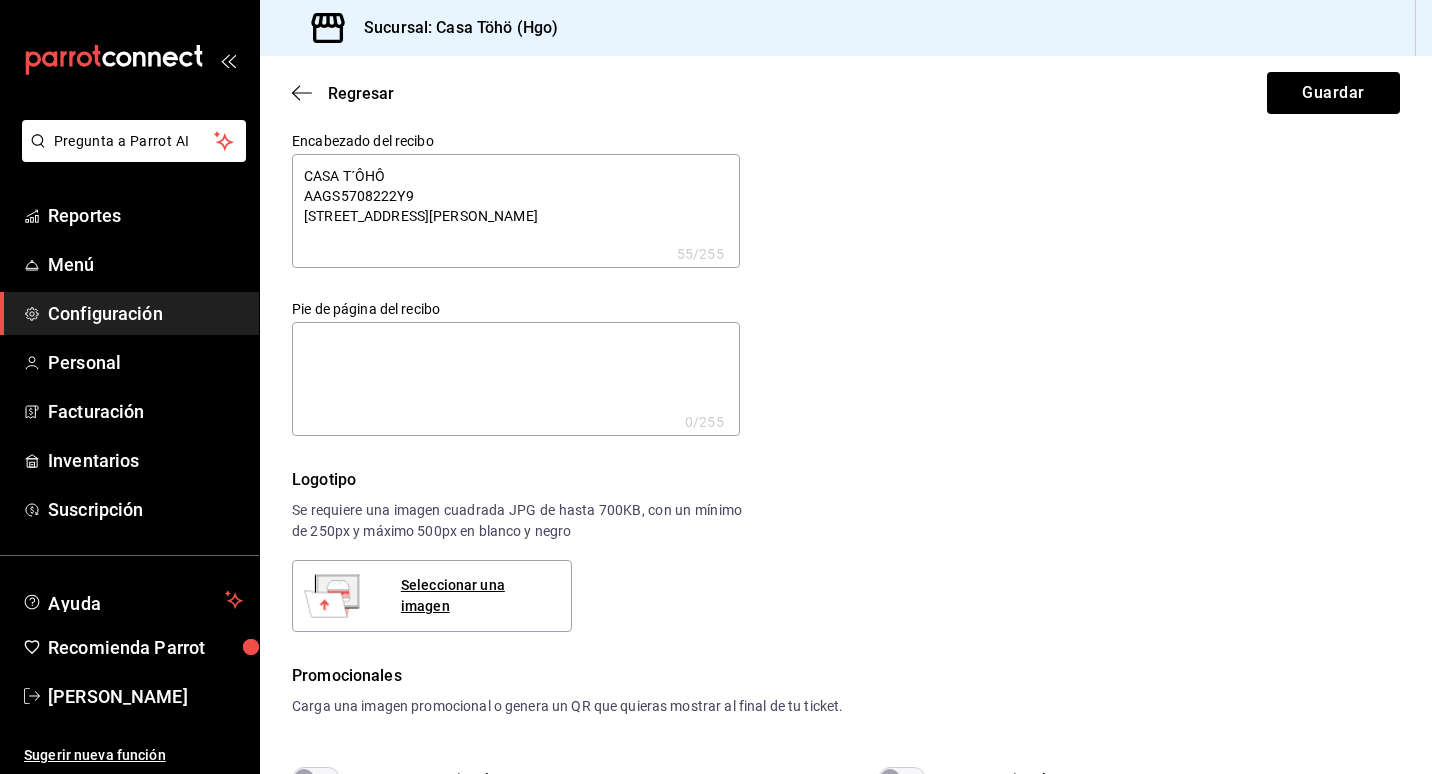 type on "CASA T´ÔHÔ
AAGS5708222Y9
Calle lazaro cardenas 206" 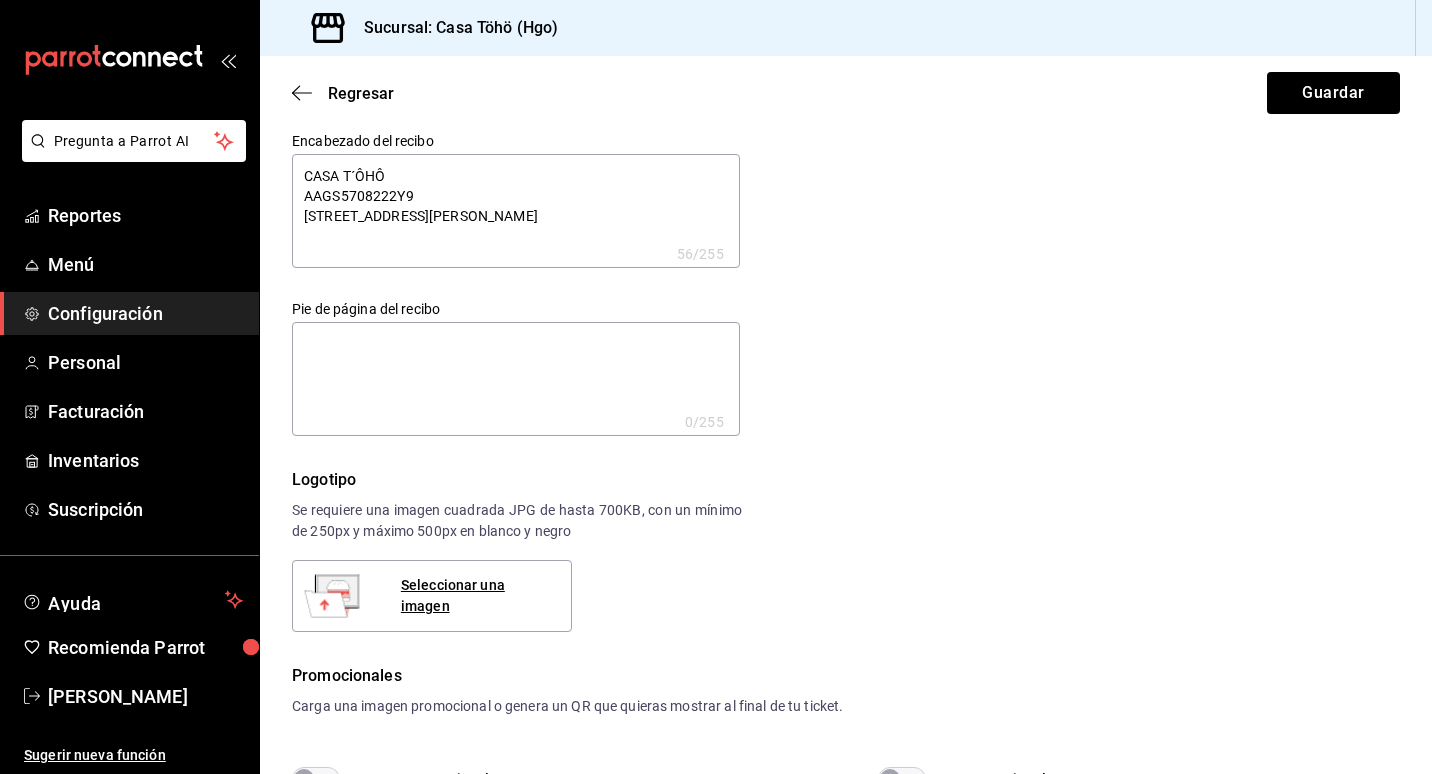 type on "CASA T´ÔHÔ
AAGS5708222Y9
Calle lazaro cardenas 206" 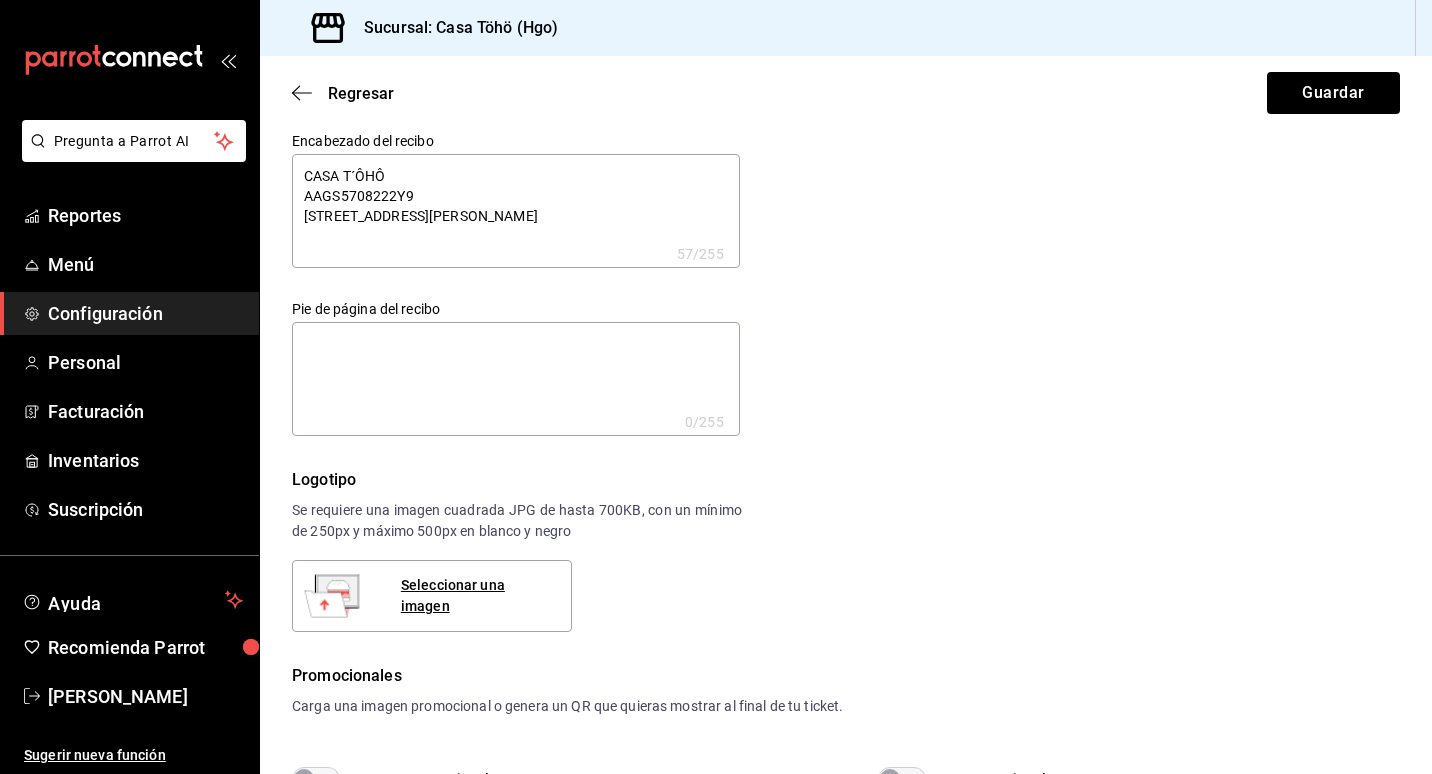 type on "CASA T´ÔHÔ
AAGS5708222Y9
Calle lazaro cardenas 206 c" 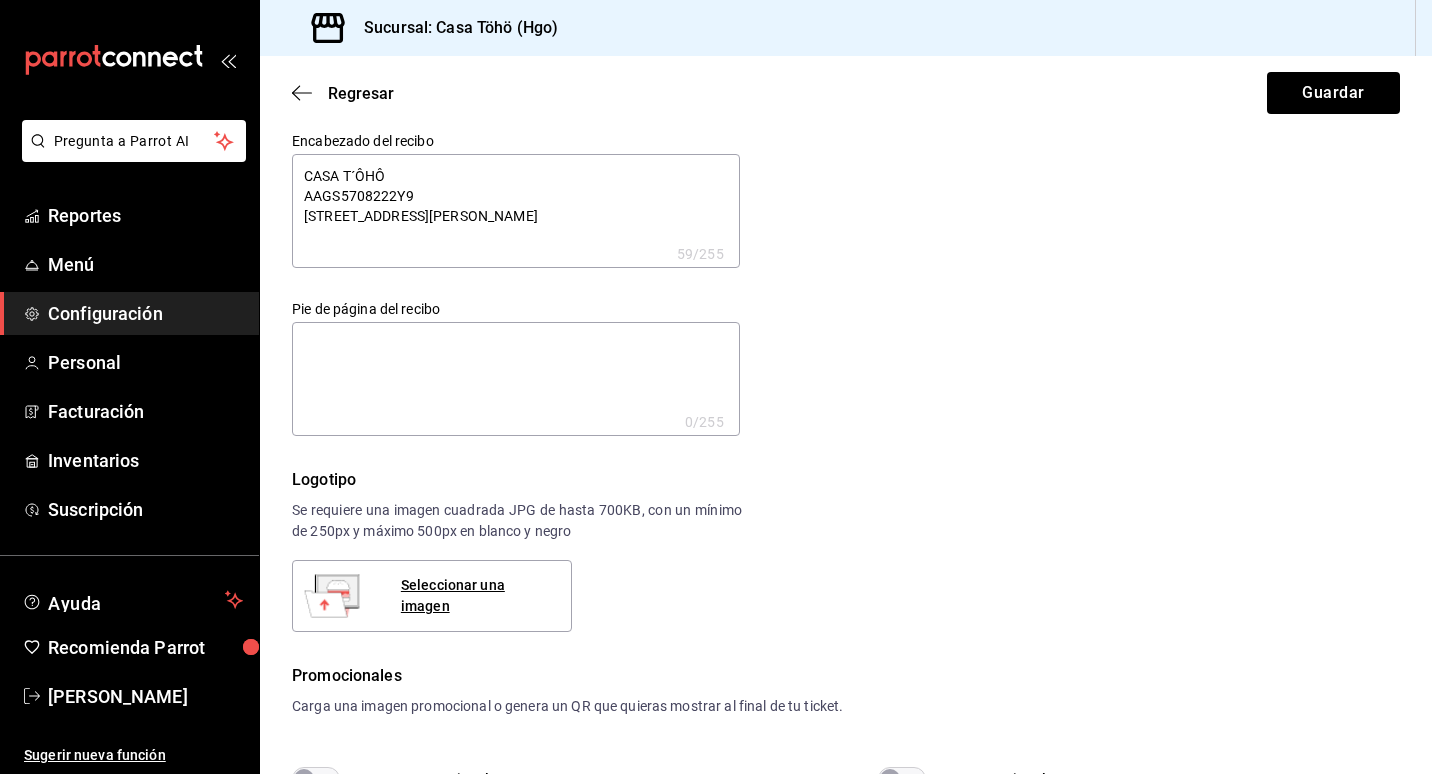 type on "CASA T´ÔHÔ
AAGS5708222Y9
Calle lazaro cardenas 206 col" 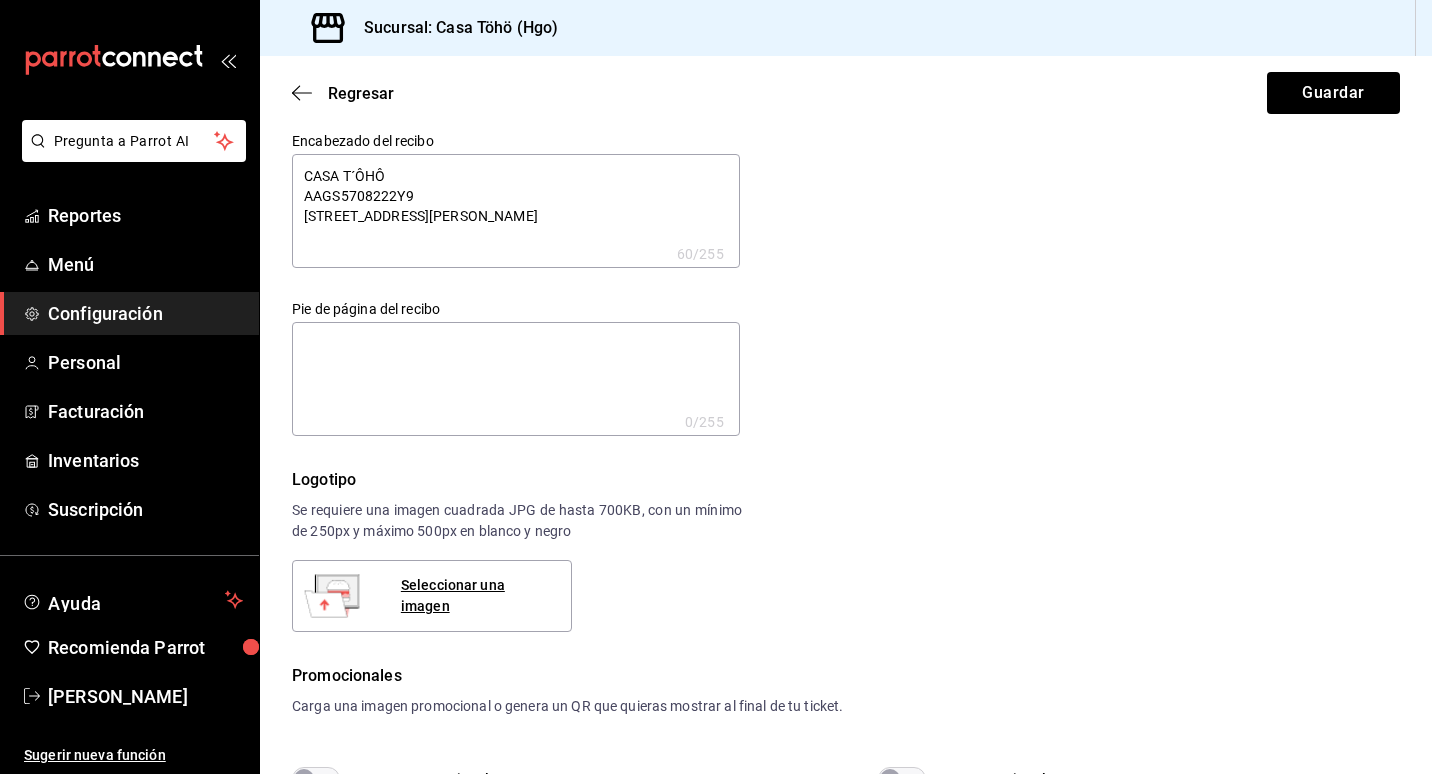 type on "CASA T´ÔHÔ
AAGS5708222Y9
Calle lazaro cardenas 206 col." 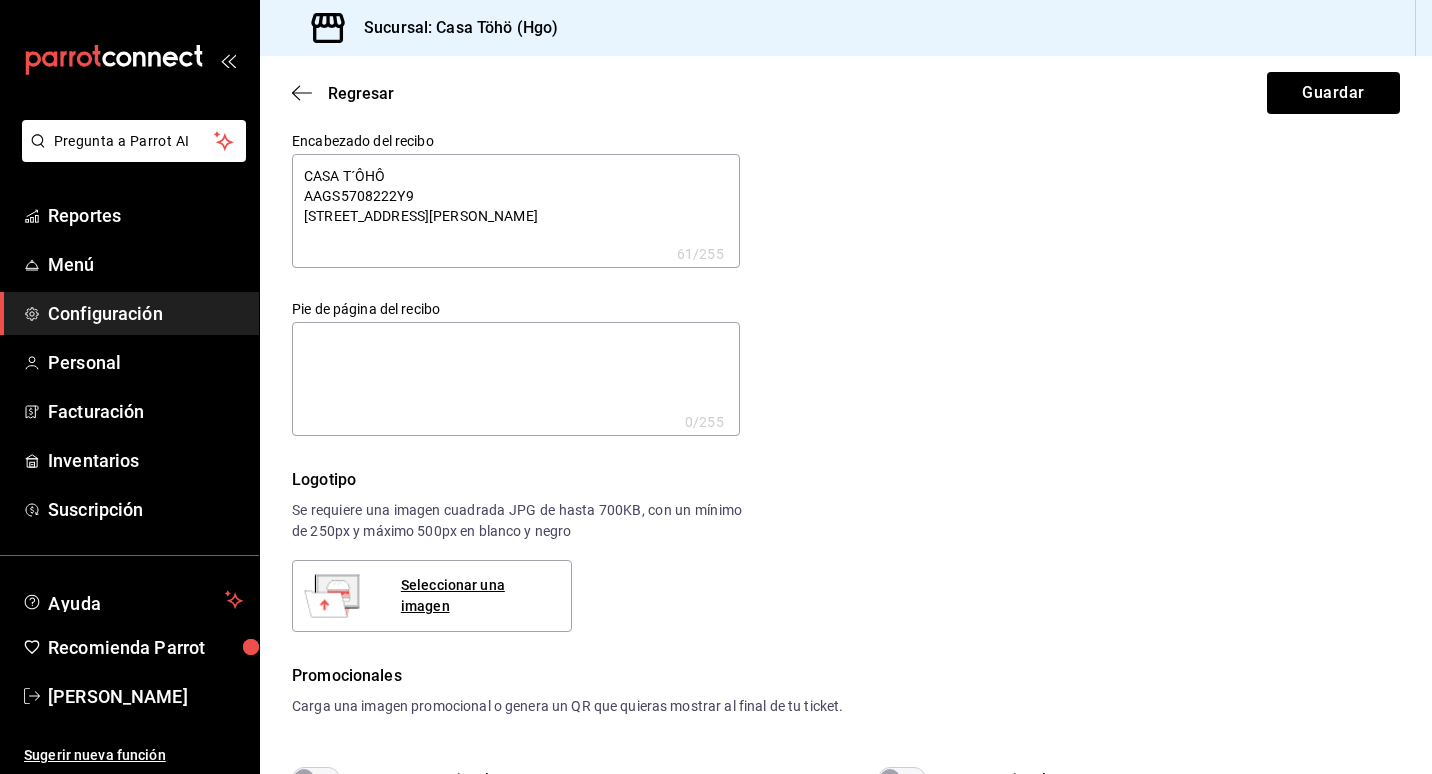 type on "CASA T´ÔHÔ
AAGS5708222Y9
Calle lazaro cardenas 206 col." 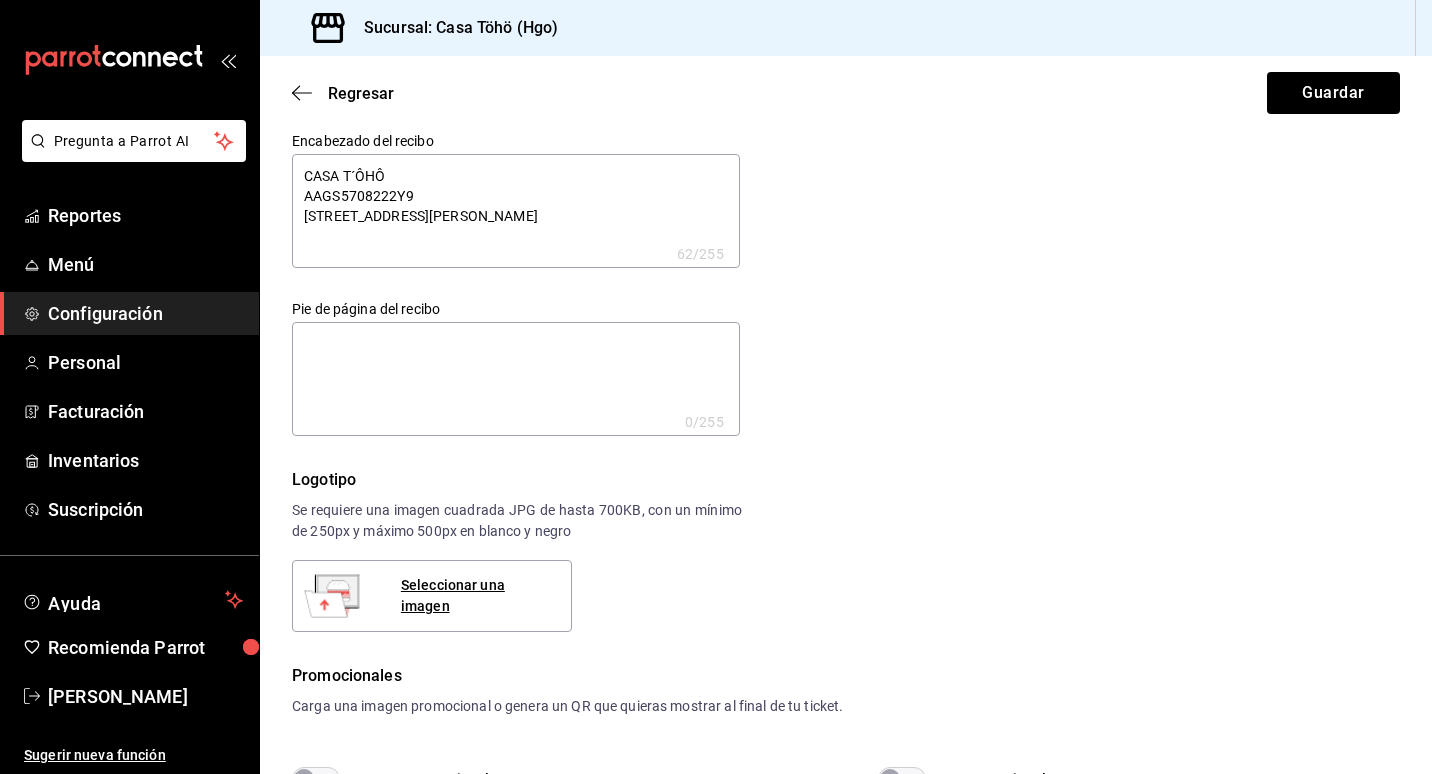 type on "CASA T´ÔHÔ
AAGS5708222Y9
Calle lazaro cardenas 206 col. B" 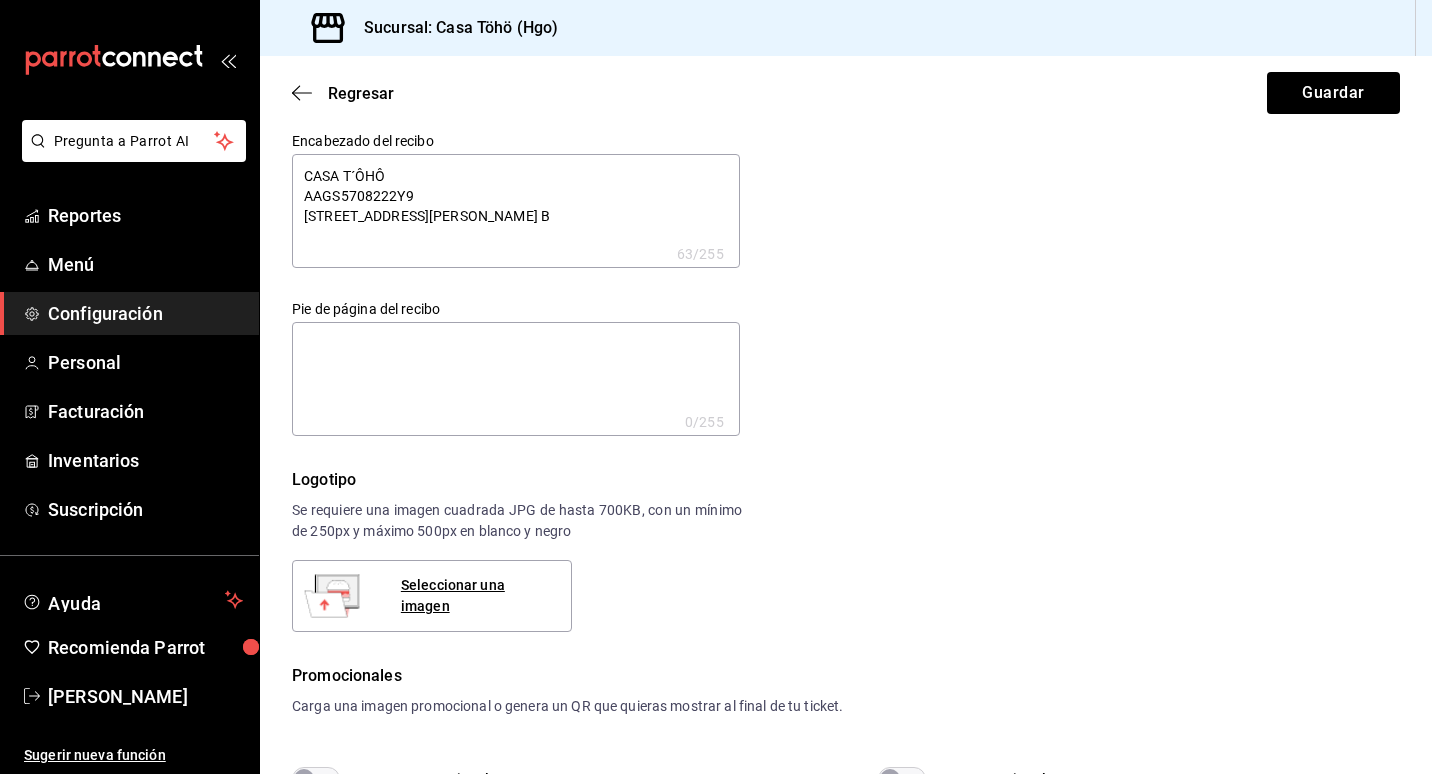 type on "CASA T´ÔHÔ
AAGS5708222Y9
Calle lazaro cardenas 206 col. Be" 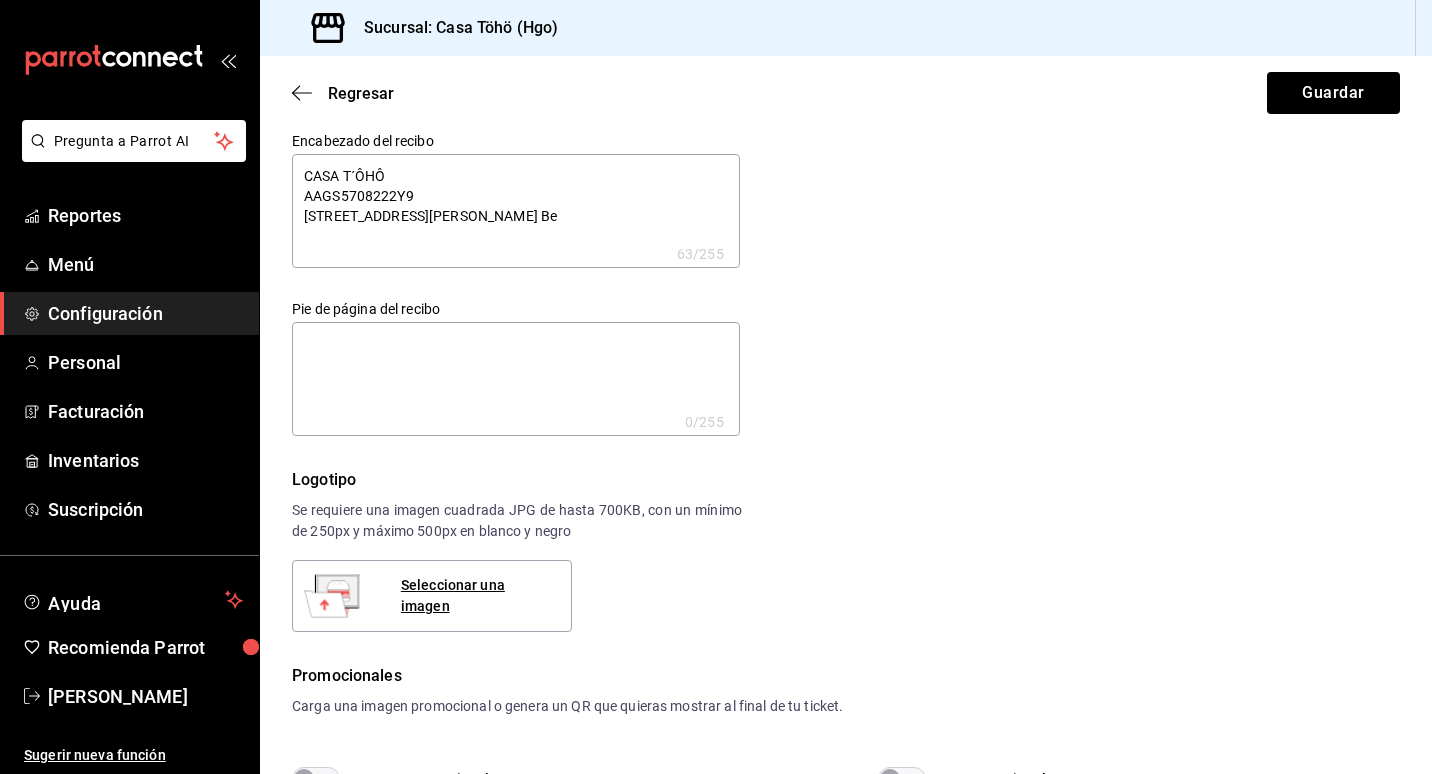 type on "CASA T´ÔHÔ
AAGS5708222Y9
Calle lazaro cardenas 206 col. Ben" 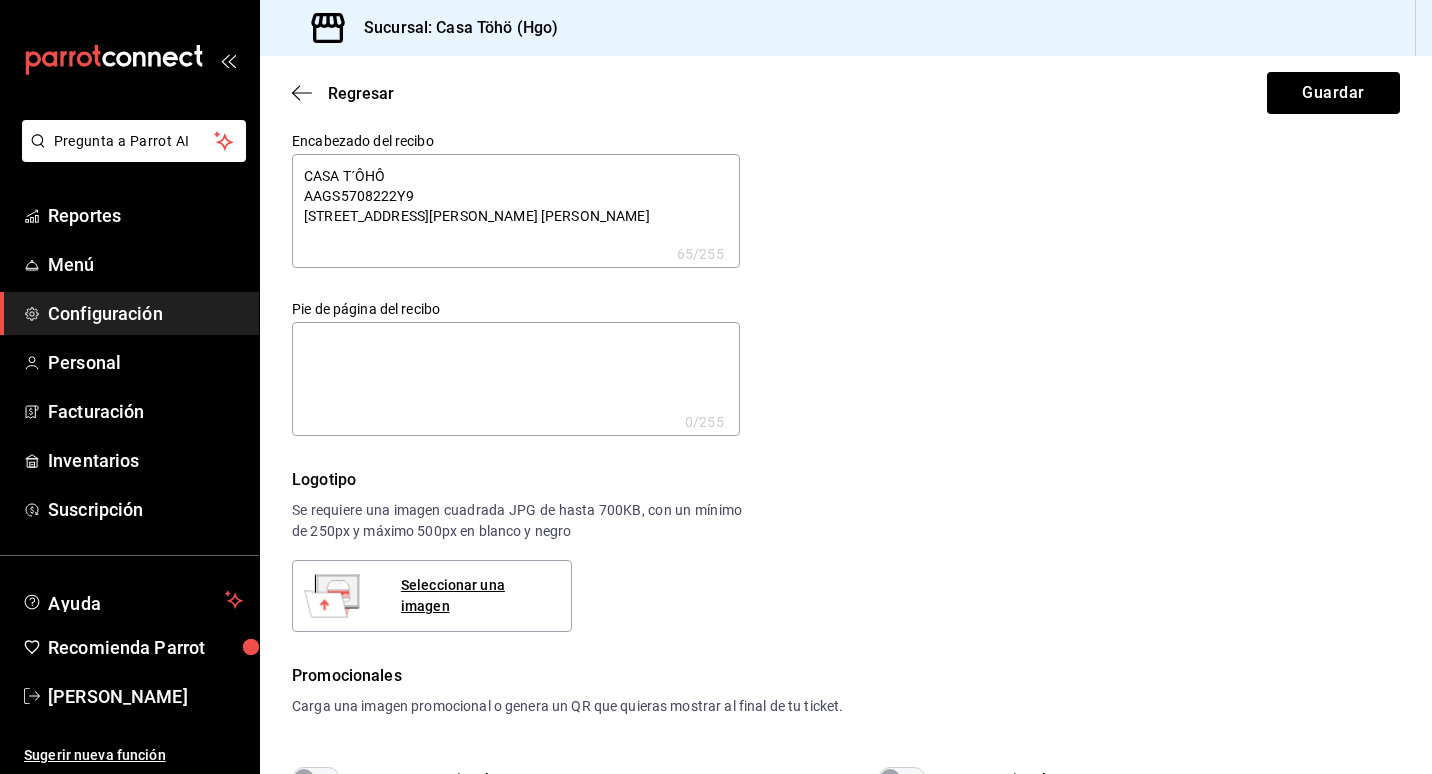 type on "CASA T´ÔHÔ
AAGS5708222Y9
Calle lazaro cardenas 206 col. Beni" 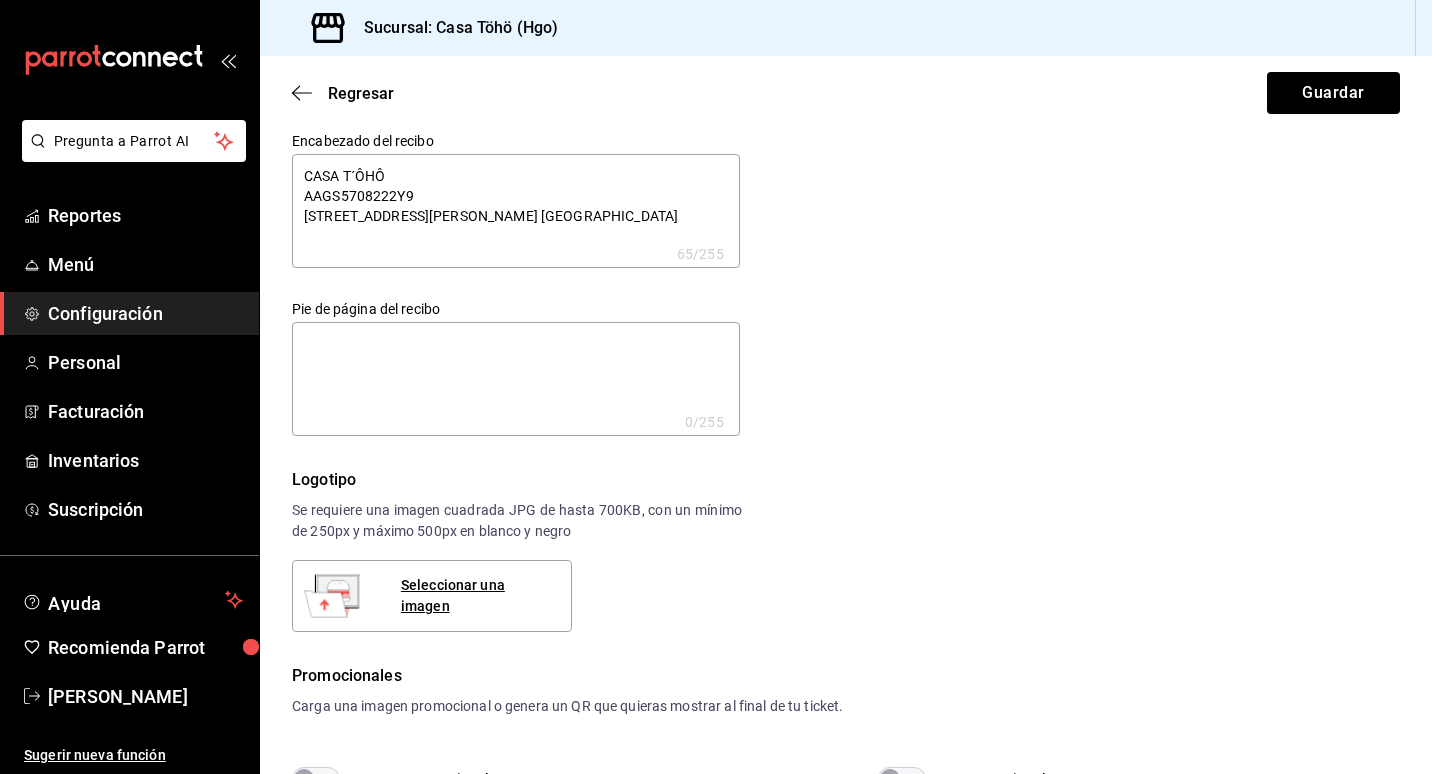 type on "CASA T´ÔHÔ
AAGS5708222Y9
Calle lazaro cardenas 206 col. Benit" 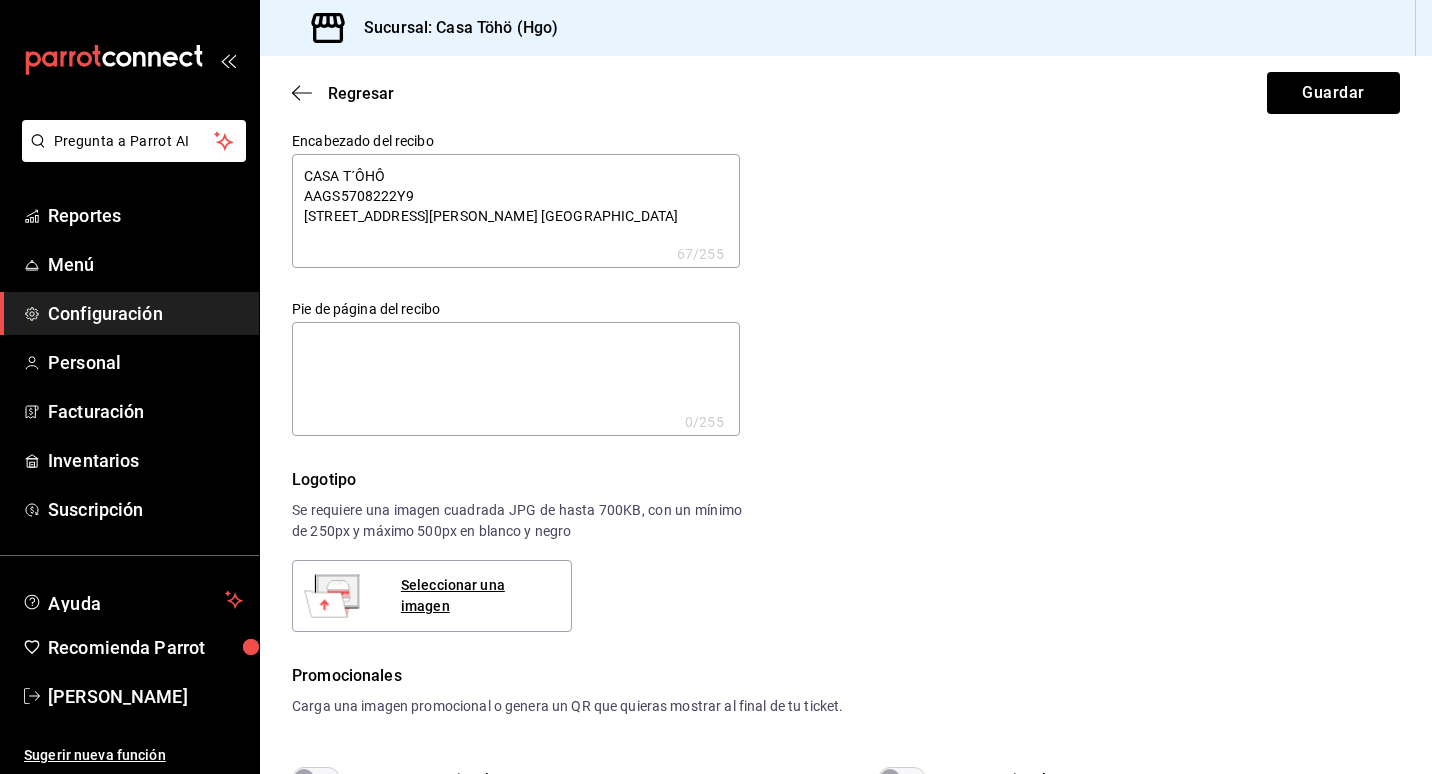 type on "CASA T´ÔHÔ
AAGS5708222Y9
Calle lazaro cardenas 206 col. Benito" 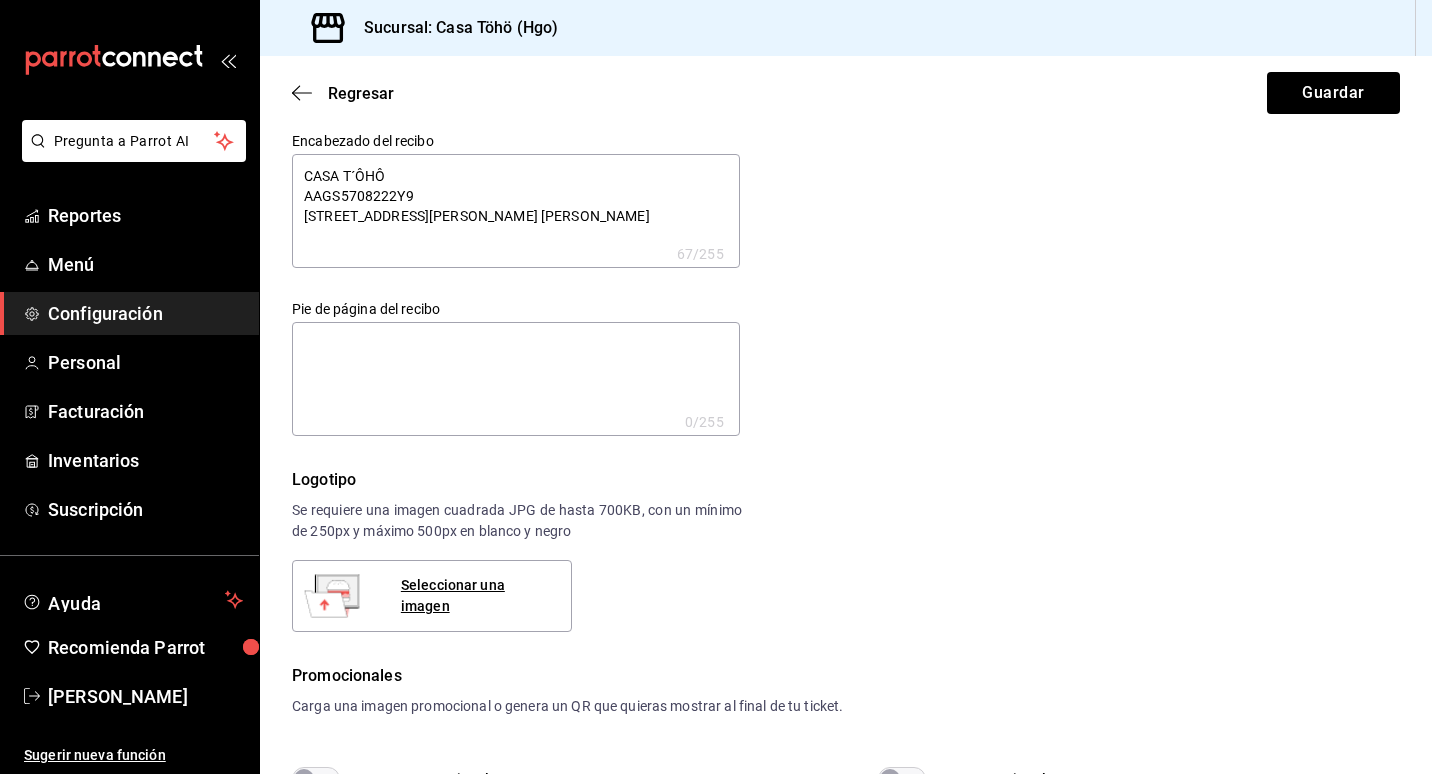 type on "x" 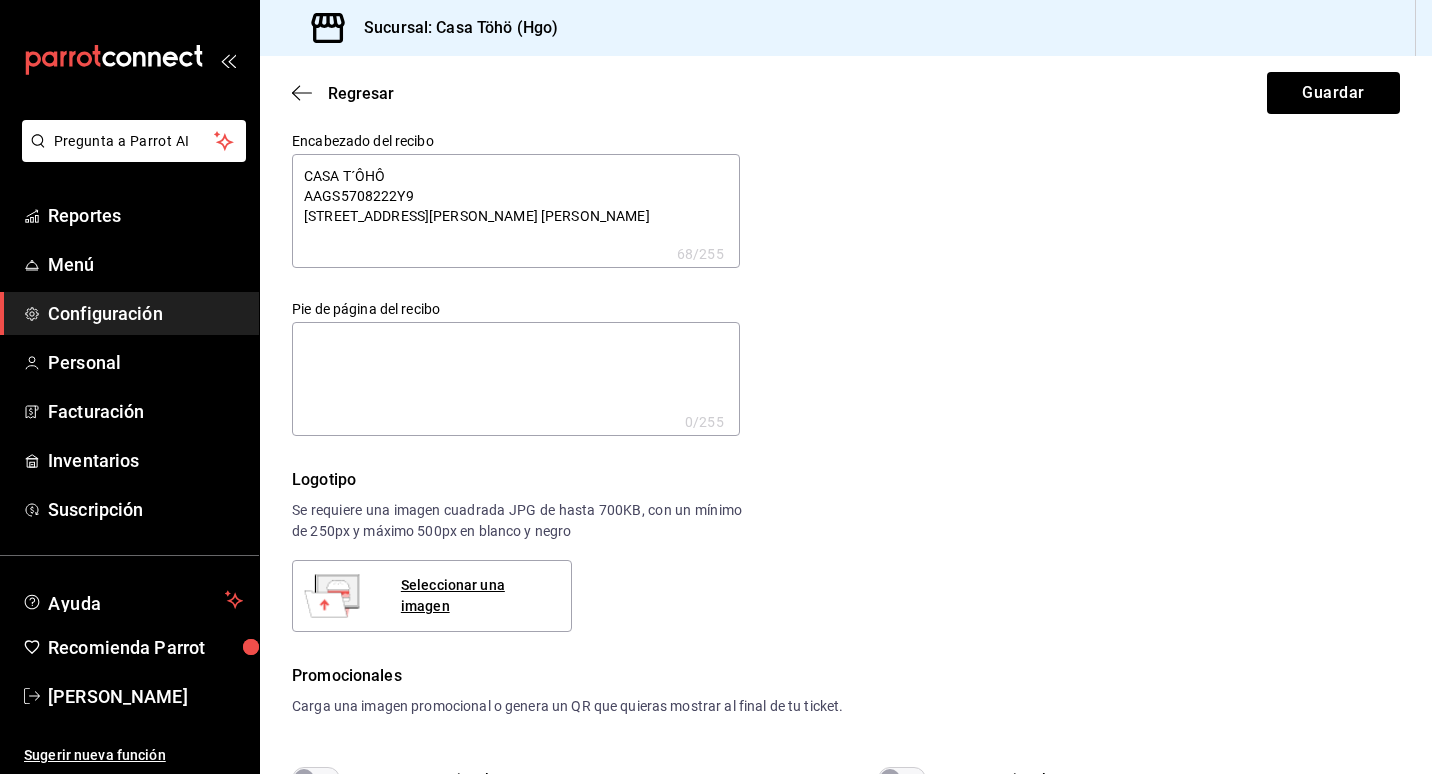 type on "CASA T´ÔHÔ
AAGS5708222Y9
Calle lazaro cardenas 206 col. Benito" 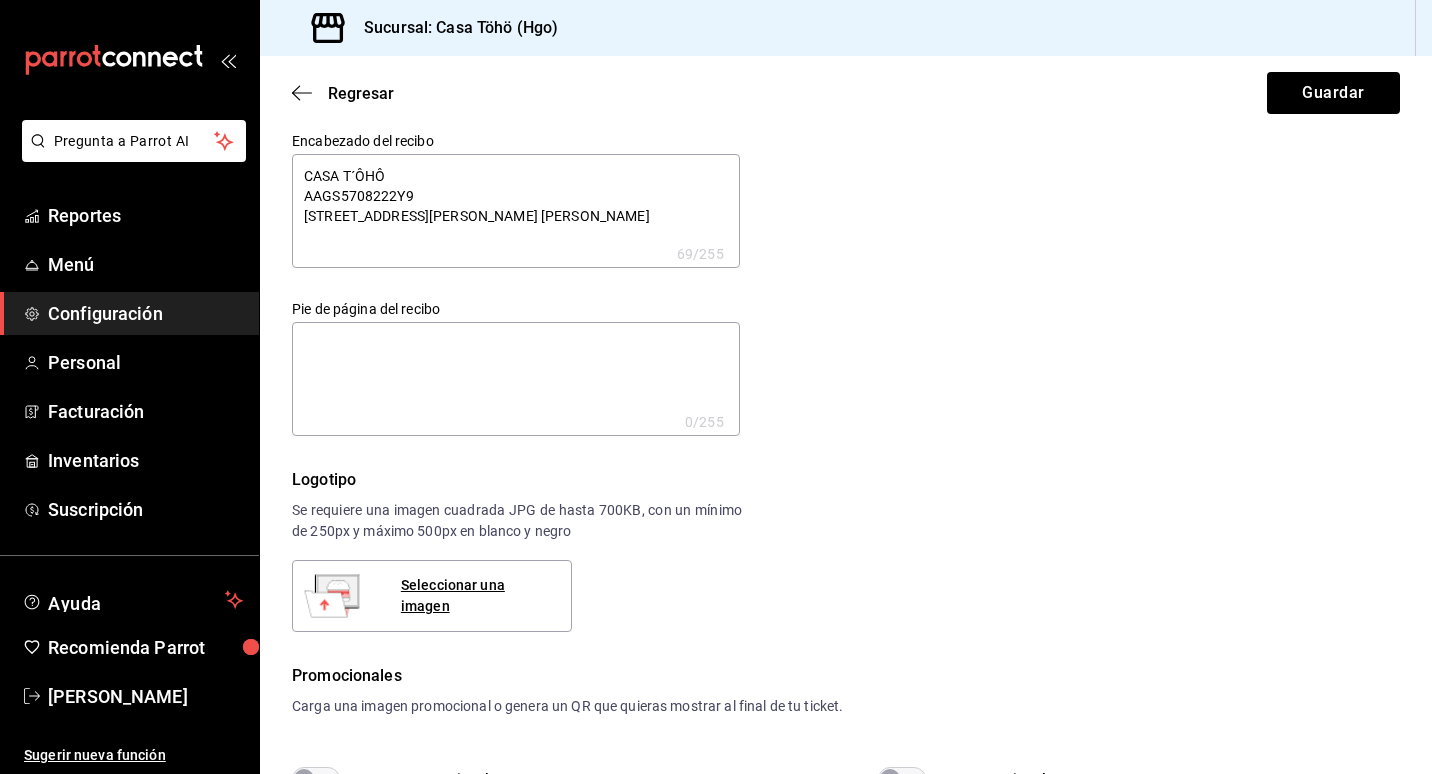 type on "CASA T´ÔHÔ
AAGS5708222Y9
Calle lazaro cardenas 206 col. Benito J" 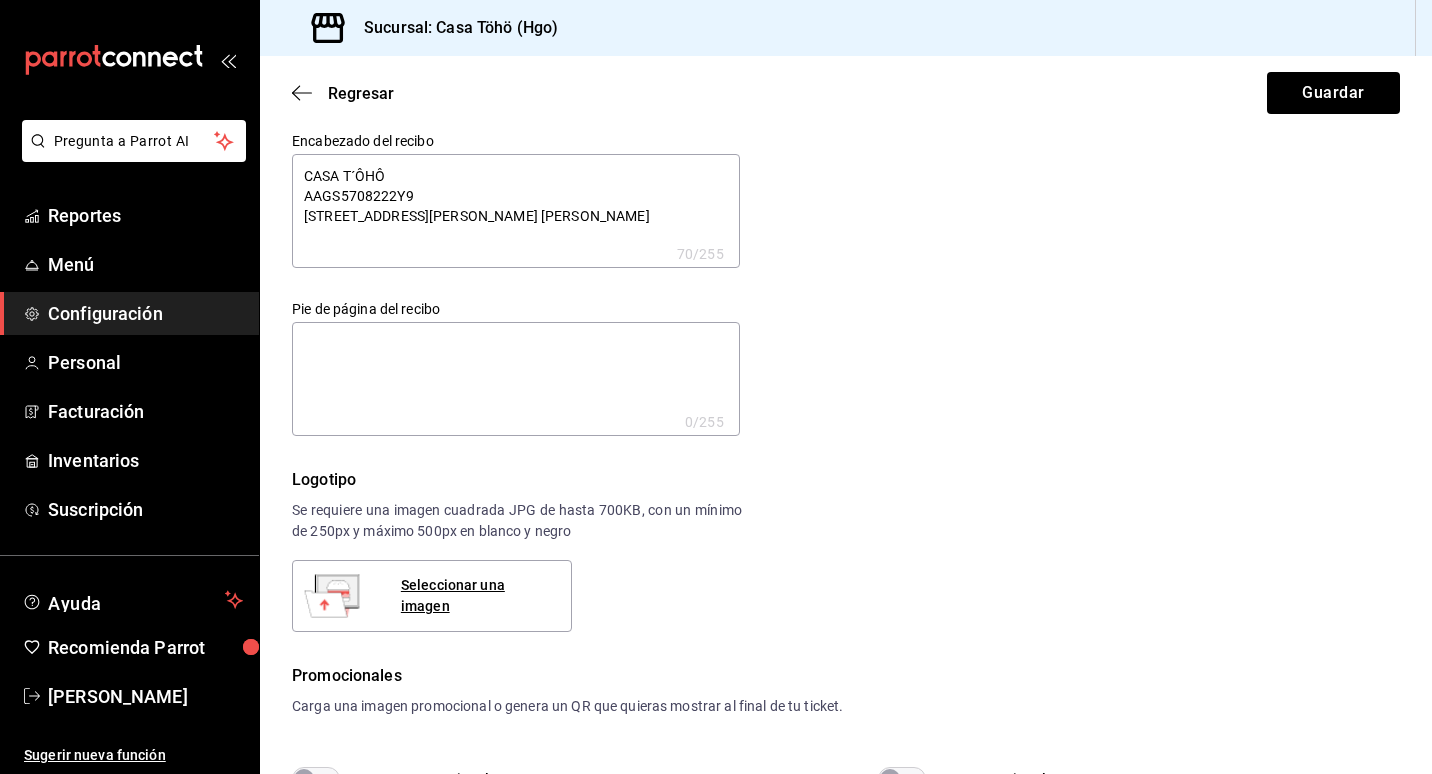 type on "CASA T´ÔHÔ
AAGS5708222Y9
Calle lazaro cardenas 206 col. Benito Ju" 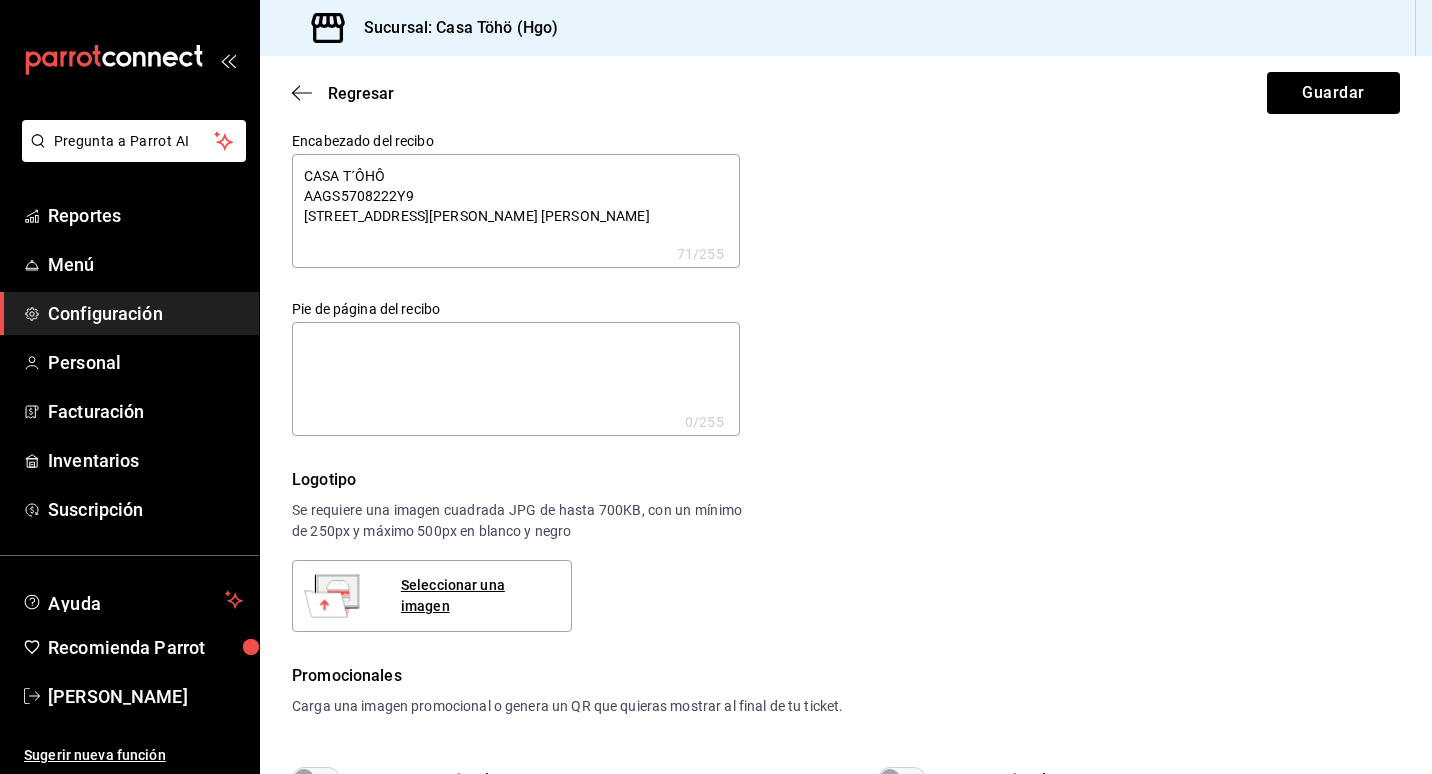 type 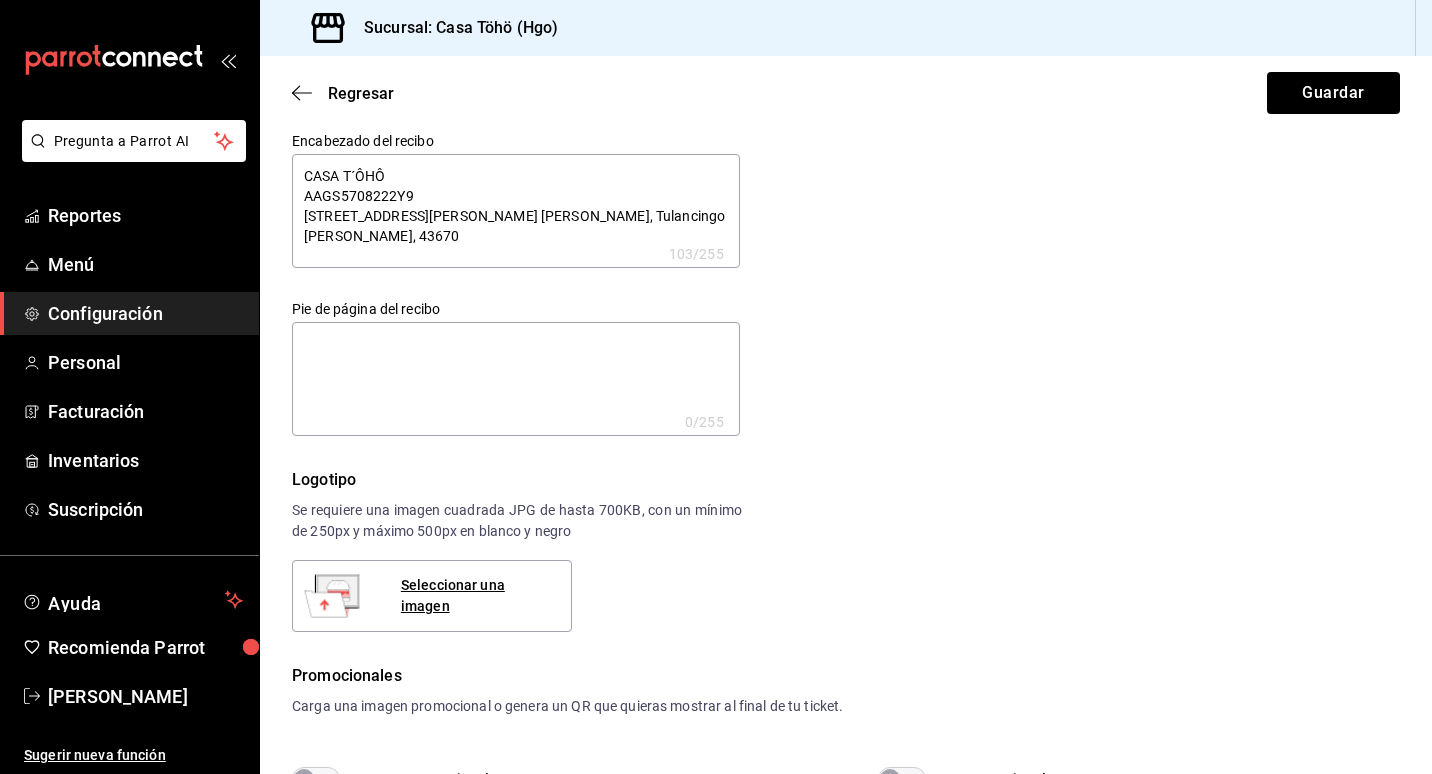 click on "CASA T´ÔHÔ
AAGS5708222Y9
Calle lazaro cardenas 206 col. Benito Juarez, Tulancingo de bravo, 43670" at bounding box center (516, 211) 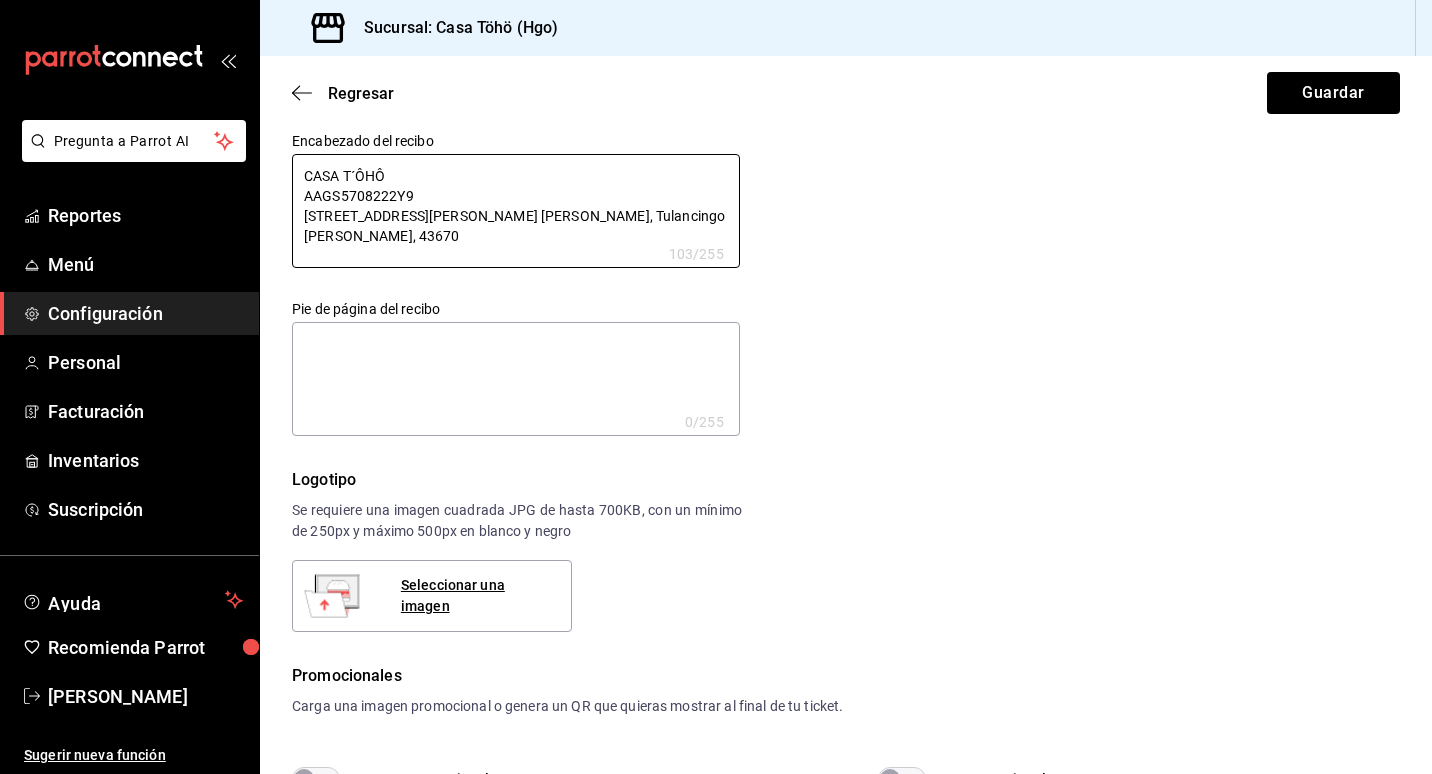 click at bounding box center (516, 379) 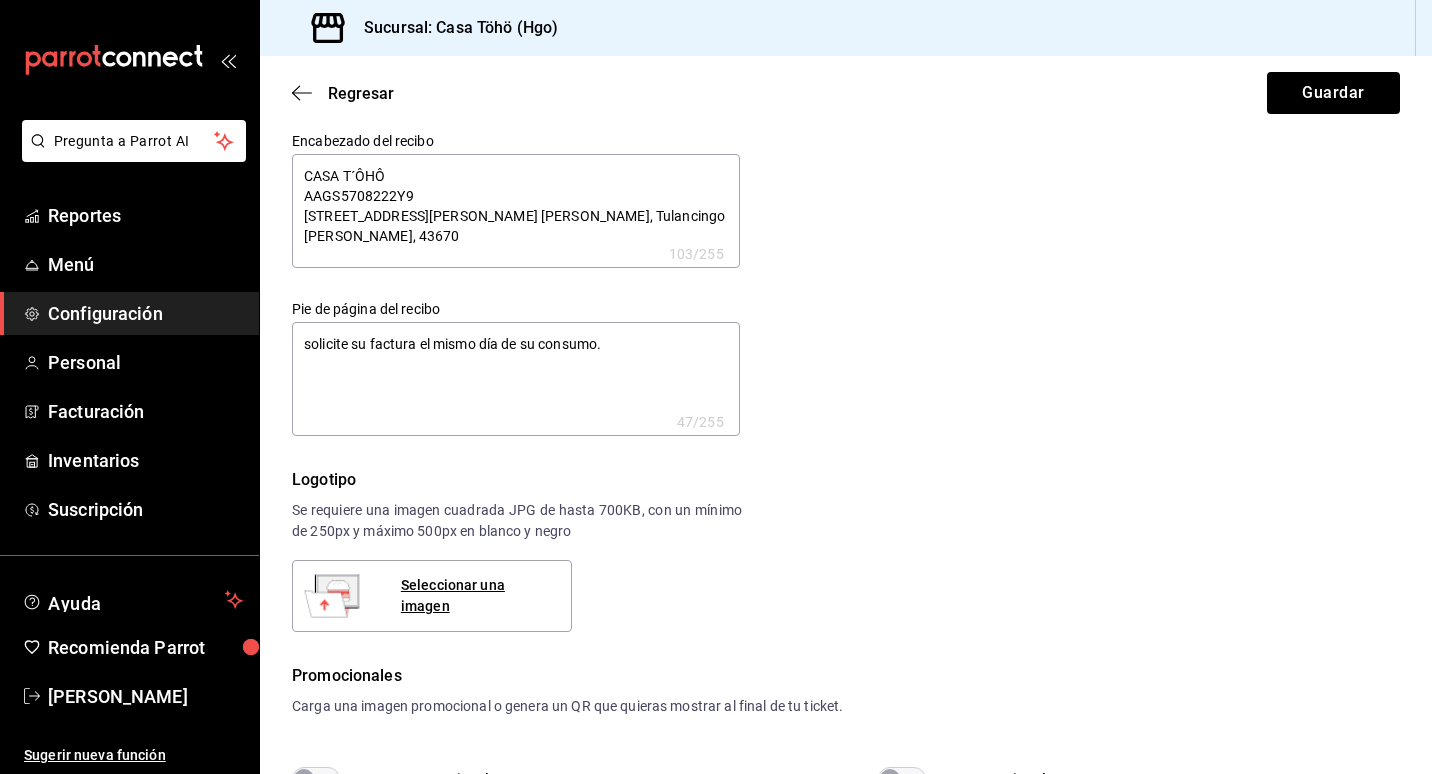 click on "solicite su factura el mismo día de su consumo." at bounding box center [516, 379] 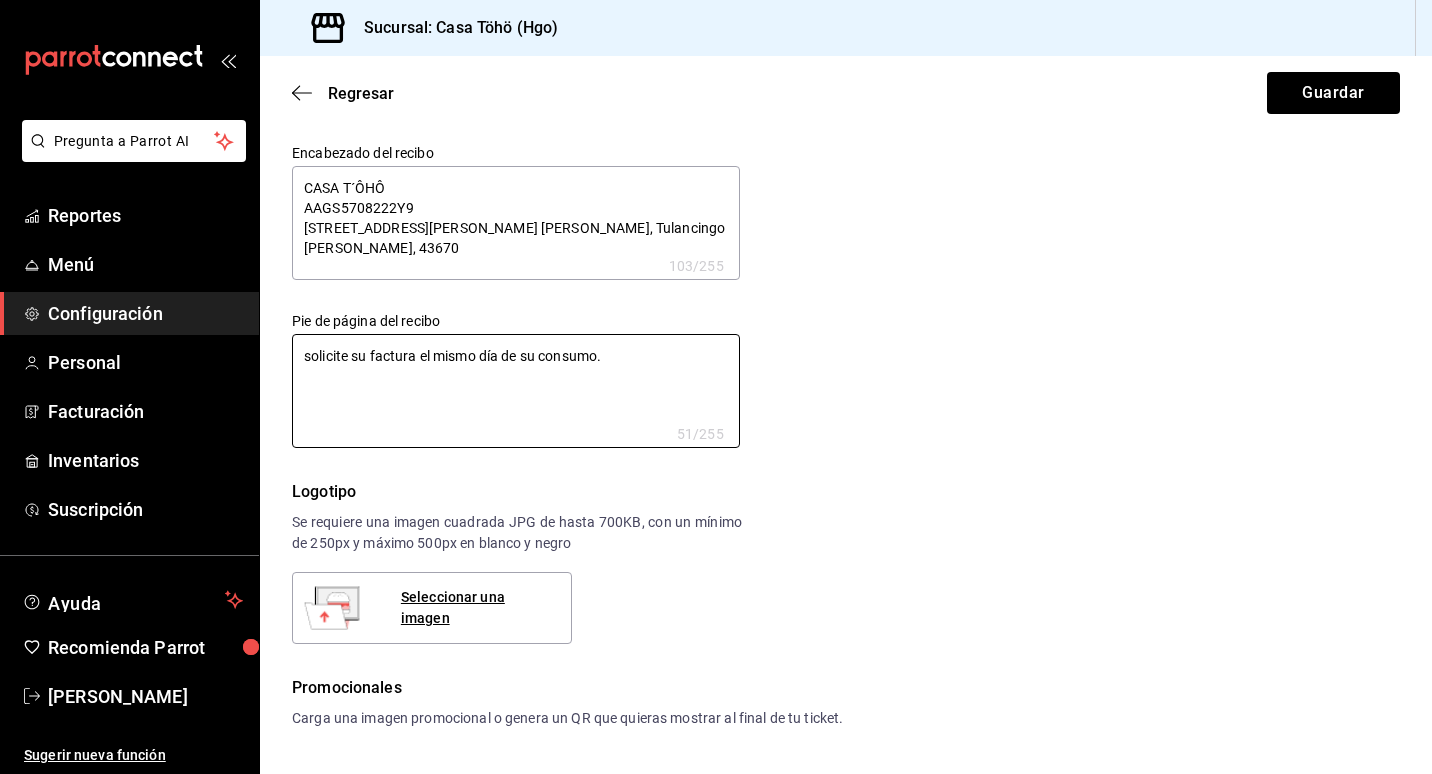 scroll, scrollTop: 0, scrollLeft: 0, axis: both 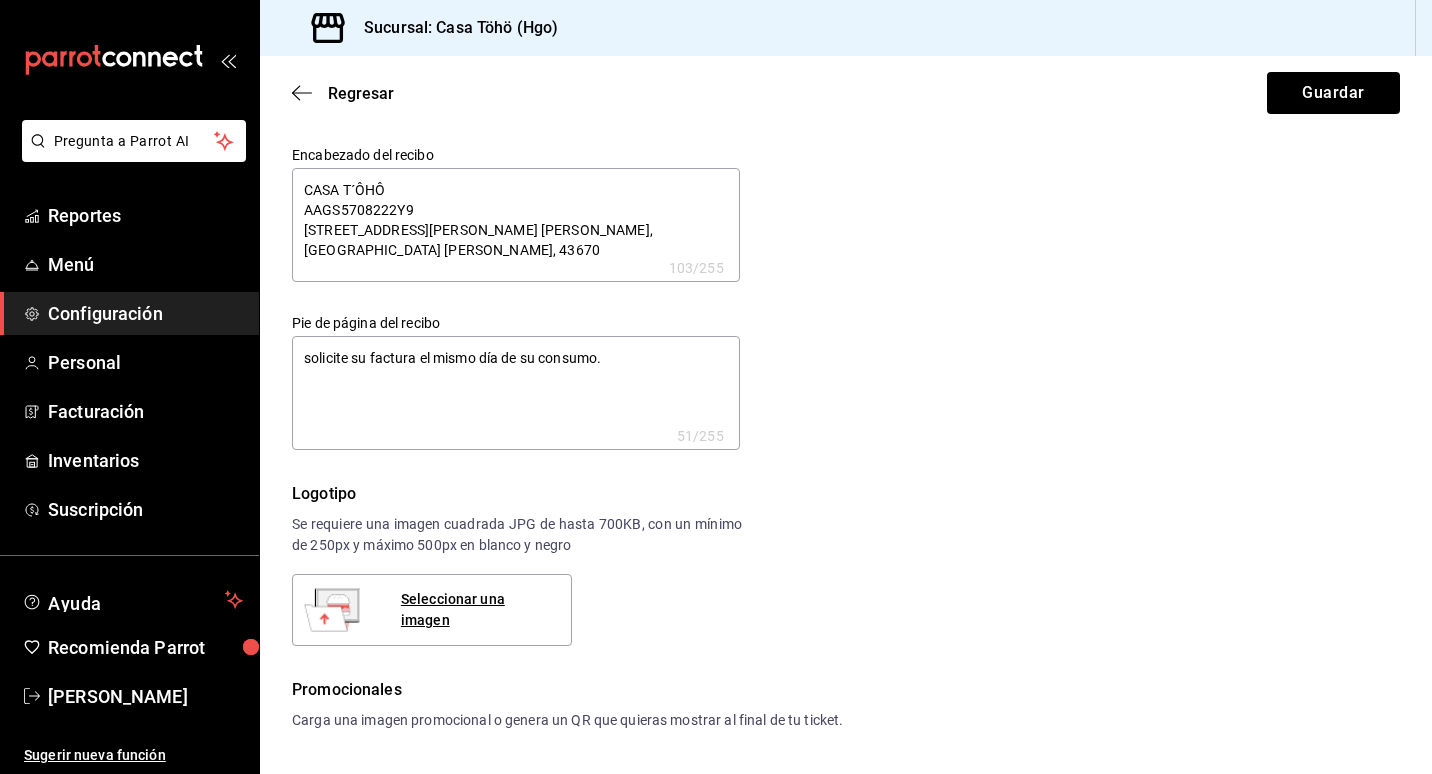click on "CASA T´ÔHÔ
AAGS5708222Y9
Calle Lázaro cárdenas 206 col. Benito Juárez, Tulancingo de bravo, 43670" at bounding box center [516, 225] 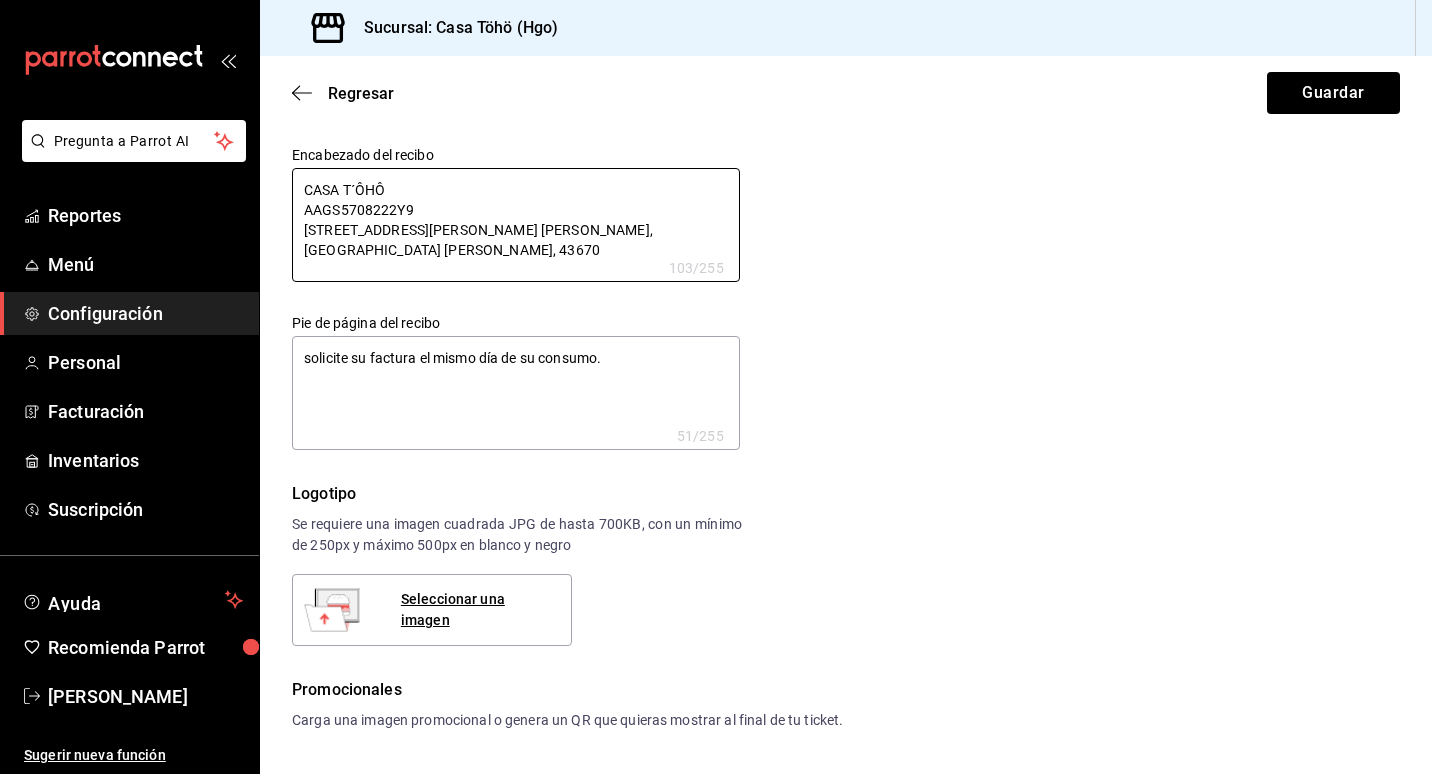 click on "solicite su factura el mismo día de su consumo." at bounding box center [516, 393] 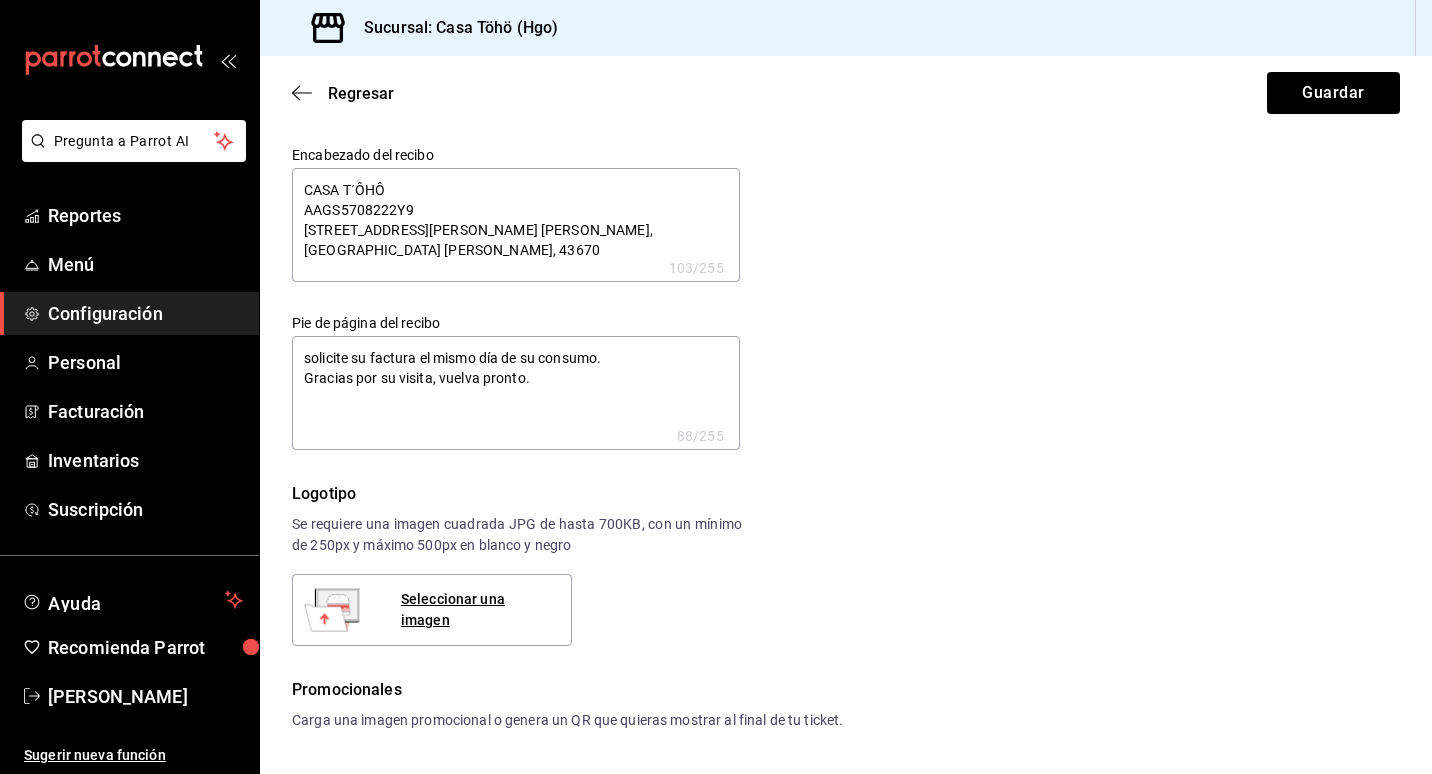 click on "solicite su factura el mismo día de su consumo.
Gracias por su visita, vuelva pronto." at bounding box center [516, 393] 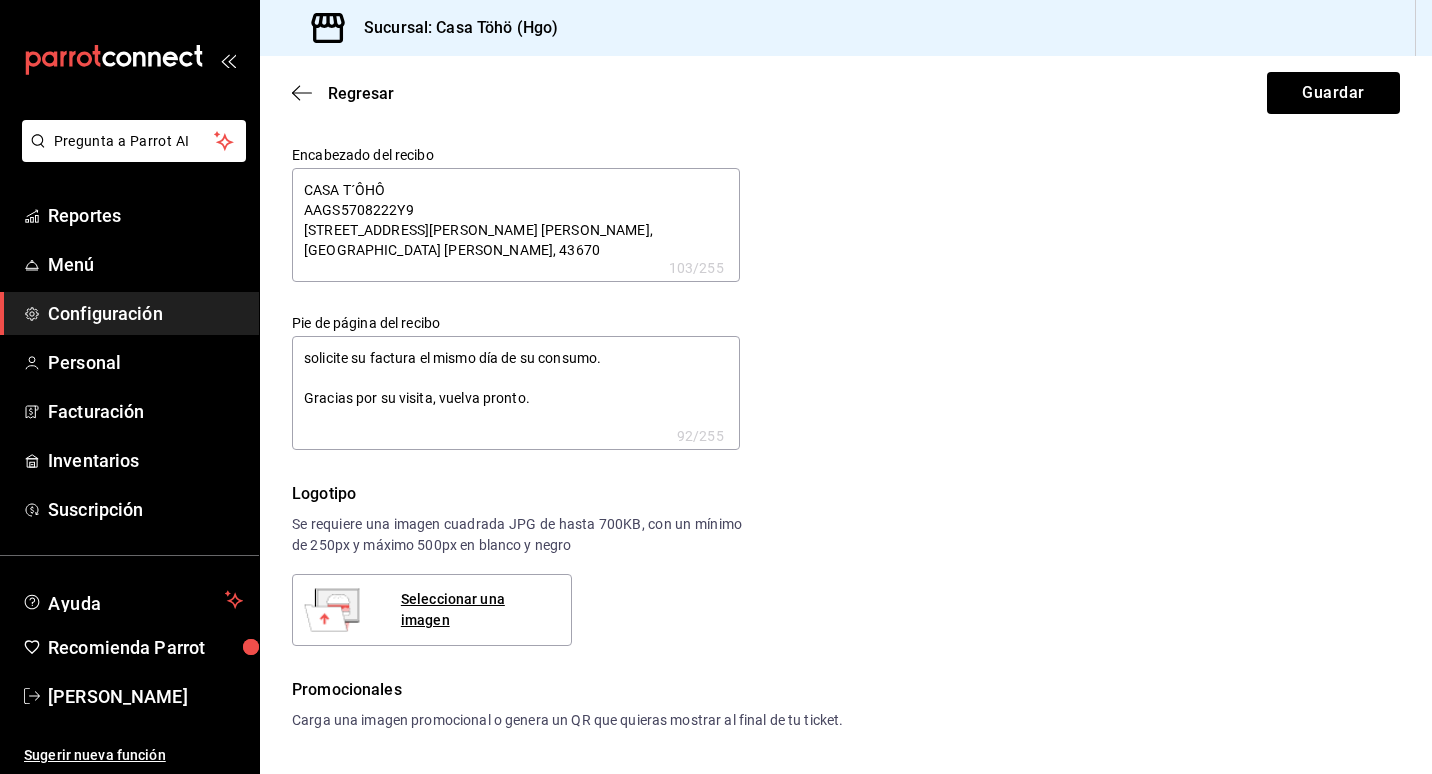 click on "Encabezado del recibo CASA T´ÔHÔ
AAGS5708222Y9
Calle Lázaro Cárdenas 206 col. Benito Juárez, Tulancingo de bravo, 43670 x 103 /255 Encabezado del recibo Pie de página del recibo solicite su factura el mismo día de su consumo.
Gracias por su visita, vuelva pronto. x 92 /255 Pie de página del recibo" at bounding box center (834, 286) 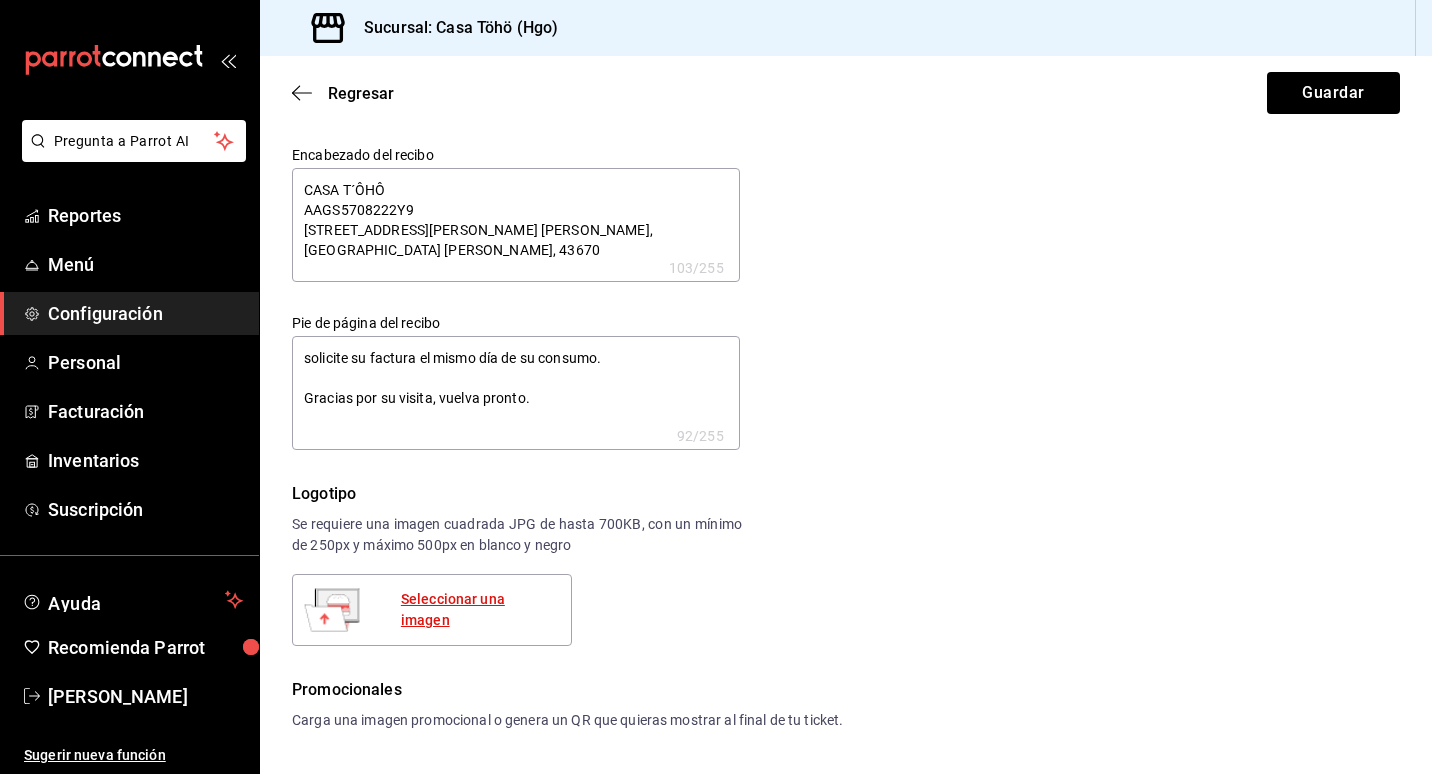 click on "Seleccionar una imagen" at bounding box center (478, 610) 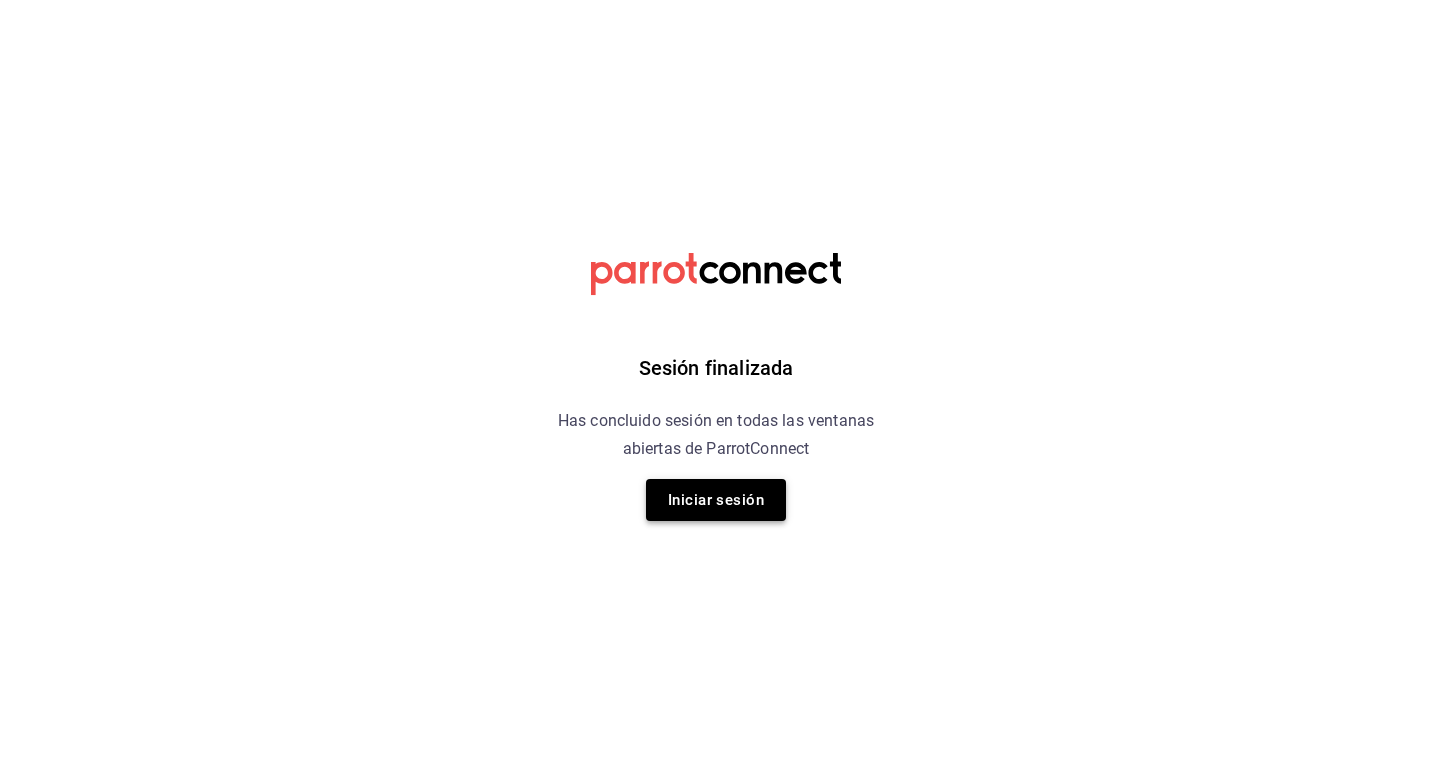 click on "Iniciar sesión" at bounding box center [716, 500] 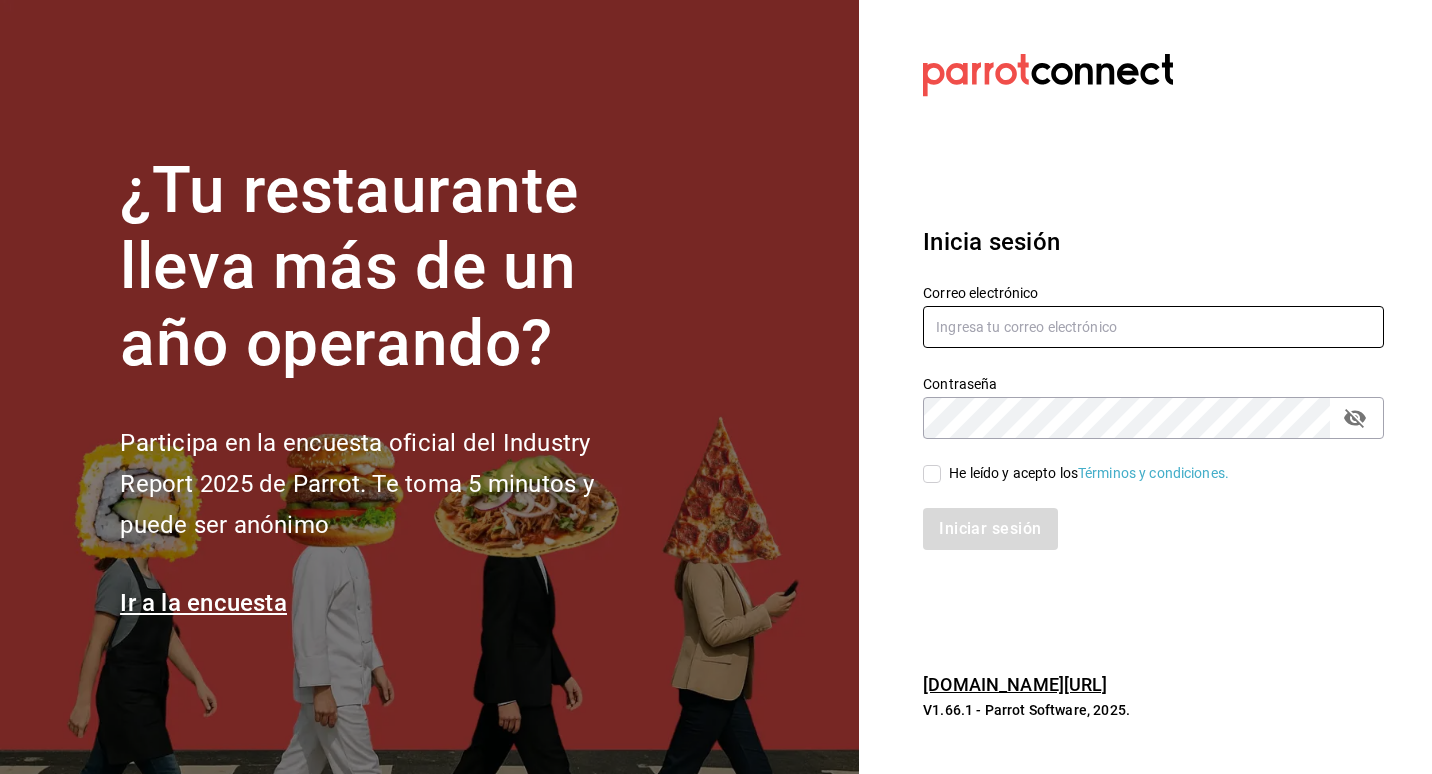 click at bounding box center [1153, 327] 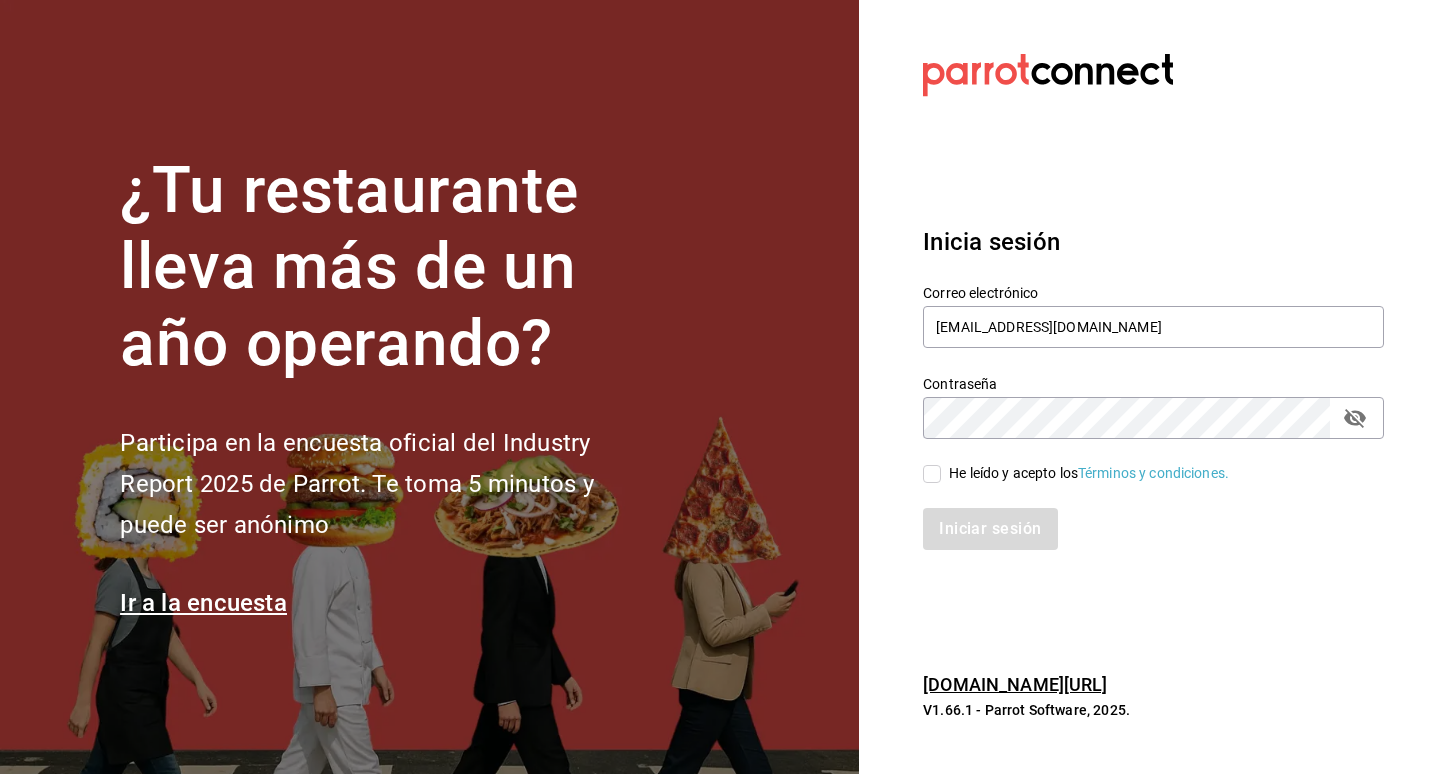 click on "He leído y acepto los  Términos y condiciones." at bounding box center [1141, 462] 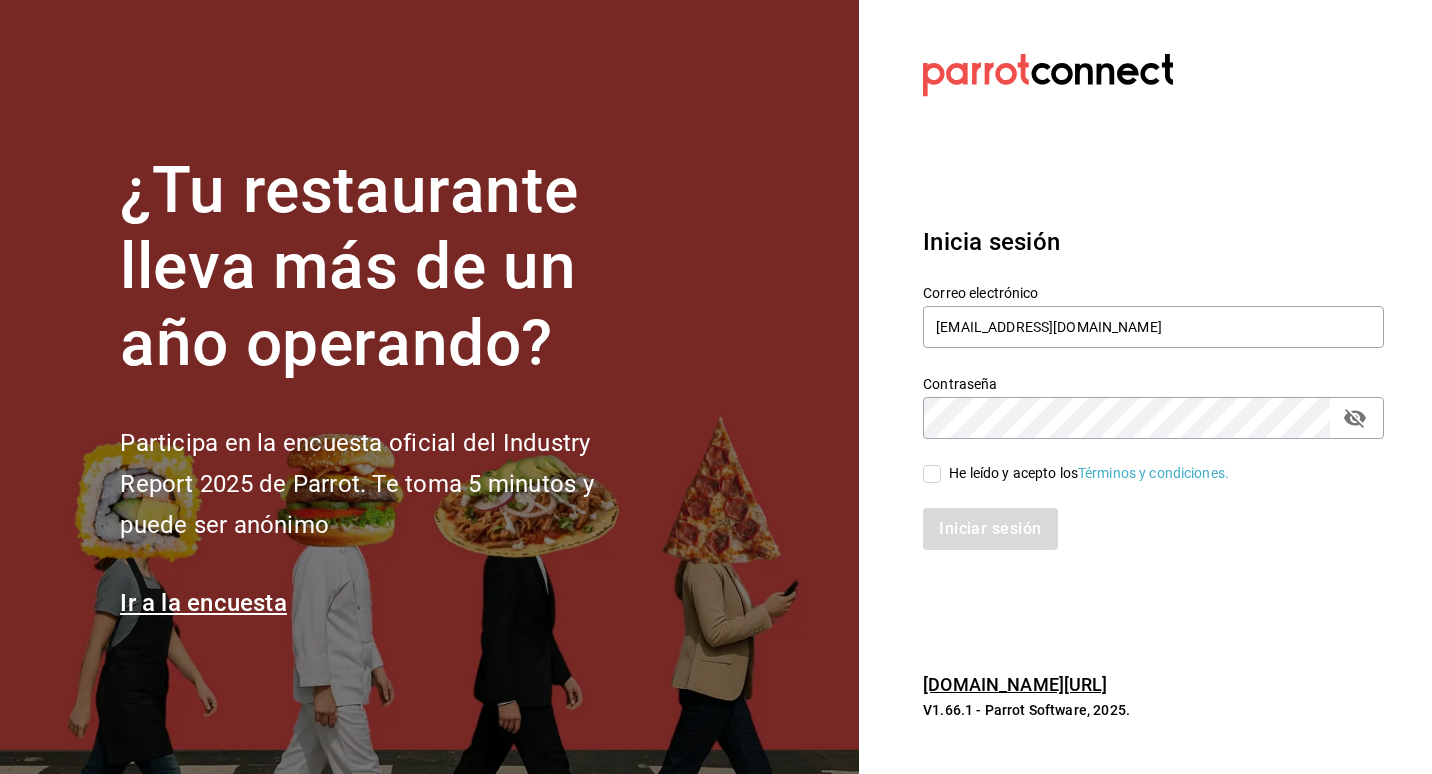 click on "He leído y acepto los  Términos y condiciones." at bounding box center [1089, 473] 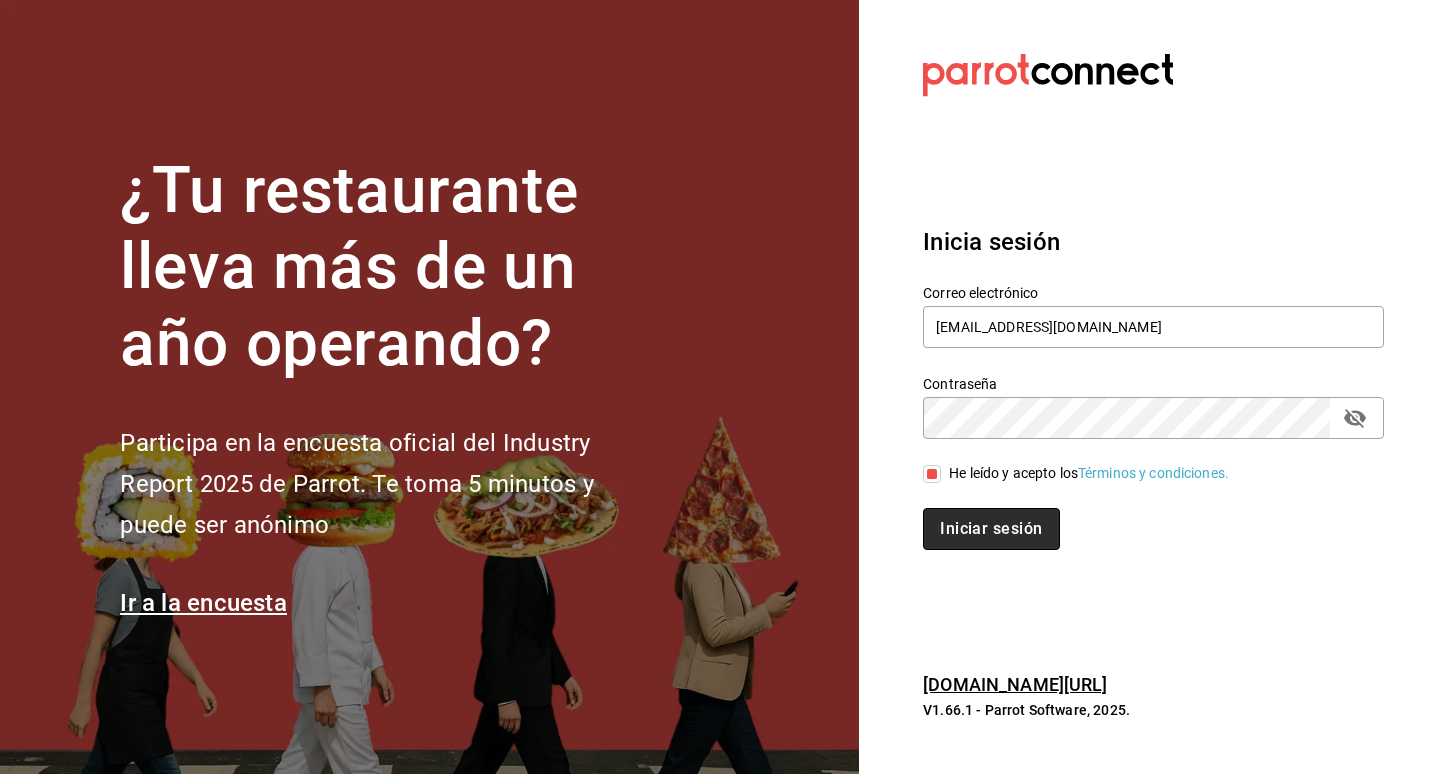click on "Iniciar sesión" at bounding box center [991, 529] 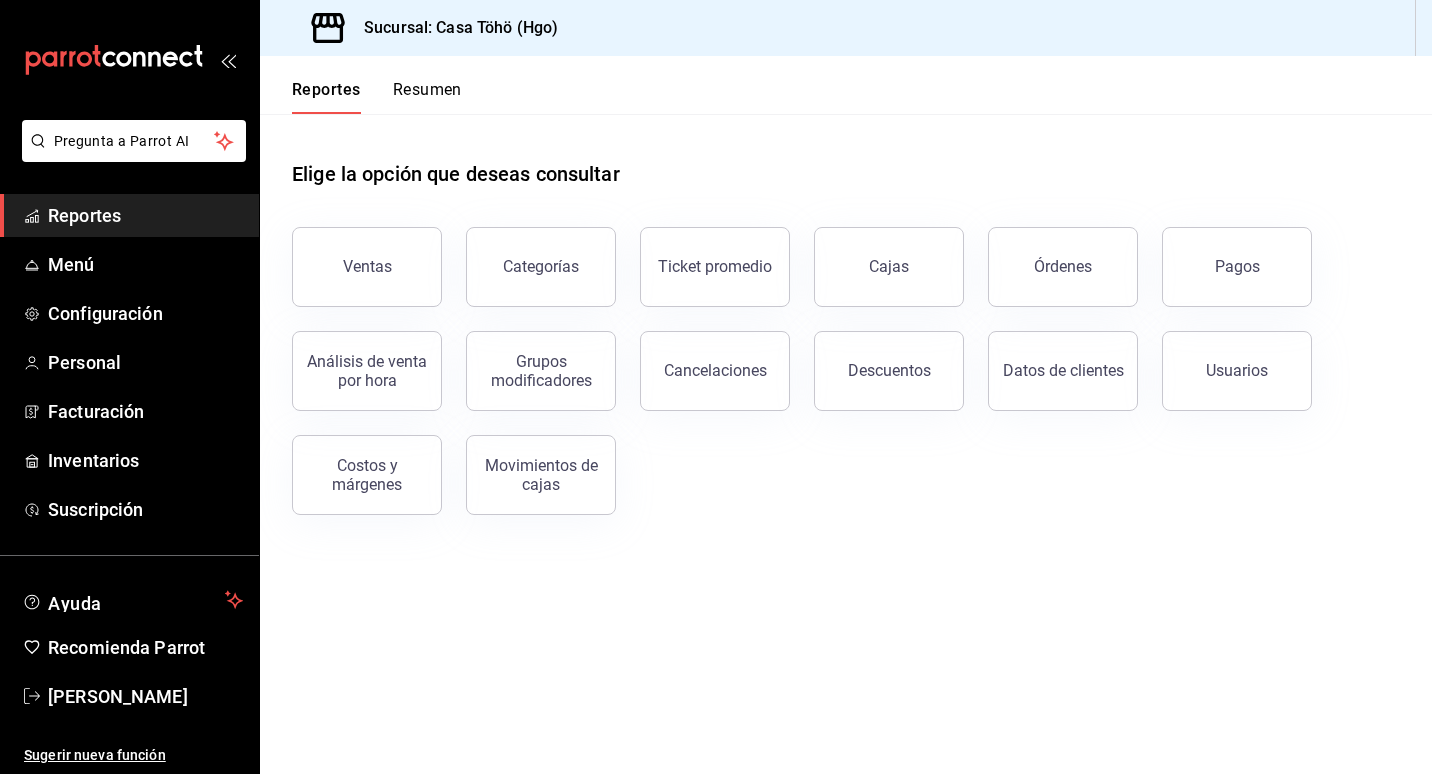scroll, scrollTop: 0, scrollLeft: 0, axis: both 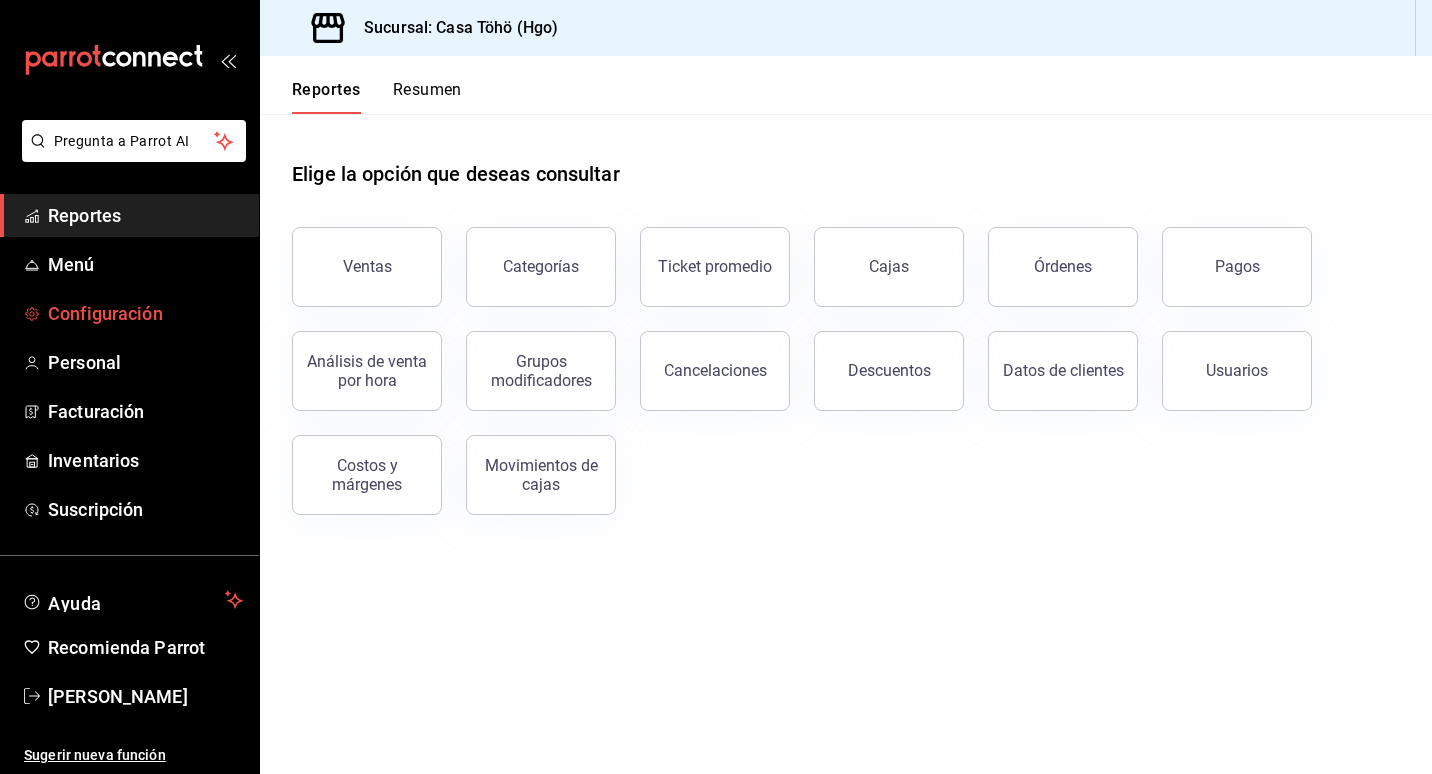 click on "Configuración" at bounding box center [145, 313] 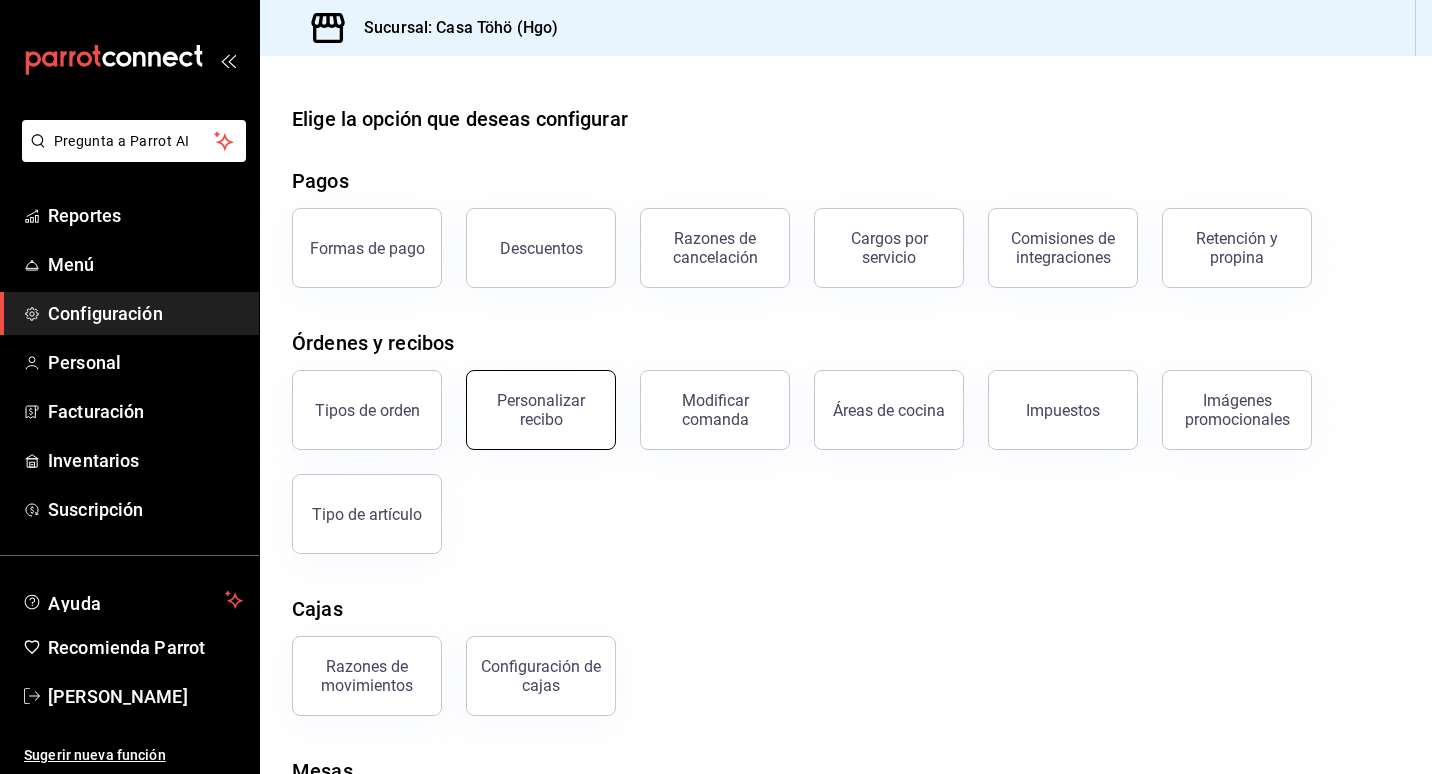 click on "Personalizar recibo" at bounding box center [541, 410] 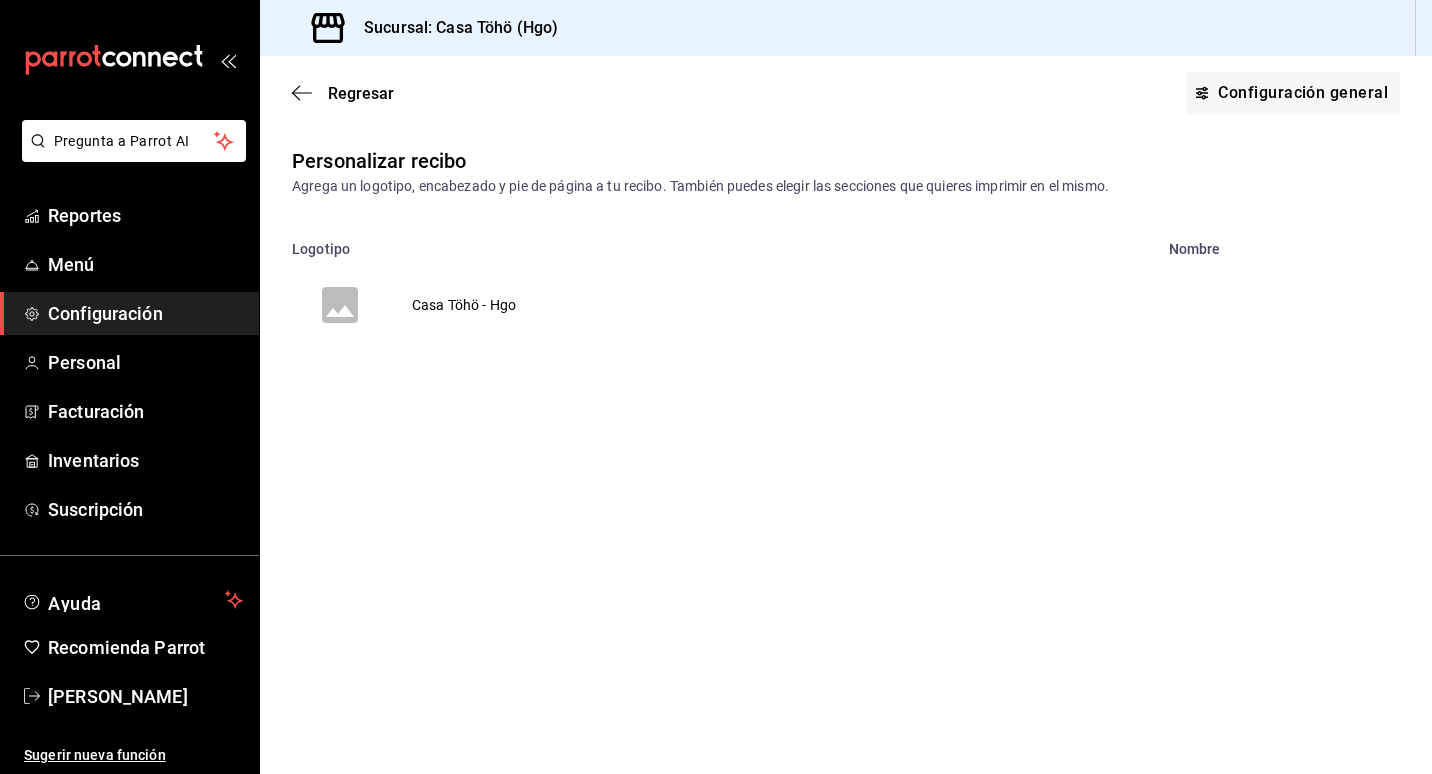 click on "Casa Töhö - Hgo" at bounding box center [464, 305] 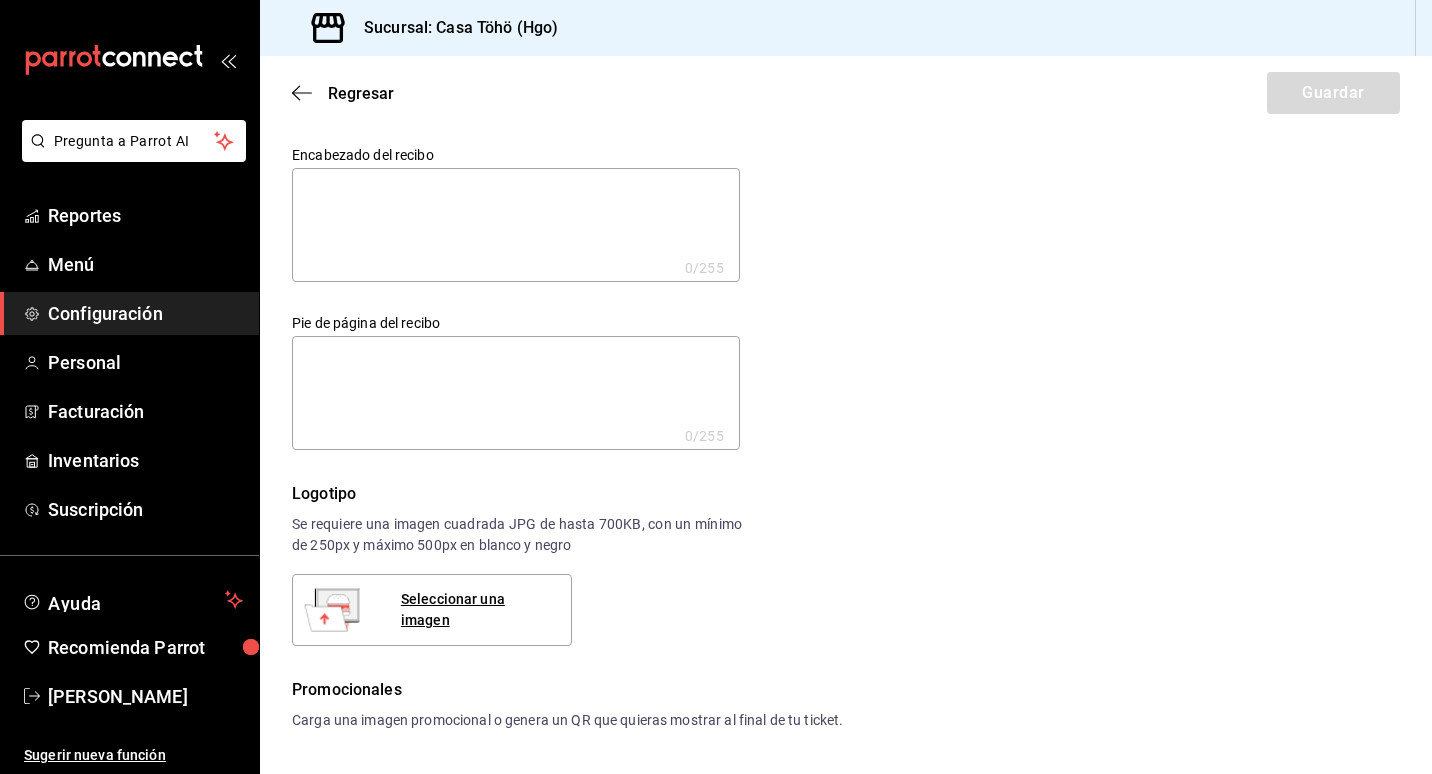 click at bounding box center [516, 225] 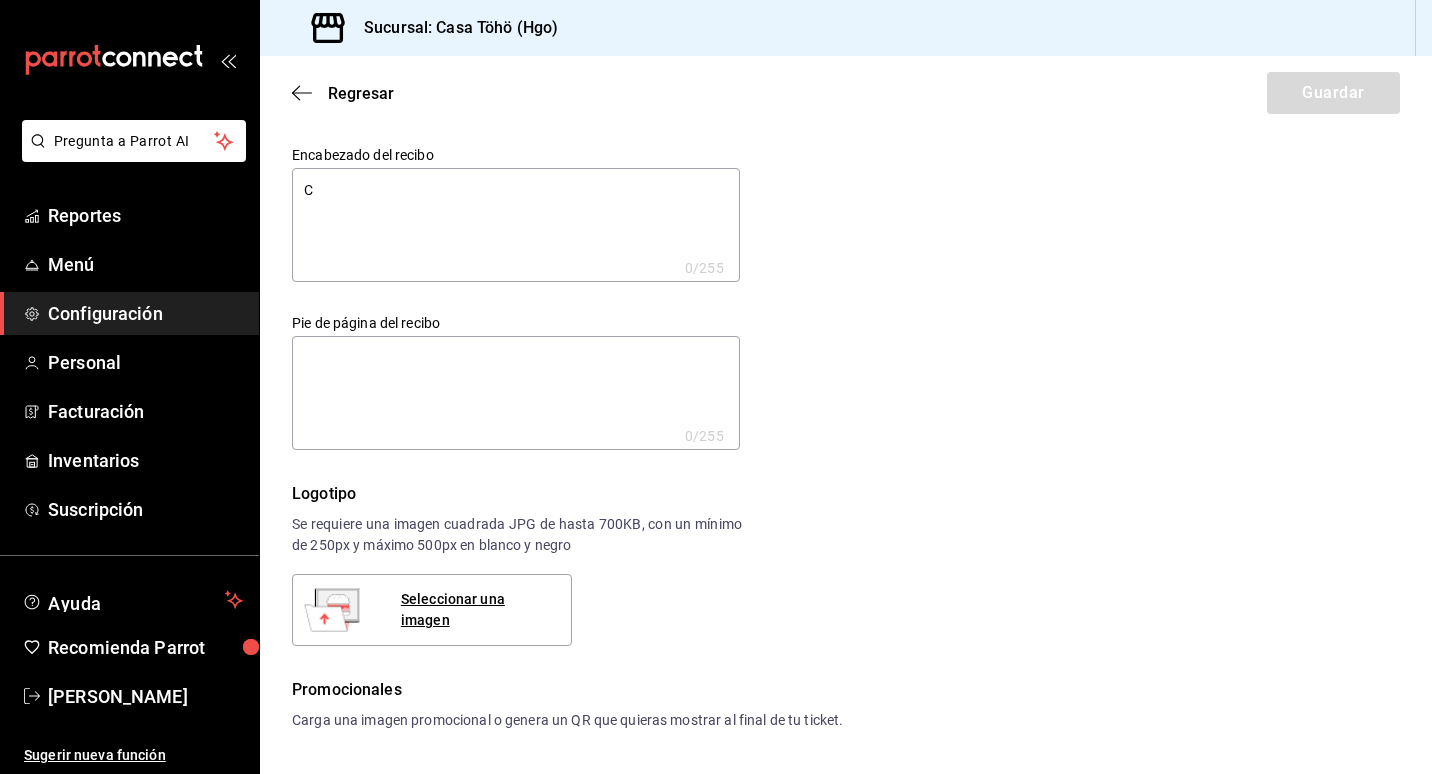 type on "x" 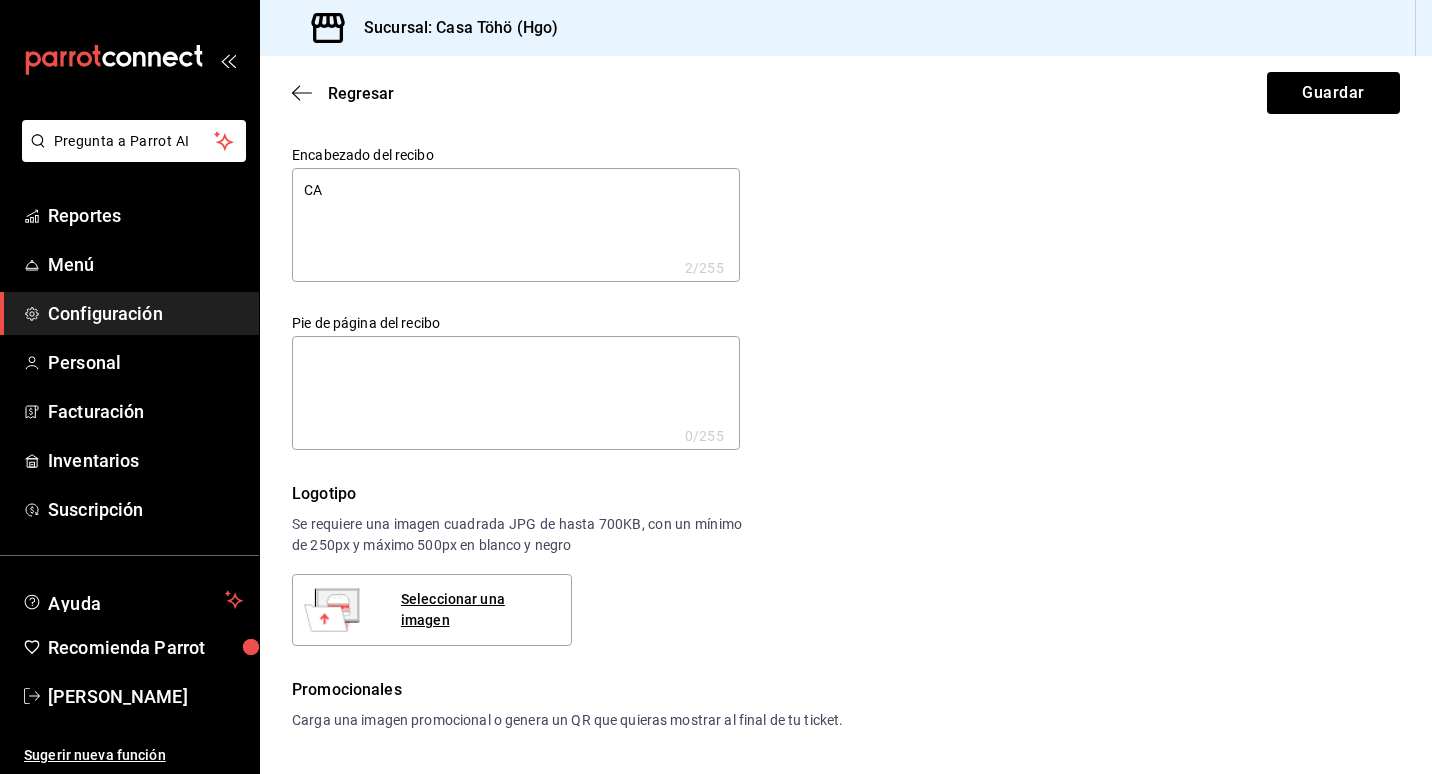 type on "CAS" 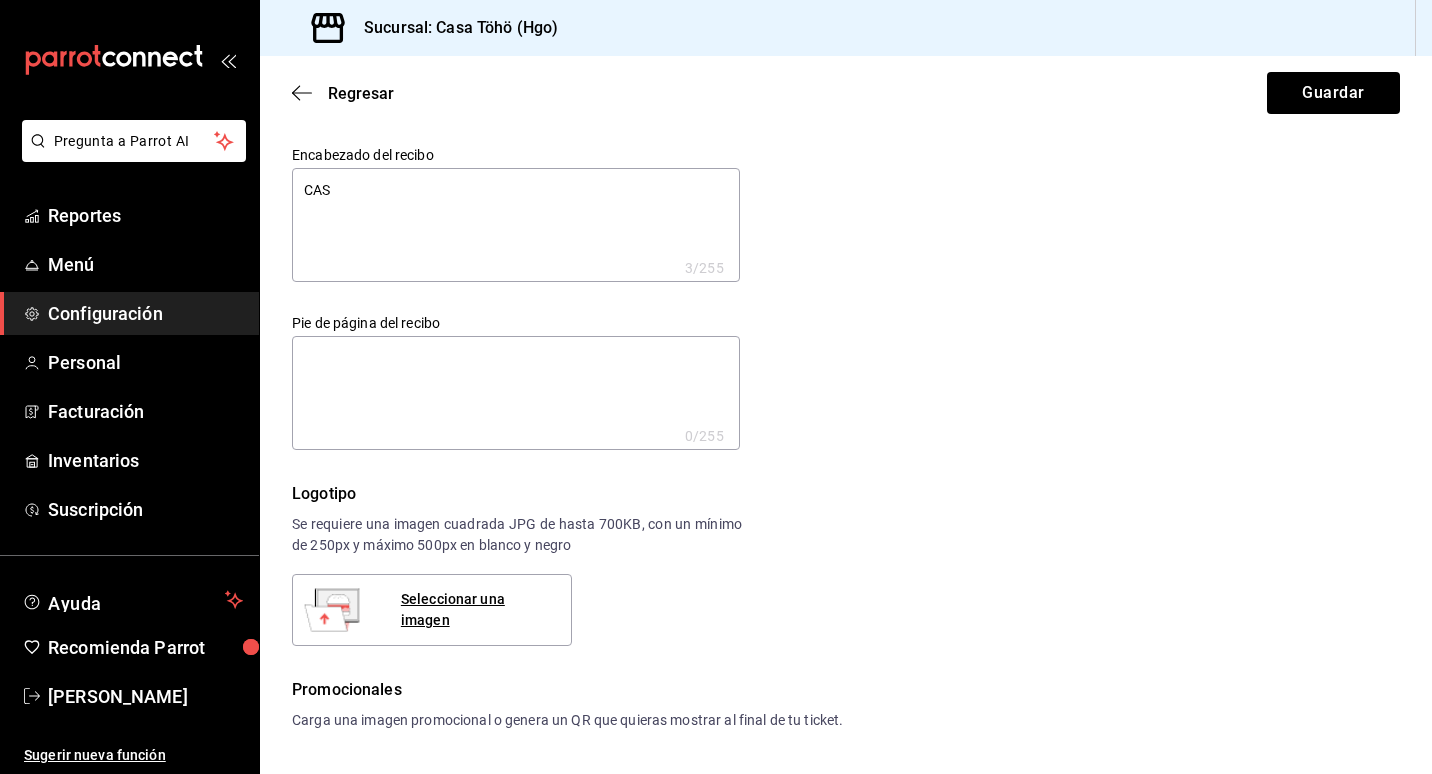 type on "CASA" 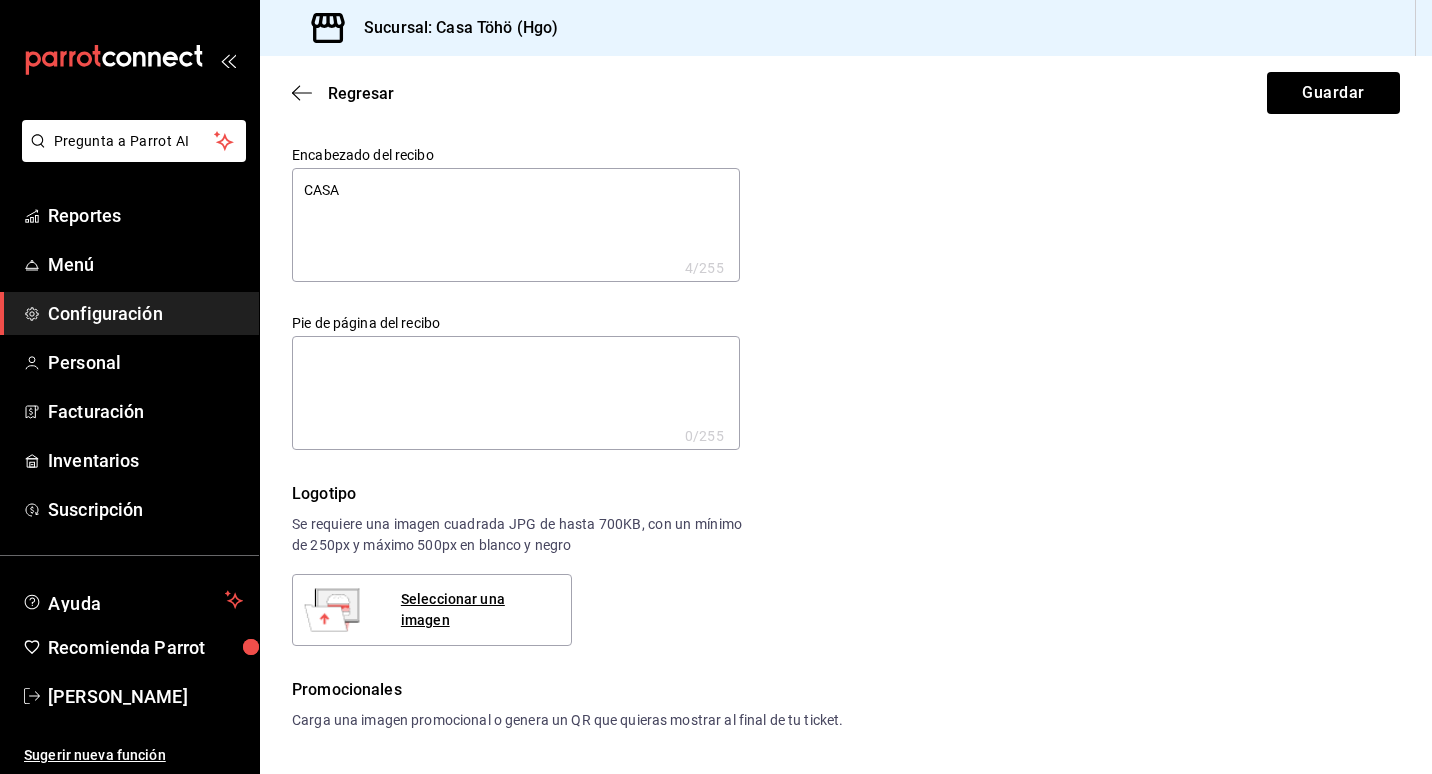 type on "CASA" 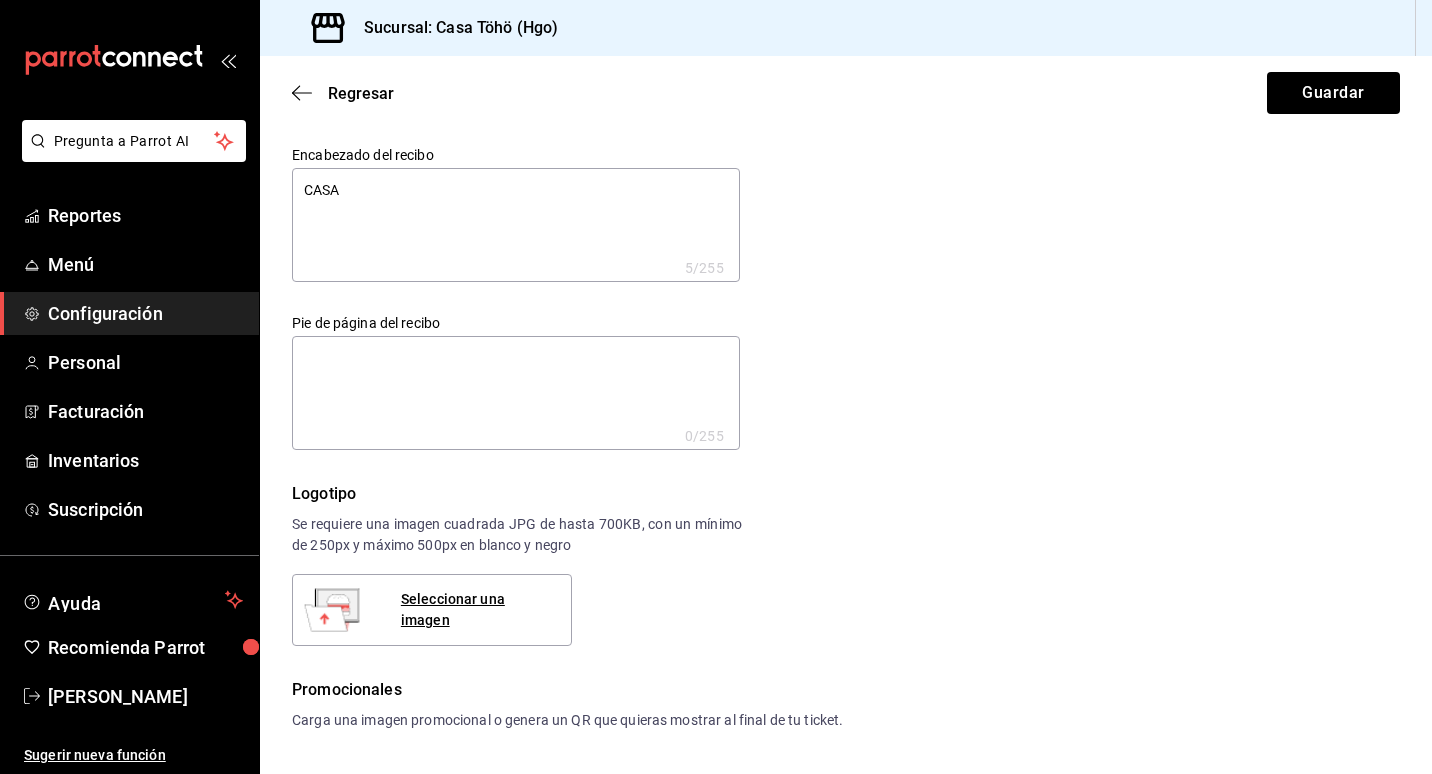 type on "CASA T" 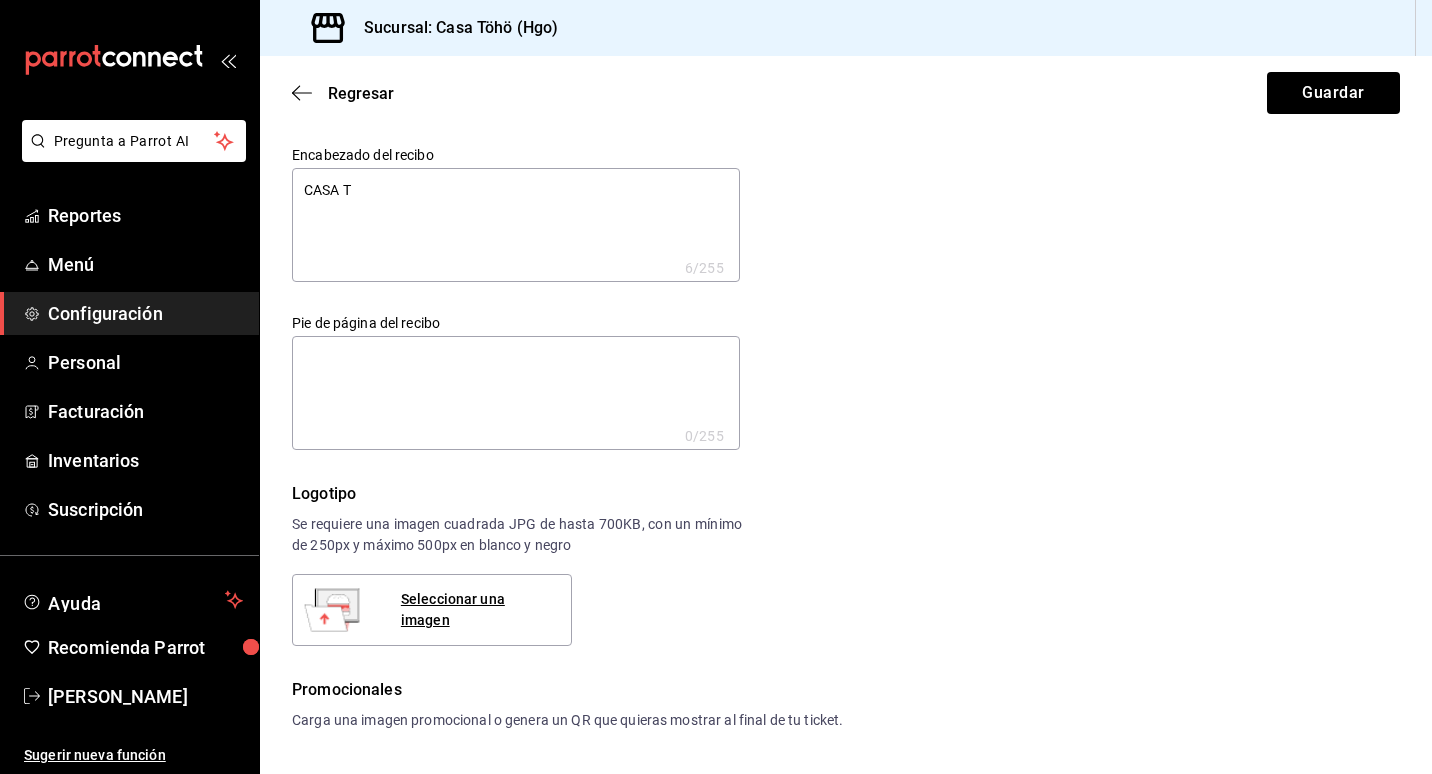 type on "CASA T´" 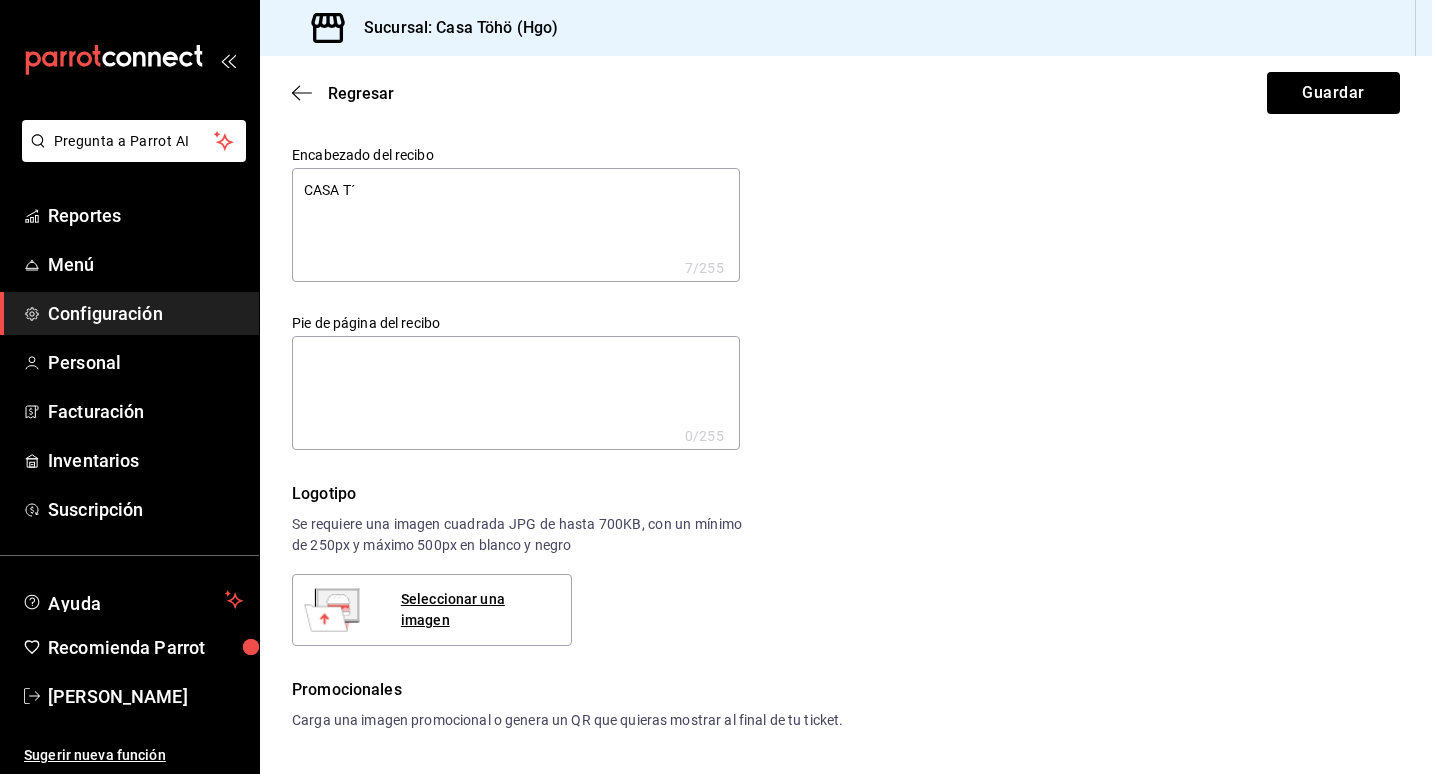 type on "CASA T´Ô" 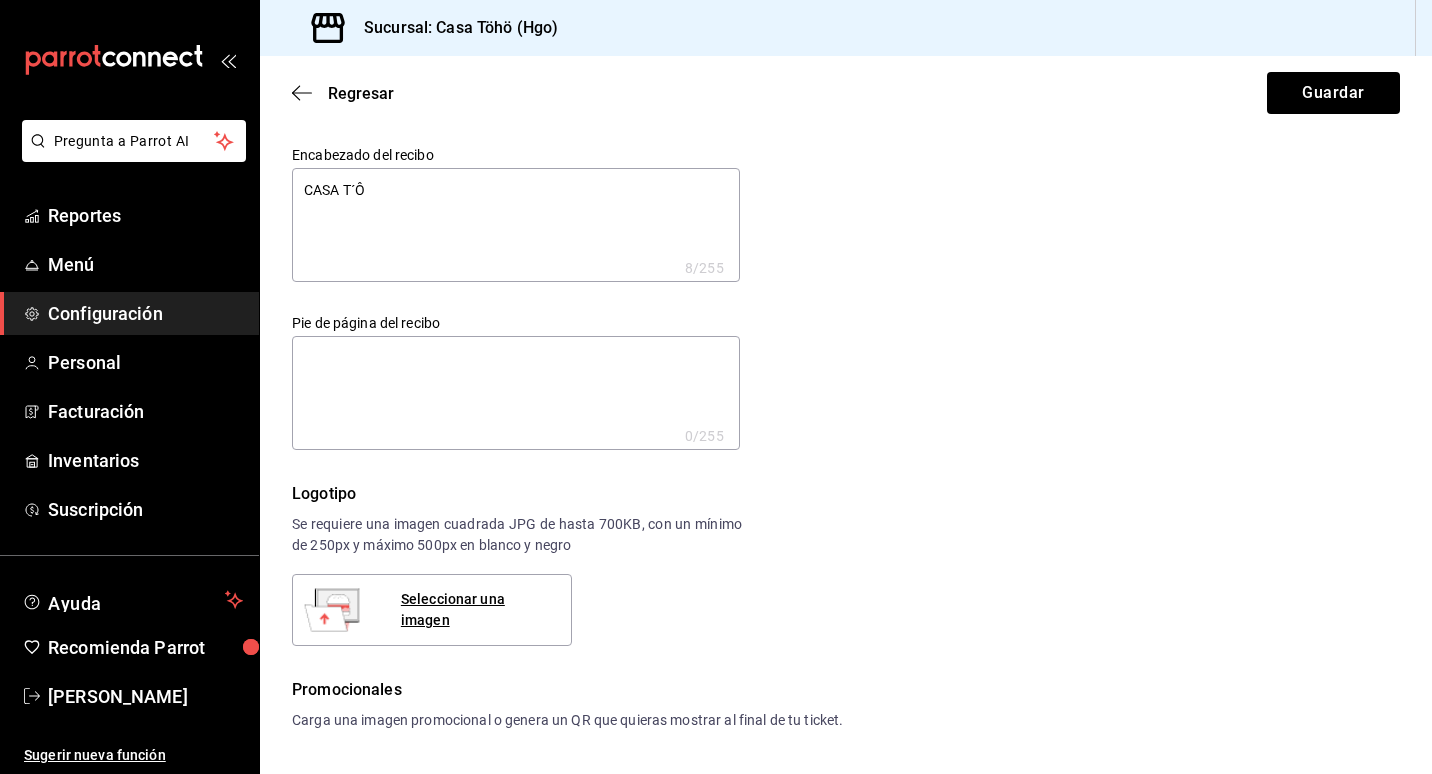 type on "CASA T´ÔH" 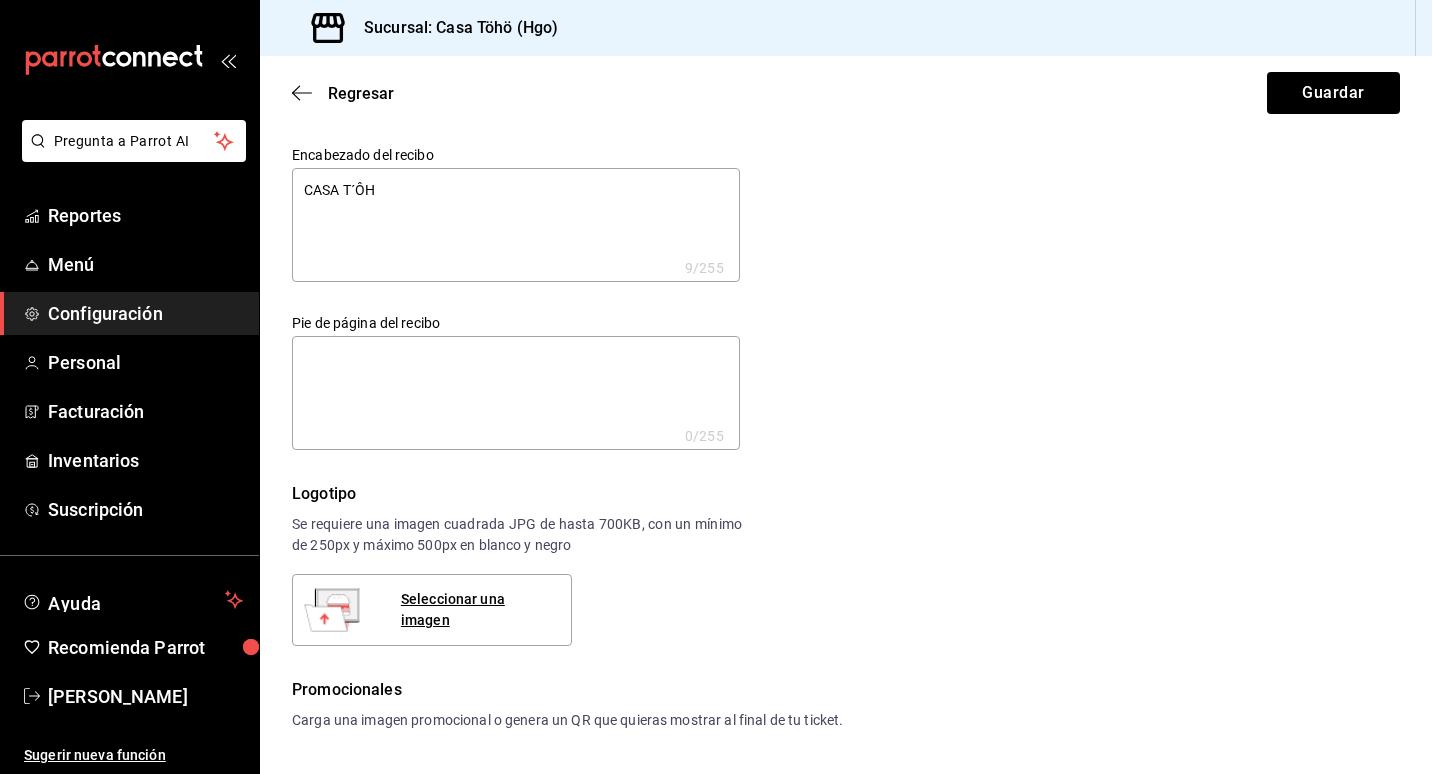 type on "CASA T´ÔHÔ" 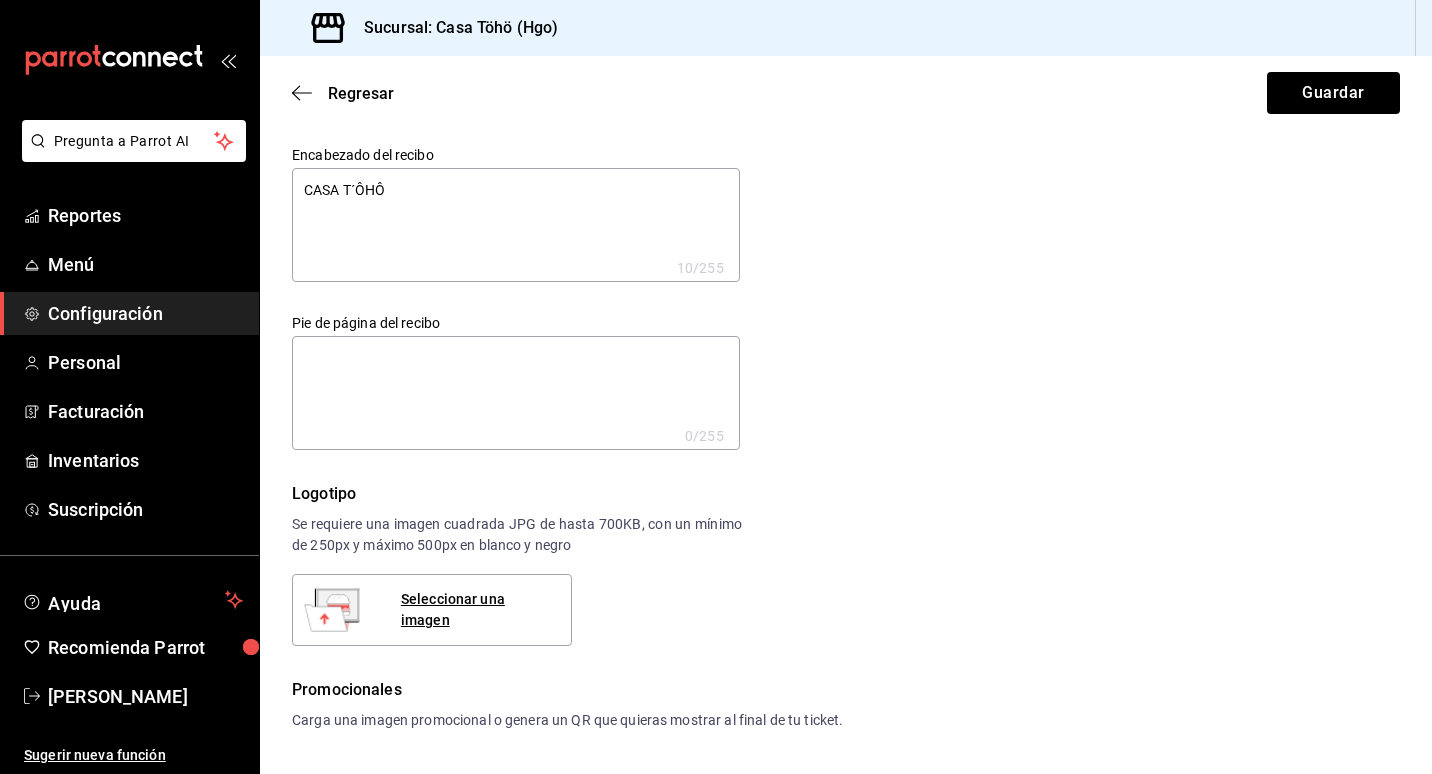 type on "CASA T´ÔHÔ" 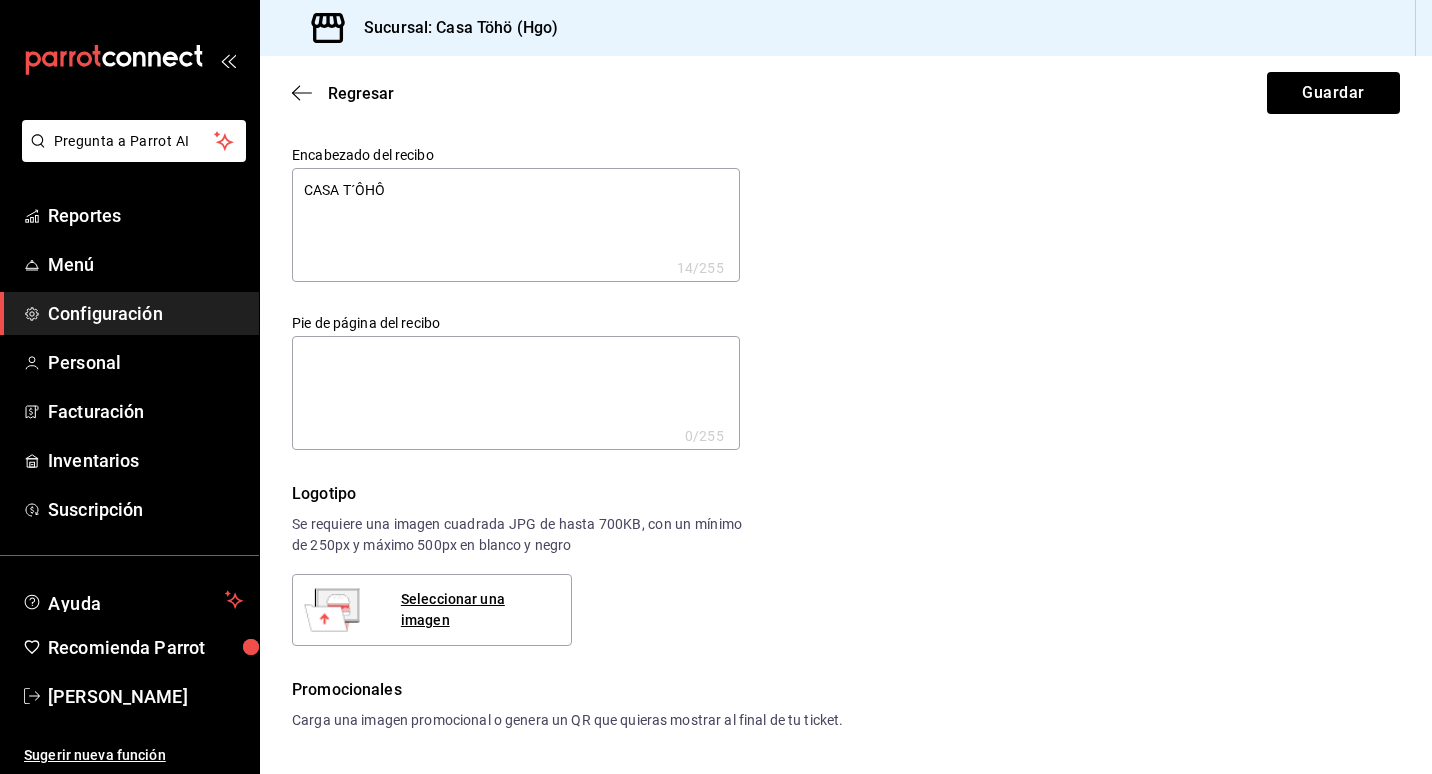 type on "CASA T´ÔHÔ
A" 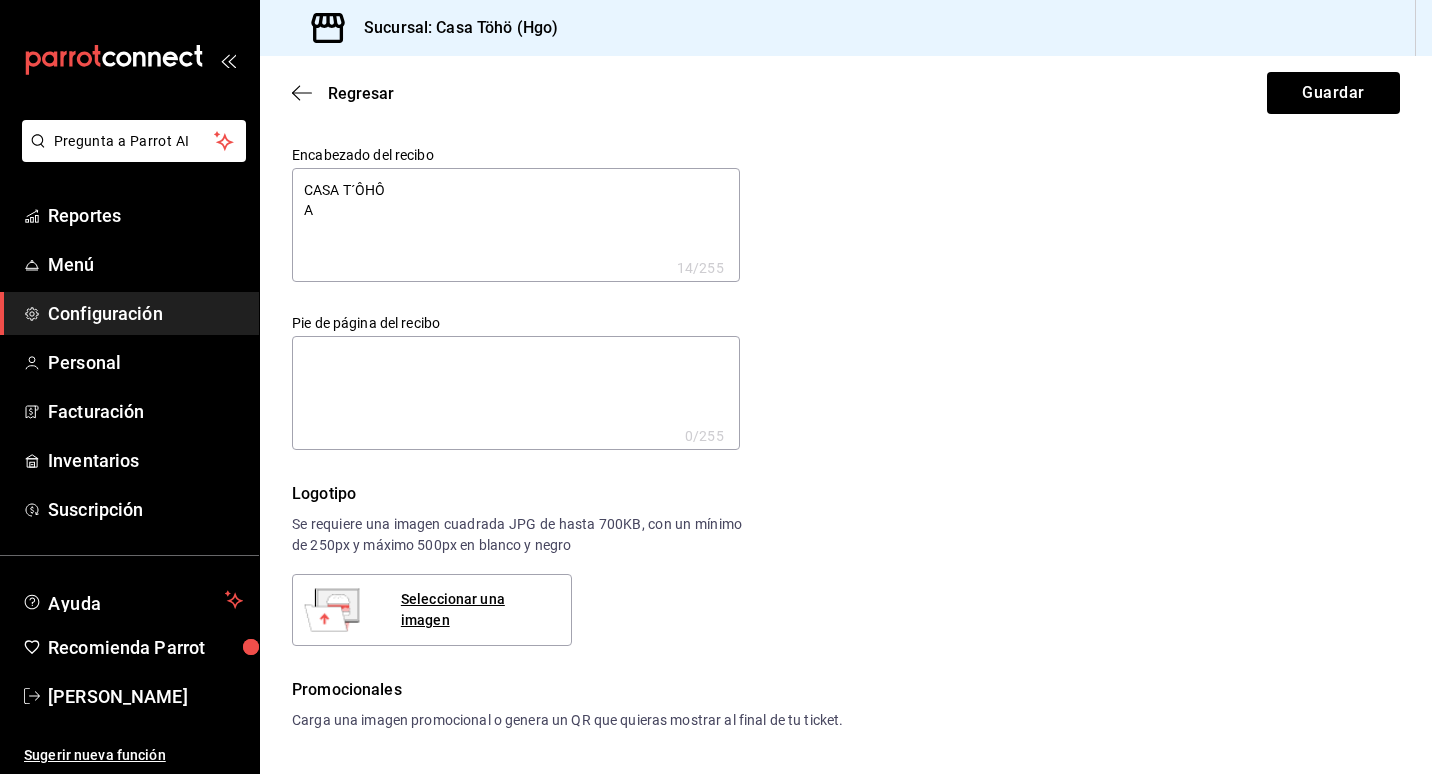 type on "CASA T´ÔHÔ
AA" 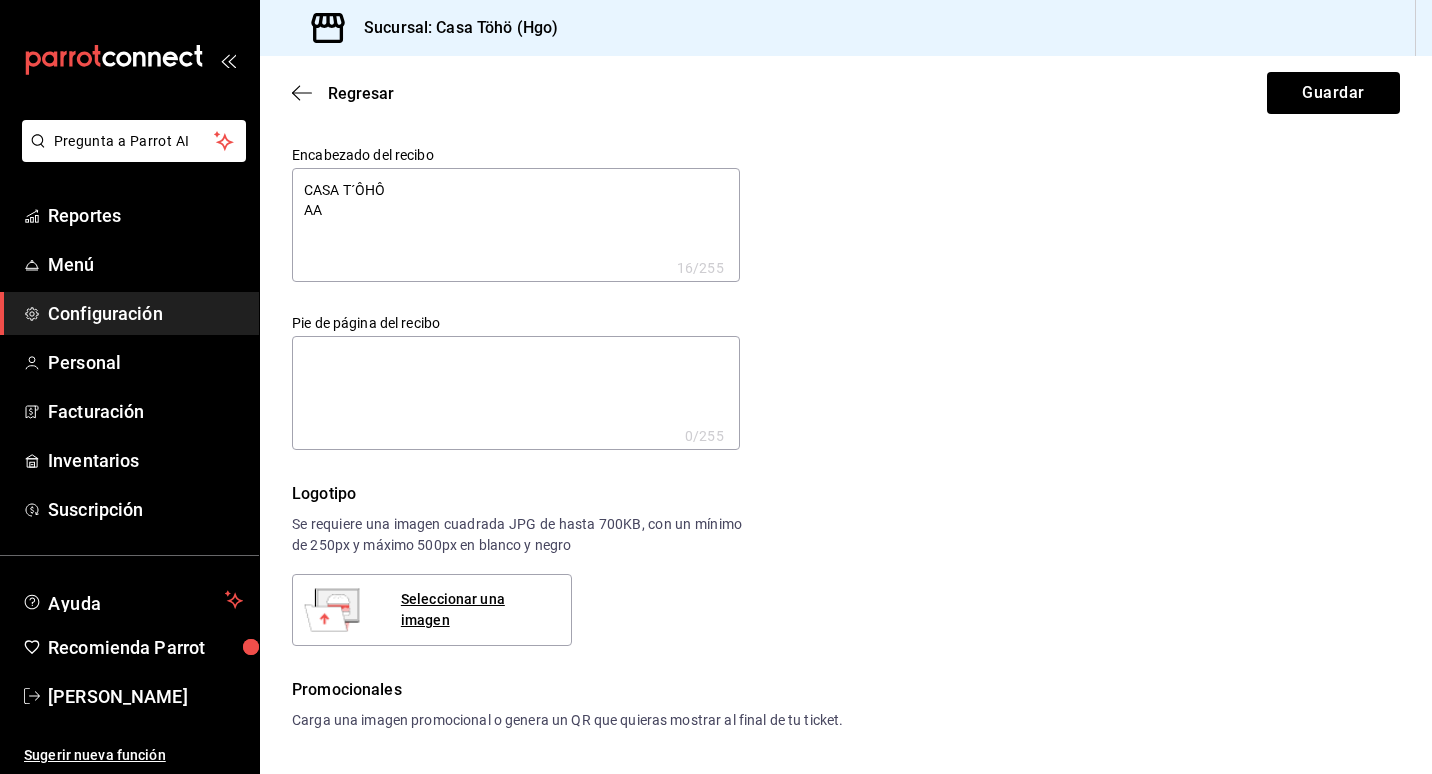 type on "CASA T´ÔHÔ
AAG" 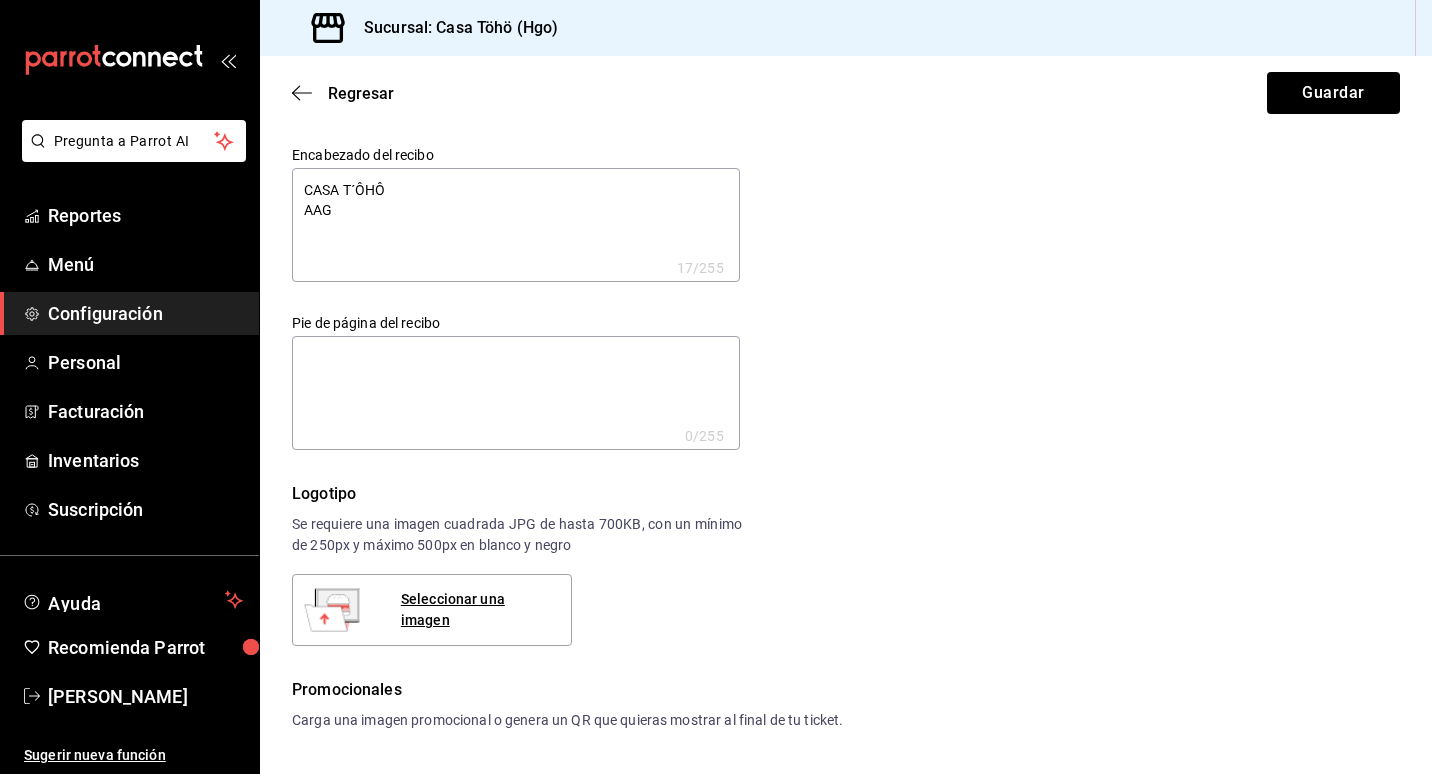 type on "CASA T´ÔHÔ
AAGS" 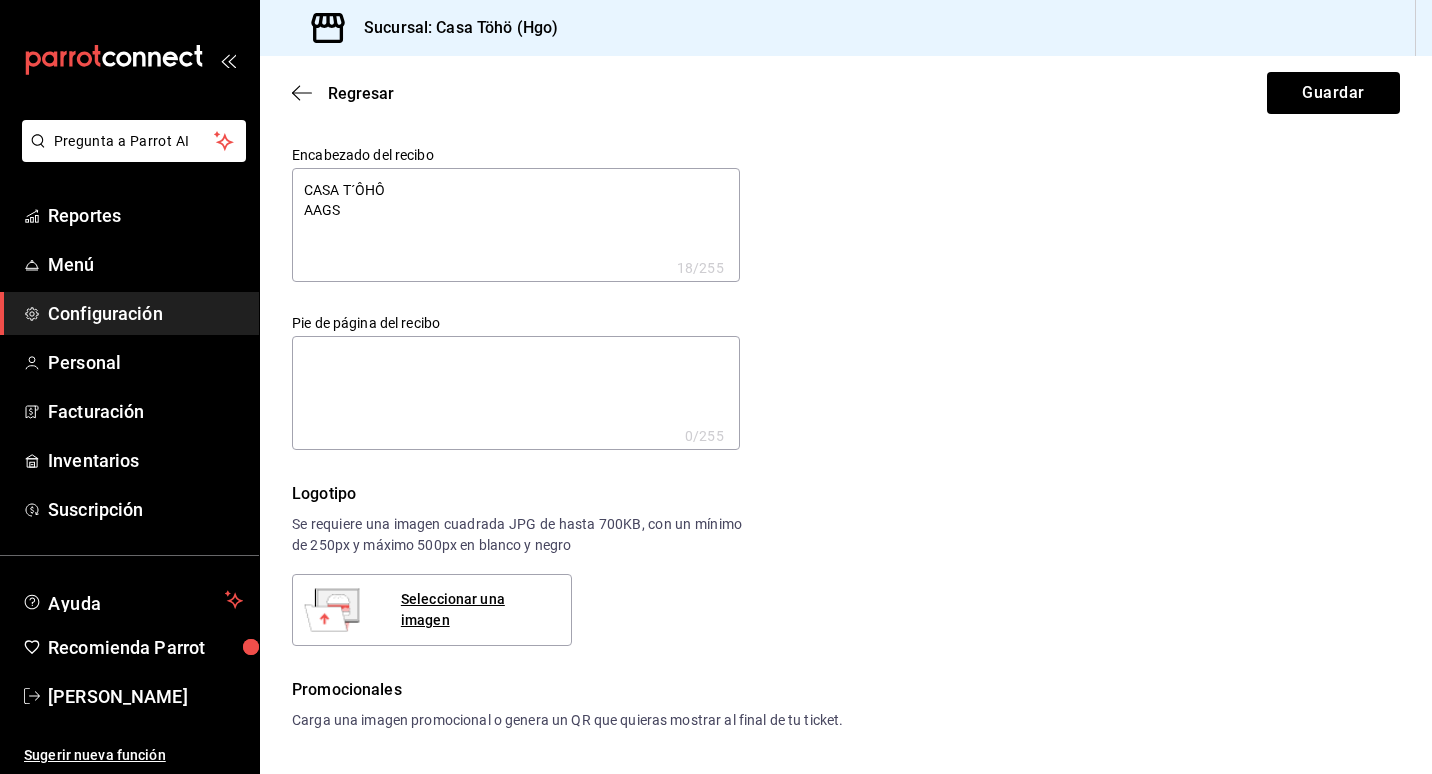 type on "CASA T´ÔHÔ
AAGS5" 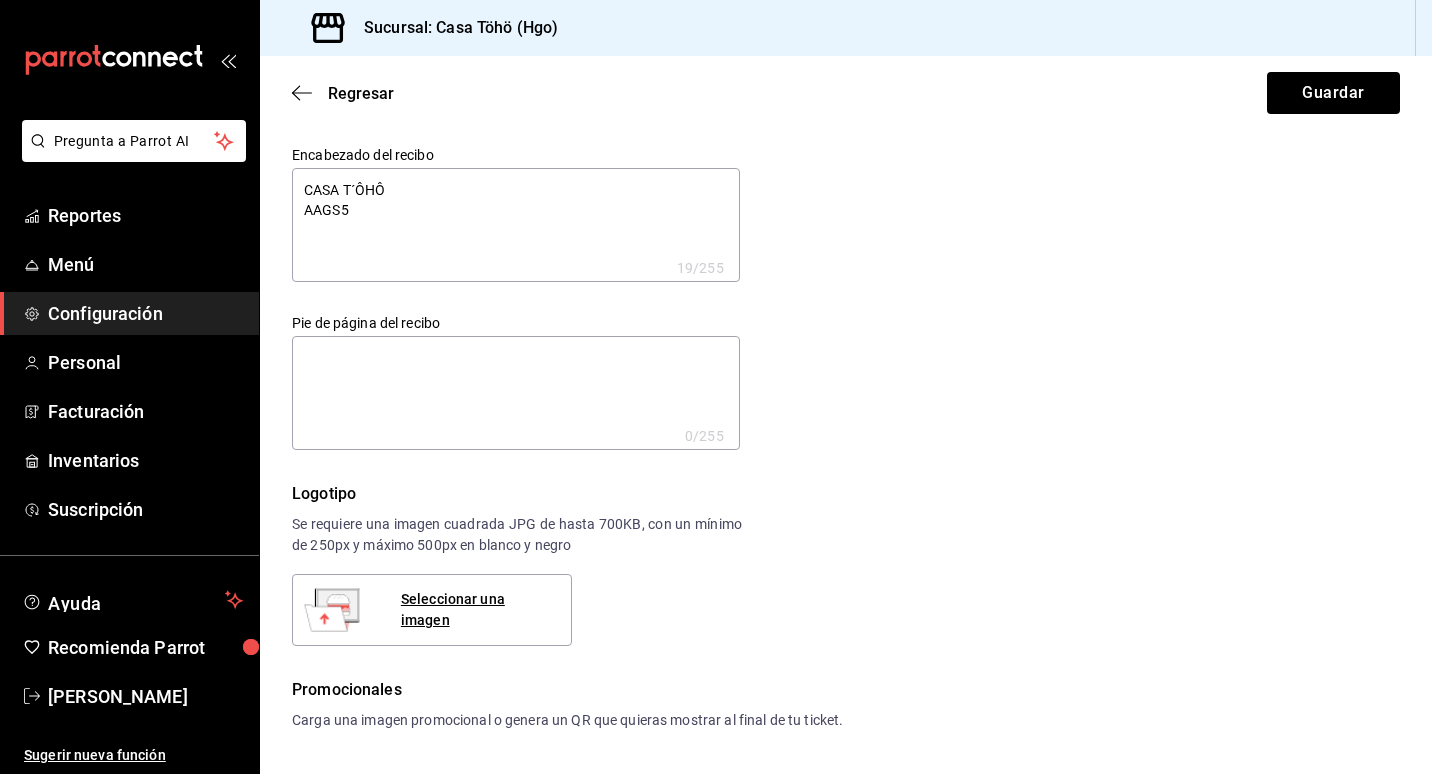 type on "CASA T´ÔHÔ
AAGS57" 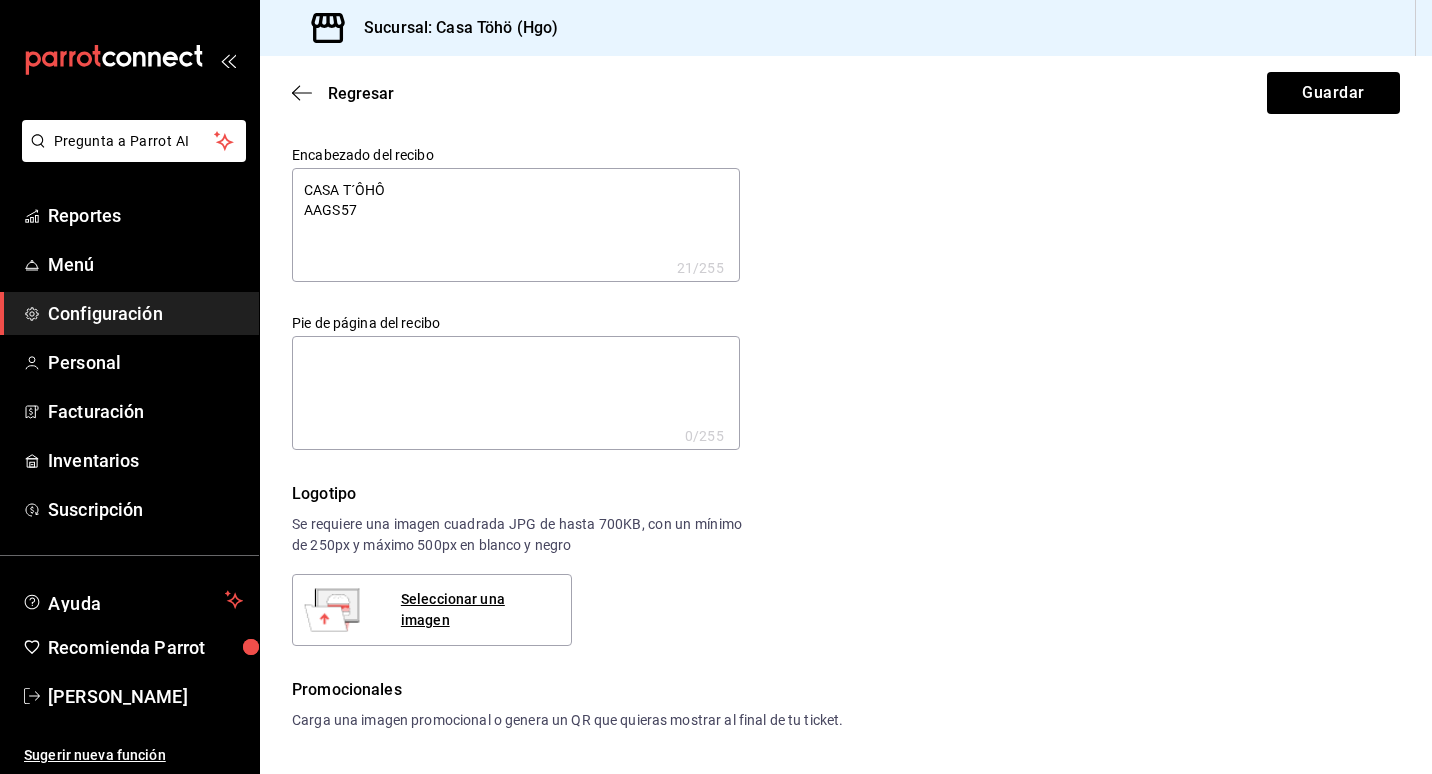 type on "CASA T´ÔHÔ
AAGS570" 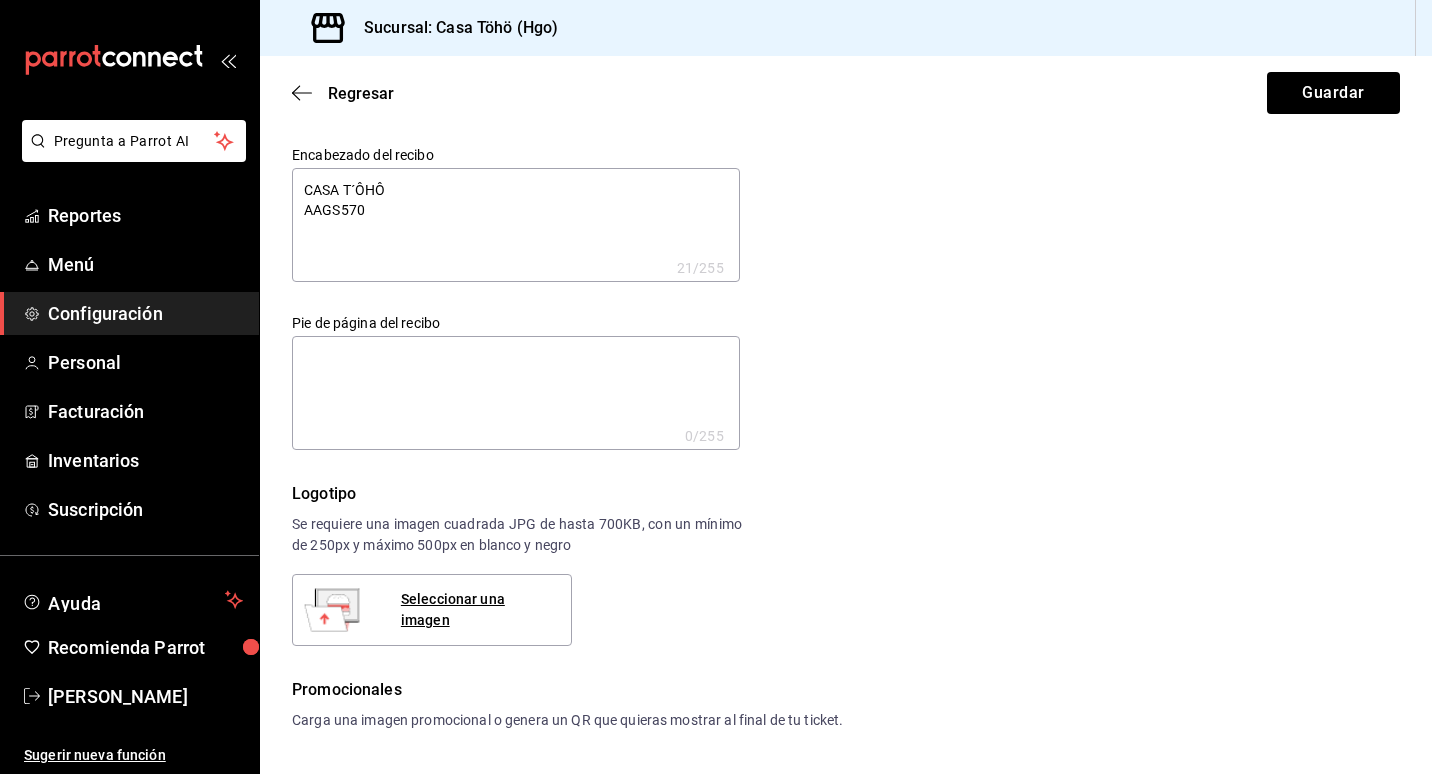 type on "CASA T´ÔHÔ
AAGS5708" 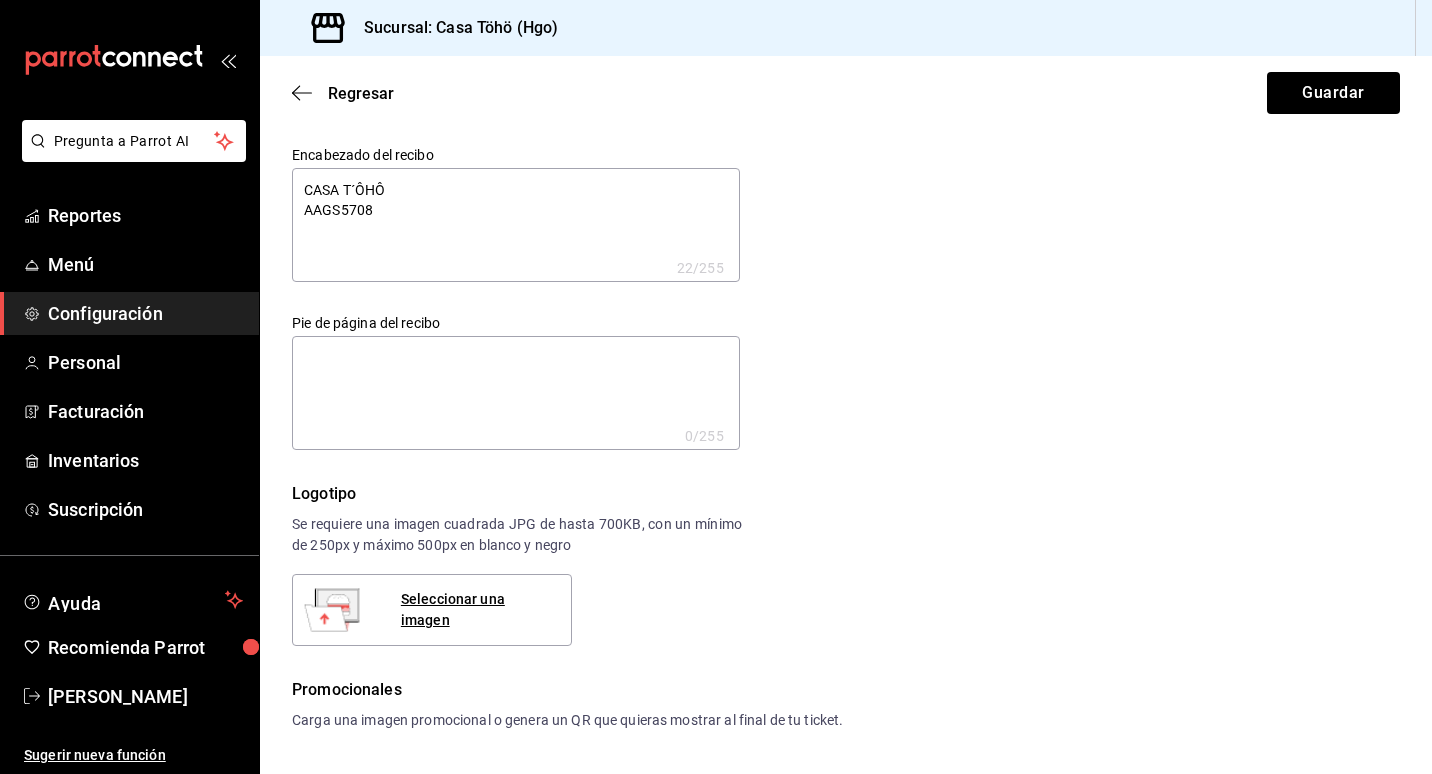 type on "CASA T´ÔHÔ
AAGS57082" 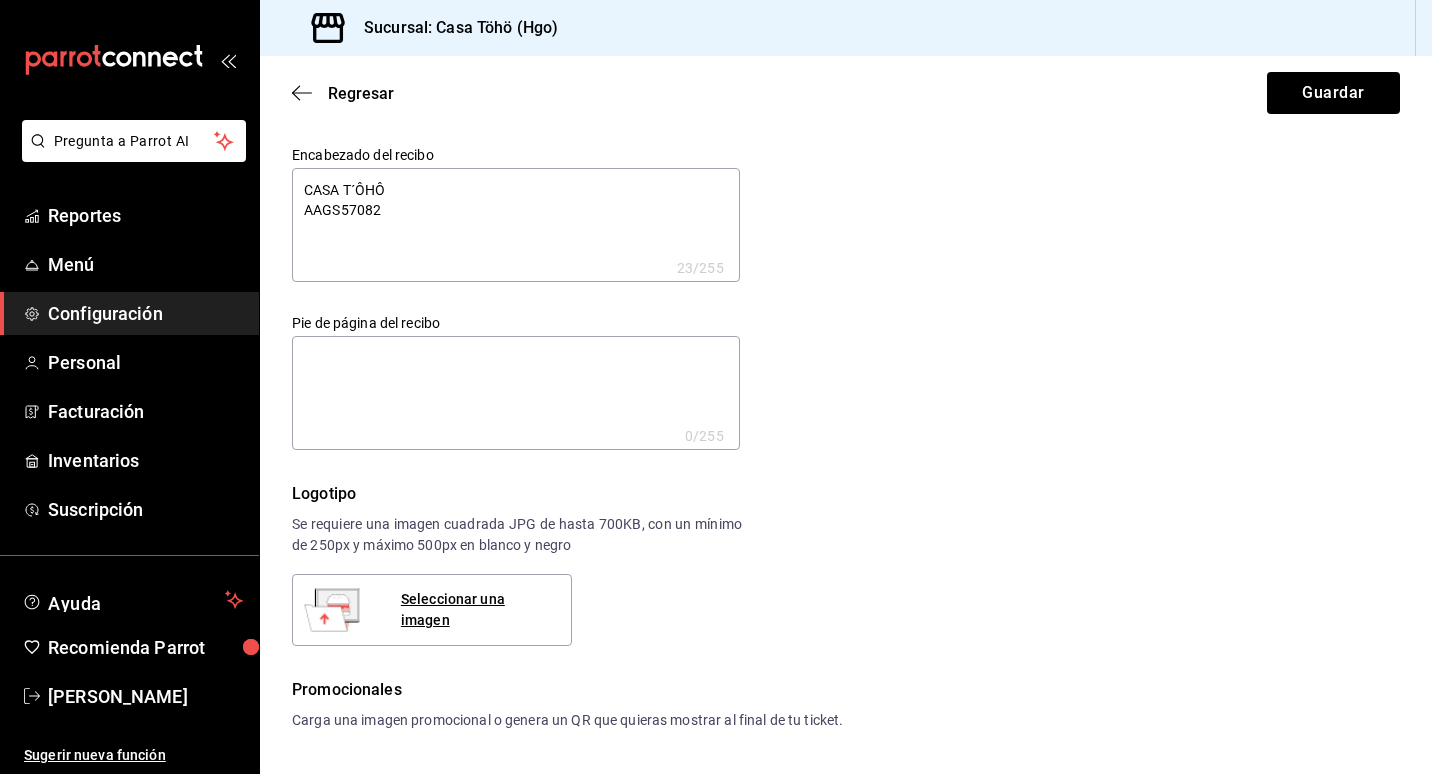 type on "CASA T´ÔHÔ
AAGS570822" 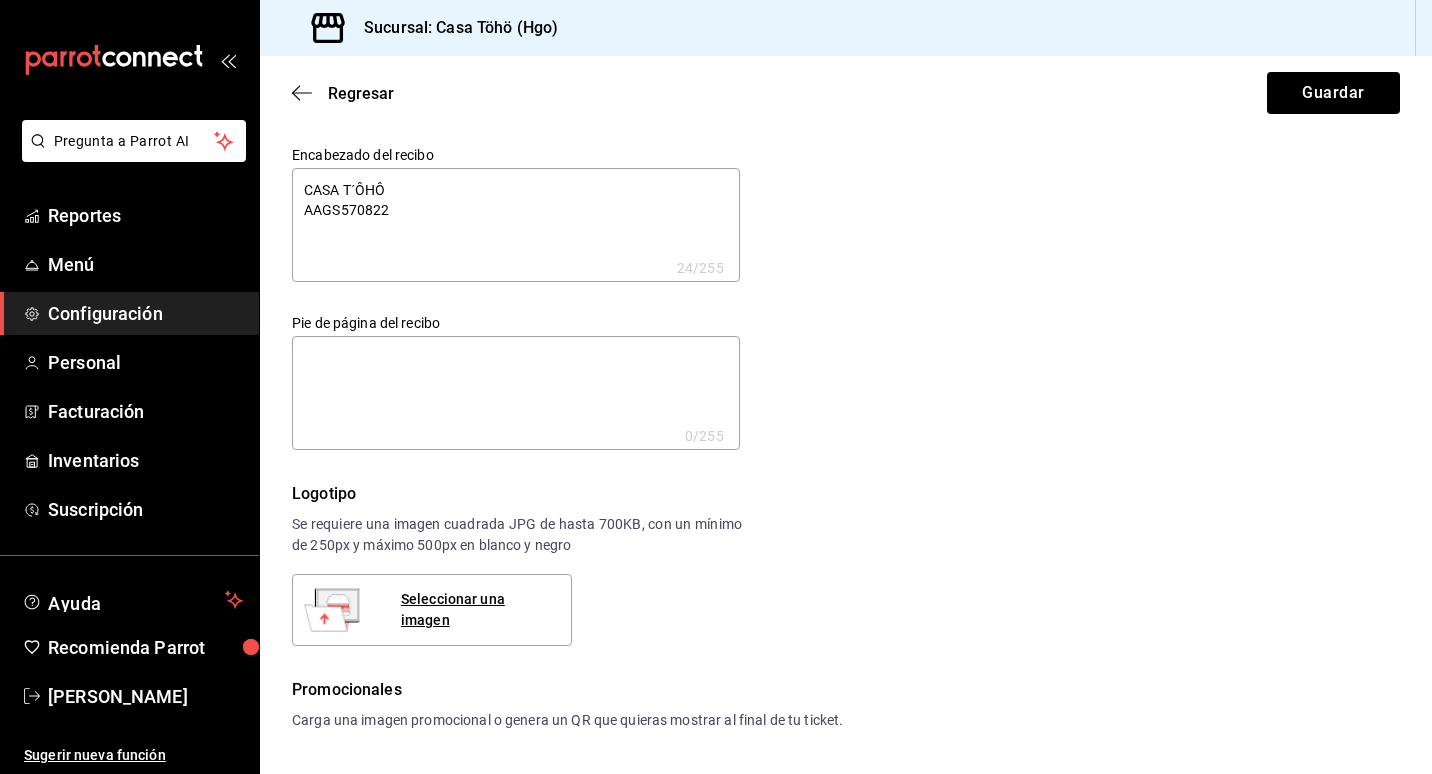 type on "CASA T´ÔHÔ
AAGS5708222" 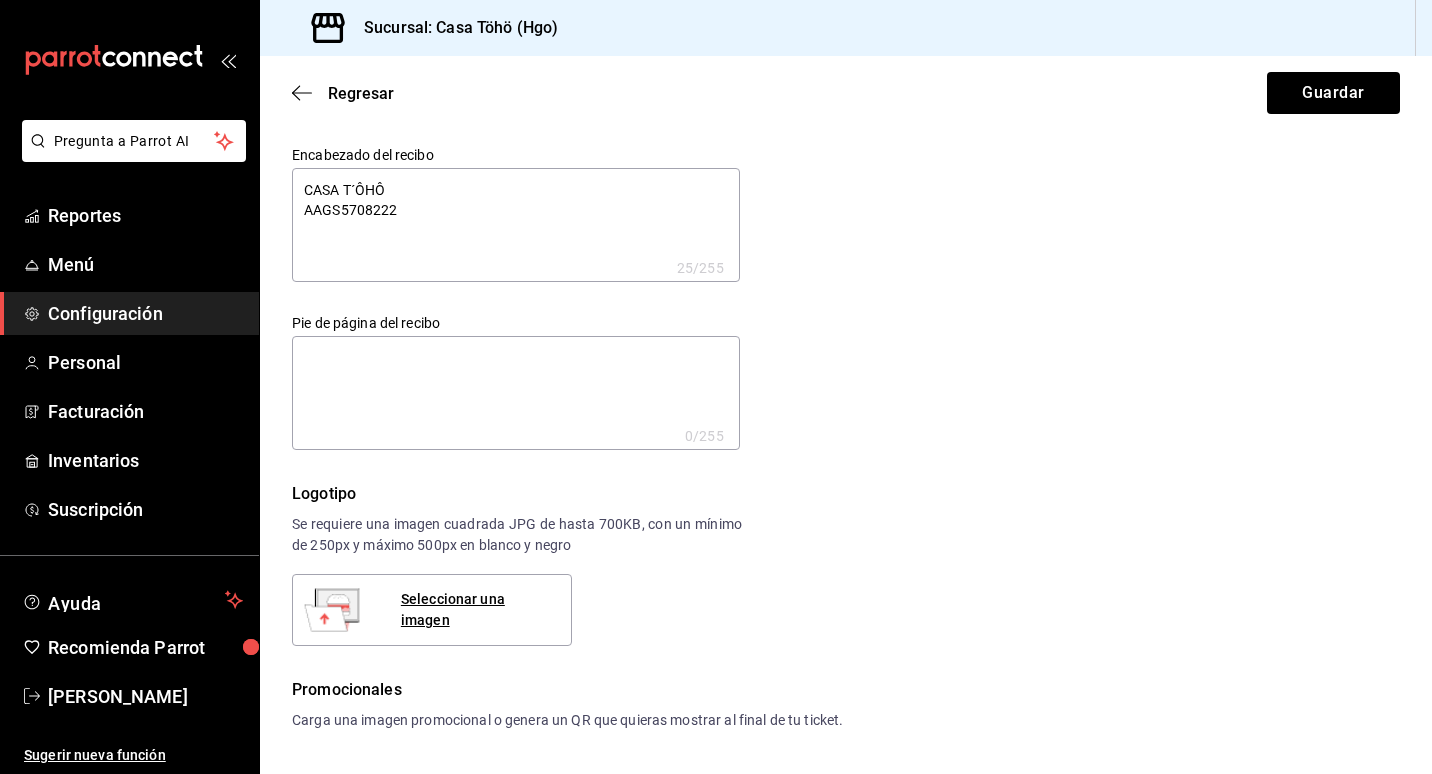 type on "CASA T´ÔHÔ
AAGS5708222Y" 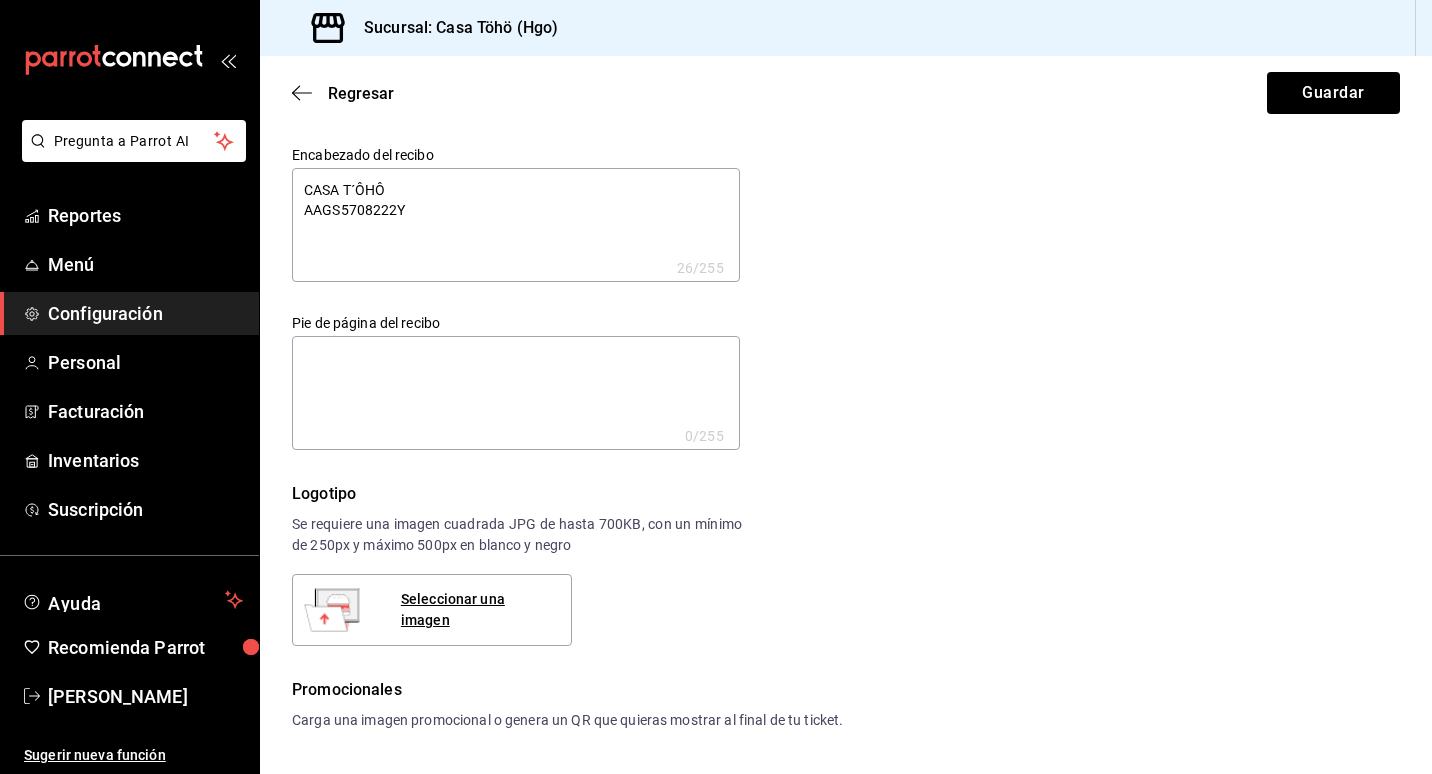 type on "CASA T´ÔHÔ
AAGS5708222Y9" 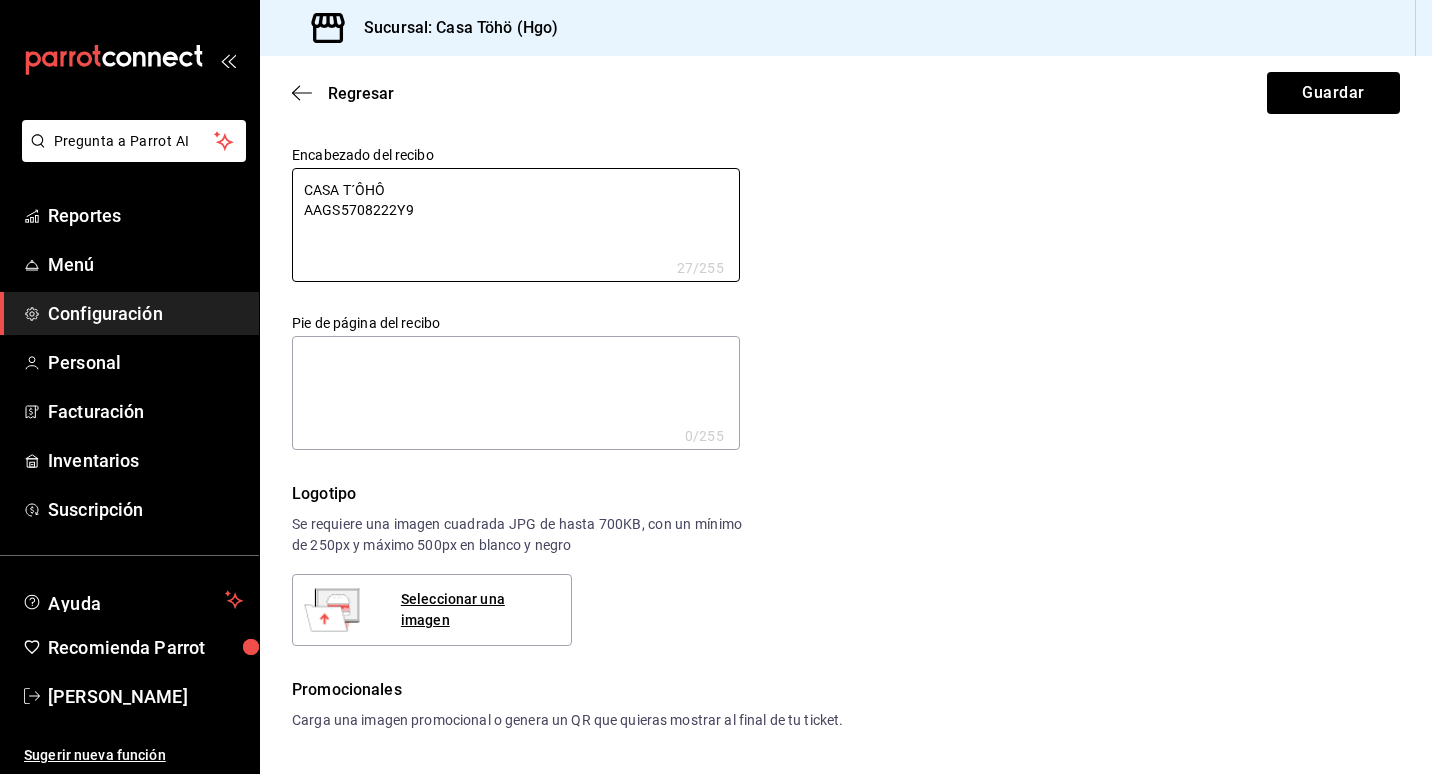 type on "CASA T´ÔHÔ
AAGS5708222Y9" 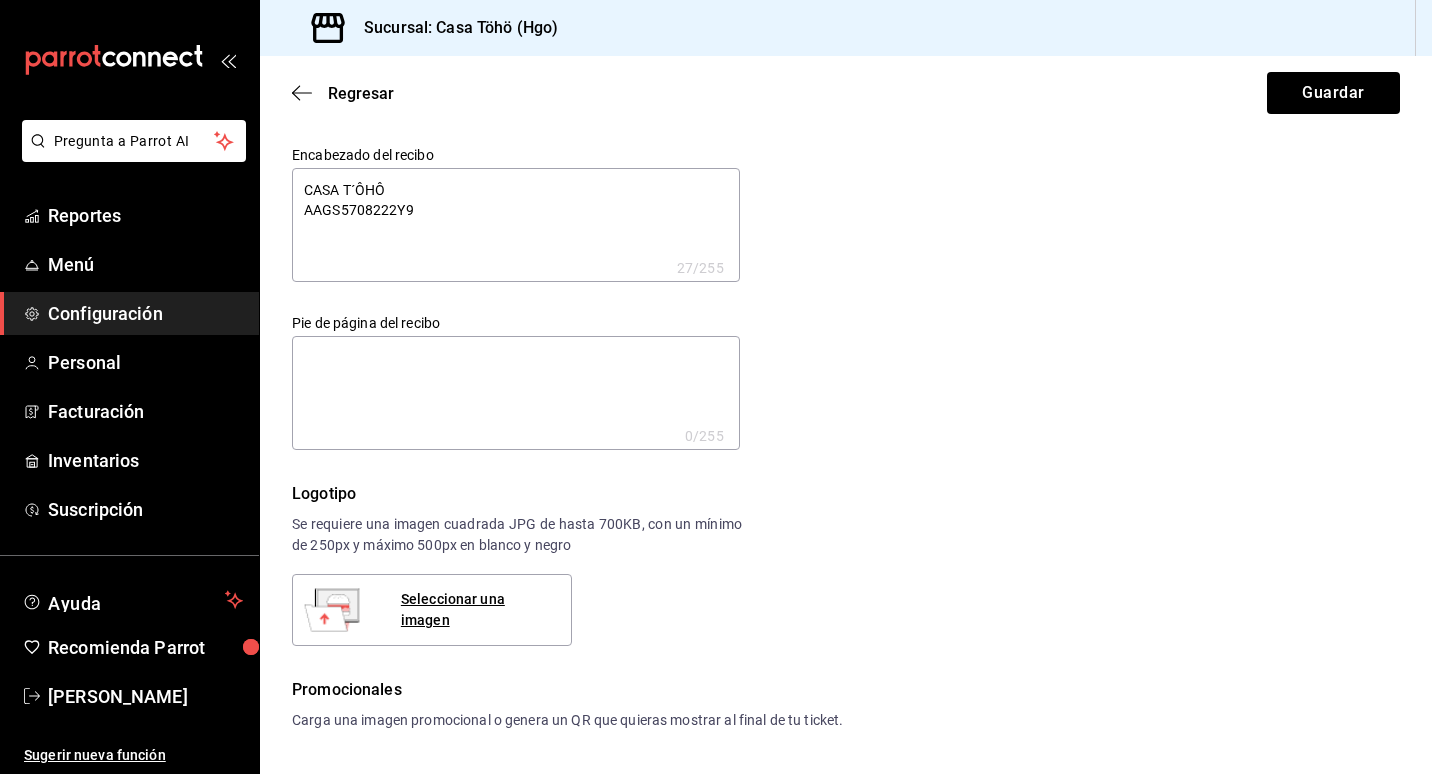 click at bounding box center (516, 393) 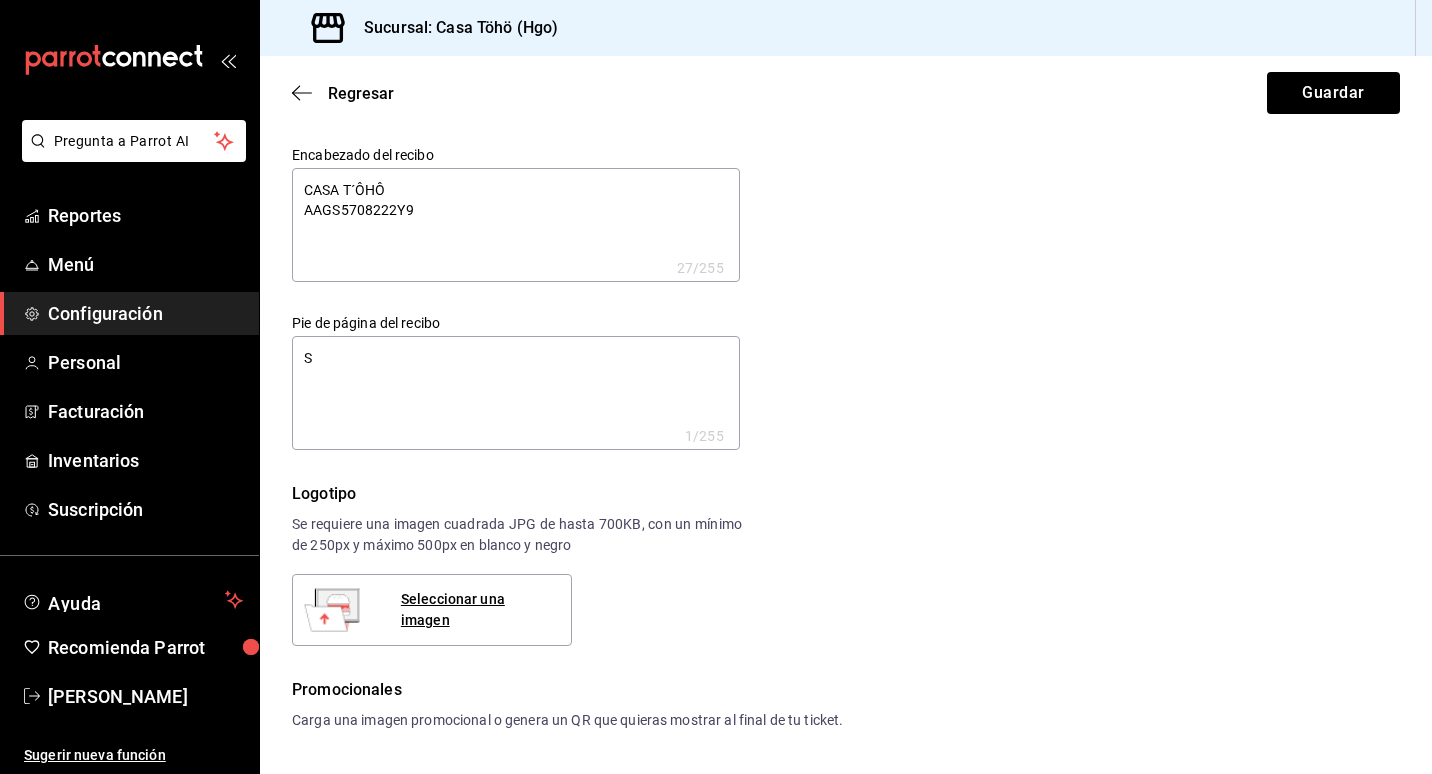 type on "x" 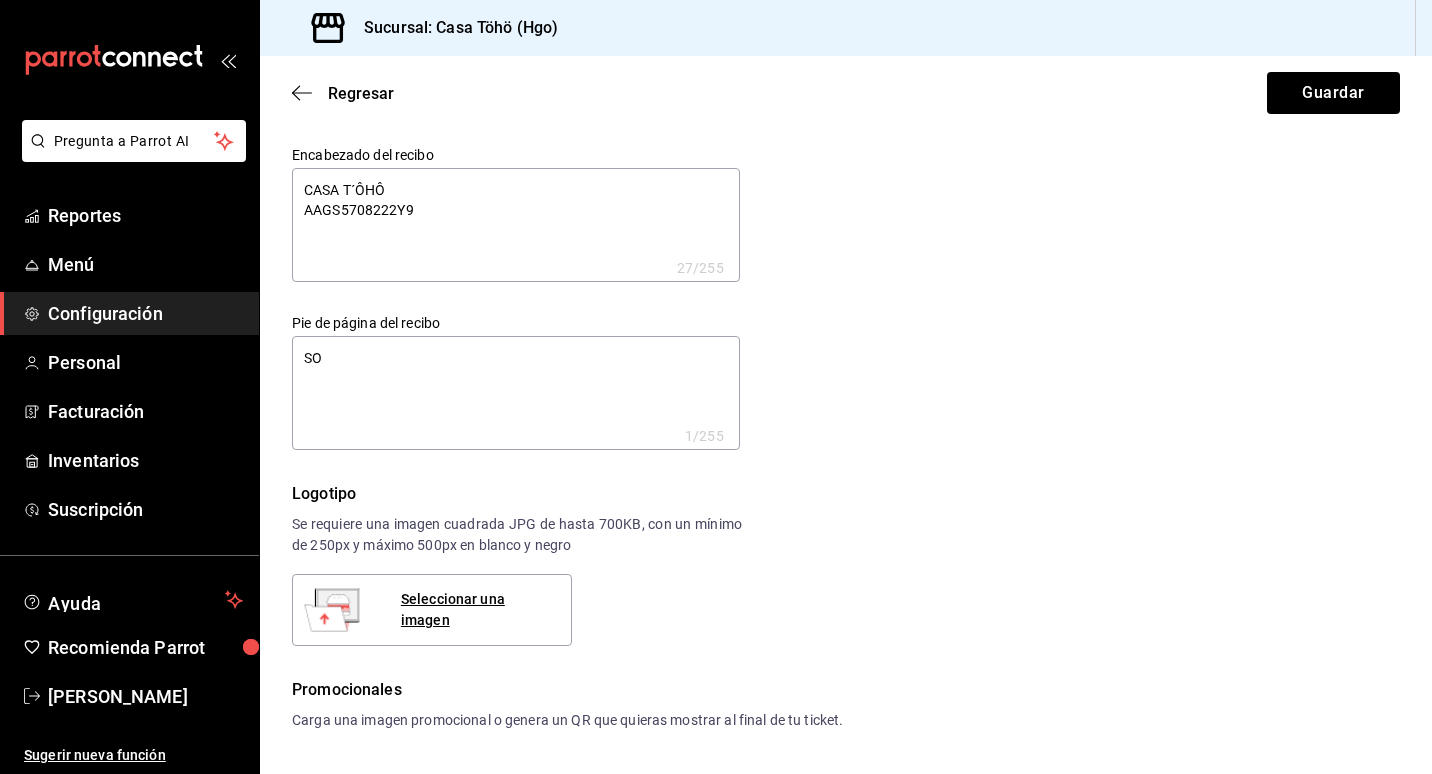 type on "x" 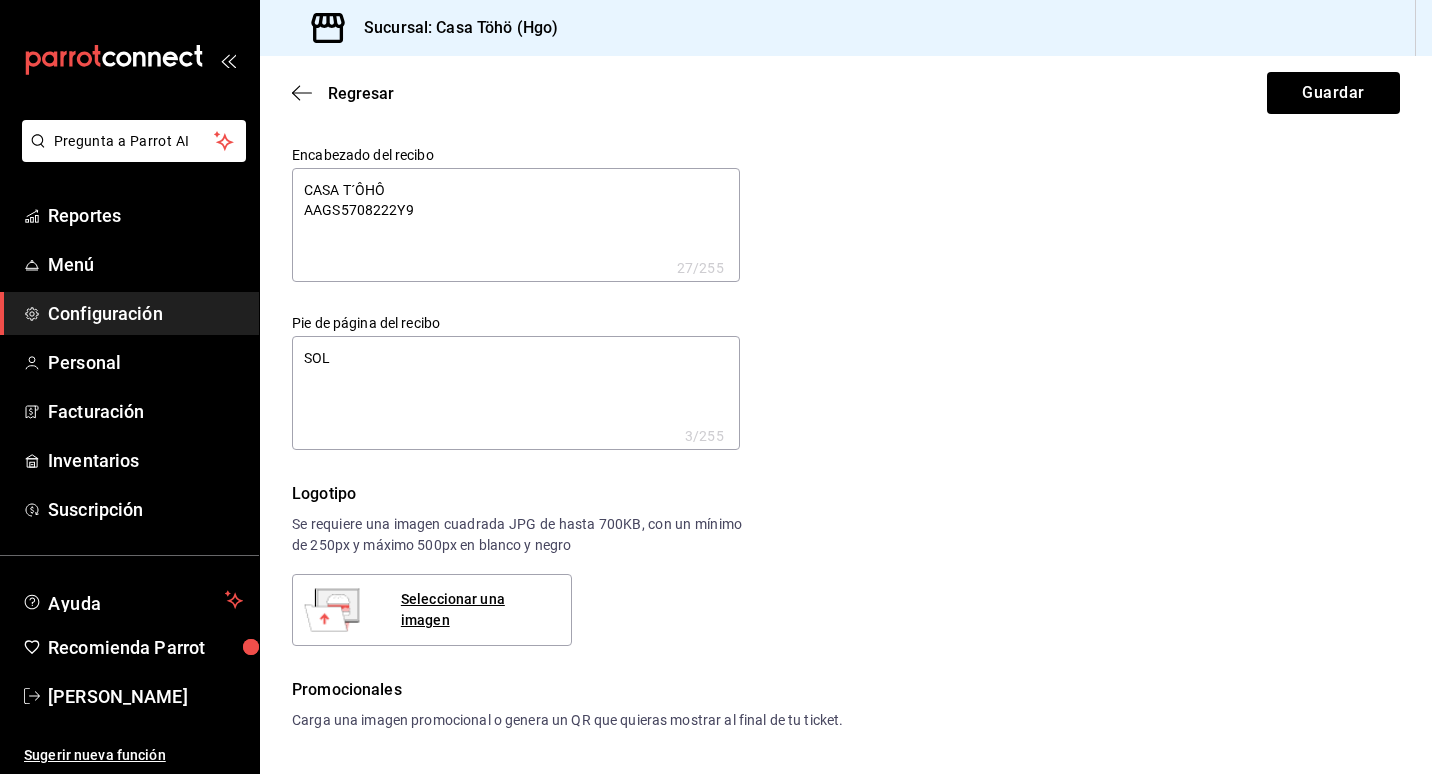 type on "x" 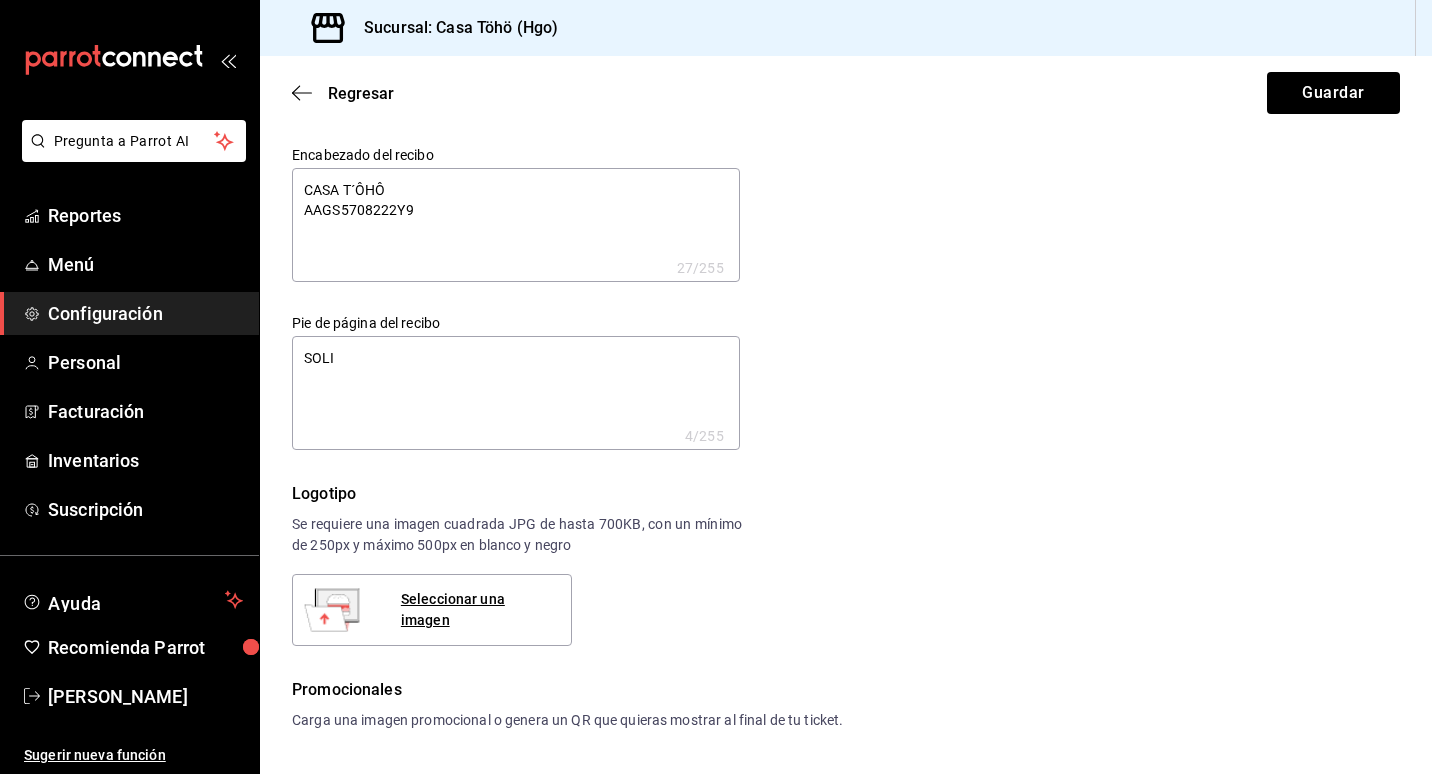 type on "x" 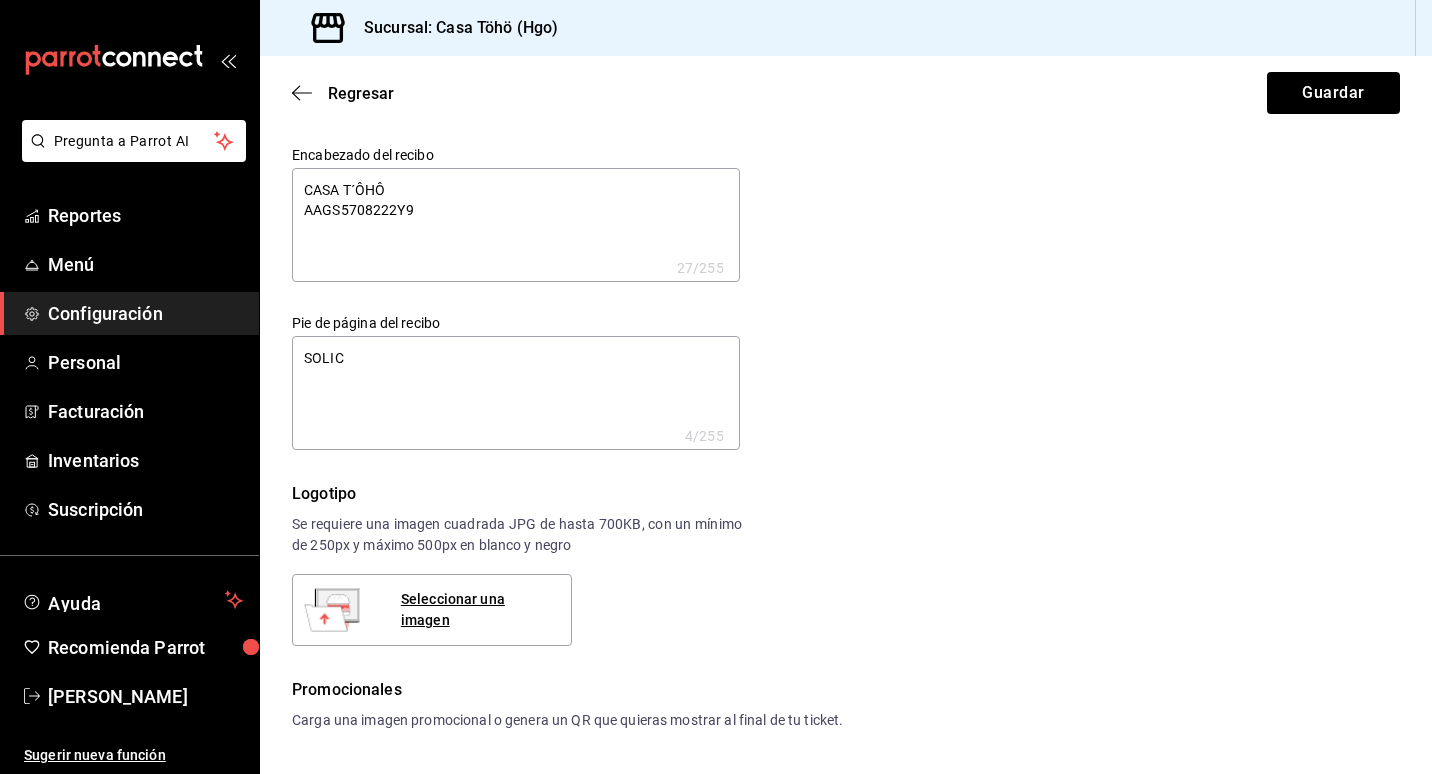 type on "x" 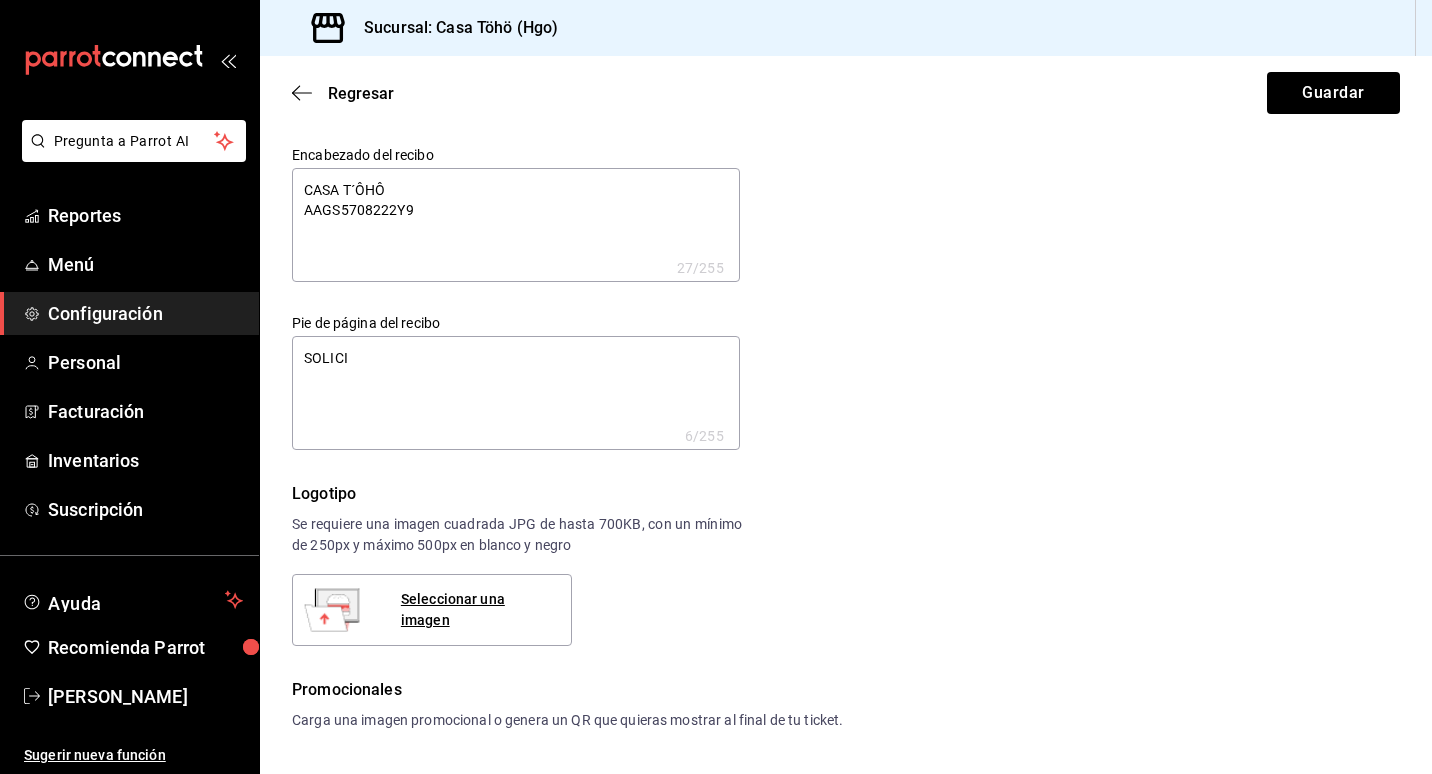 type on "x" 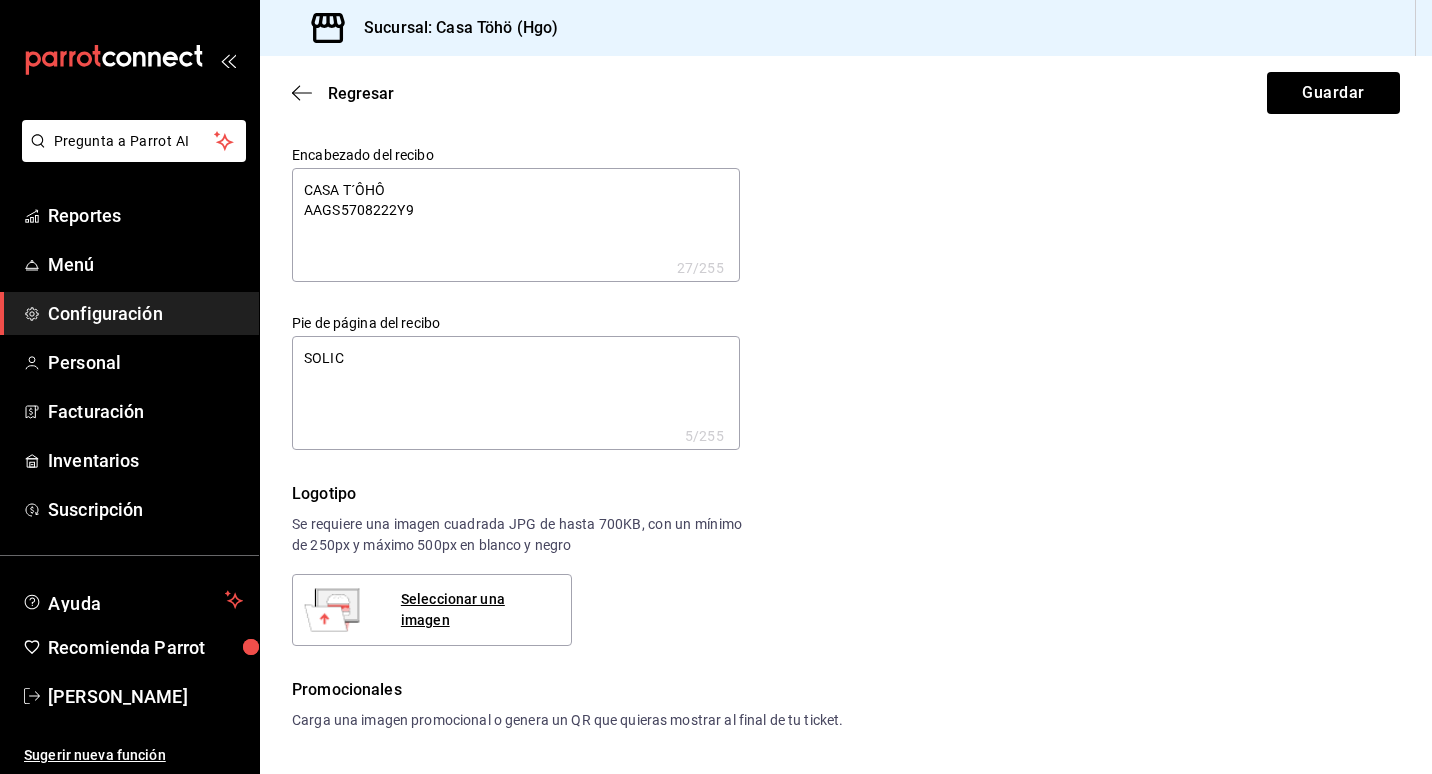 type on "x" 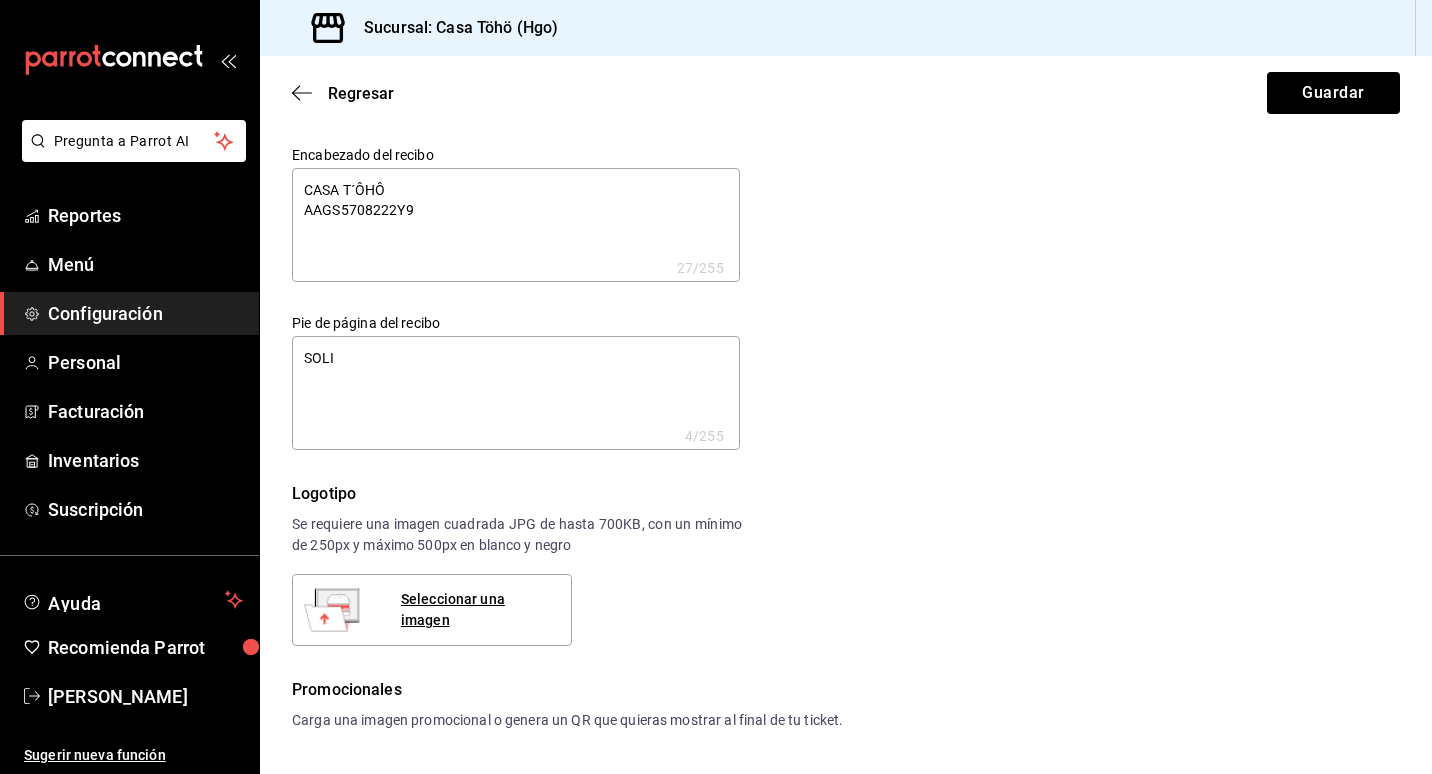 type on "x" 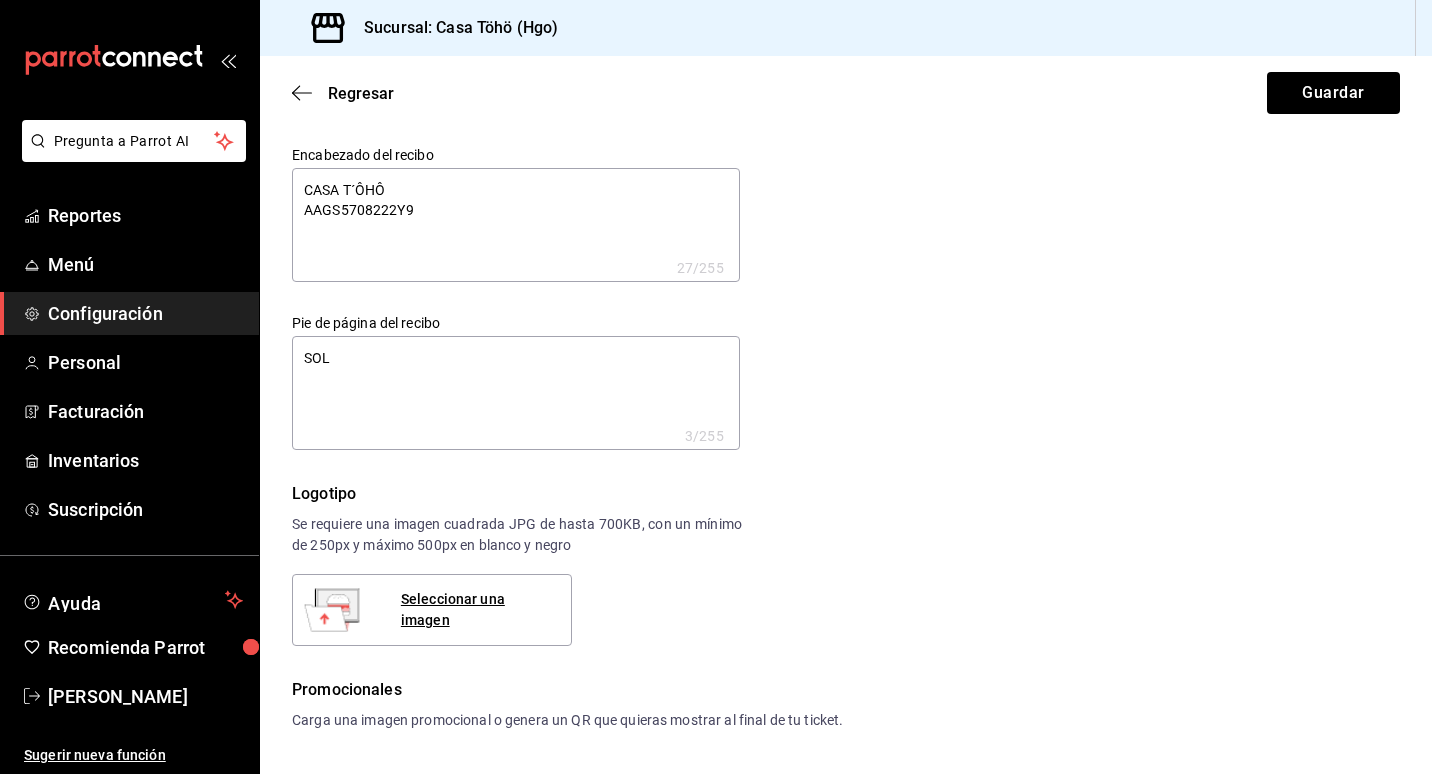 type on "x" 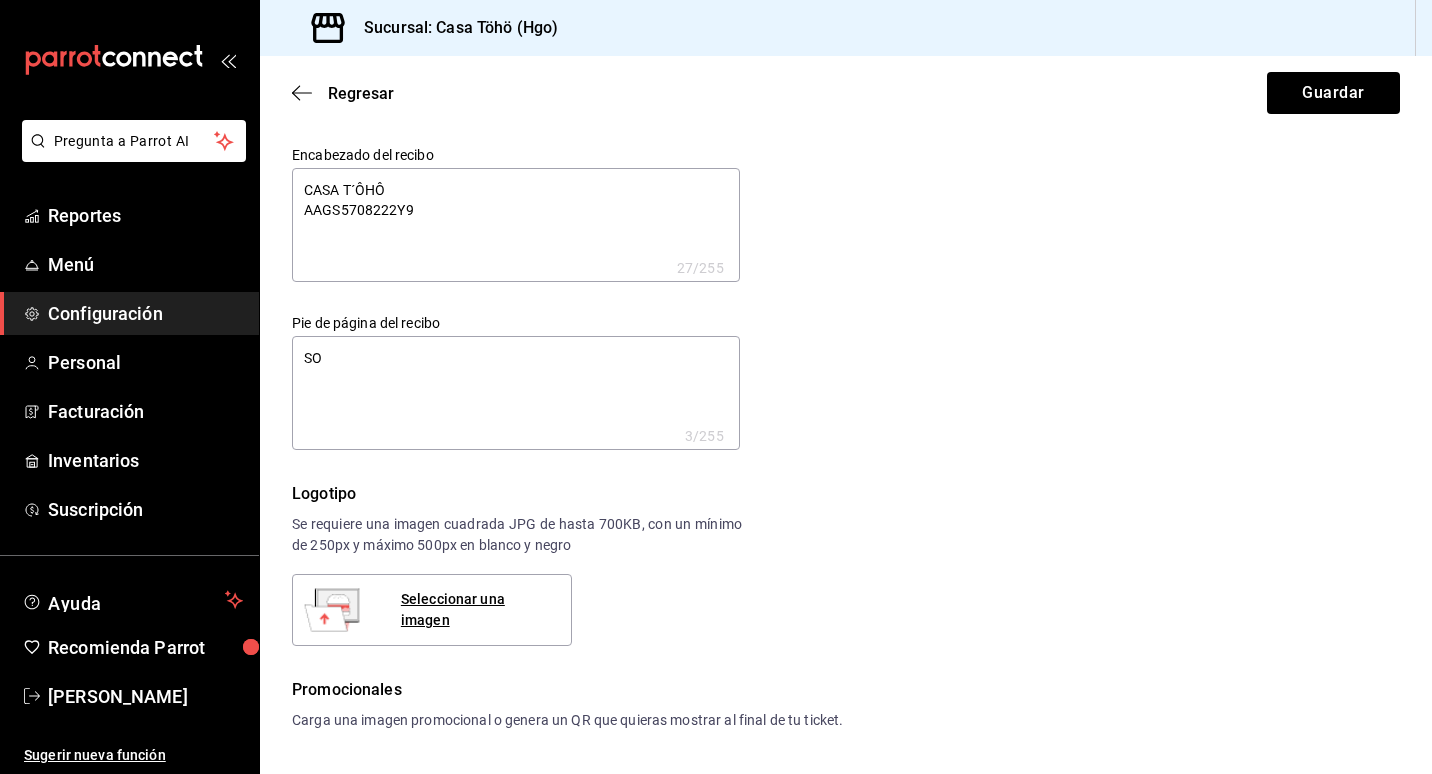 type on "x" 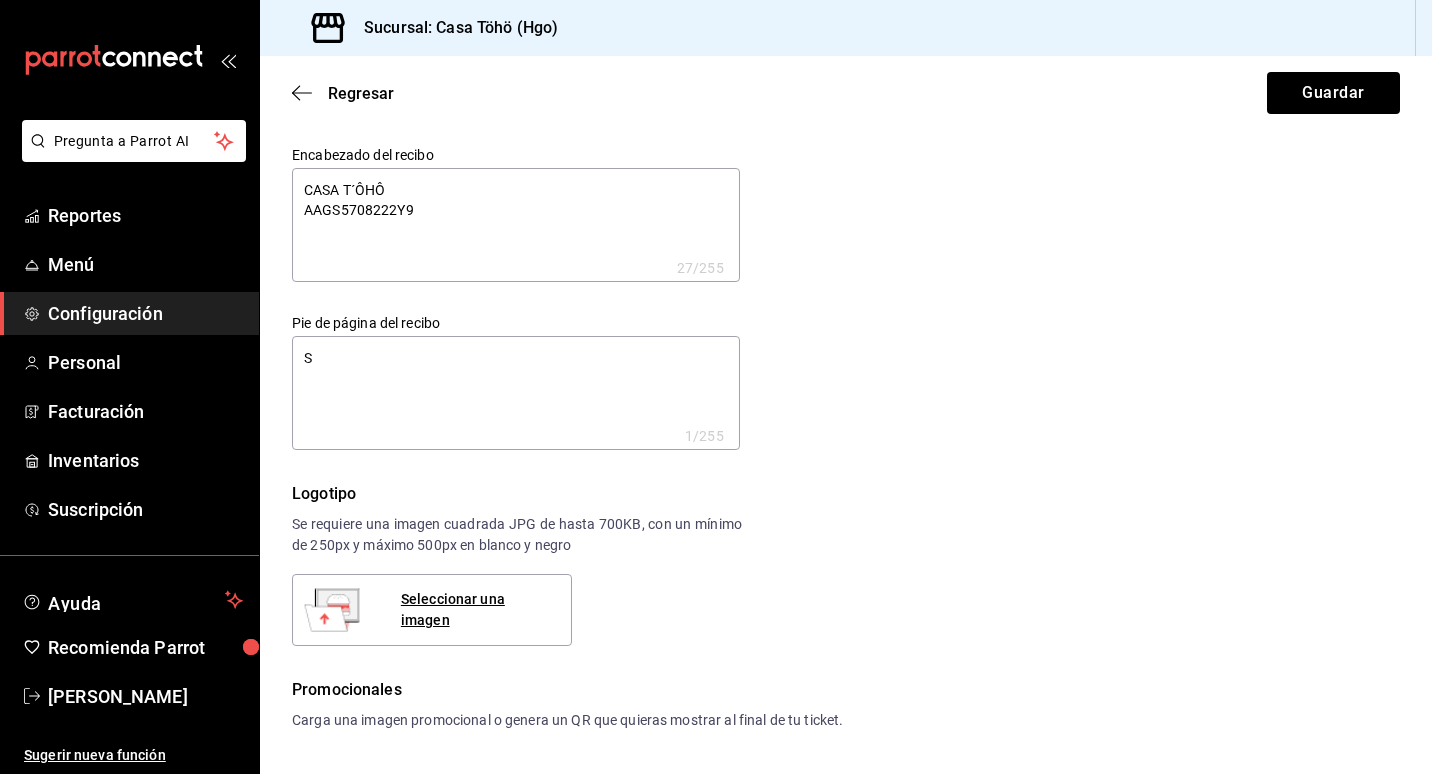 type on "x" 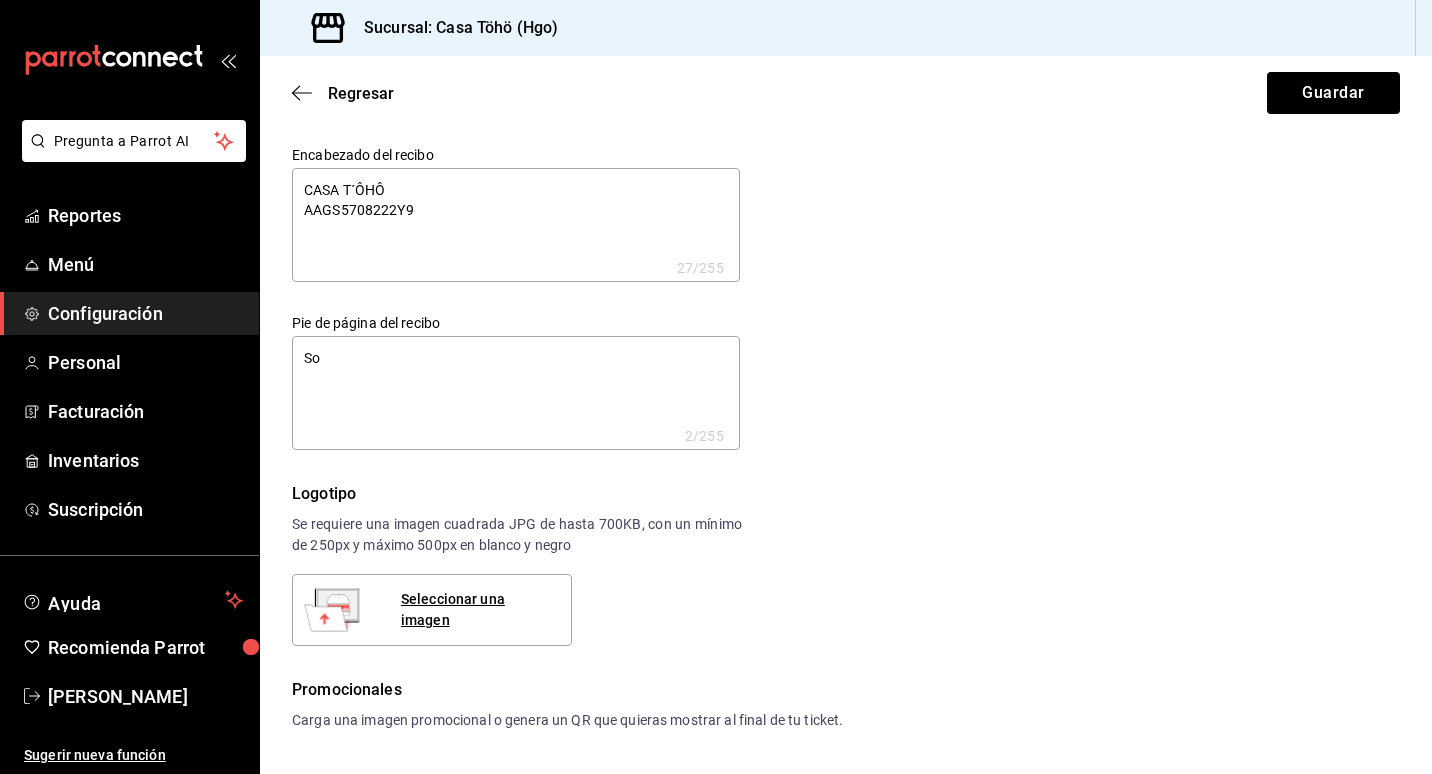 type on "x" 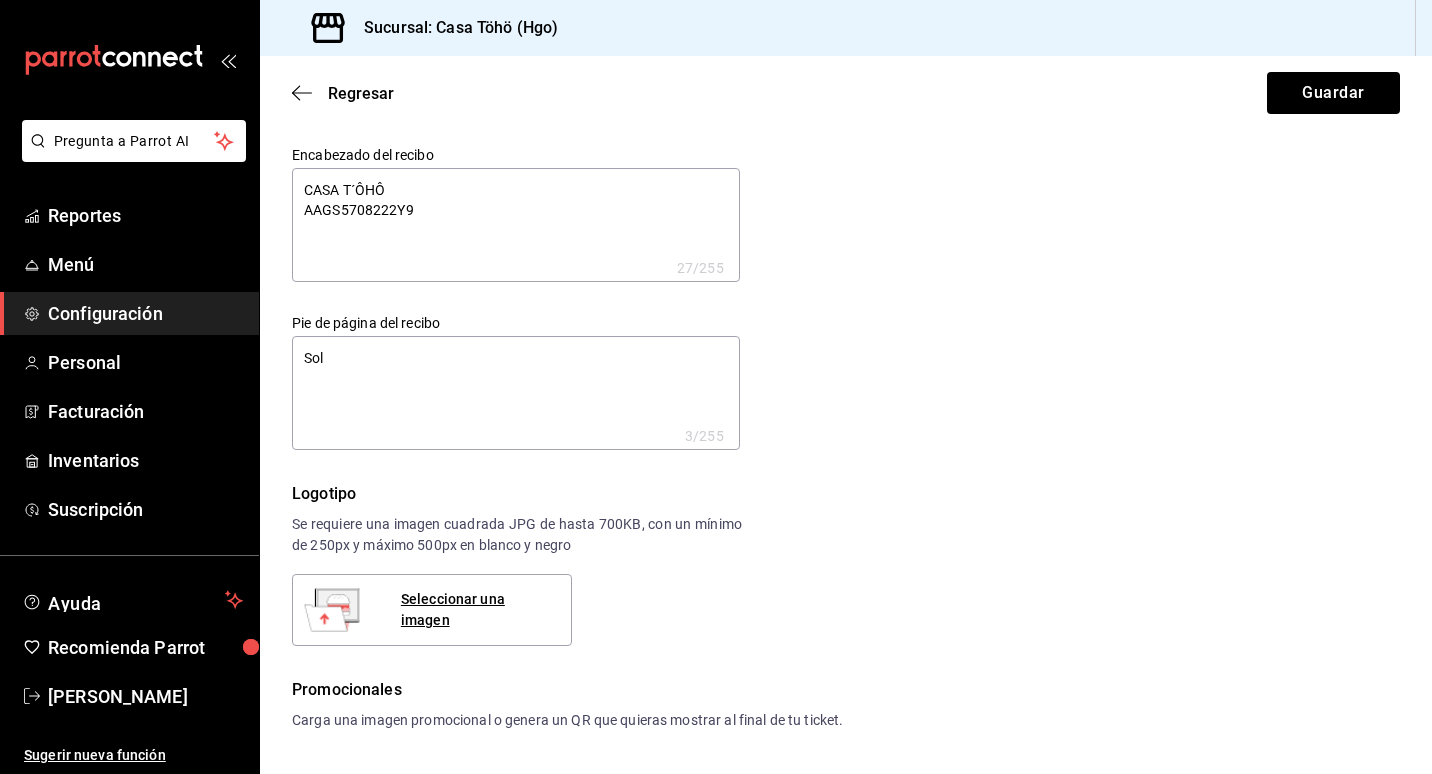 type on "x" 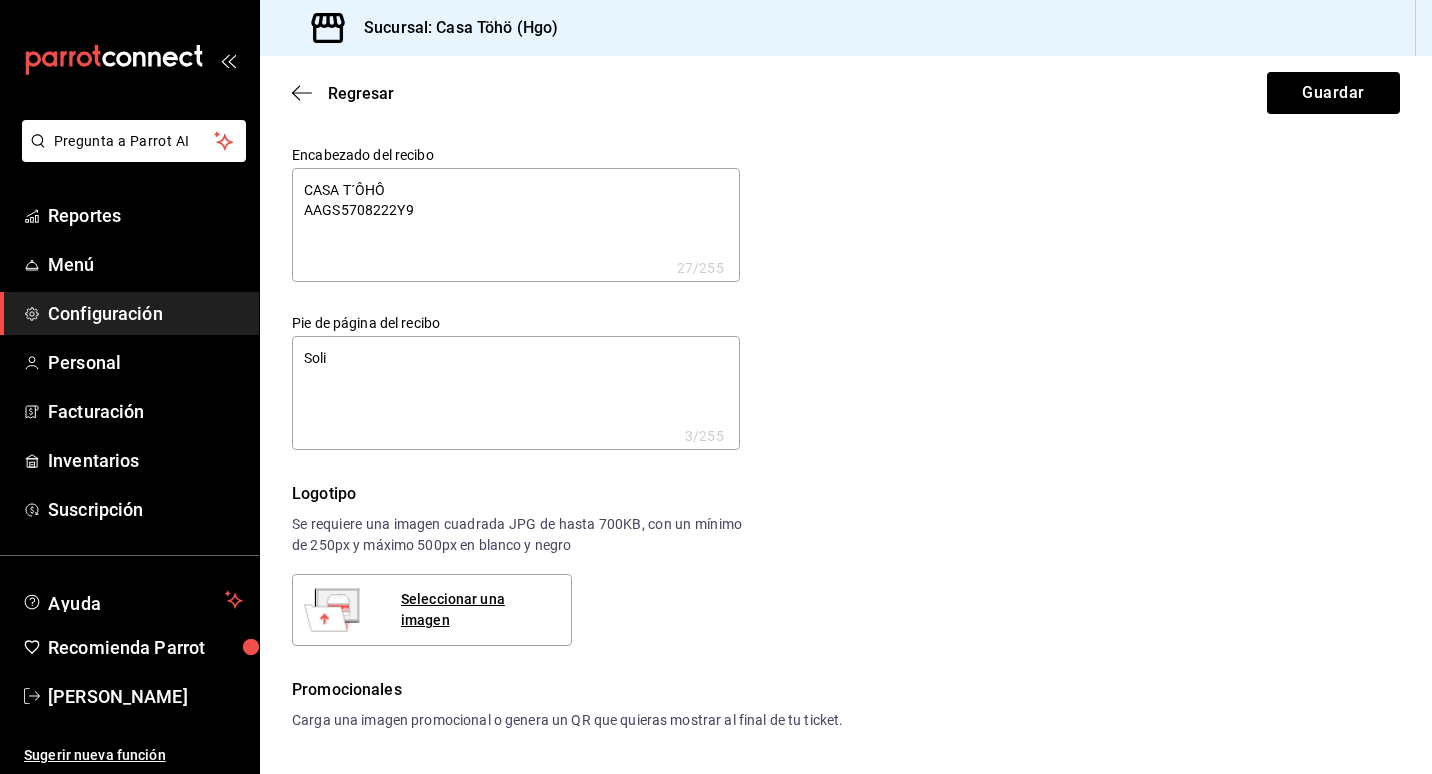 type on "x" 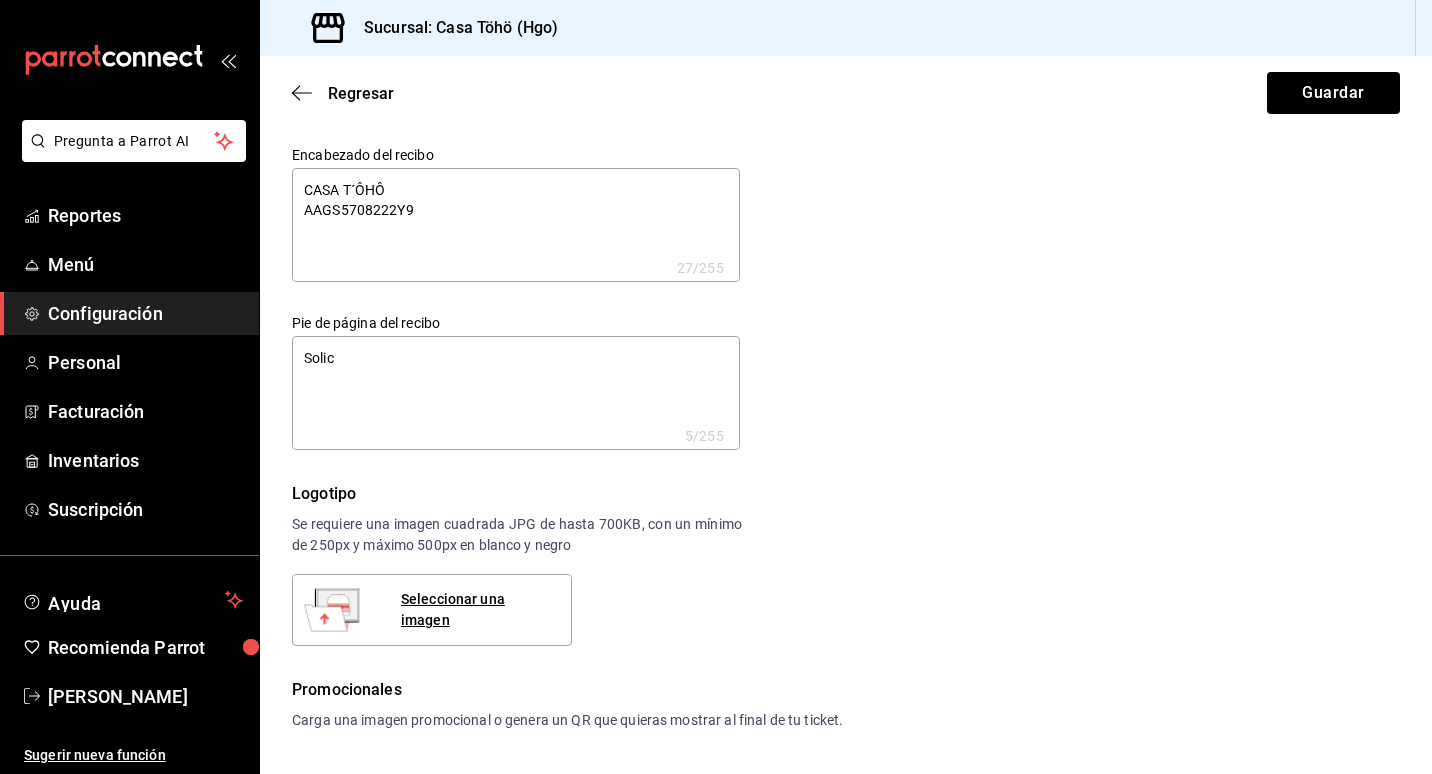 type on "Solici" 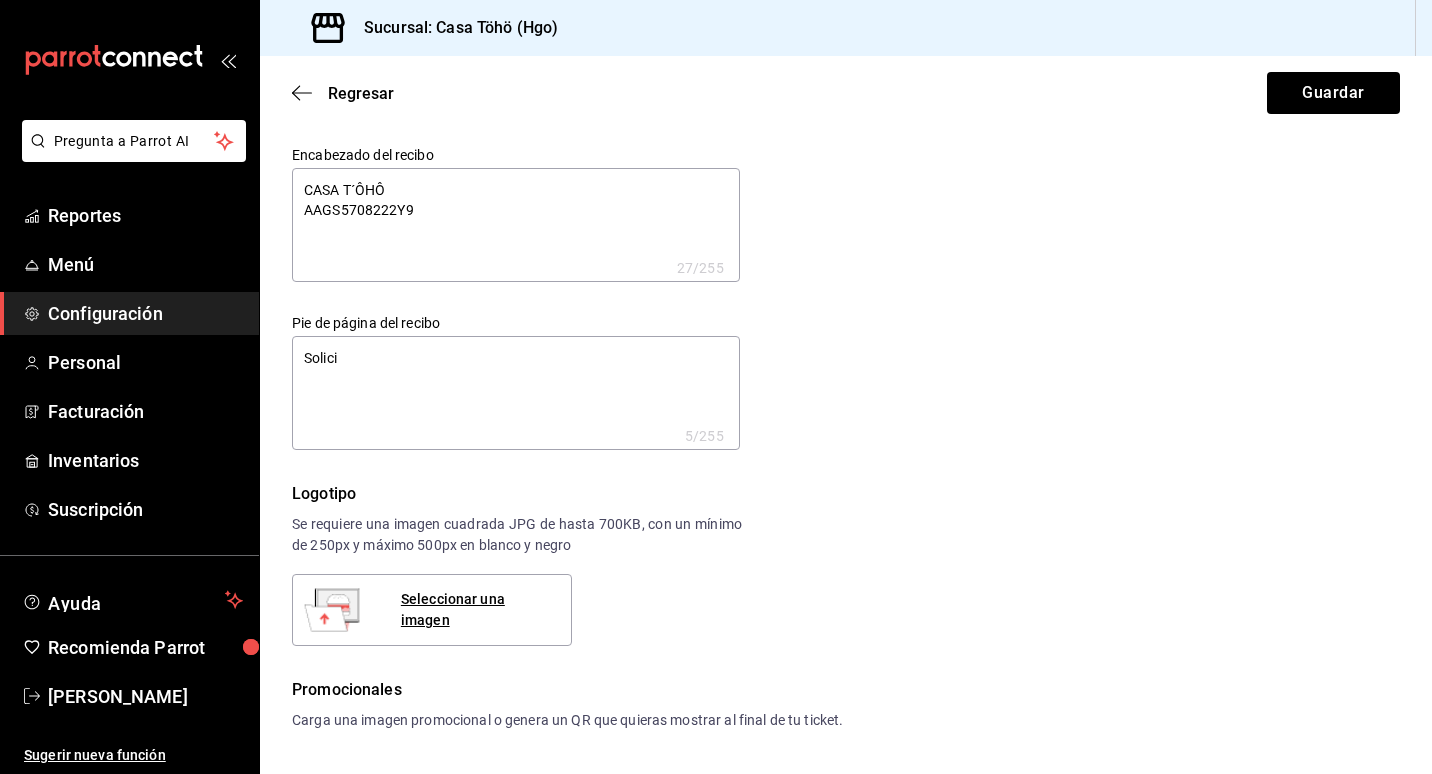 type on "x" 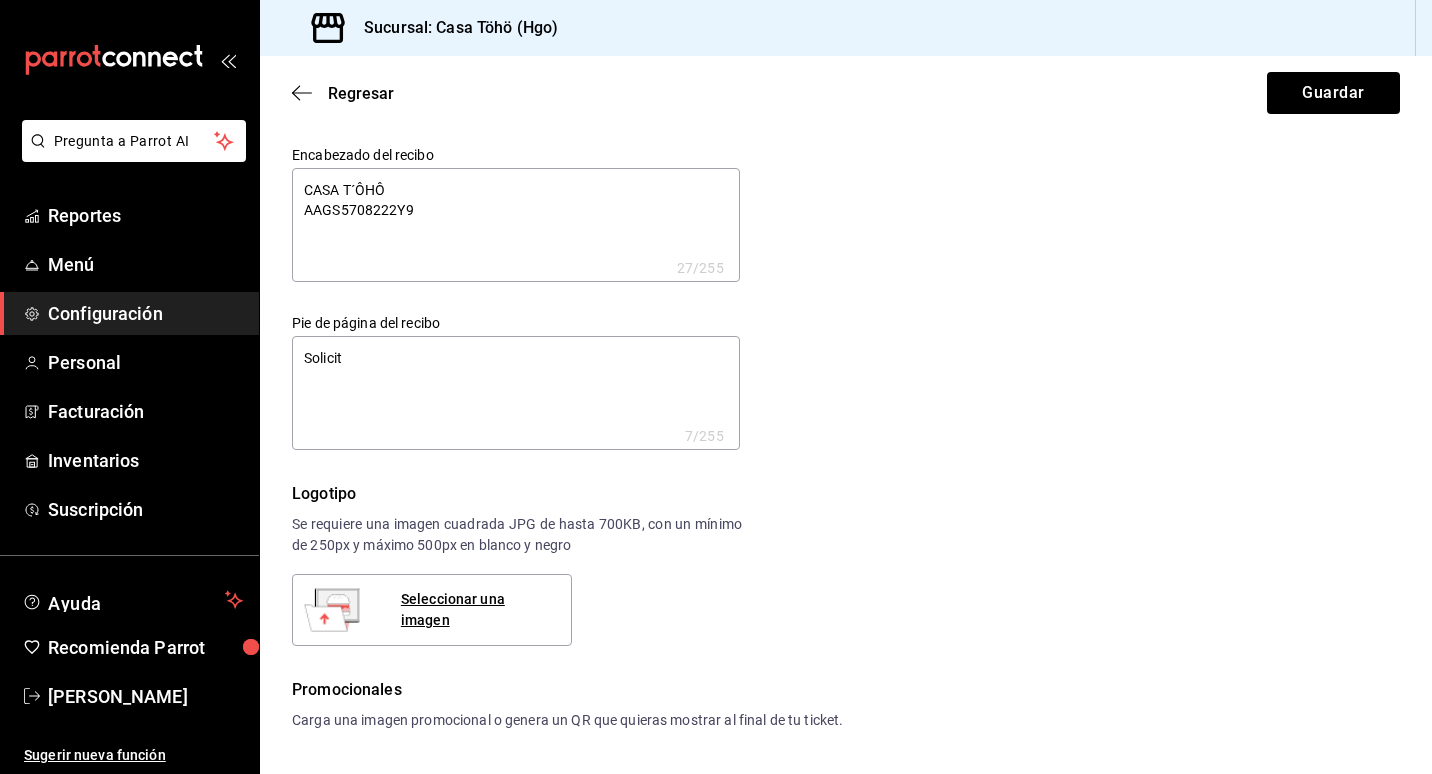 type on "x" 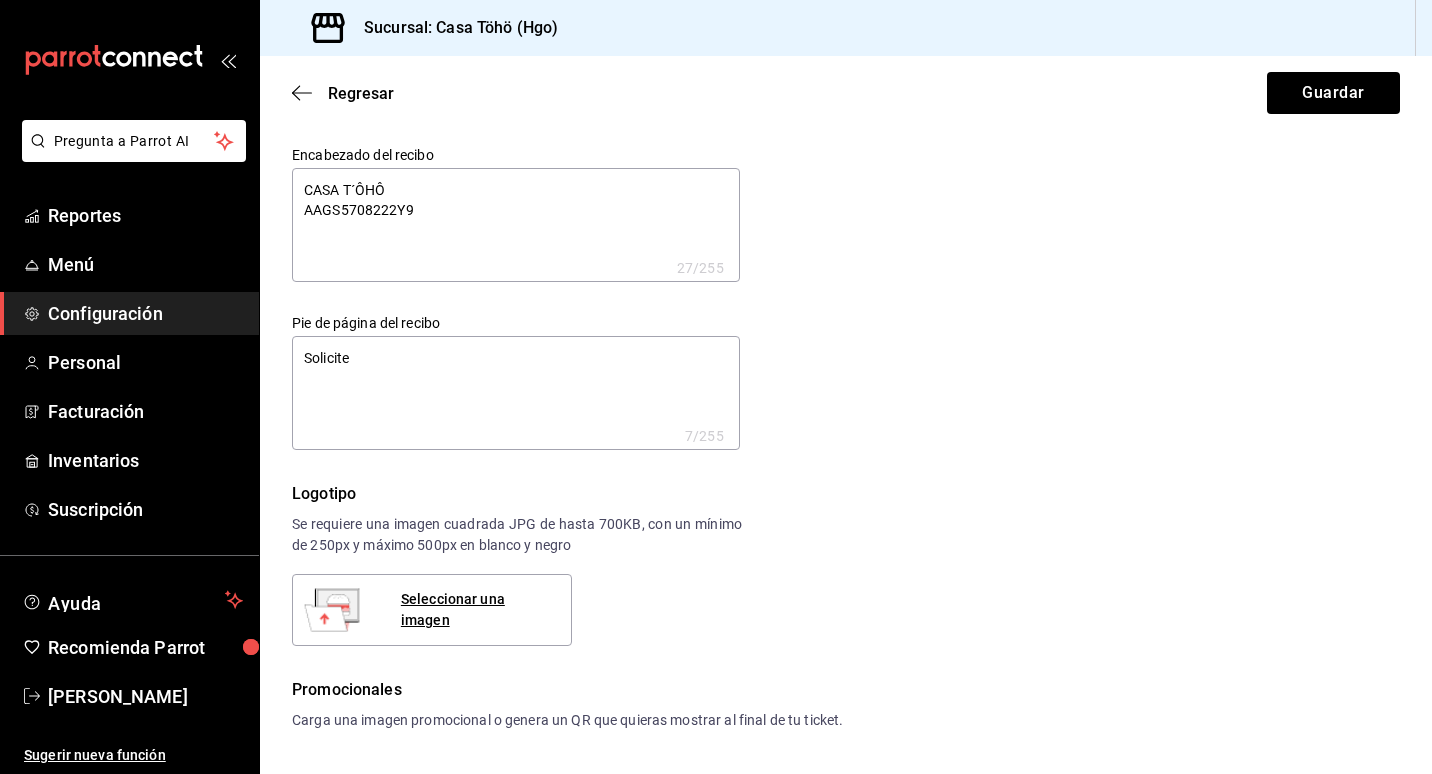 type on "x" 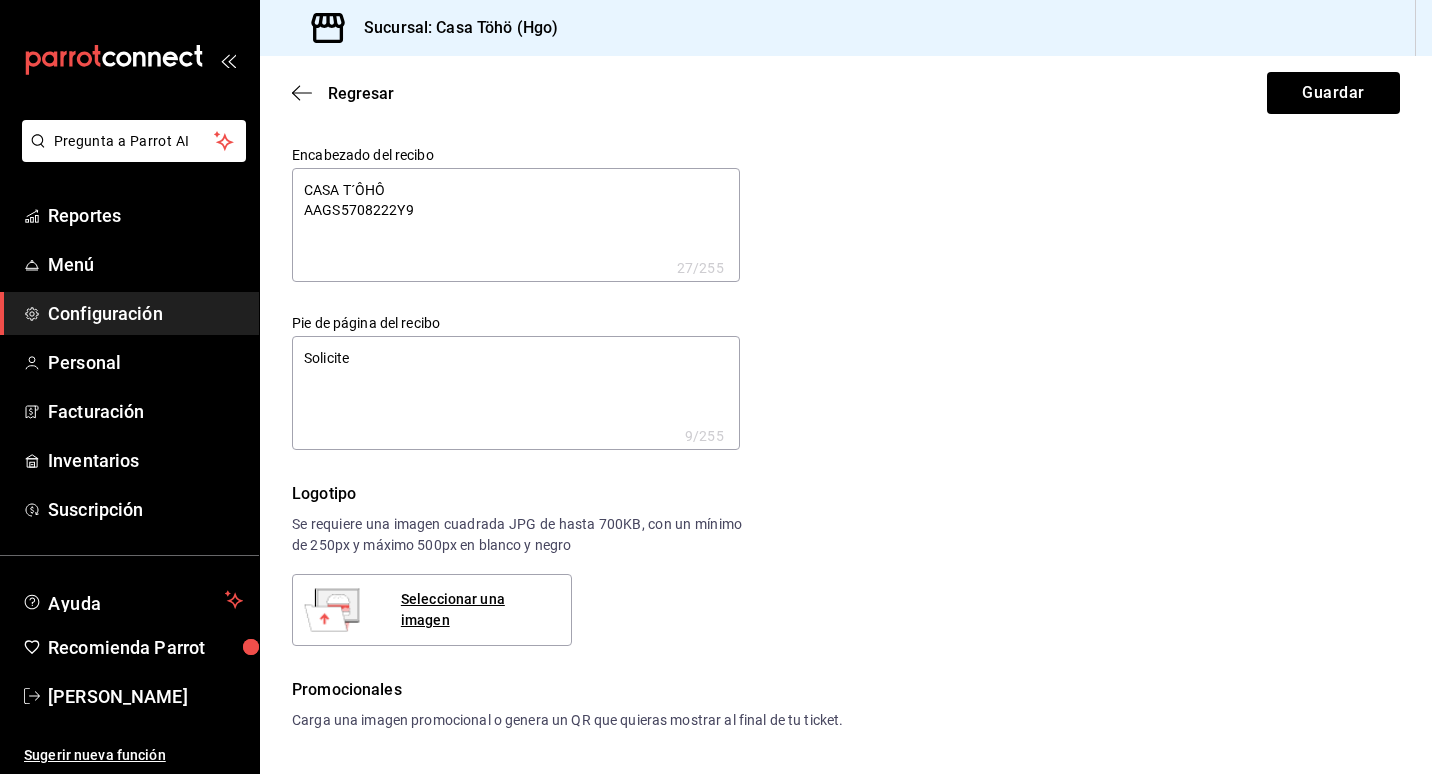 type on "x" 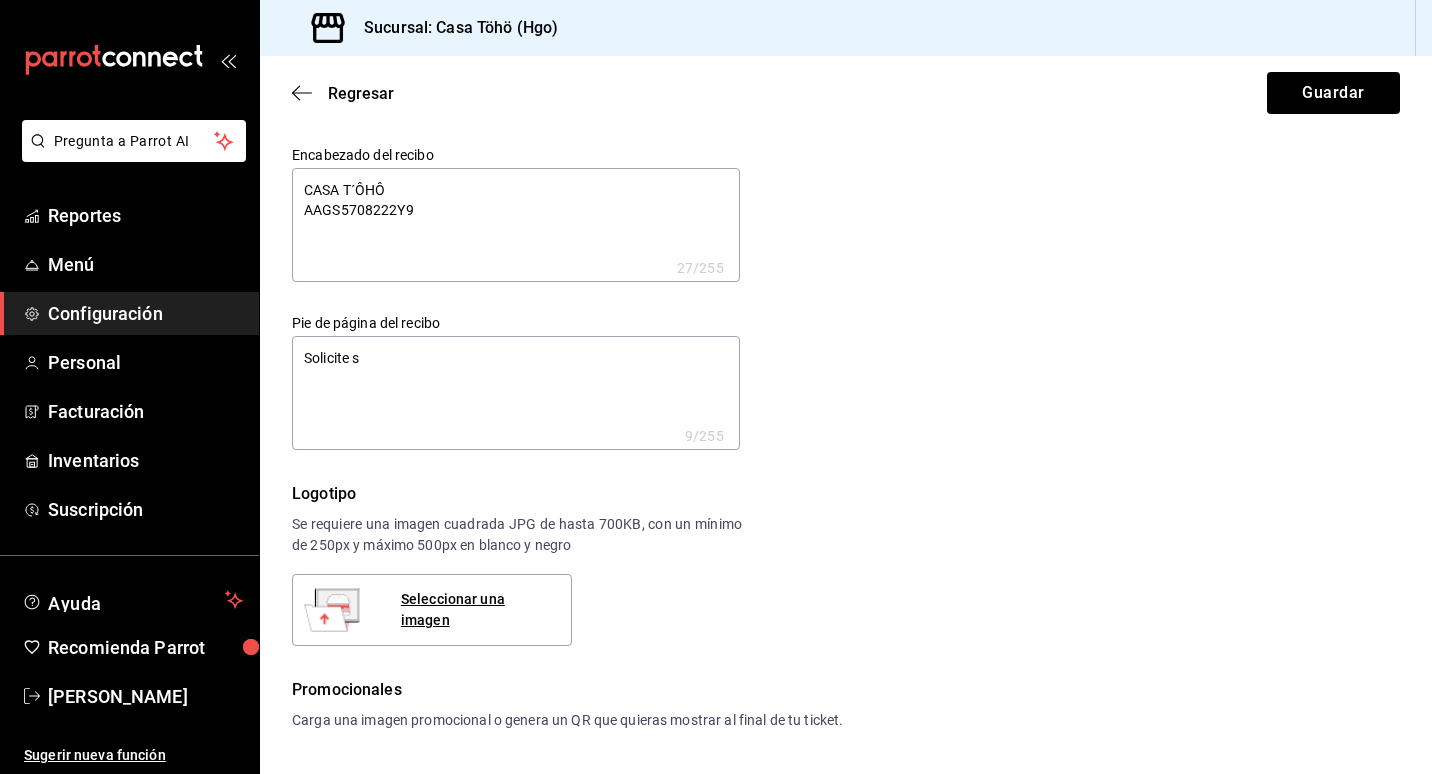 type on "x" 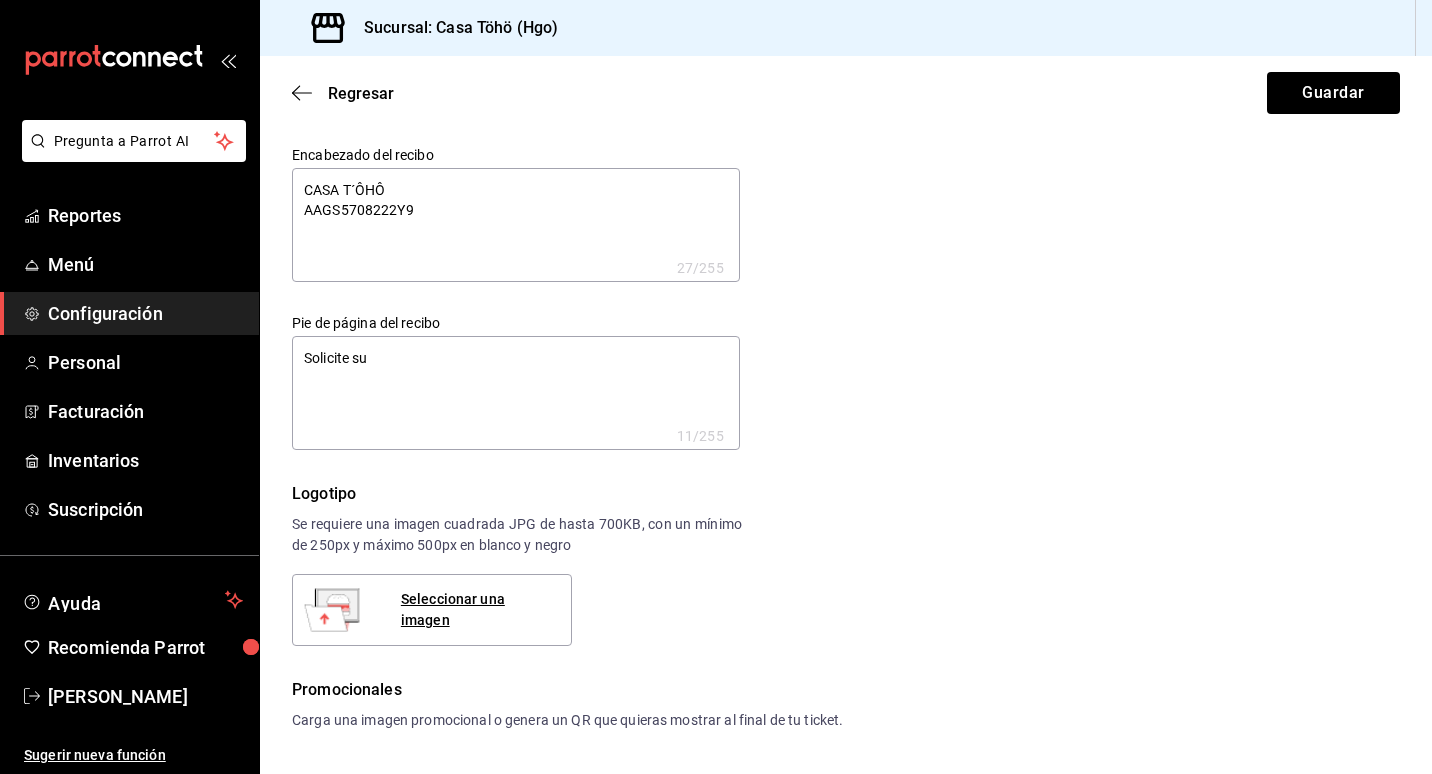 type on "x" 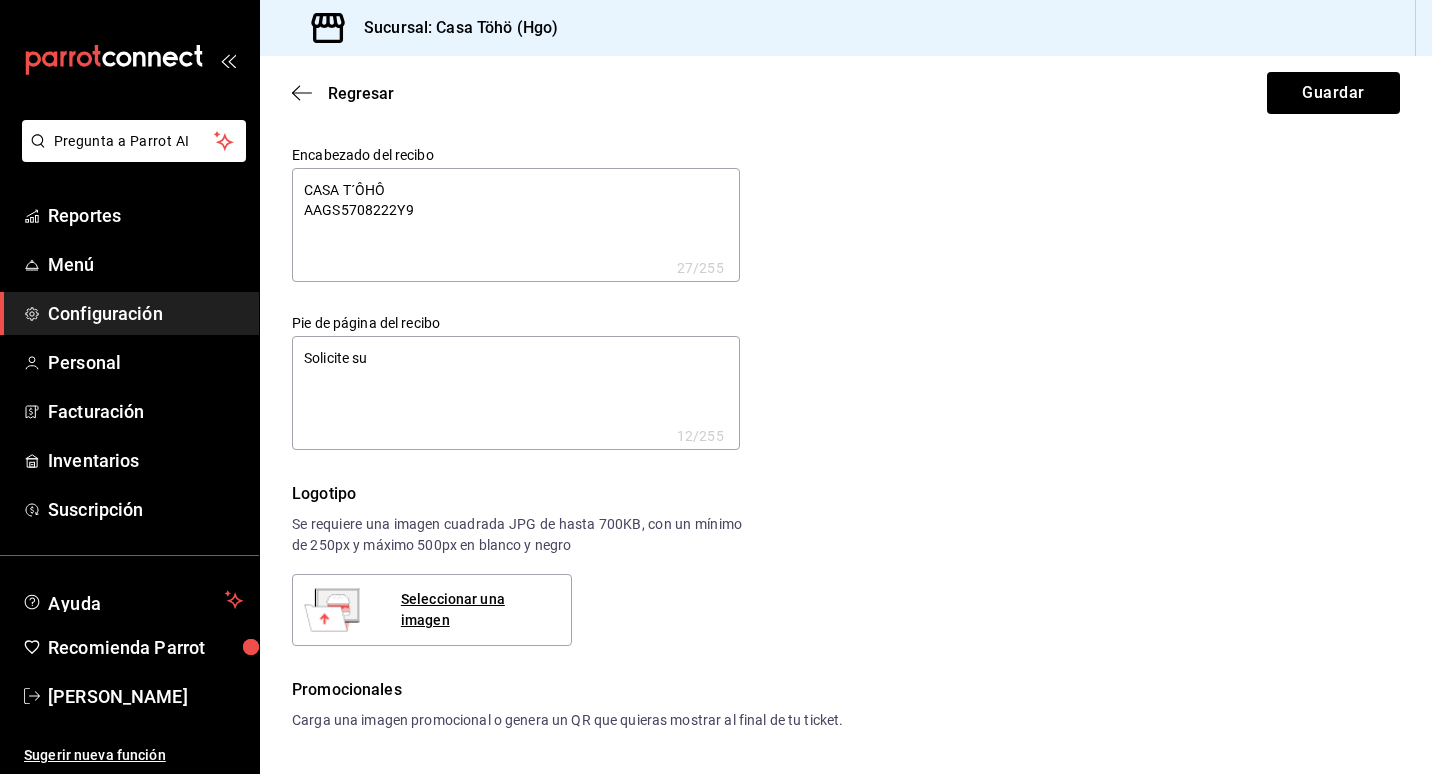 type on "x" 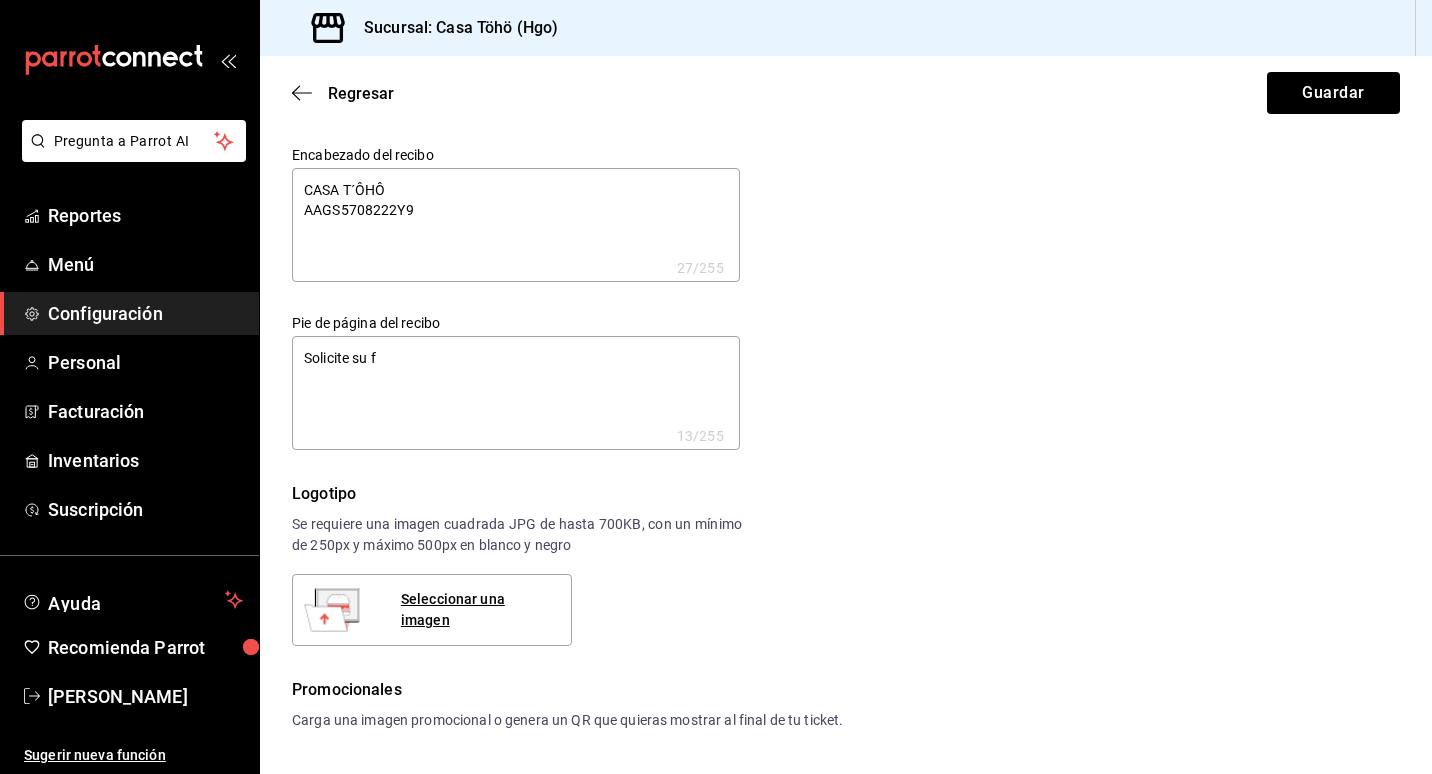 type on "x" 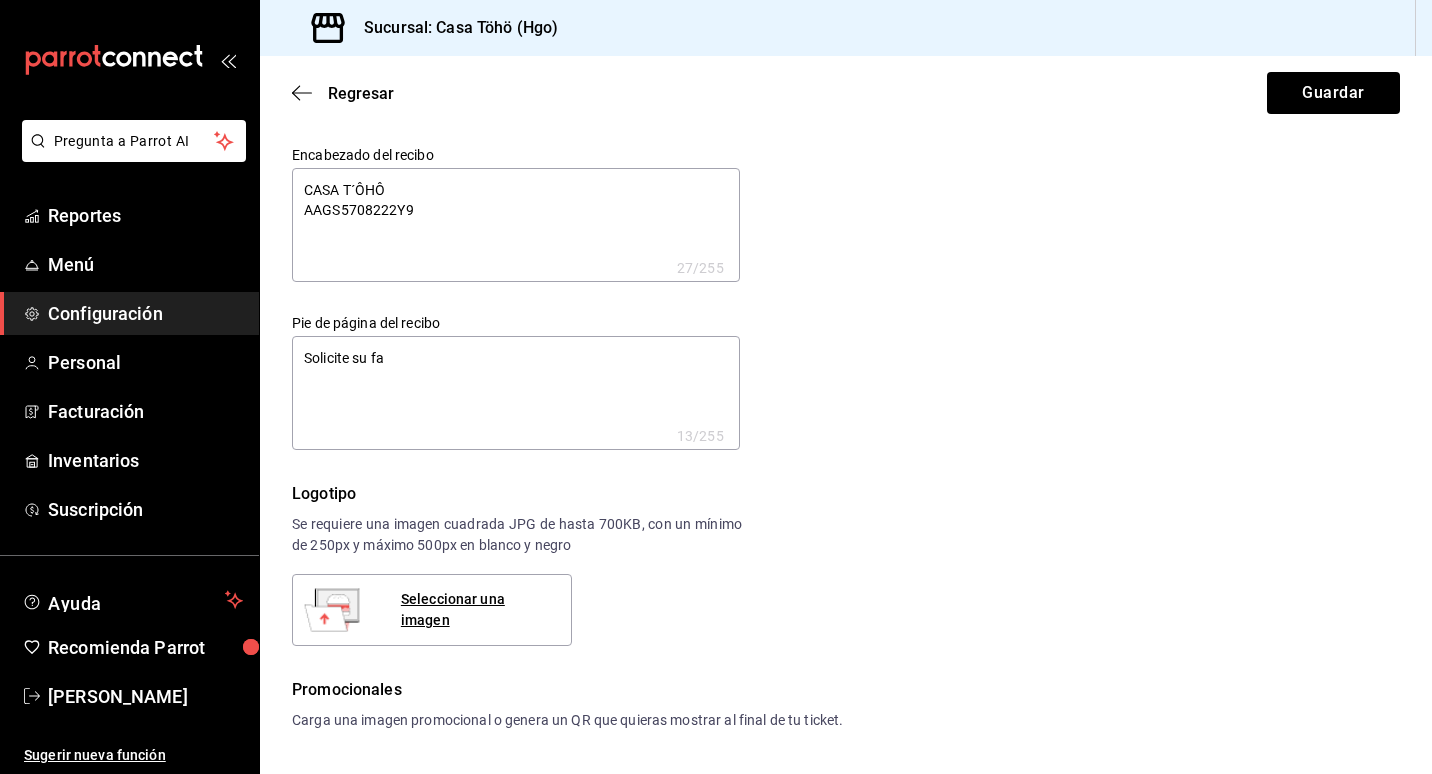 type on "x" 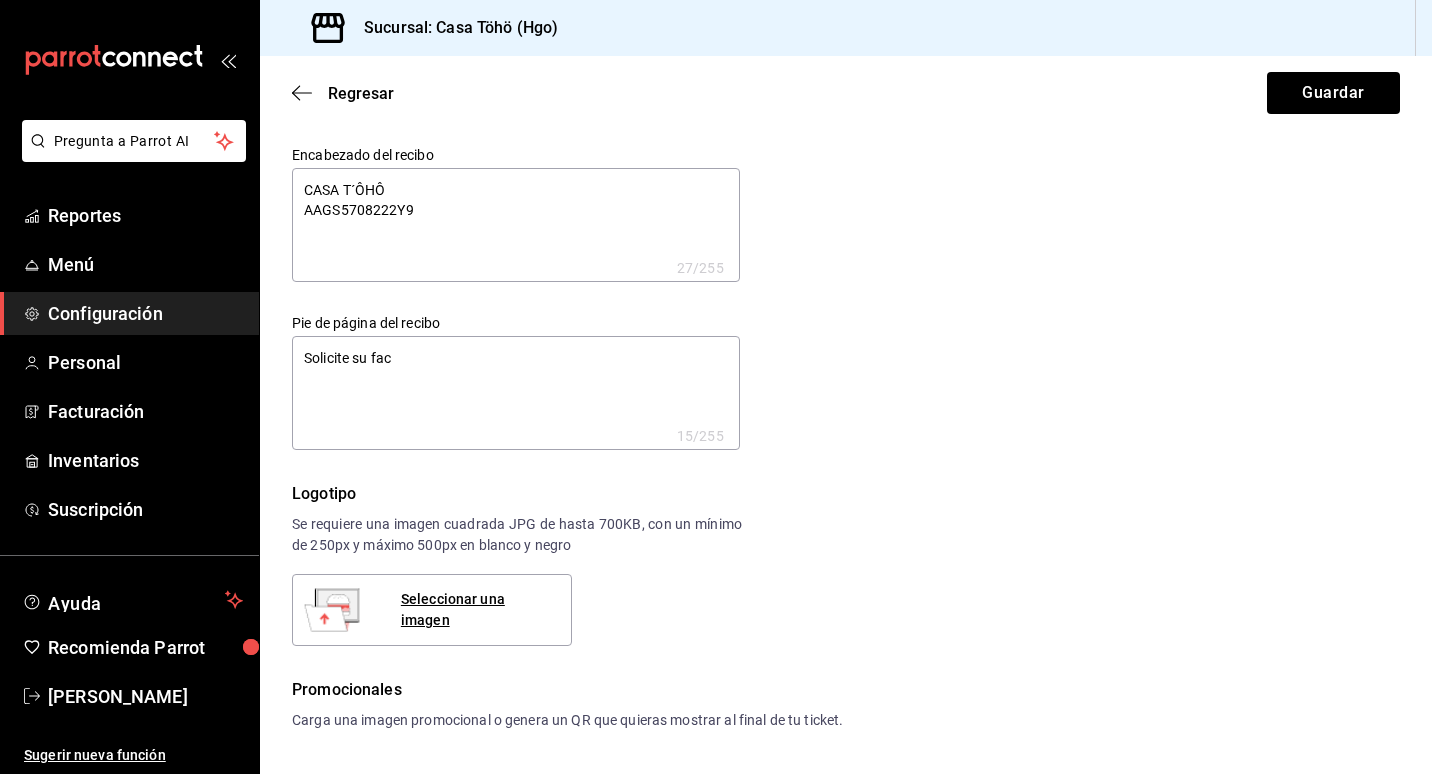 type on "x" 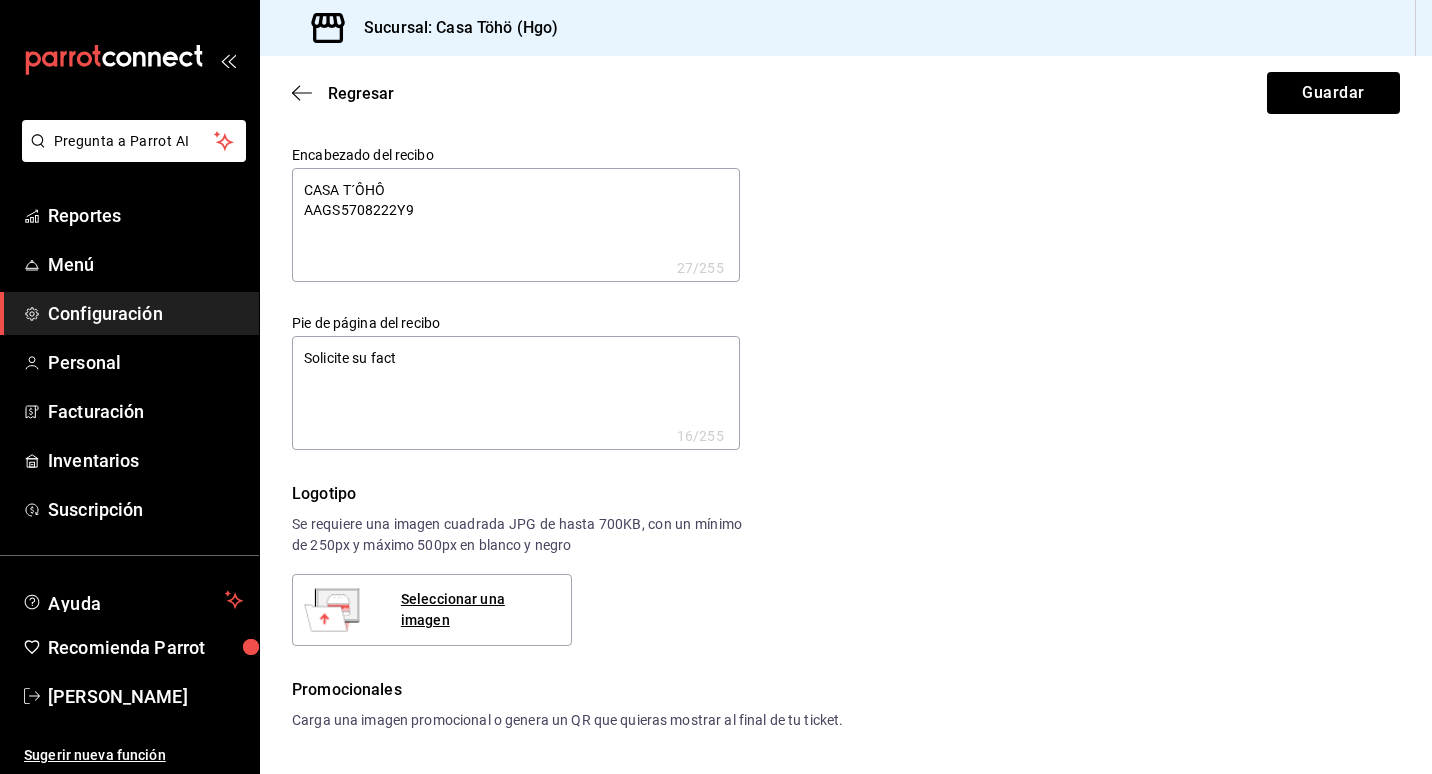 type on "x" 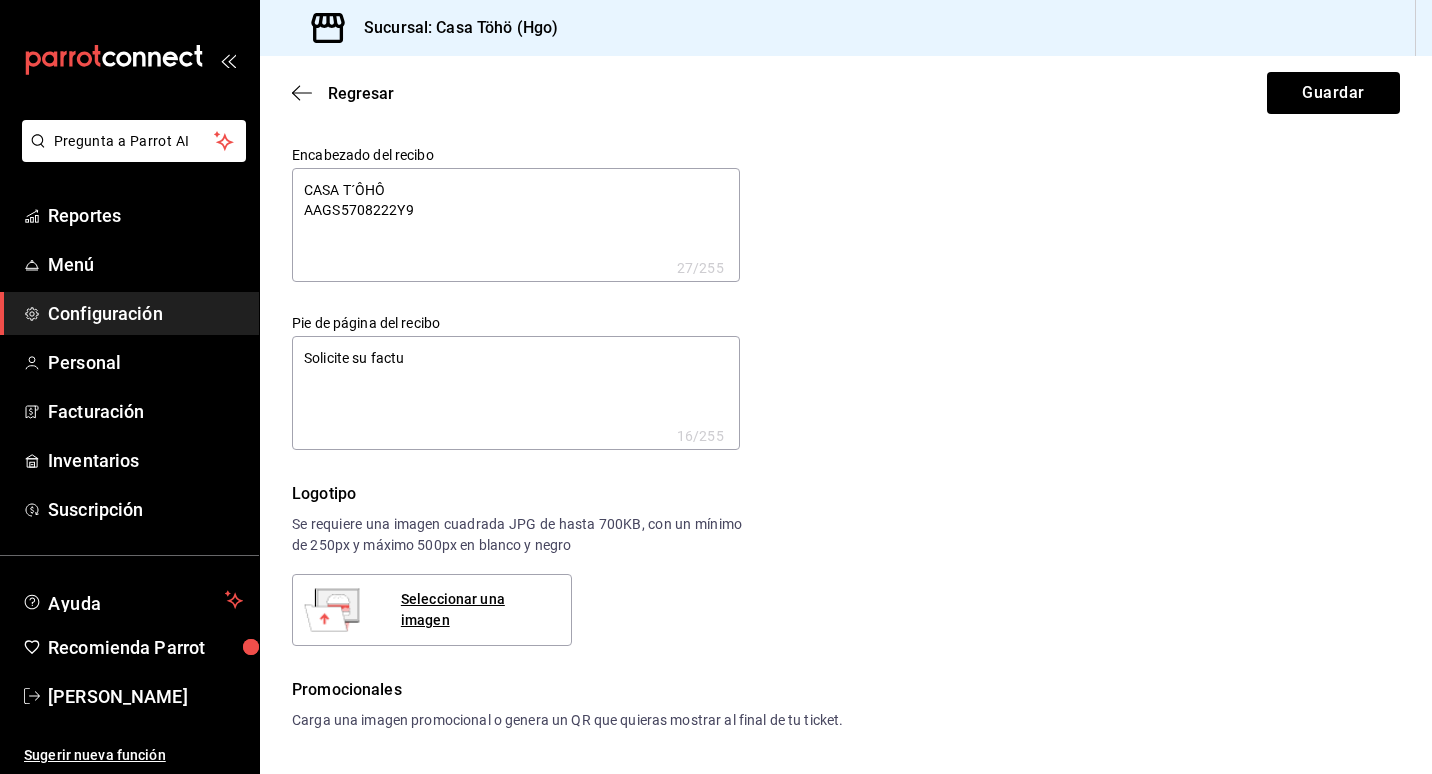 type on "x" 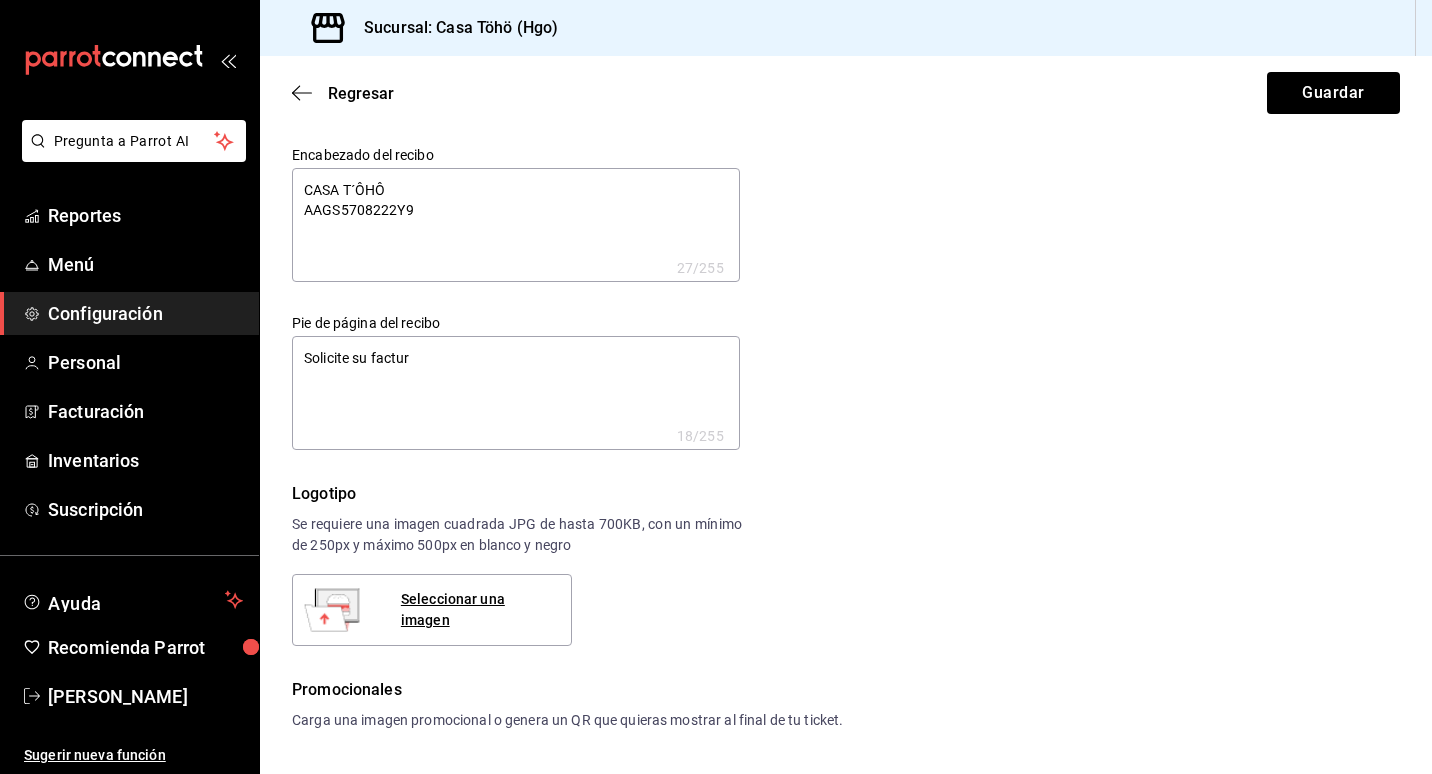 type on "x" 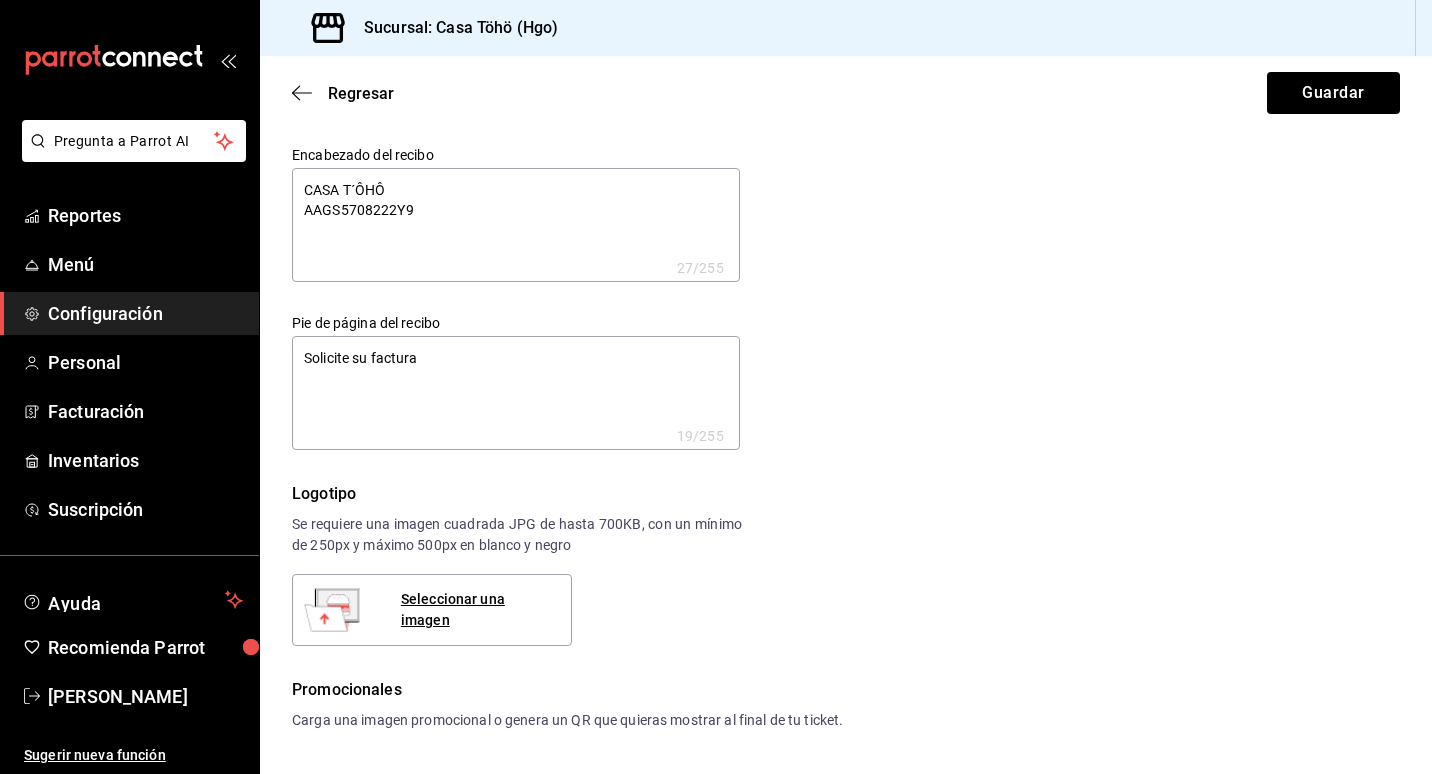 type on "x" 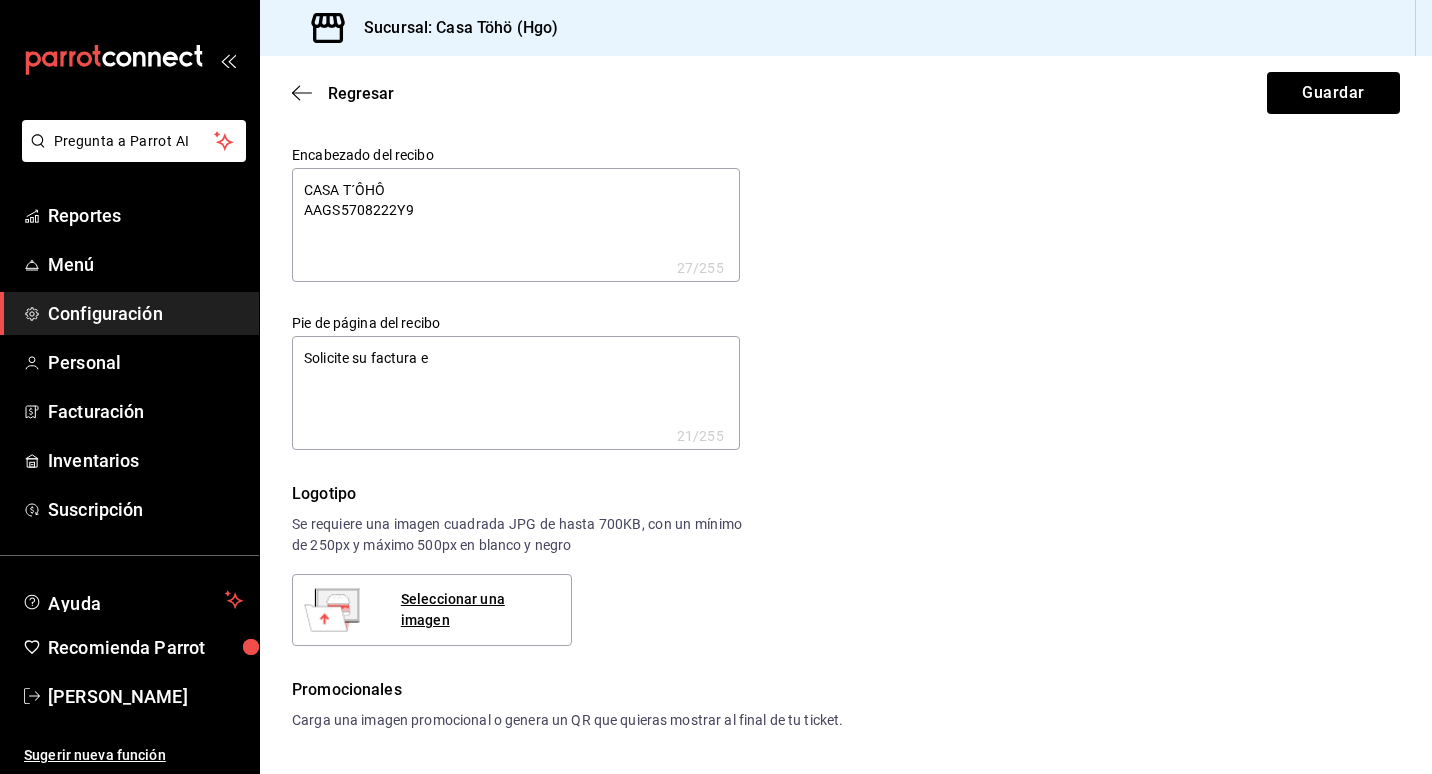 type on "x" 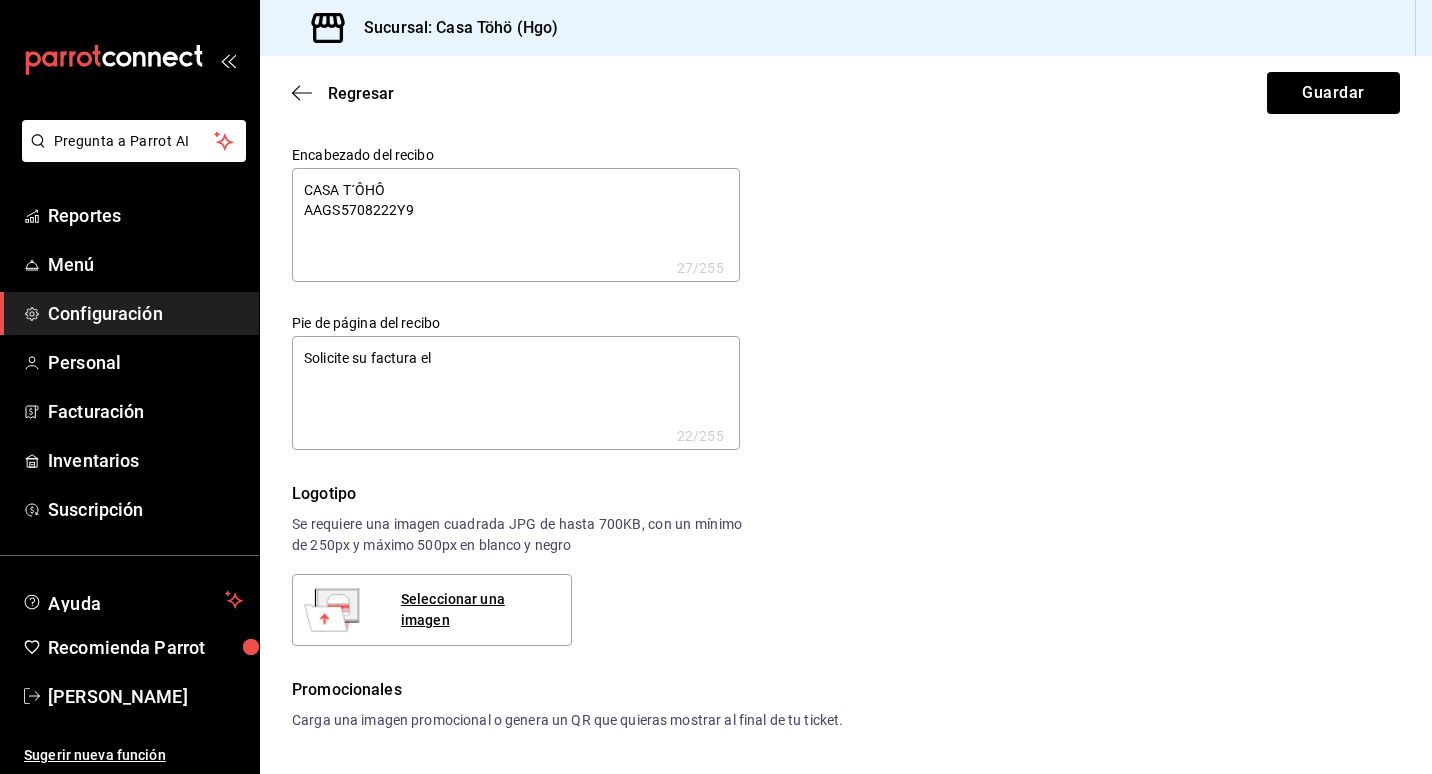 type on "x" 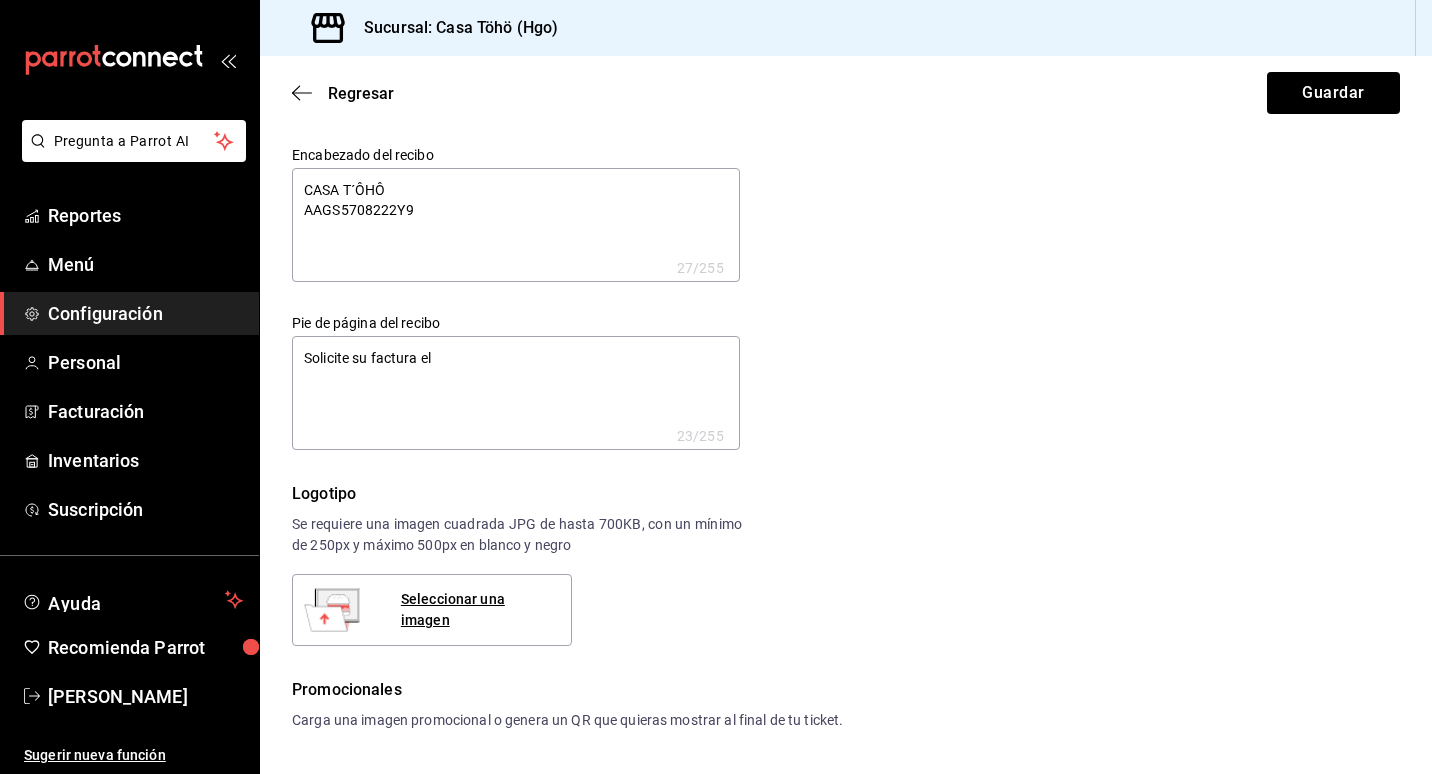 type on "x" 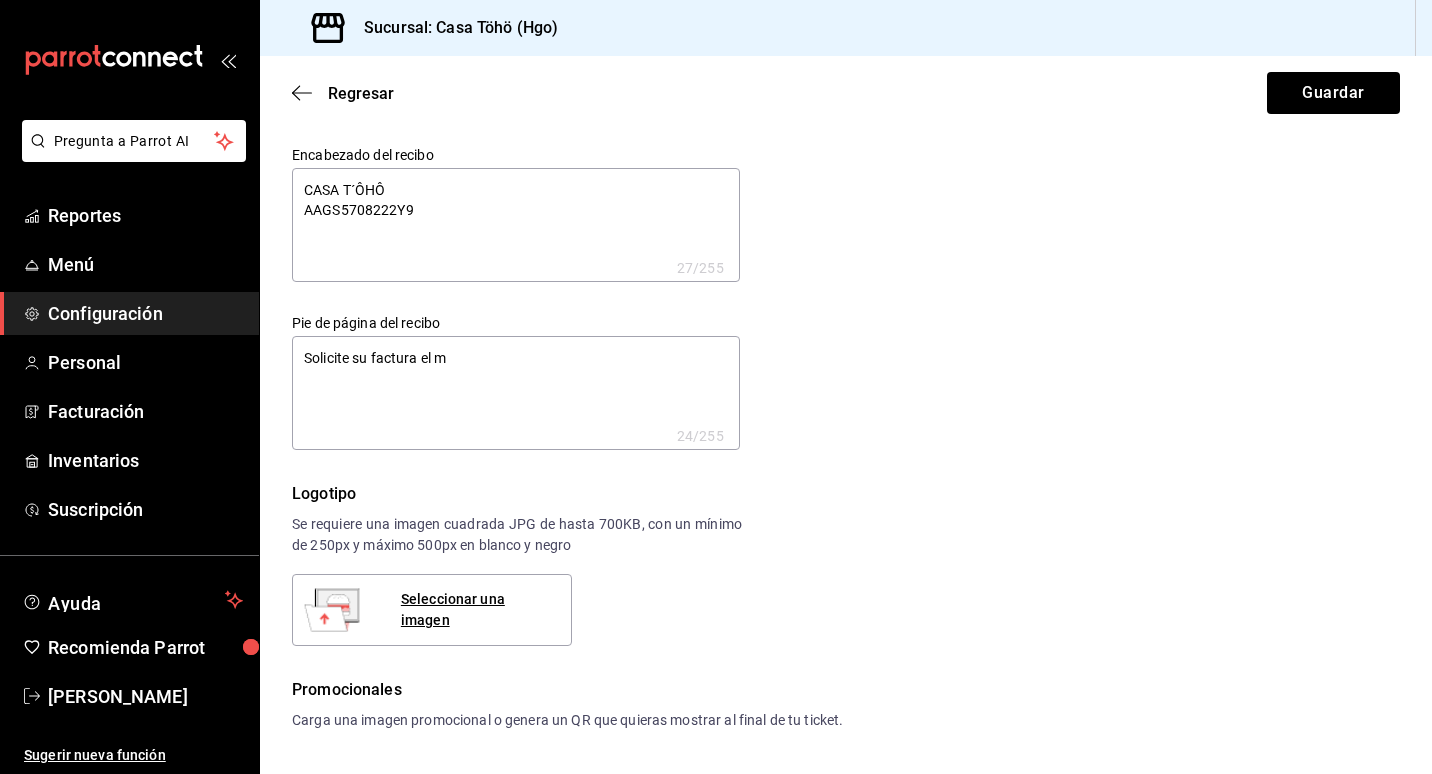 type on "x" 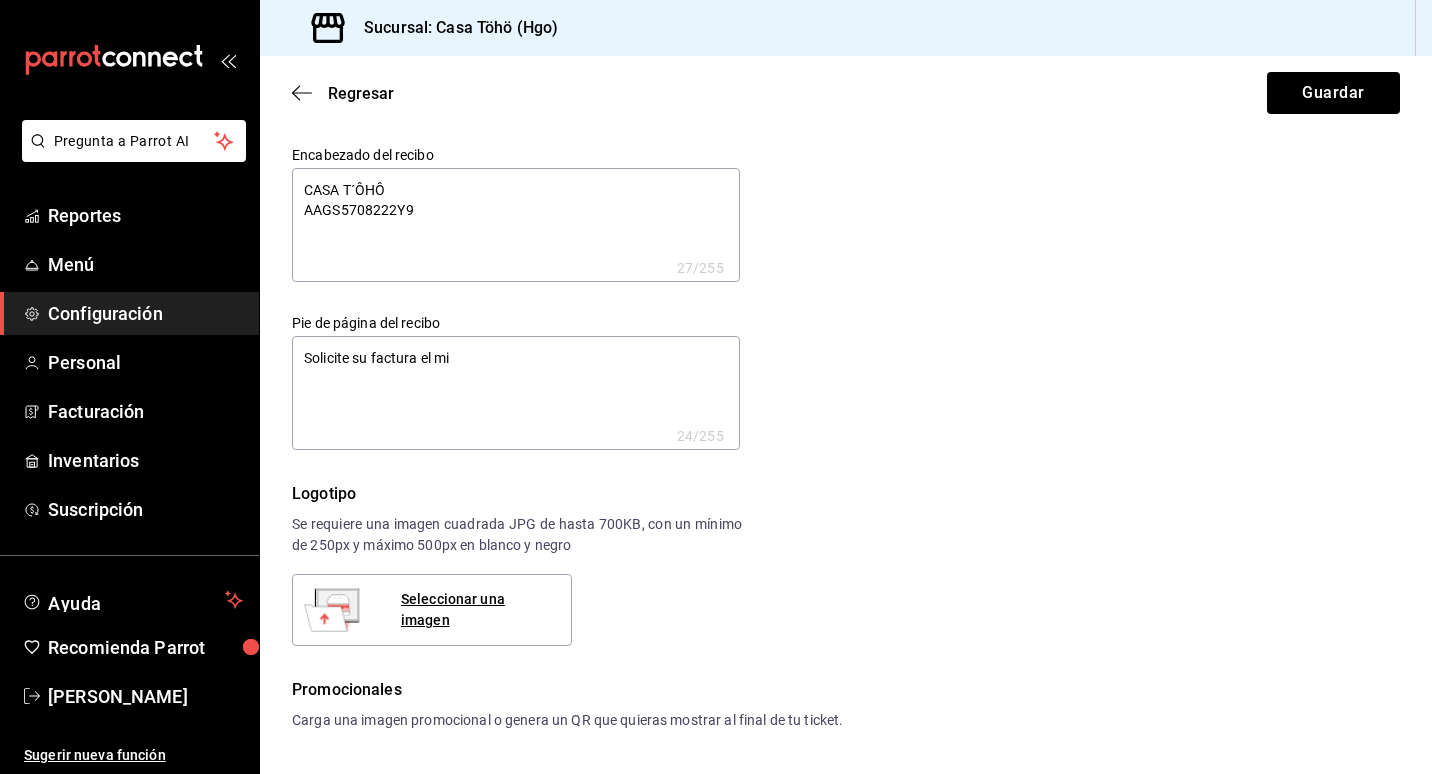 type on "x" 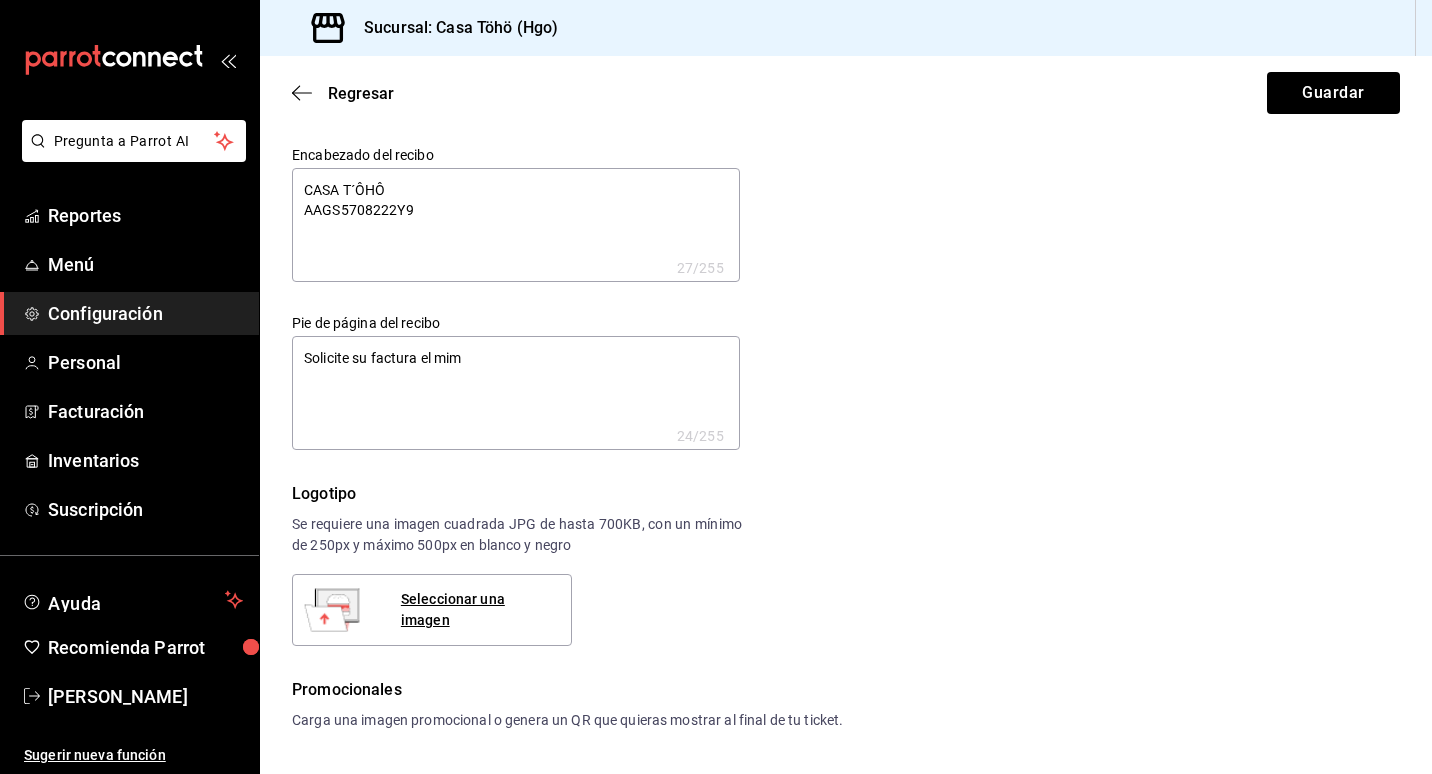 type on "x" 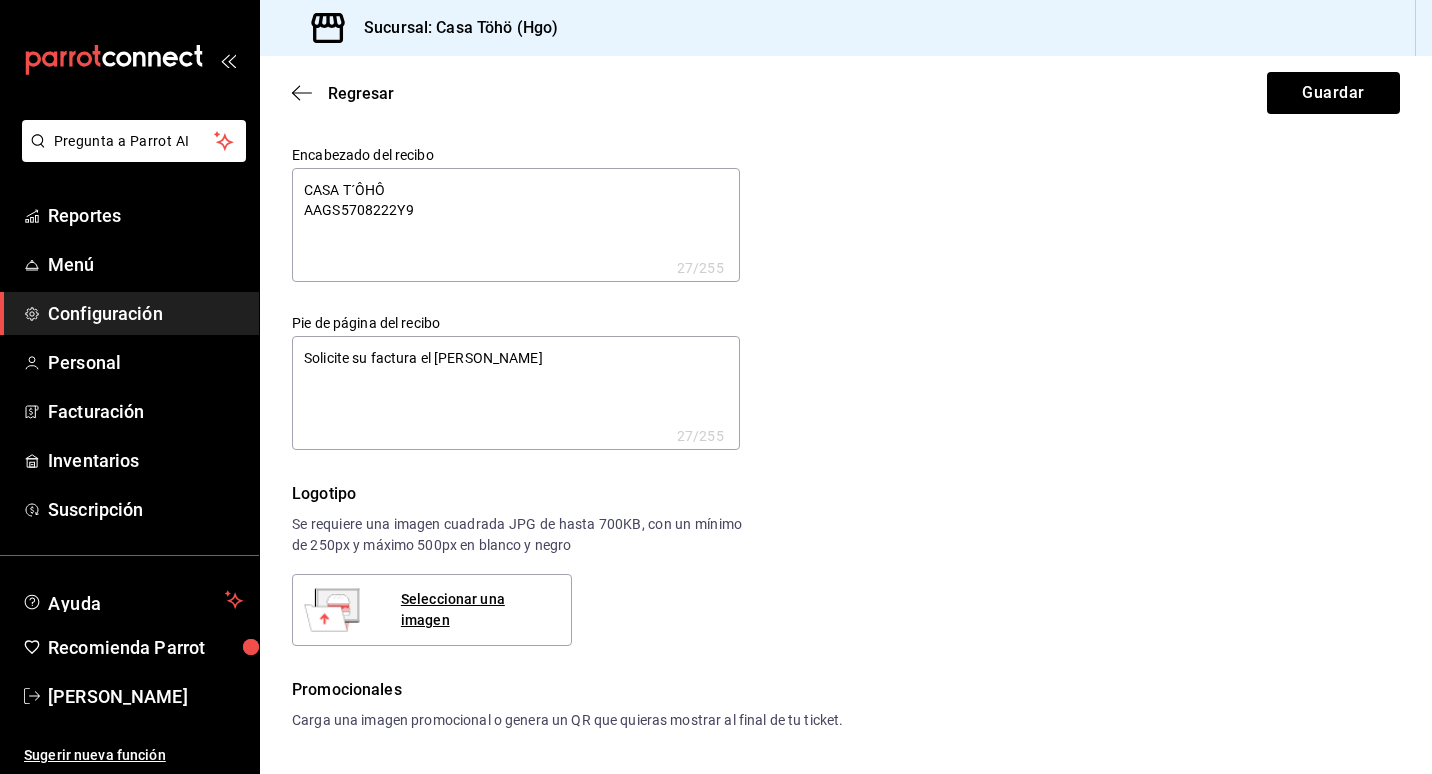 type on "x" 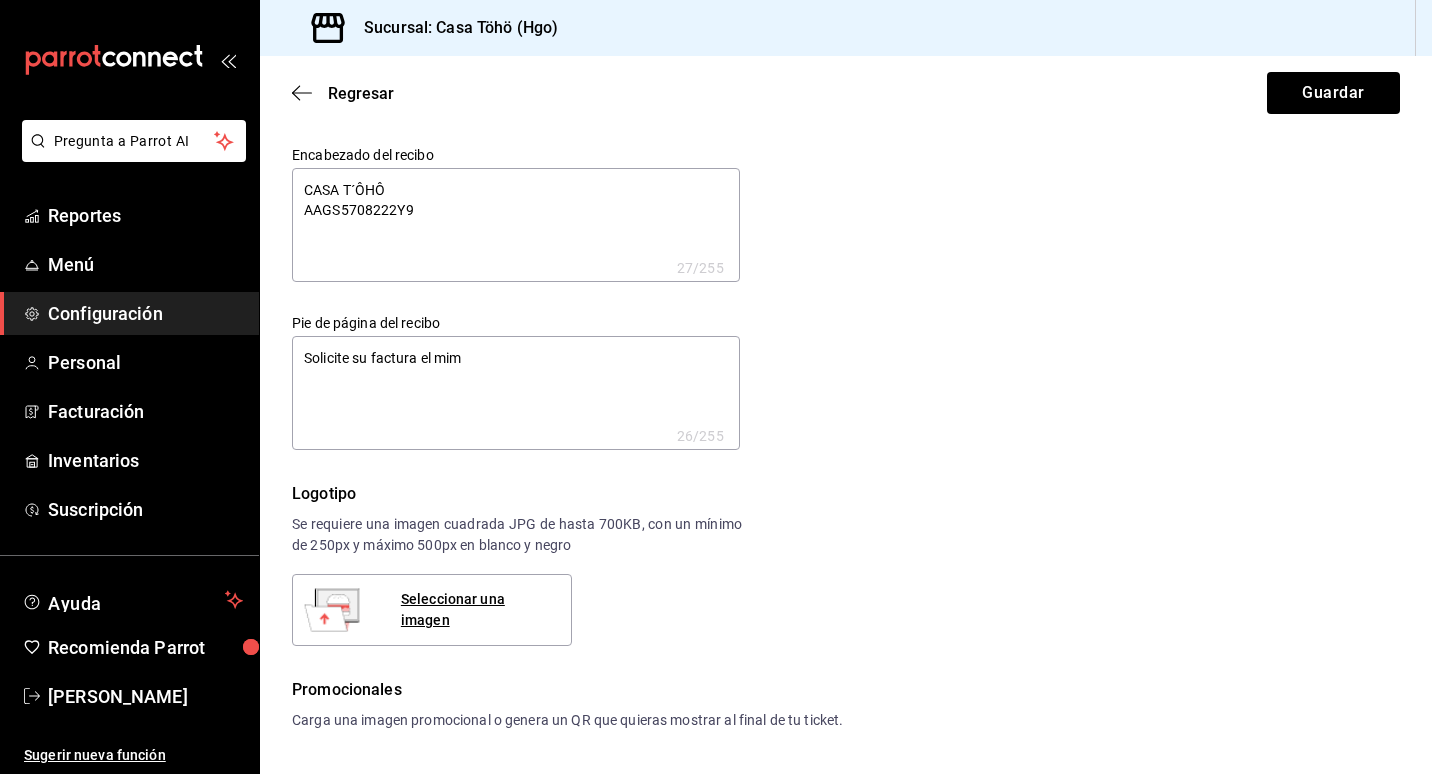 type on "x" 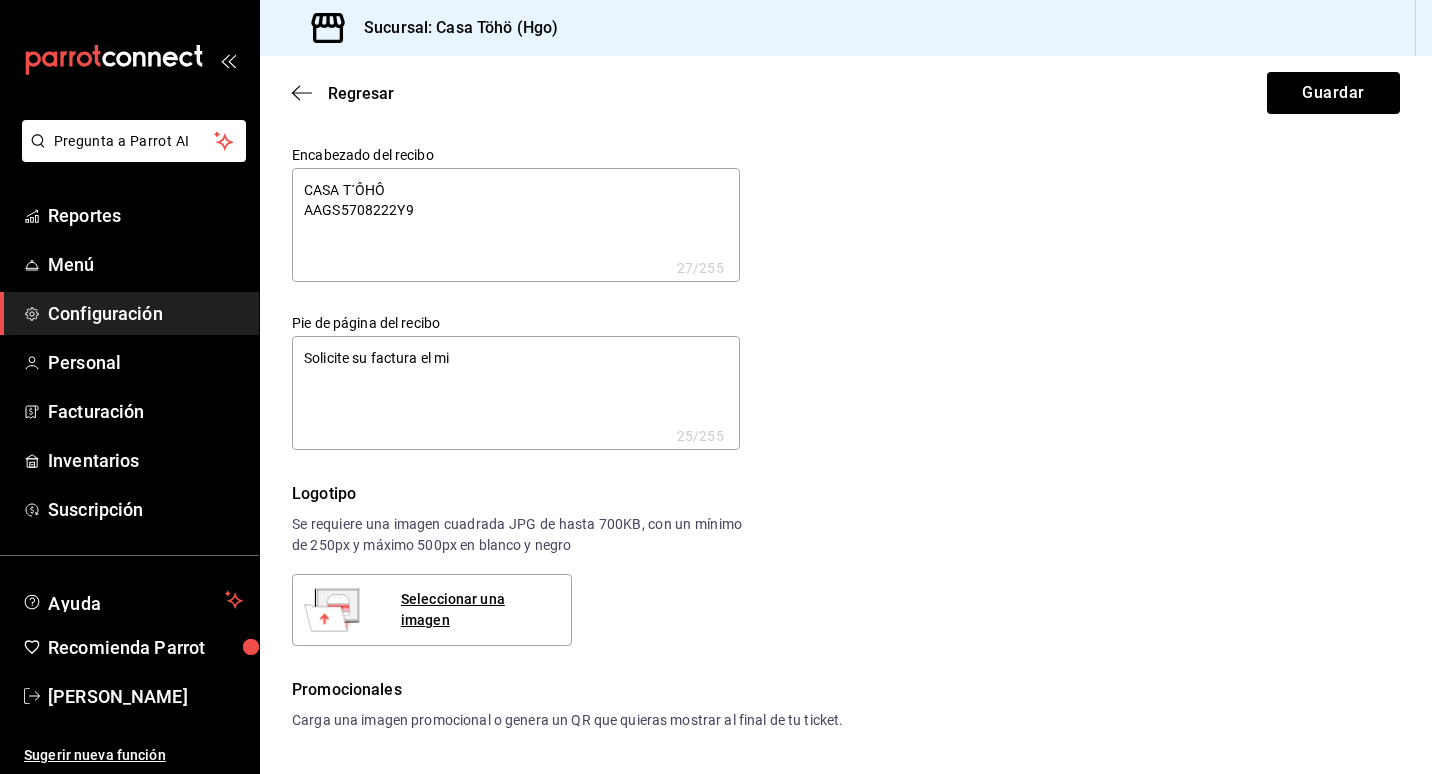 type on "x" 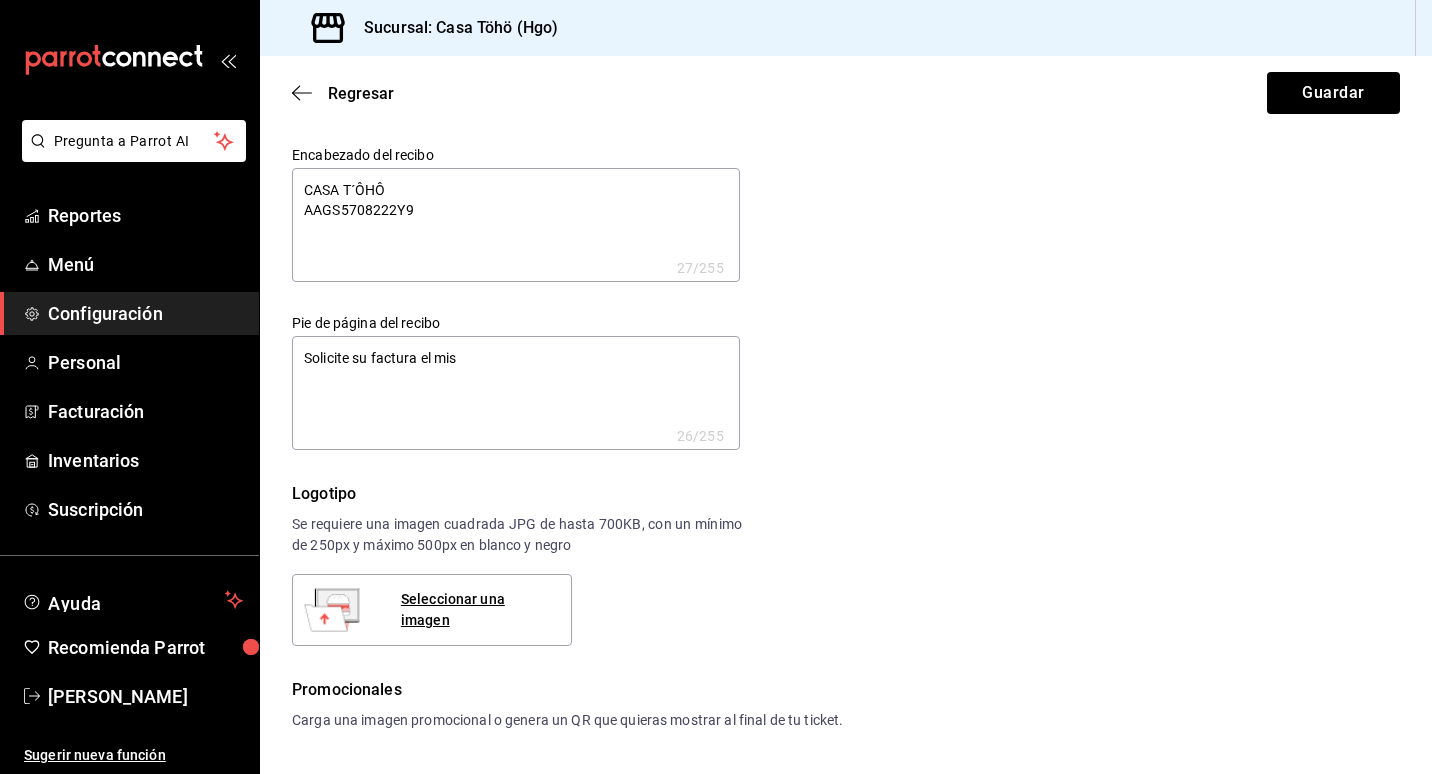 type on "x" 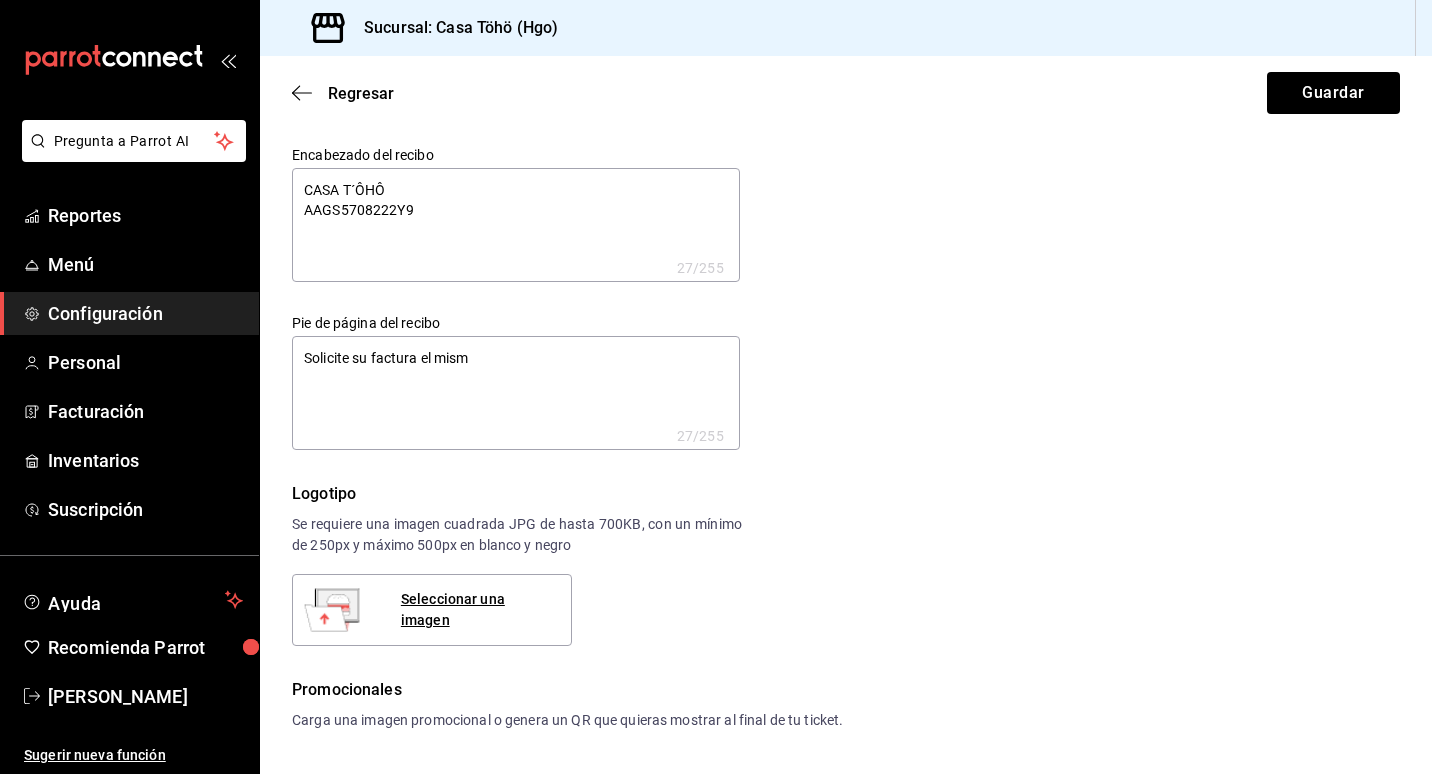 type on "x" 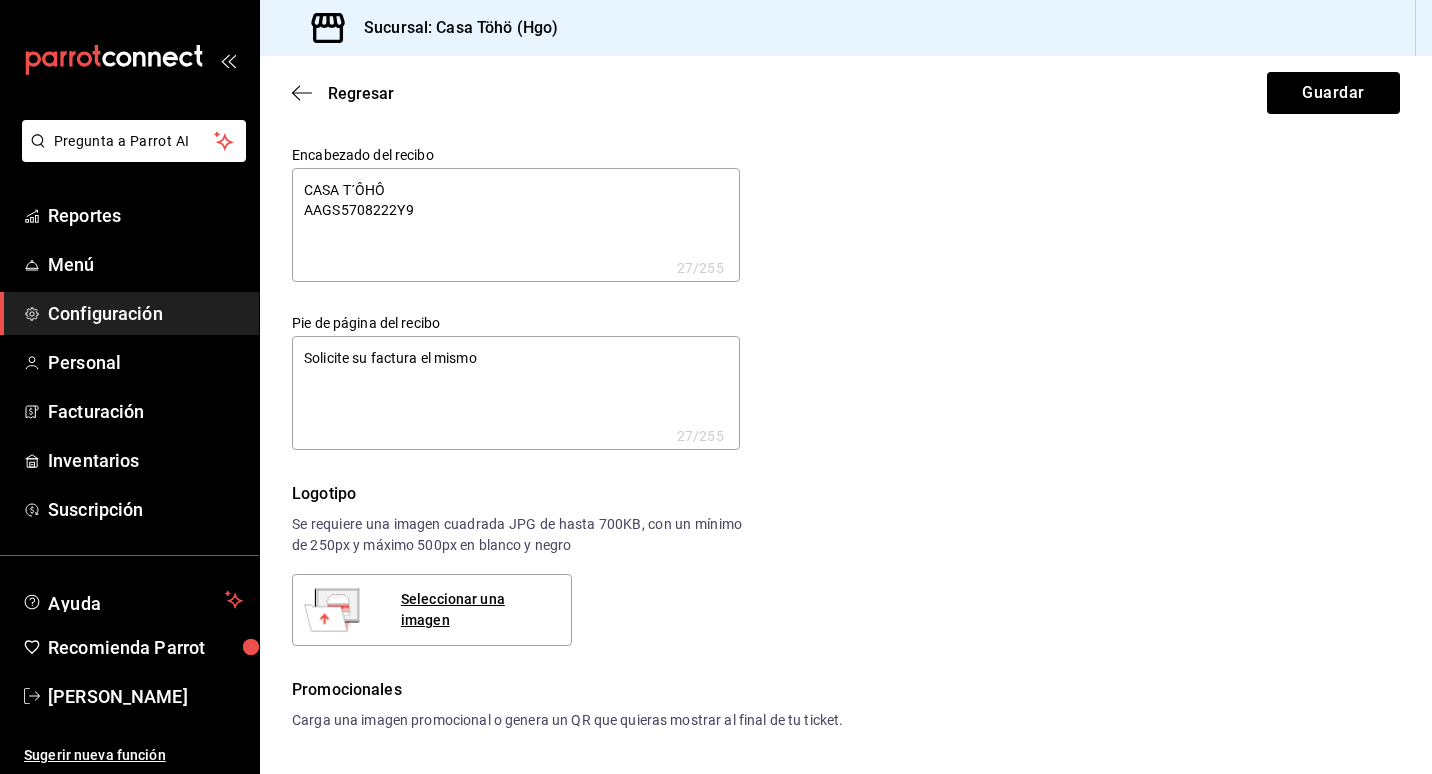 type on "x" 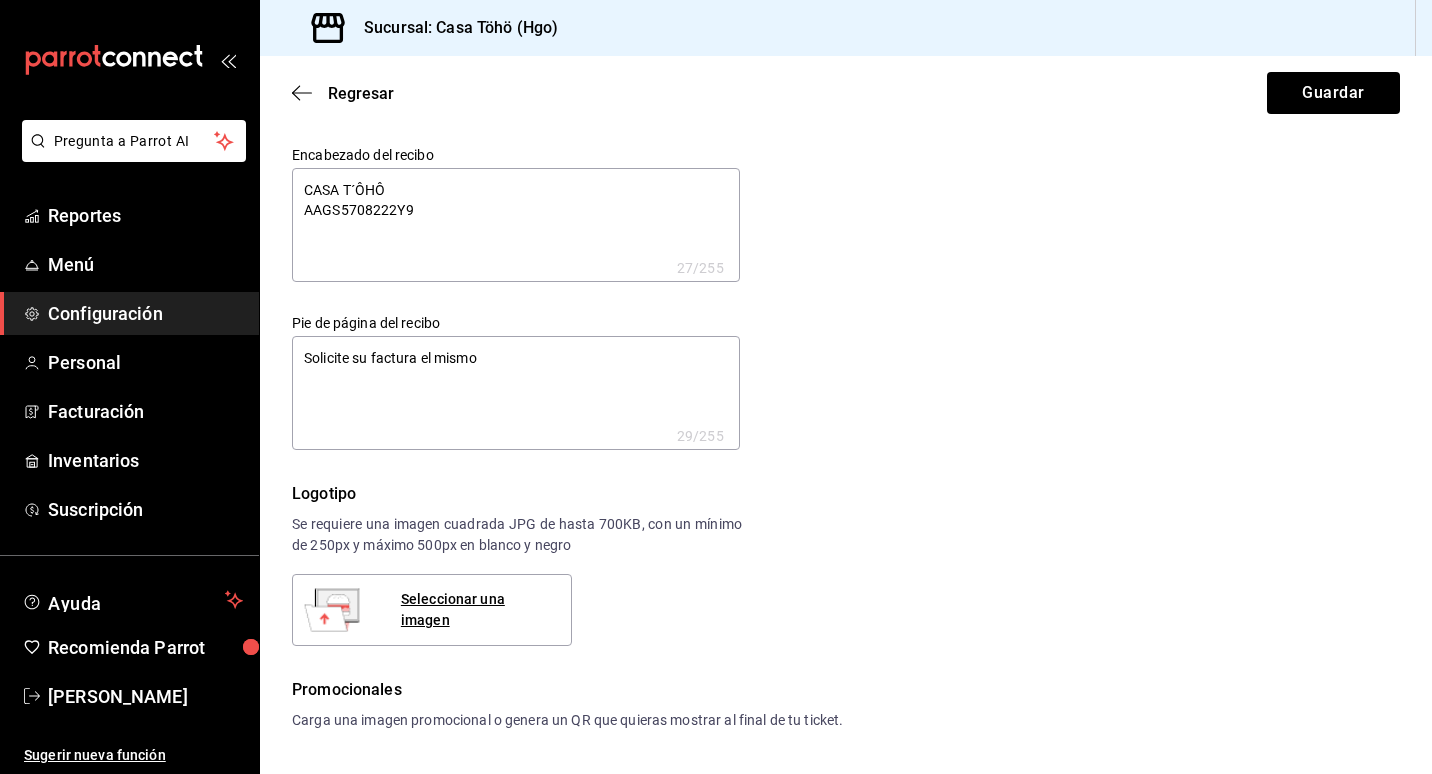 type on "Solicite su factura el mismo d" 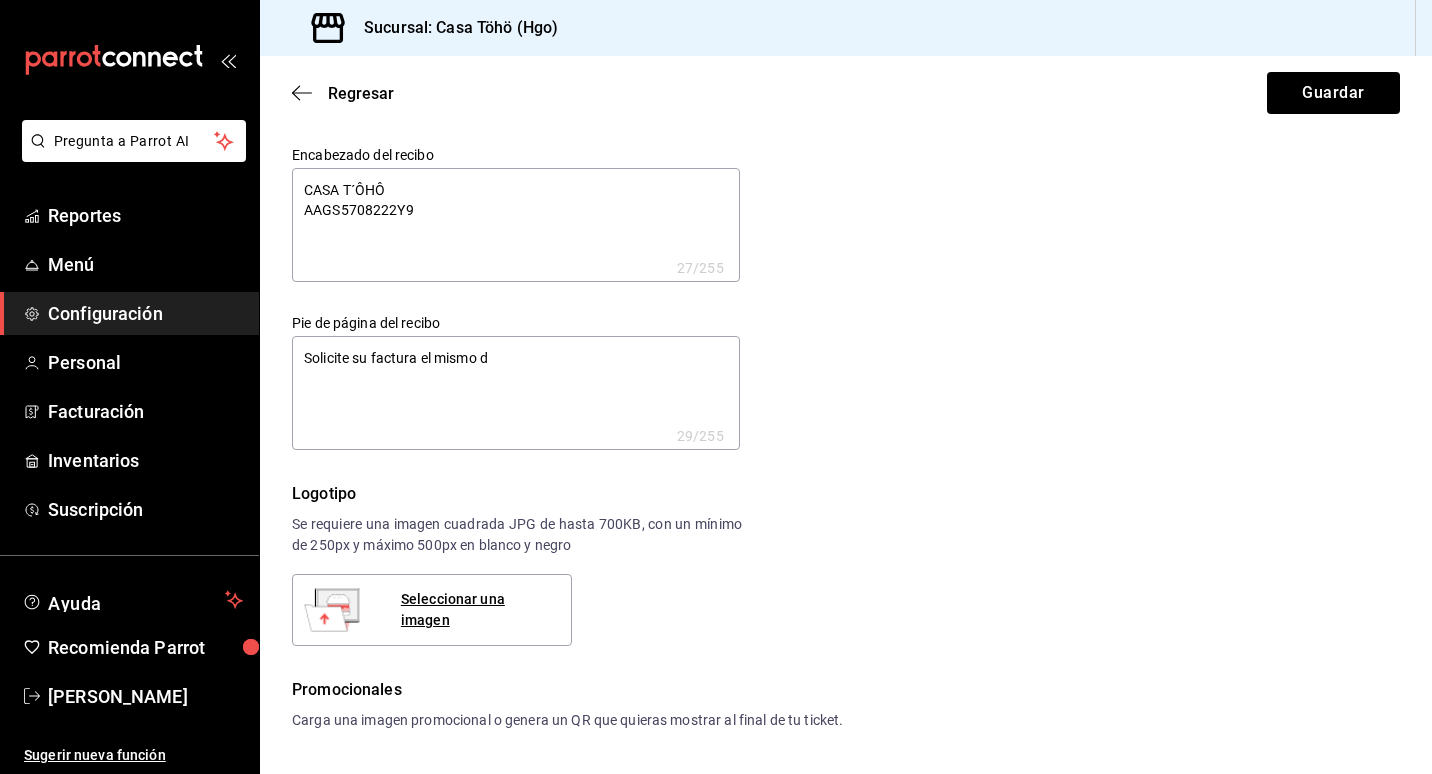 type on "x" 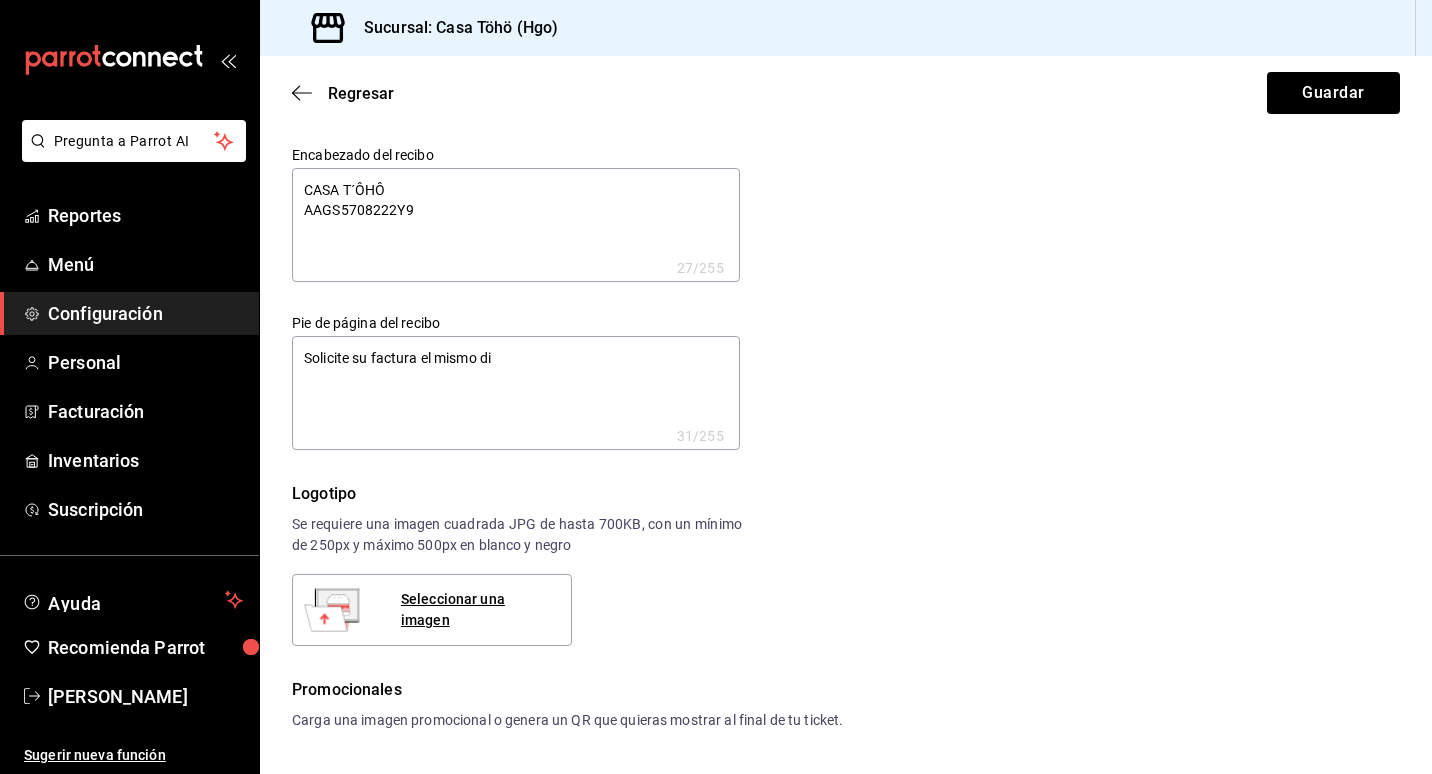 type on "x" 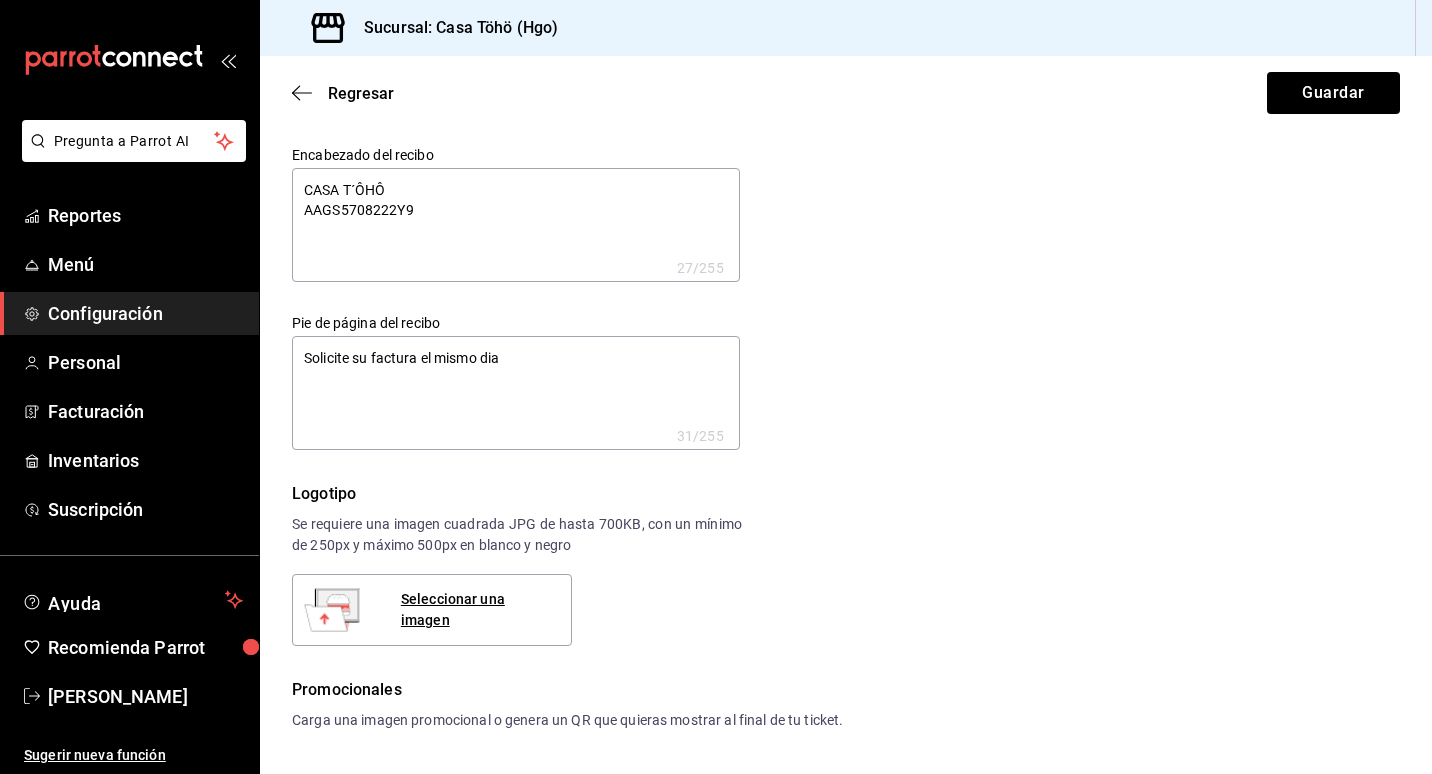 type on "x" 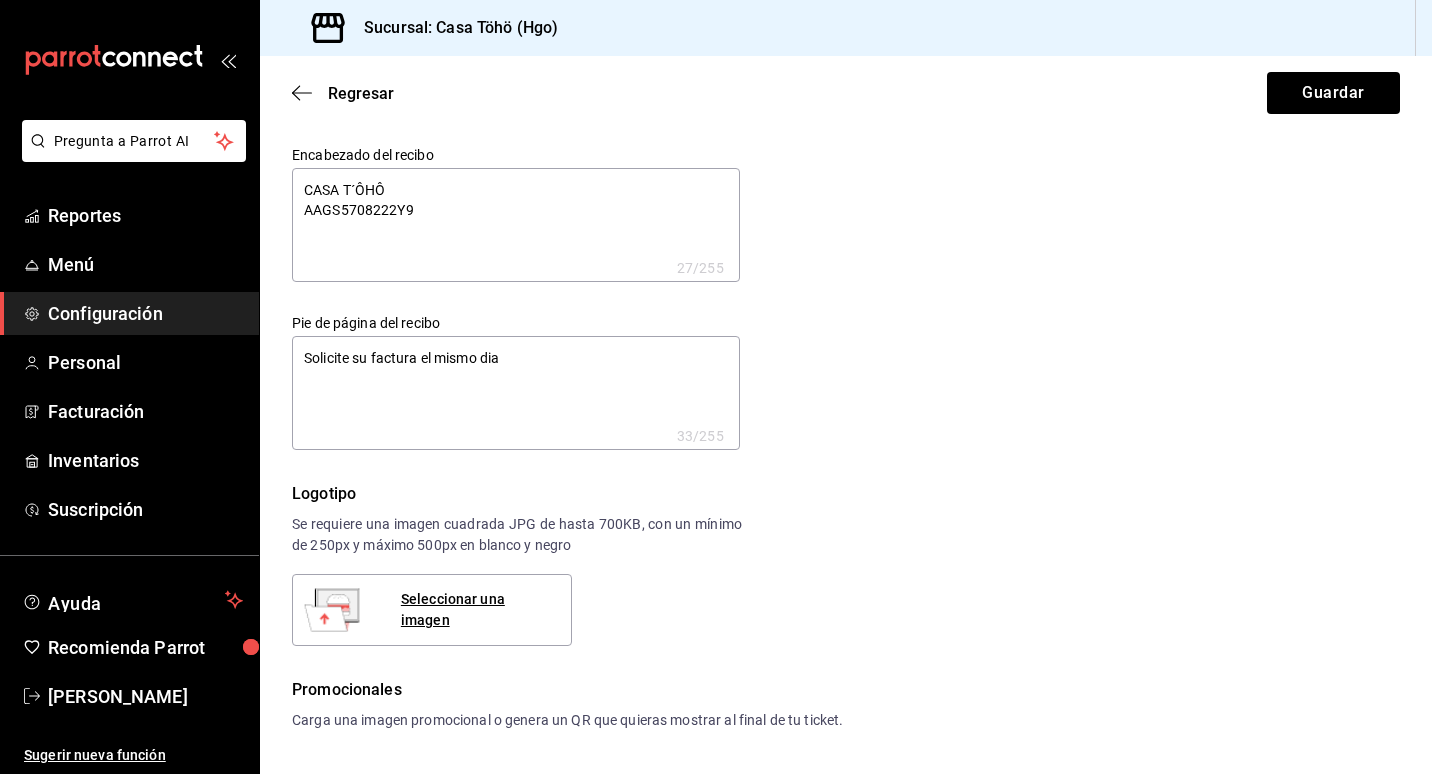 type on "x" 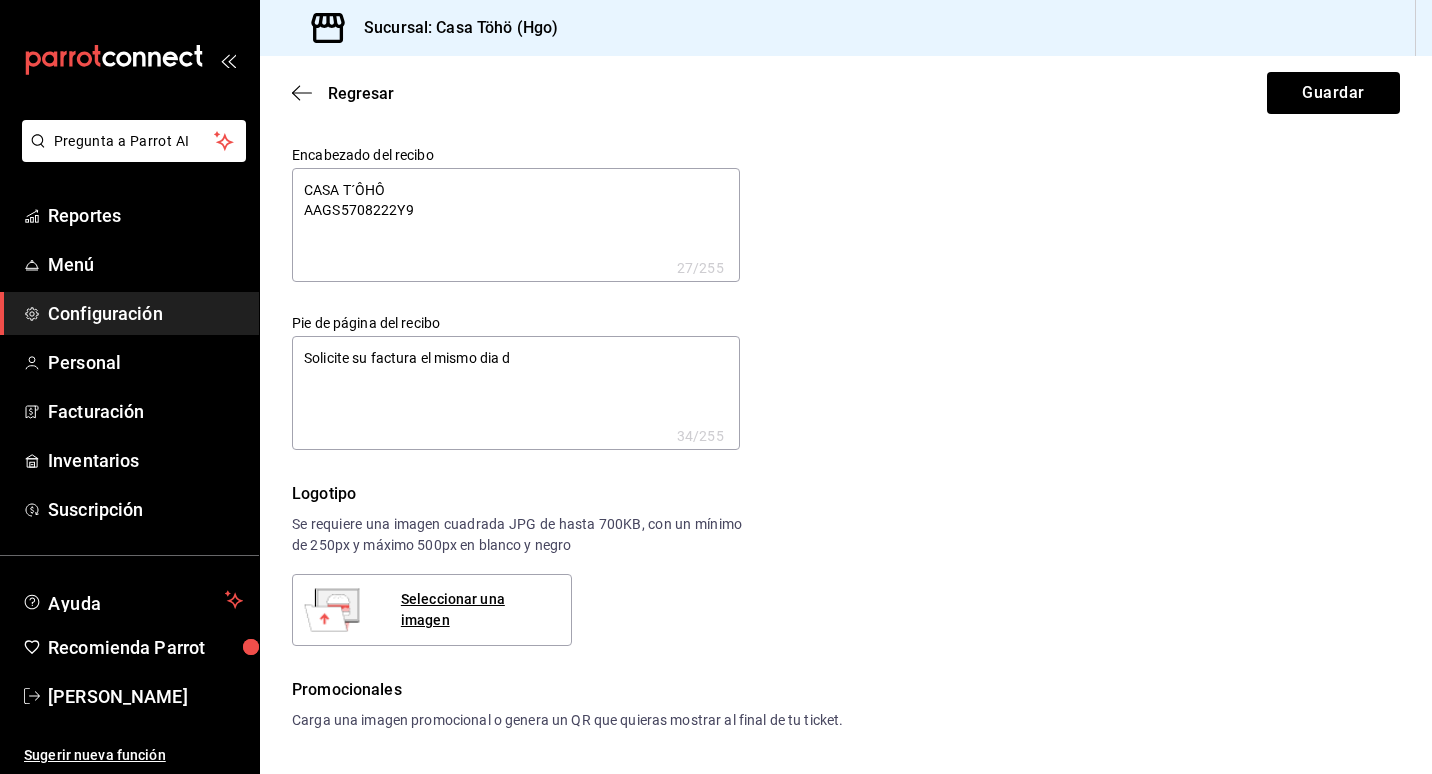 type on "x" 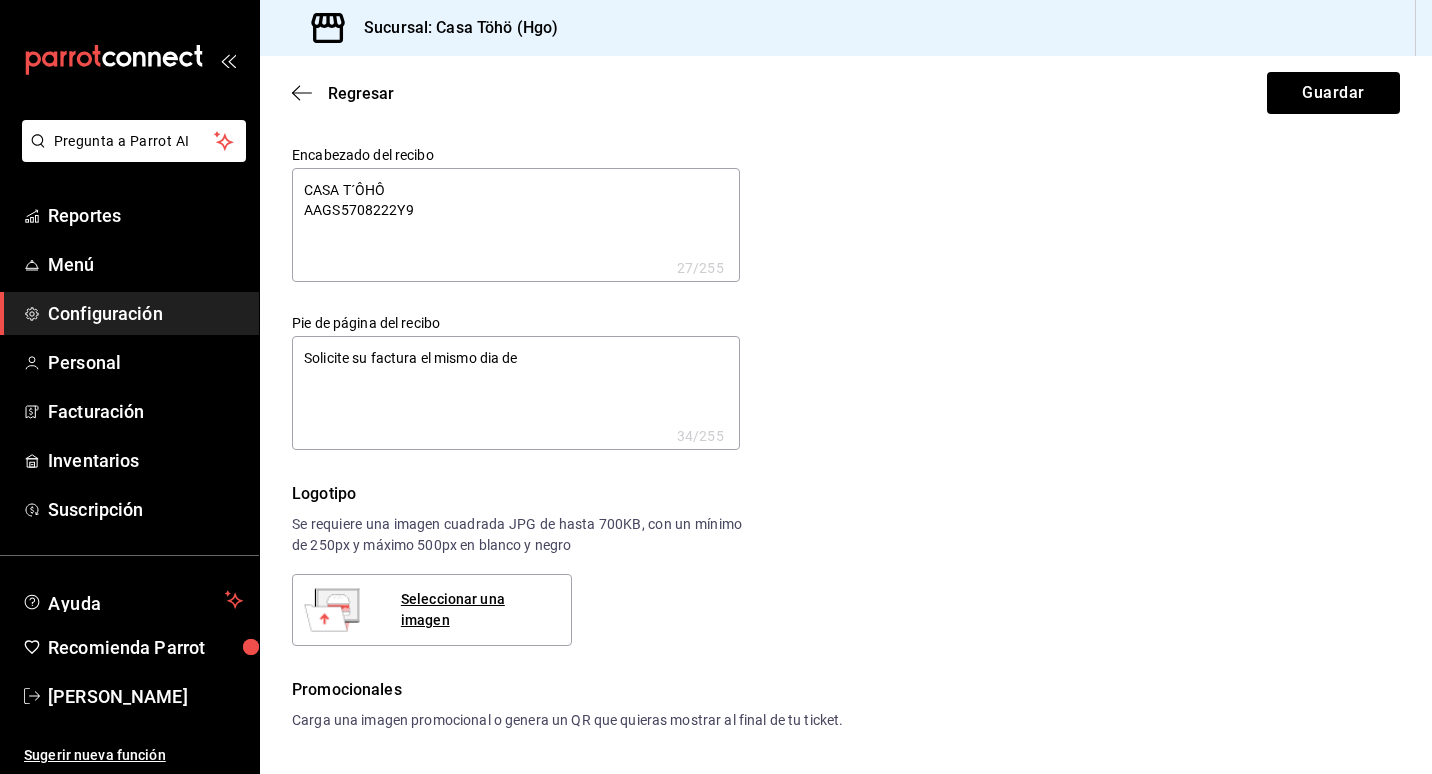 type on "x" 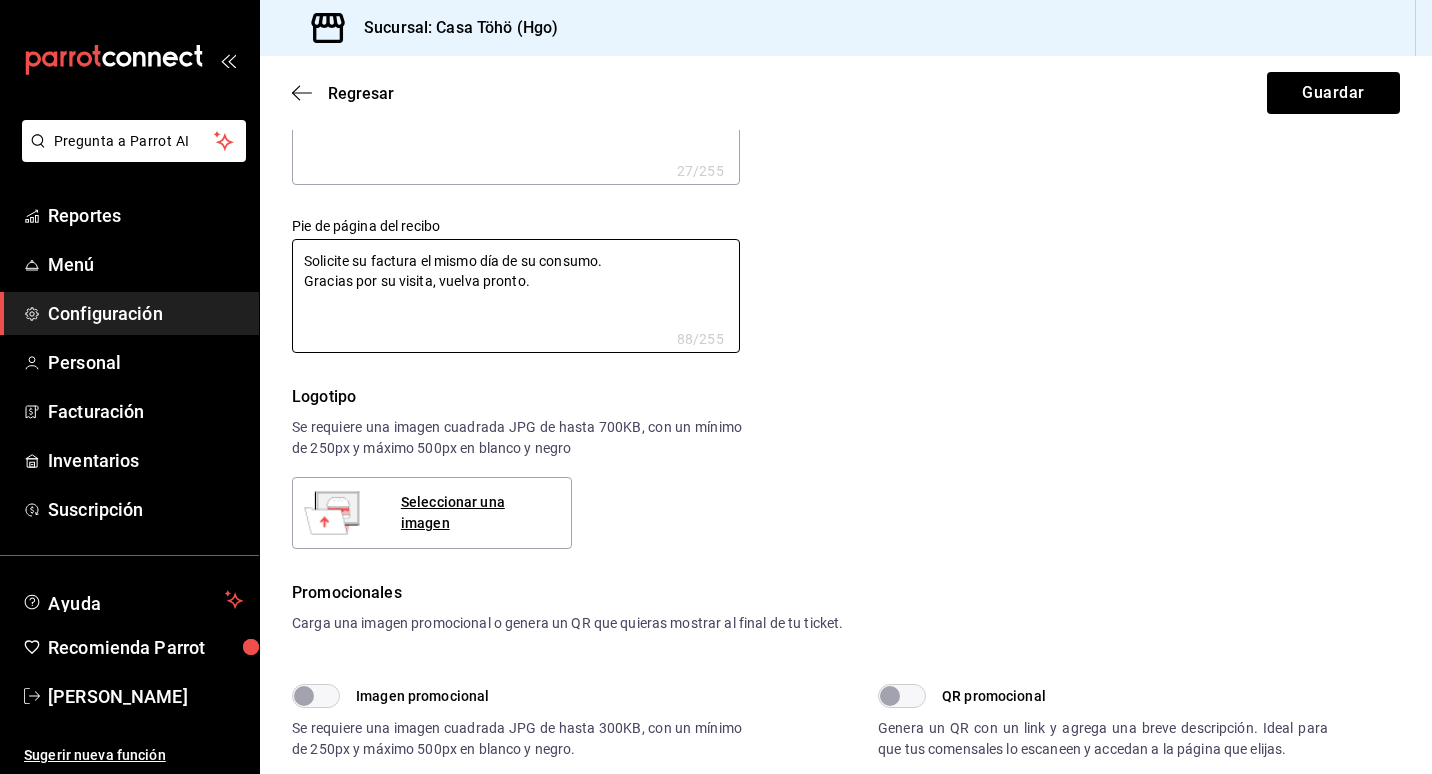scroll, scrollTop: 100, scrollLeft: 0, axis: vertical 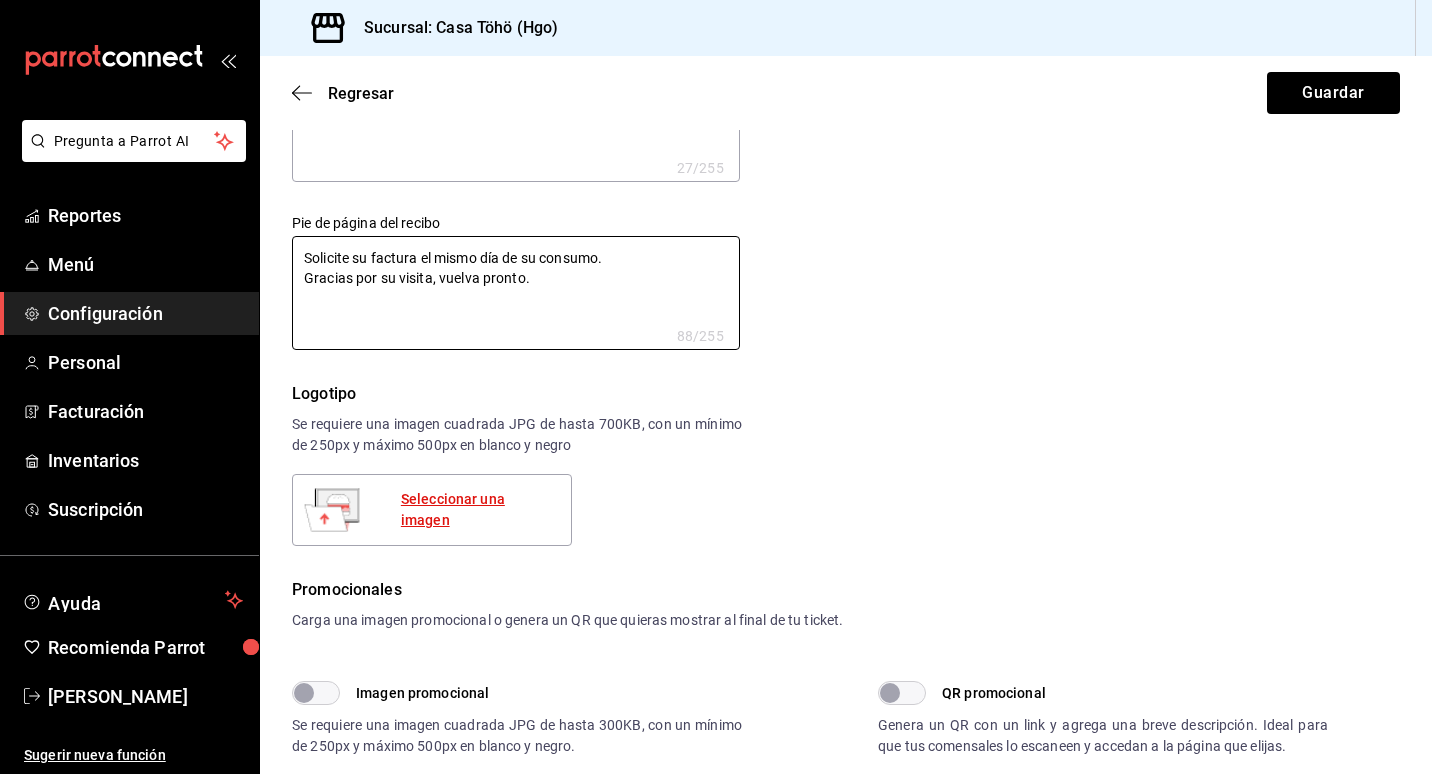 click on "Seleccionar una imagen" at bounding box center [478, 510] 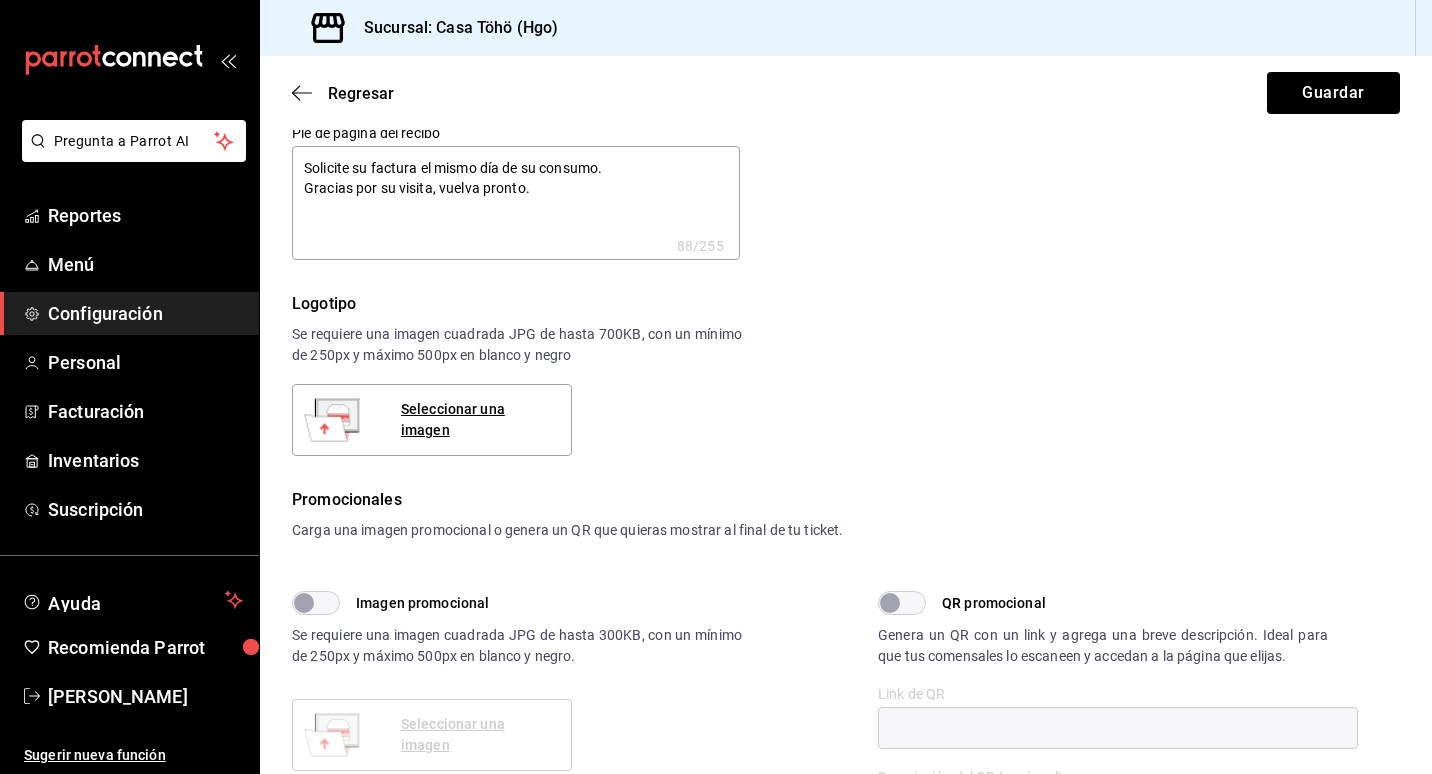 scroll, scrollTop: 0, scrollLeft: 0, axis: both 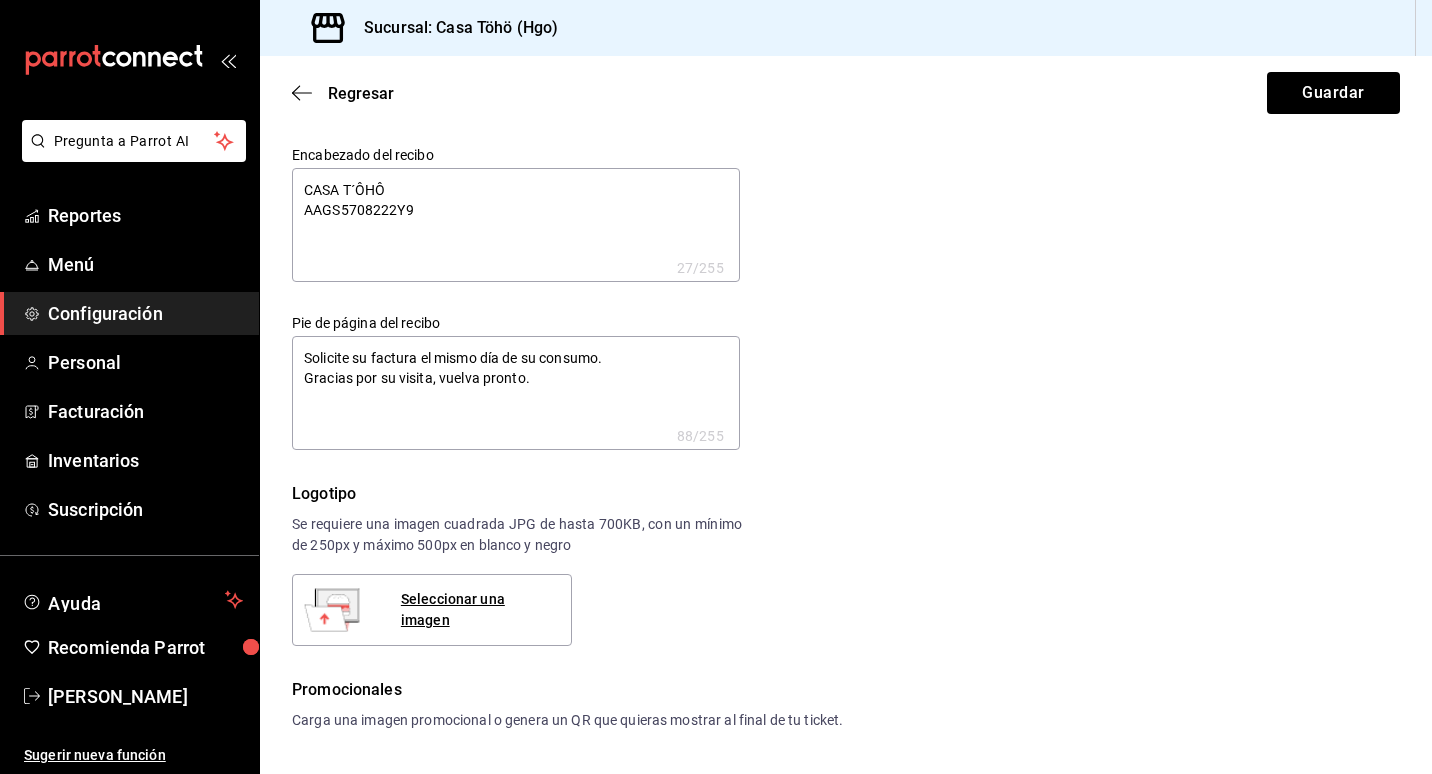 click on "CASA T´ÔHÔ
AAGS5708222Y9" at bounding box center (516, 225) 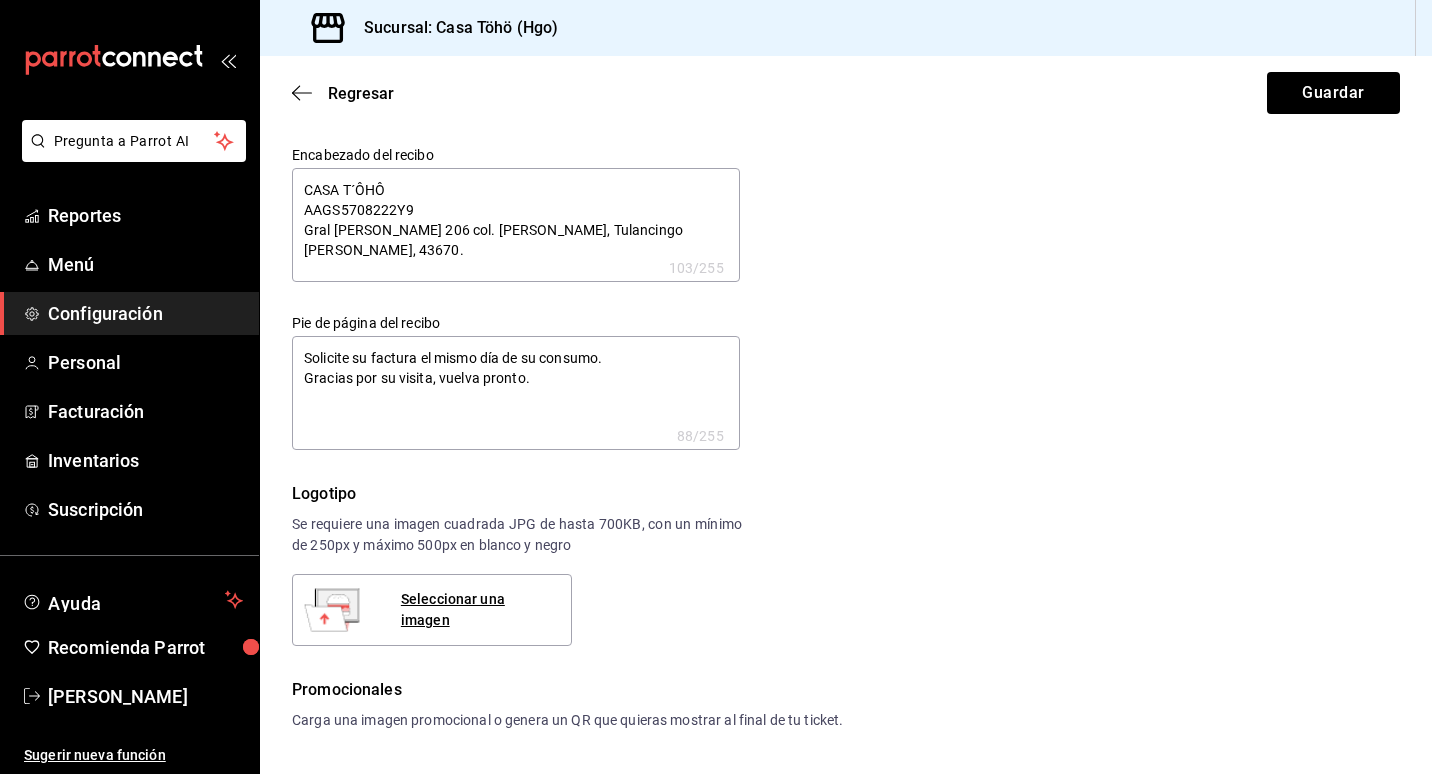 click on "Encabezado del recibo CASA T´ÔHÔ
AAGS5708222Y9
Gral [PERSON_NAME] 206 col. [PERSON_NAME], Tulancingo [PERSON_NAME], 43670. x 103 /255 Encabezado del recibo Pie de página del recibo Solicite su factura el mismo día de su consumo.
Gracias por su visita, vuelva pronto. x 88 /255 Pie de página del recibo" at bounding box center (834, 286) 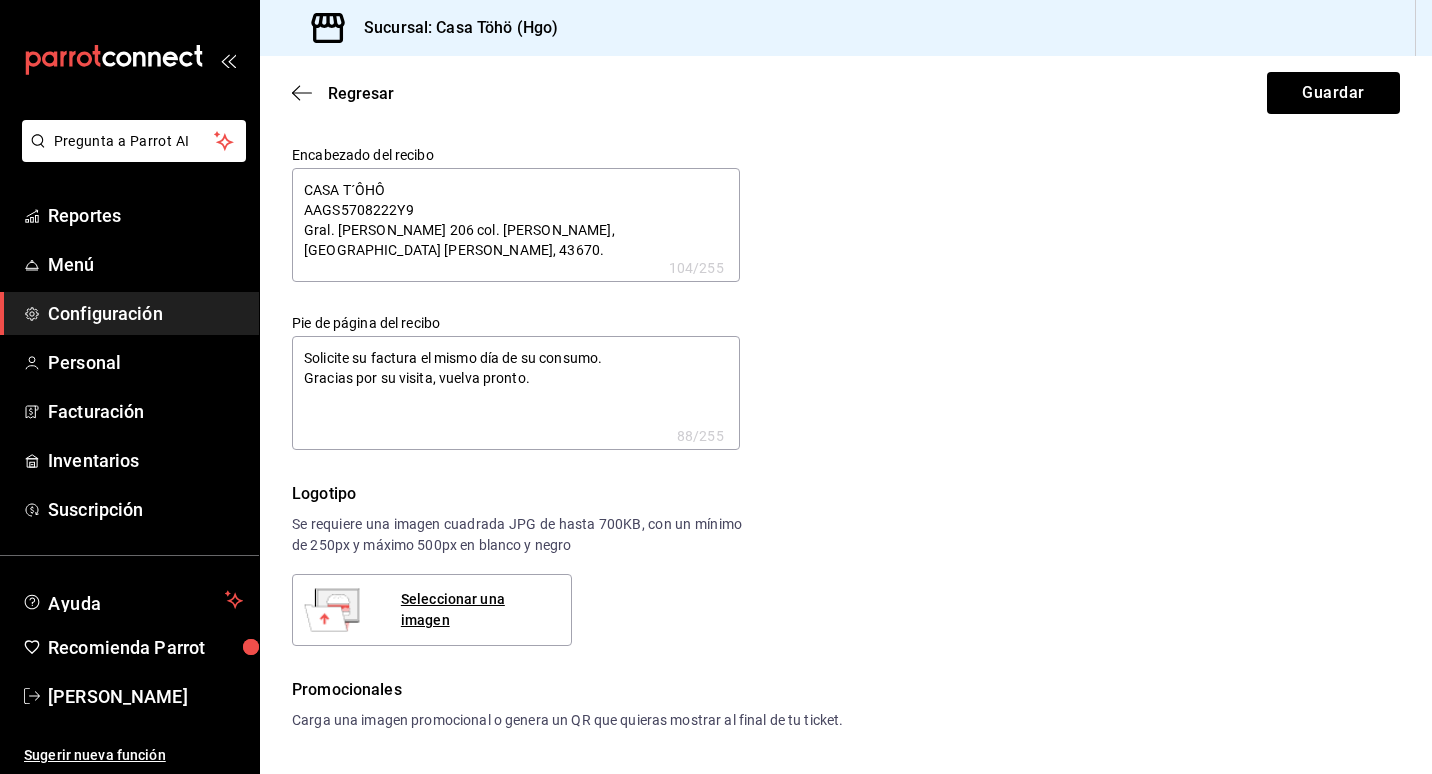 click on "Solicite su factura el mismo día de su consumo.
Gracias por su visita, vuelva pronto." at bounding box center [516, 393] 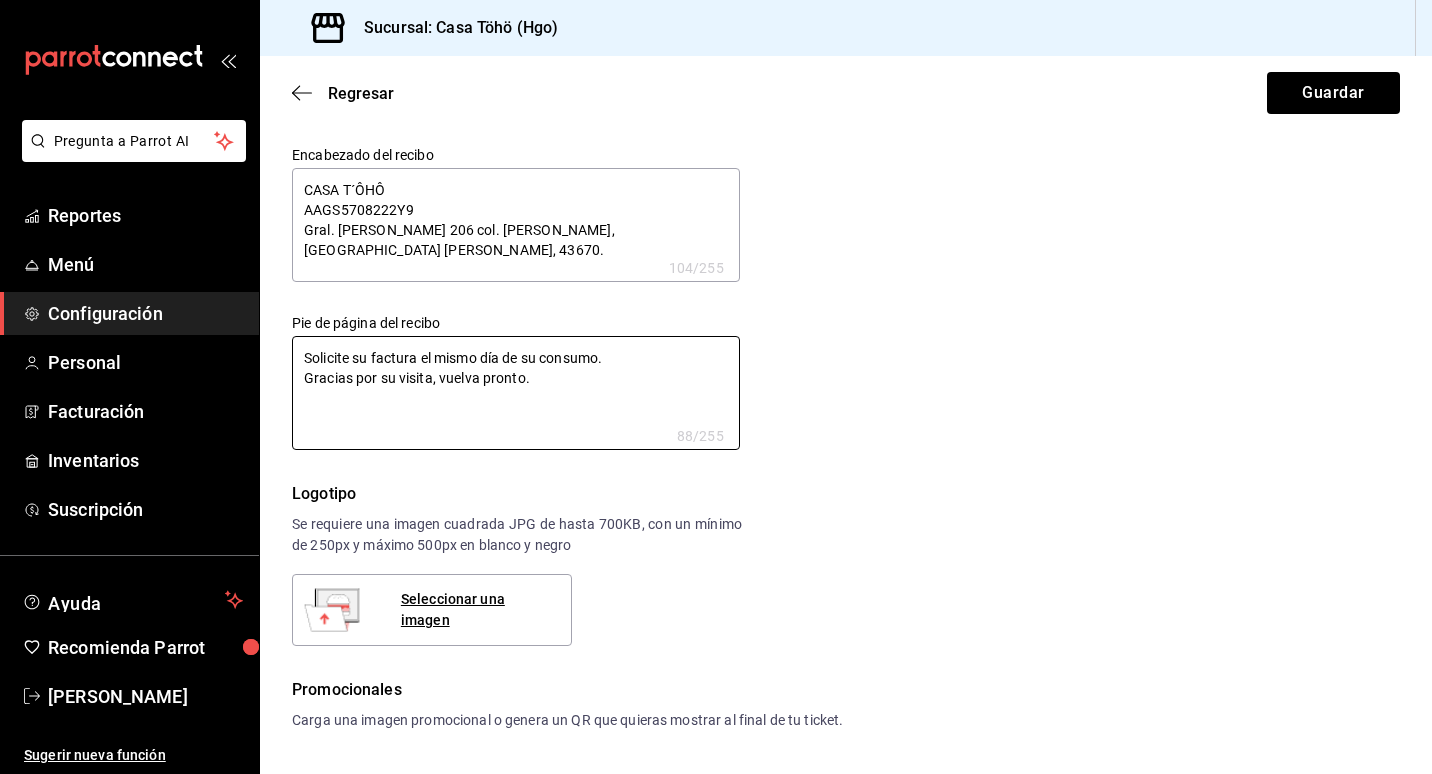 click on "Logotipo Se requiere una imagen cuadrada JPG de hasta 700KB, con un mínimo de 250px y máximo 500px en blanco y negro Seleccionar una imagen" at bounding box center (517, 564) 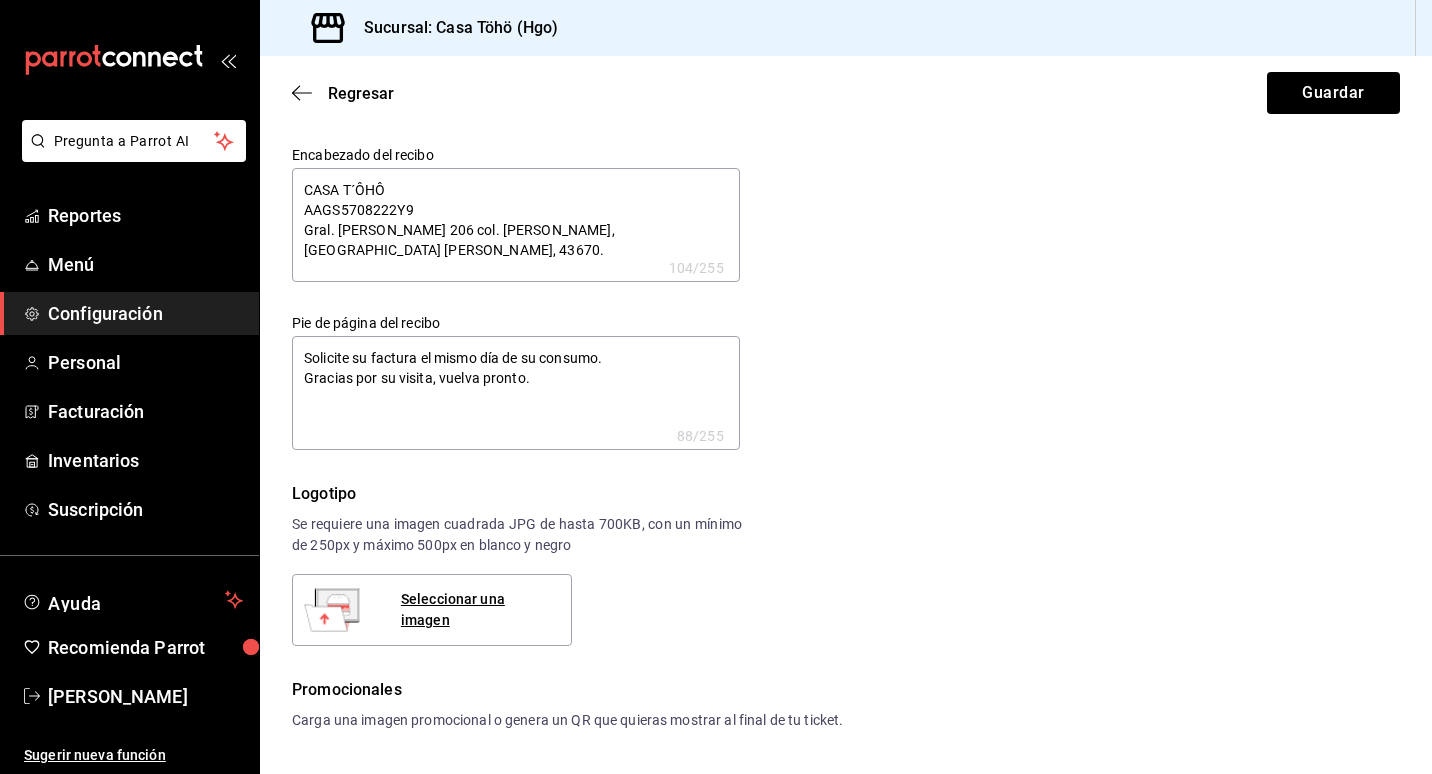click on "Logotipo Se requiere una imagen cuadrada JPG de hasta 700KB, con un mínimo de 250px y máximo 500px en blanco y negro Seleccionar una imagen" at bounding box center [517, 564] 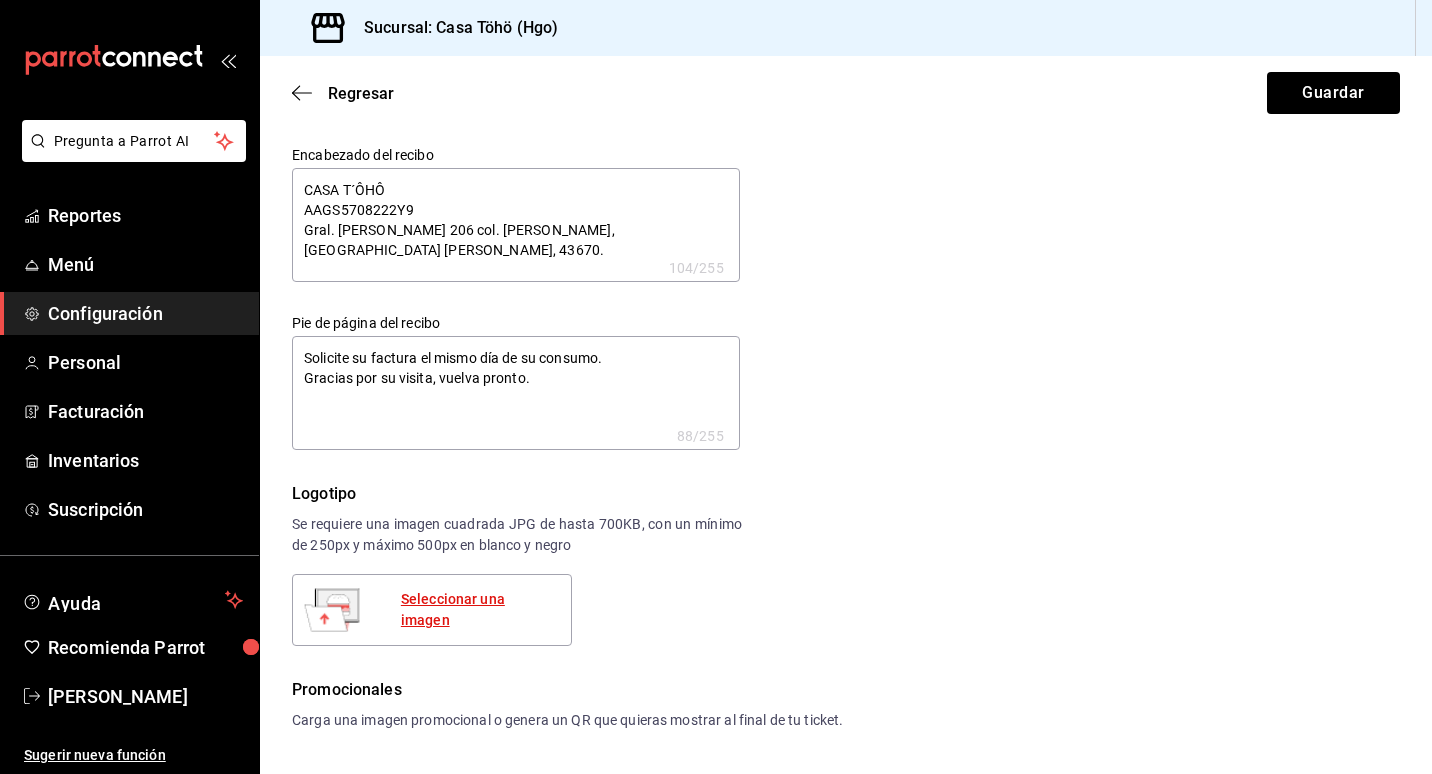 click on "Seleccionar una imagen" at bounding box center (478, 610) 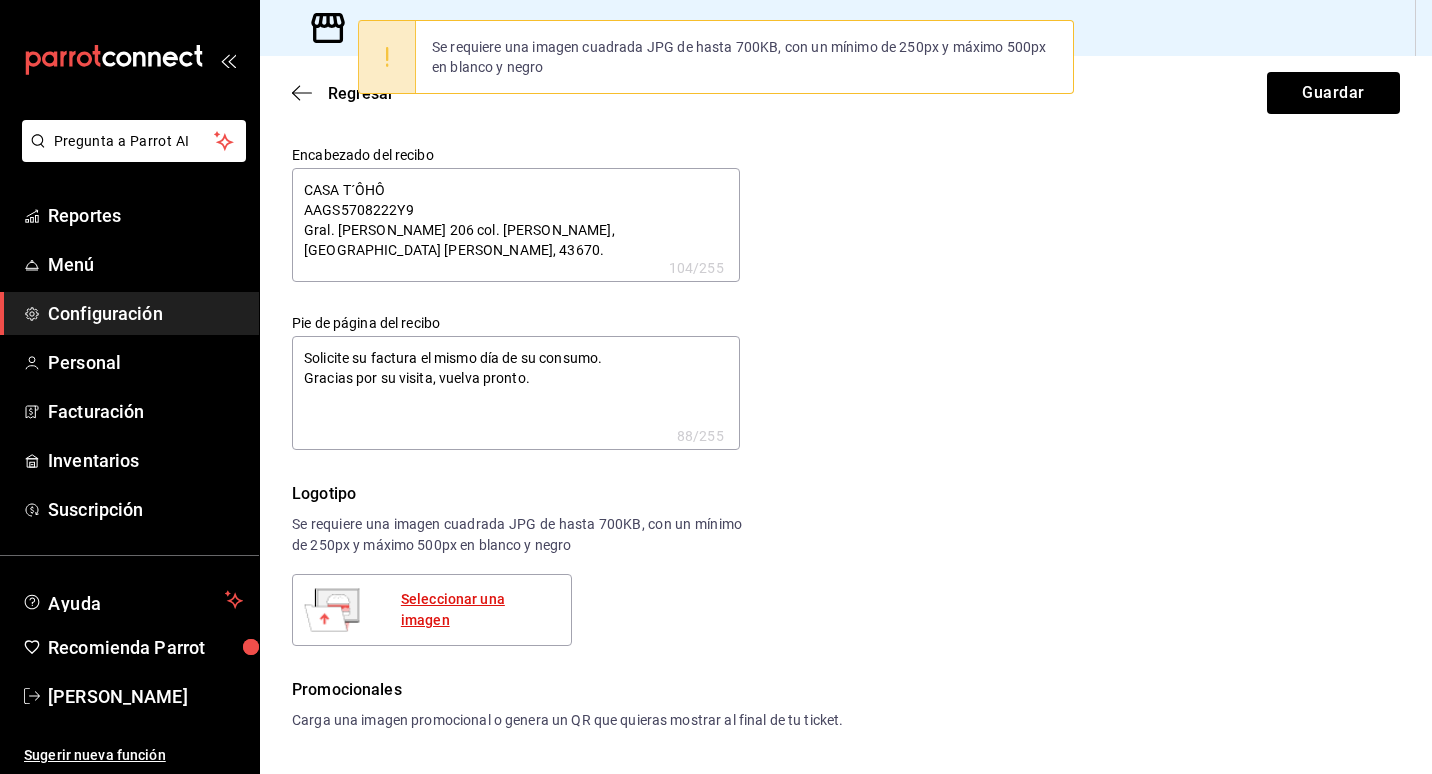 click on "Seleccionar una imagen" at bounding box center [478, 610] 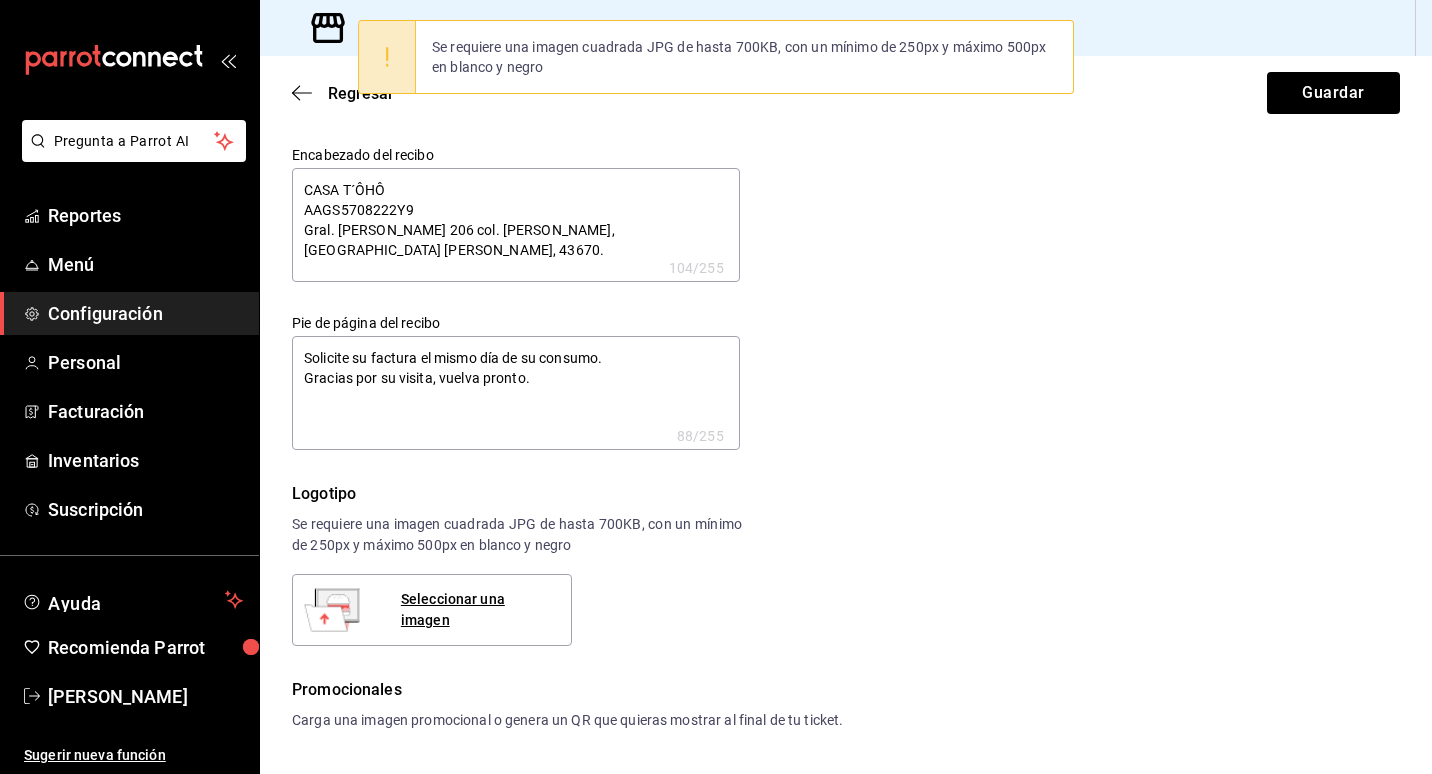 click on "Logotipo Se requiere una imagen cuadrada JPG de hasta 700KB, con un mínimo de 250px y máximo 500px en blanco y negro Seleccionar una imagen" at bounding box center (517, 564) 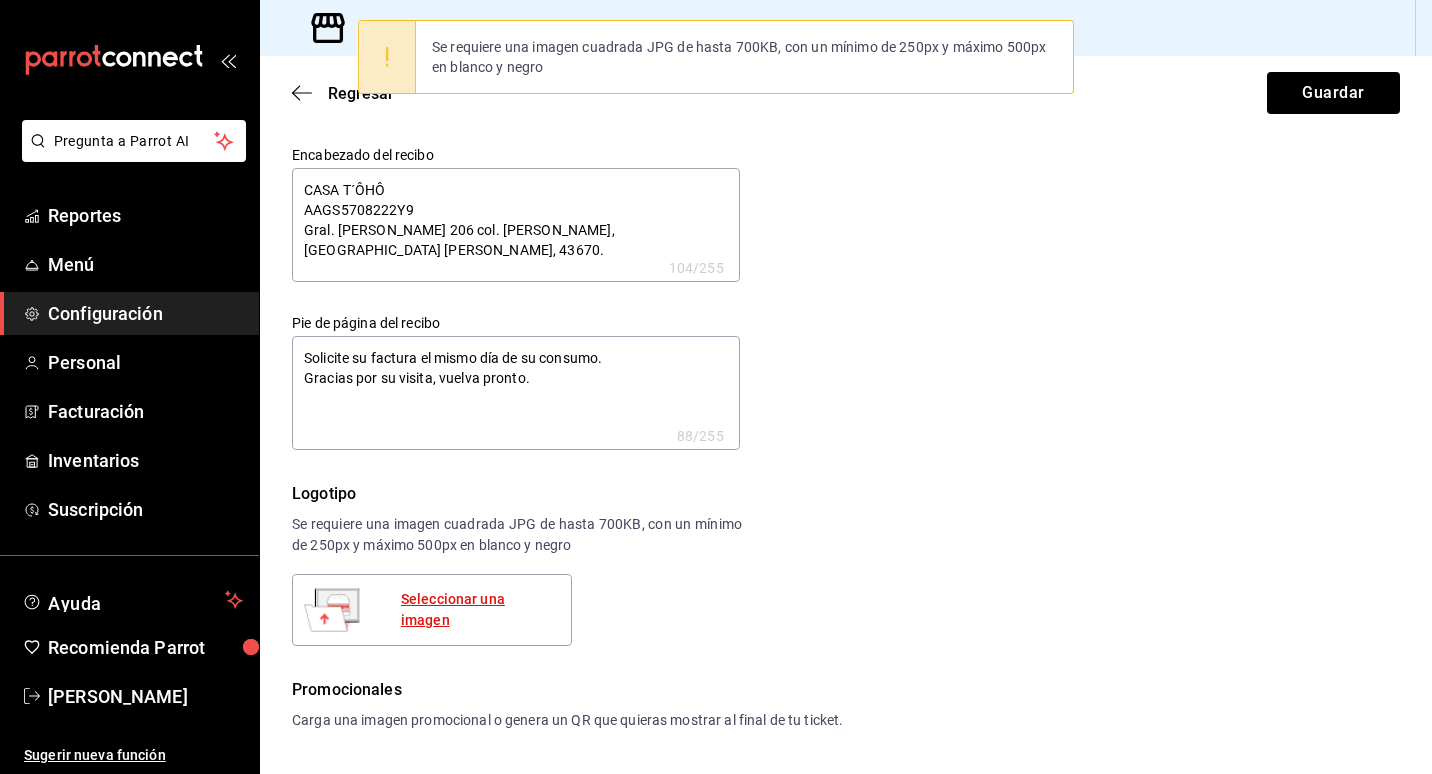 click on "Seleccionar una imagen" at bounding box center [478, 610] 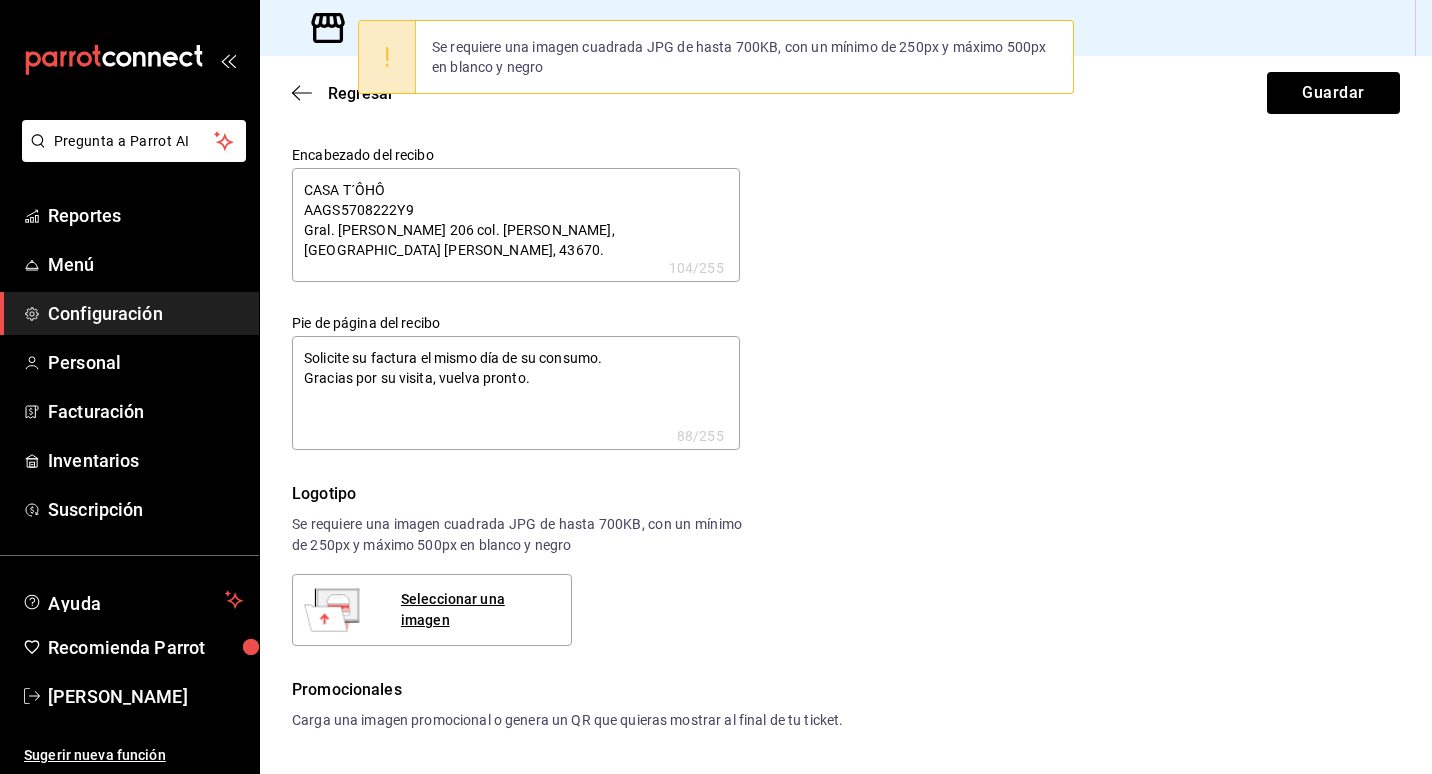 click on "Logotipo Se requiere una imagen cuadrada JPG de hasta 700KB, con un mínimo de 250px y máximo 500px en blanco y negro Seleccionar una imagen" at bounding box center [517, 564] 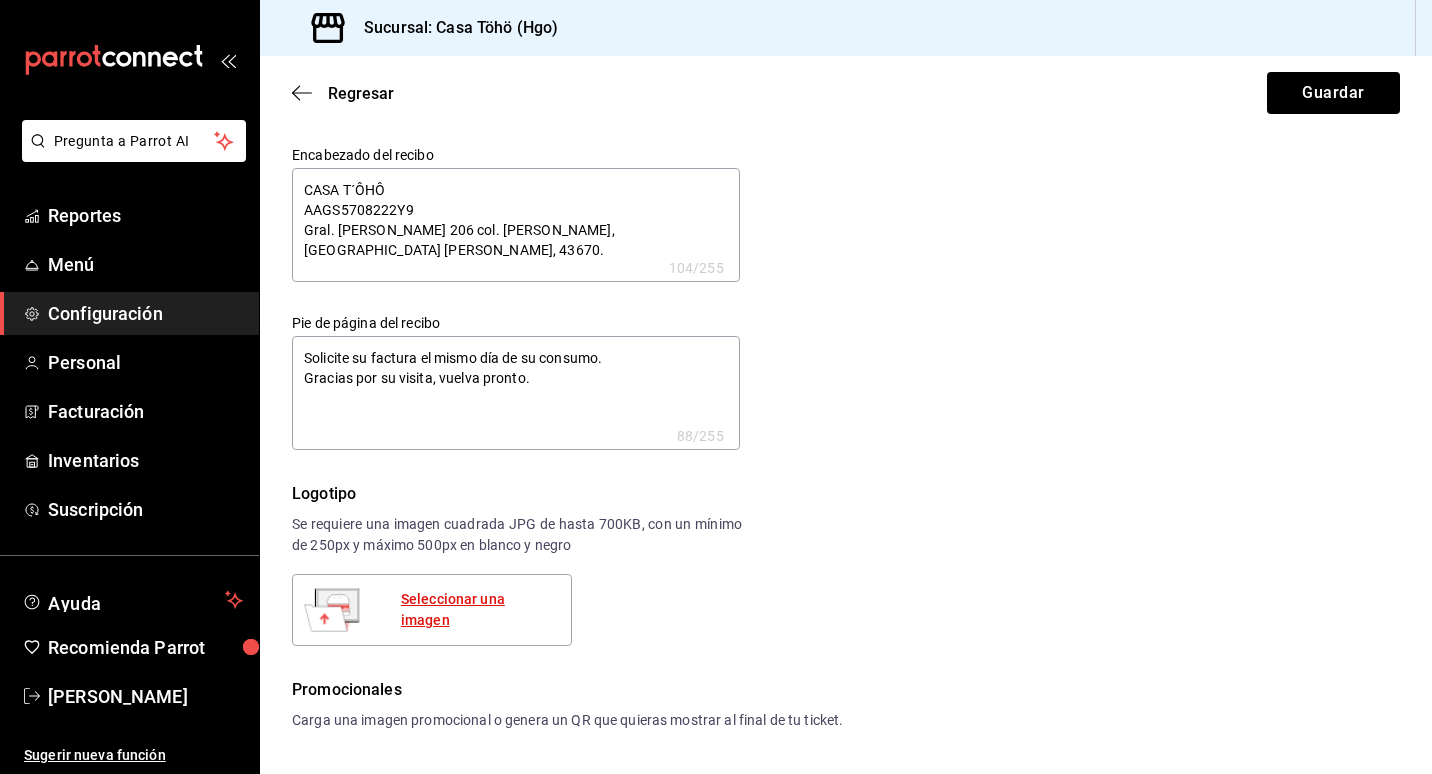 drag, startPoint x: 763, startPoint y: 628, endPoint x: 530, endPoint y: 618, distance: 233.2145 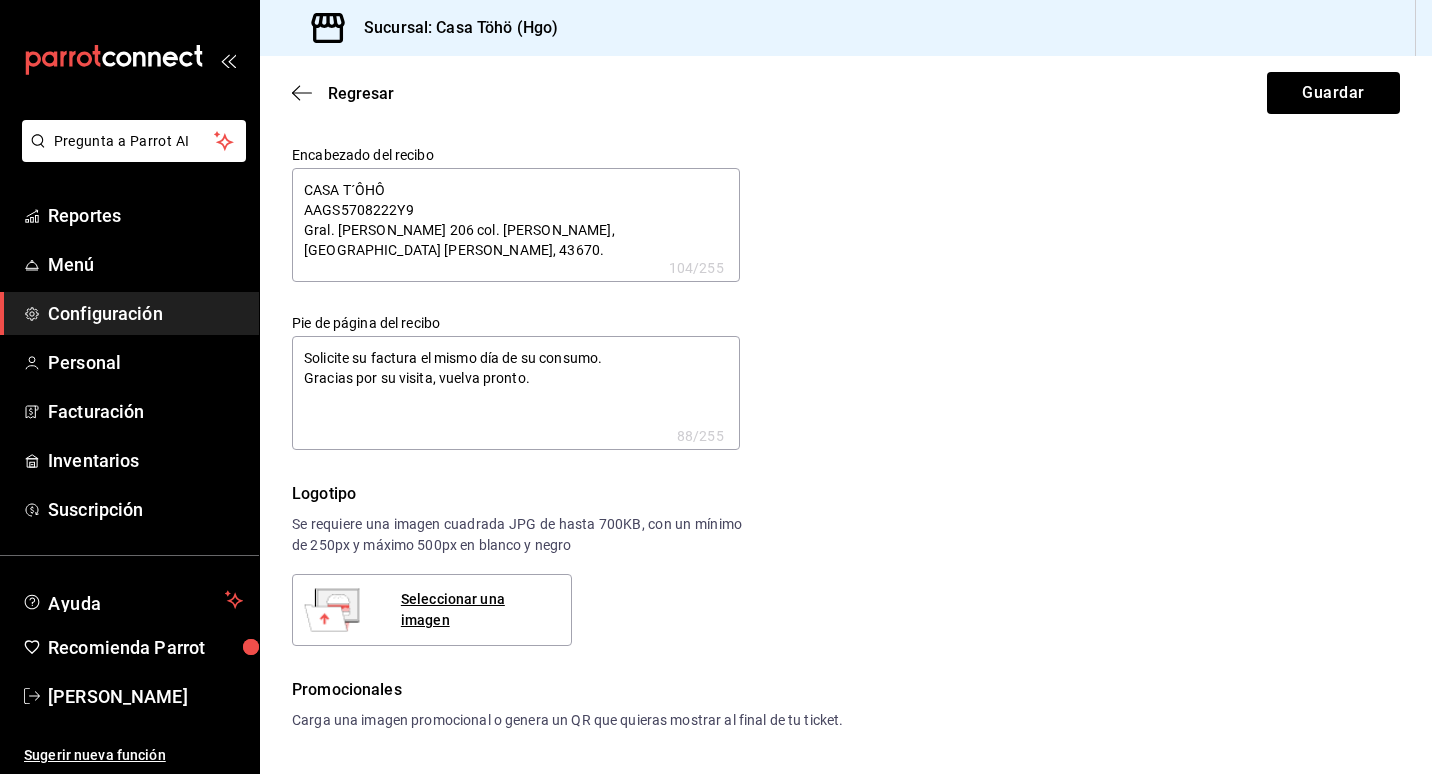 click on "Logotipo Se requiere una imagen cuadrada JPG de hasta 700KB, con un mínimo de 250px y máximo 500px en blanco y negro Seleccionar una imagen" at bounding box center [846, 564] 